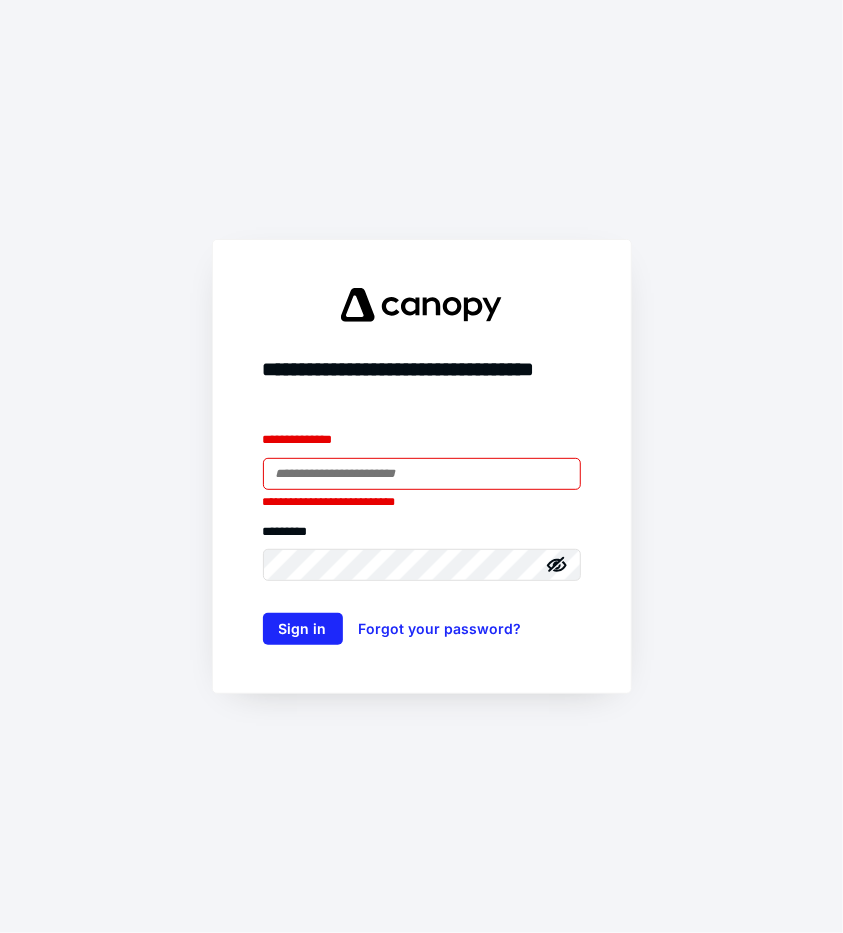 scroll, scrollTop: 0, scrollLeft: 0, axis: both 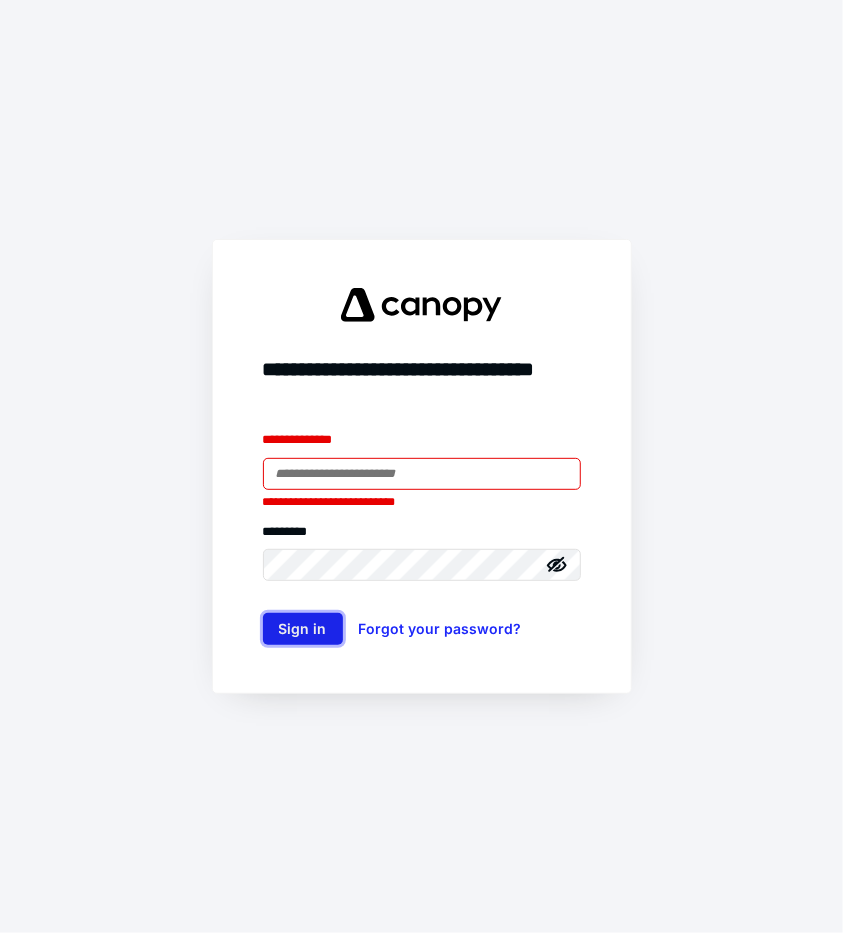 click on "Sign in" at bounding box center (303, 629) 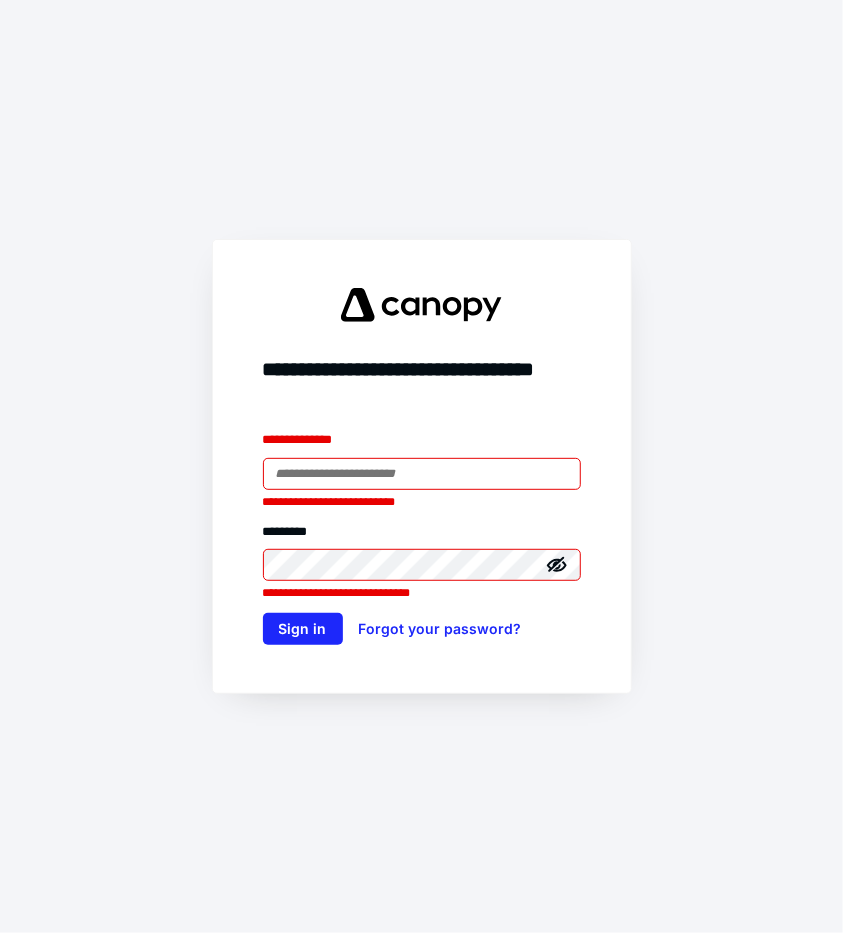 click at bounding box center (422, 474) 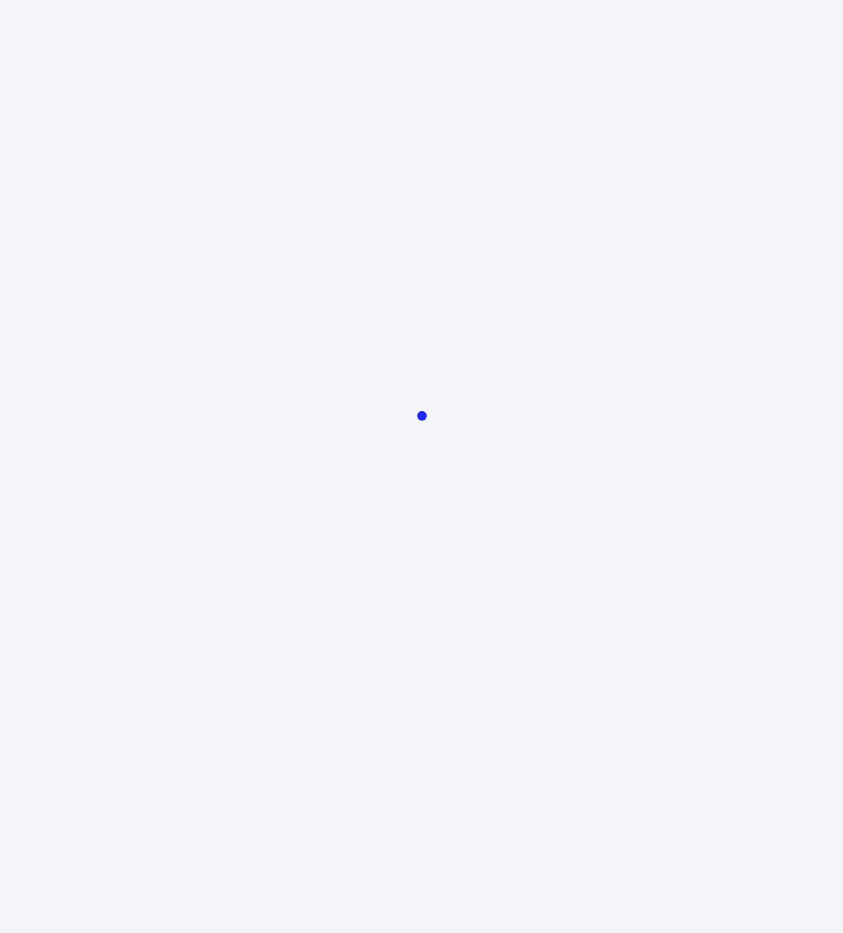 scroll, scrollTop: 0, scrollLeft: 0, axis: both 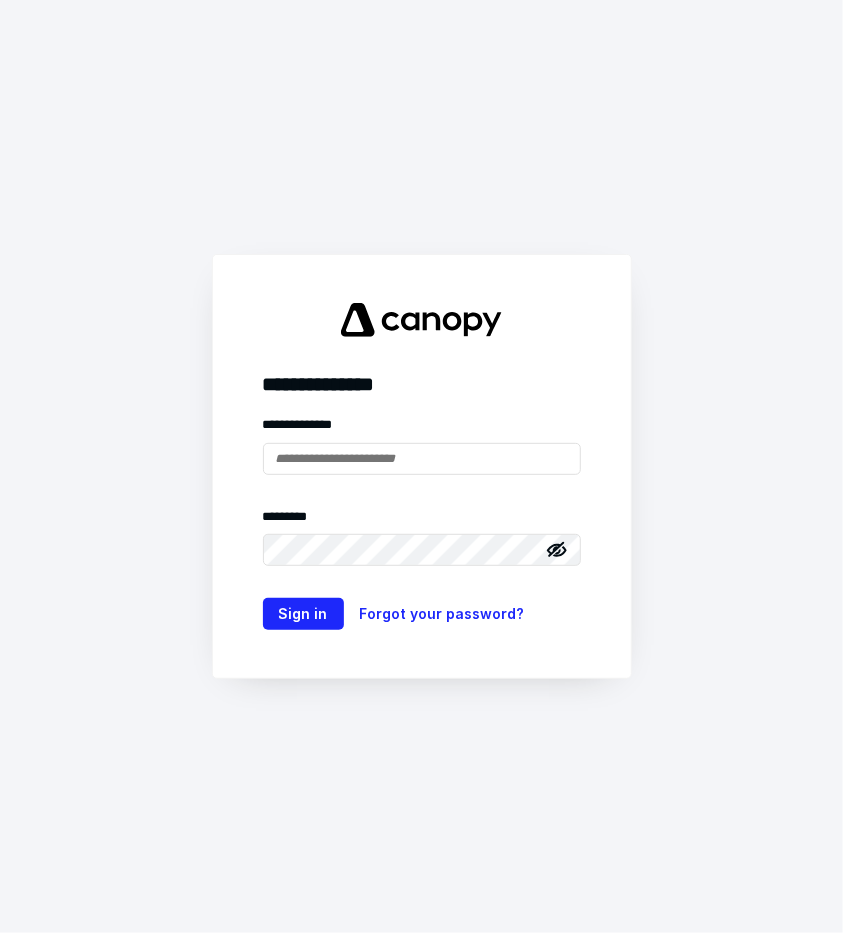type on "**********" 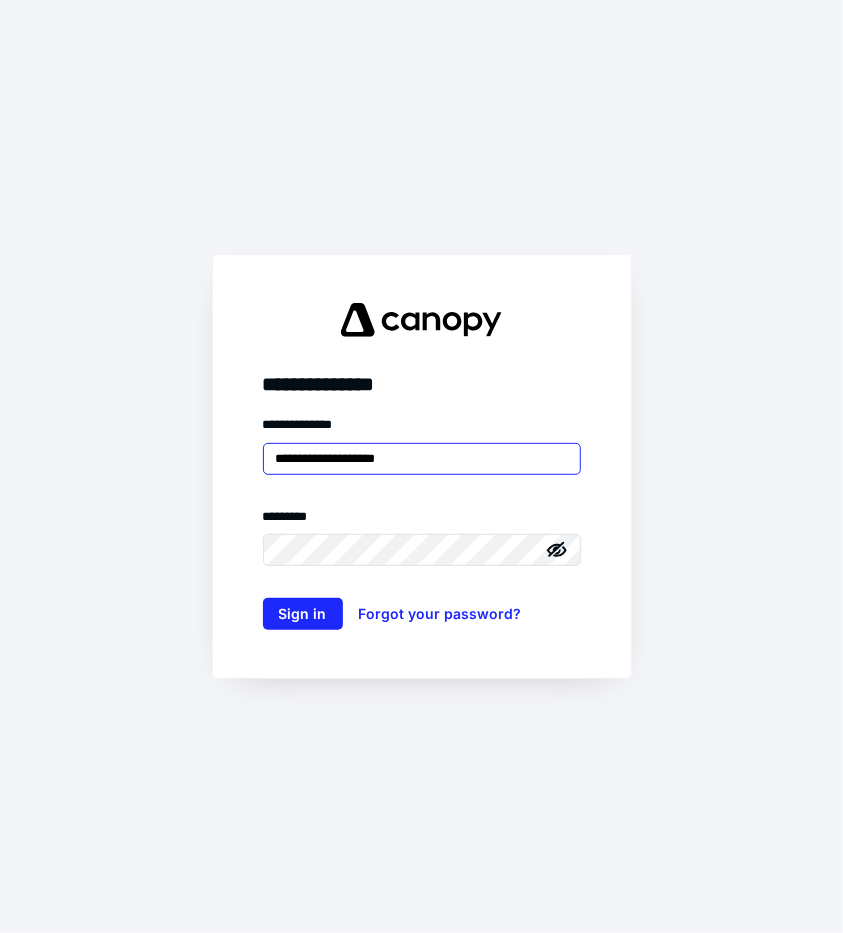 scroll, scrollTop: 0, scrollLeft: 0, axis: both 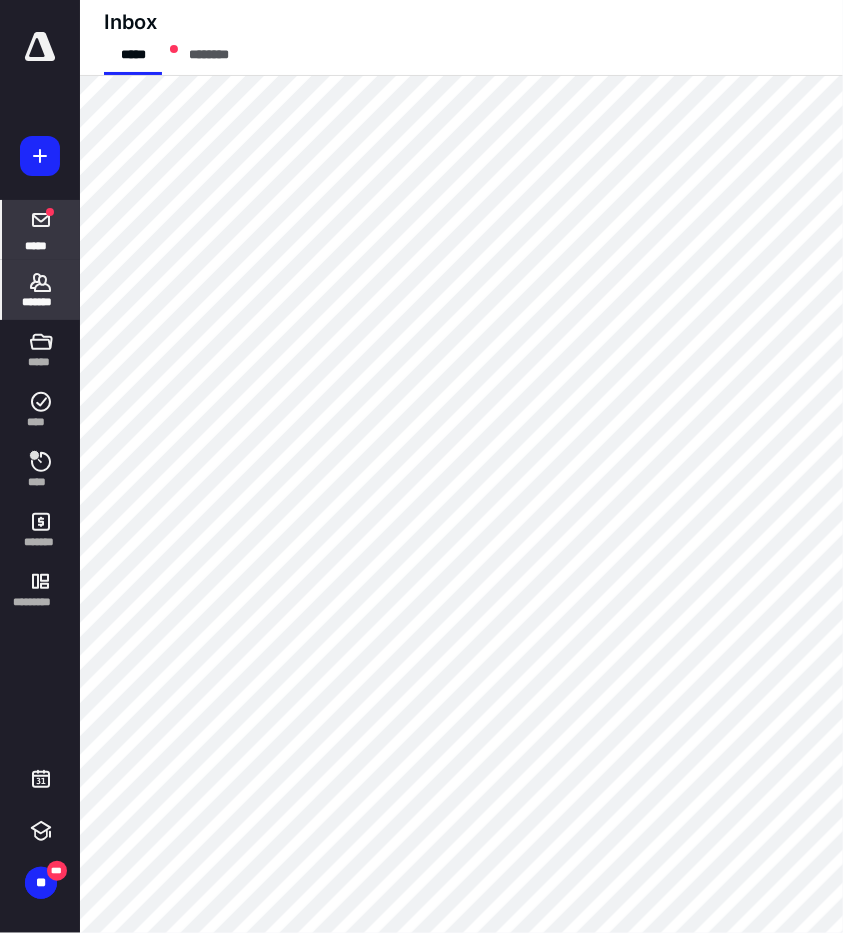 click on "*******" at bounding box center (41, 302) 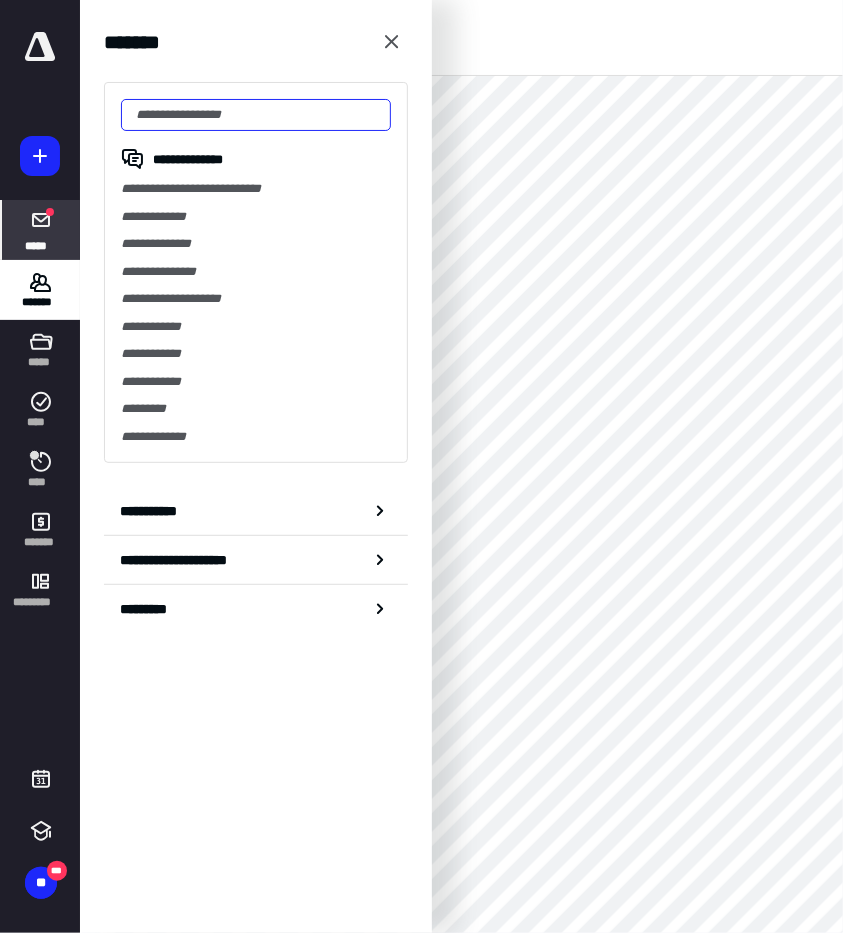 click at bounding box center (256, 115) 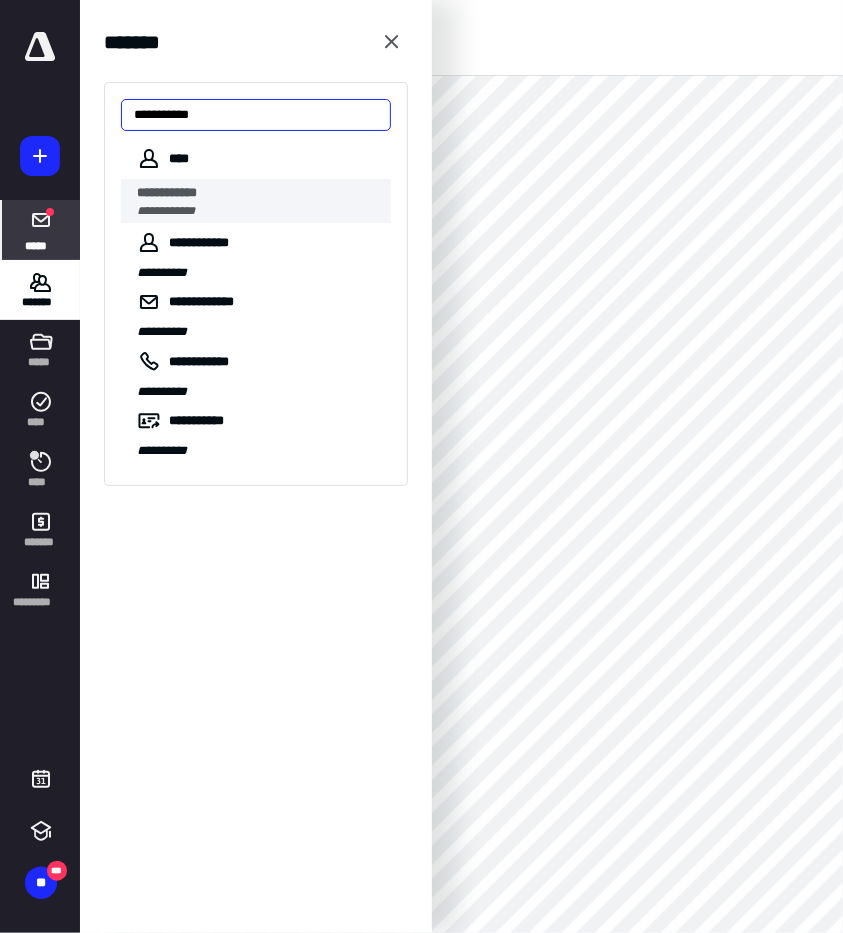 type on "**********" 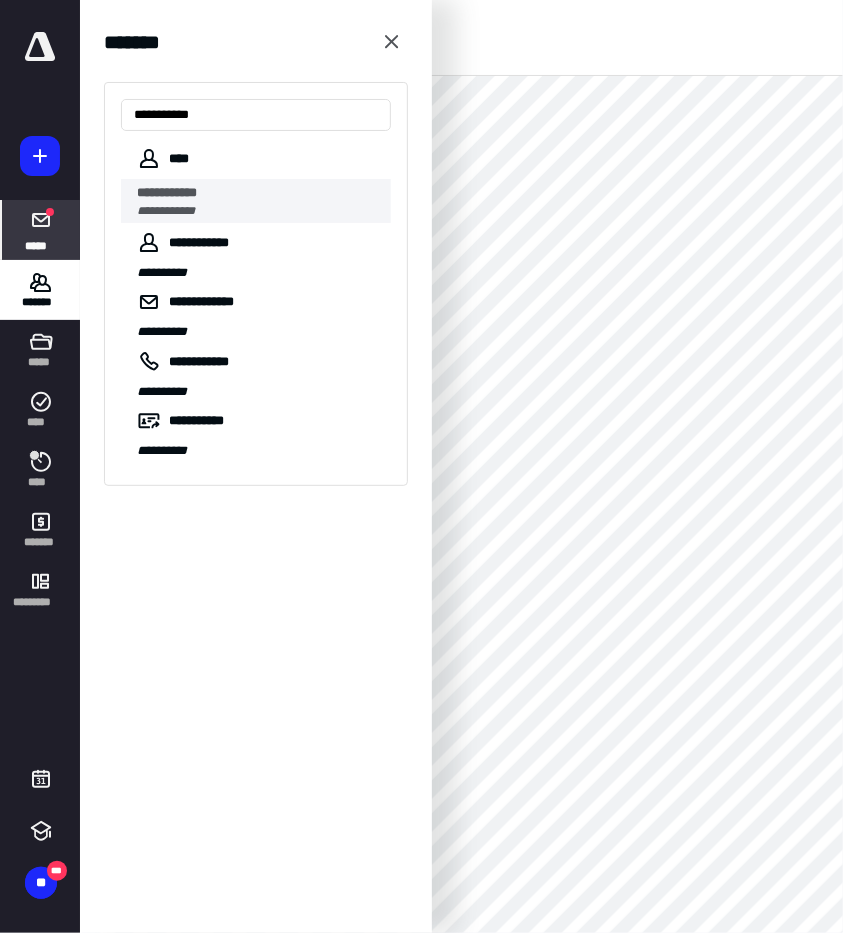 click on "**********" at bounding box center [258, 193] 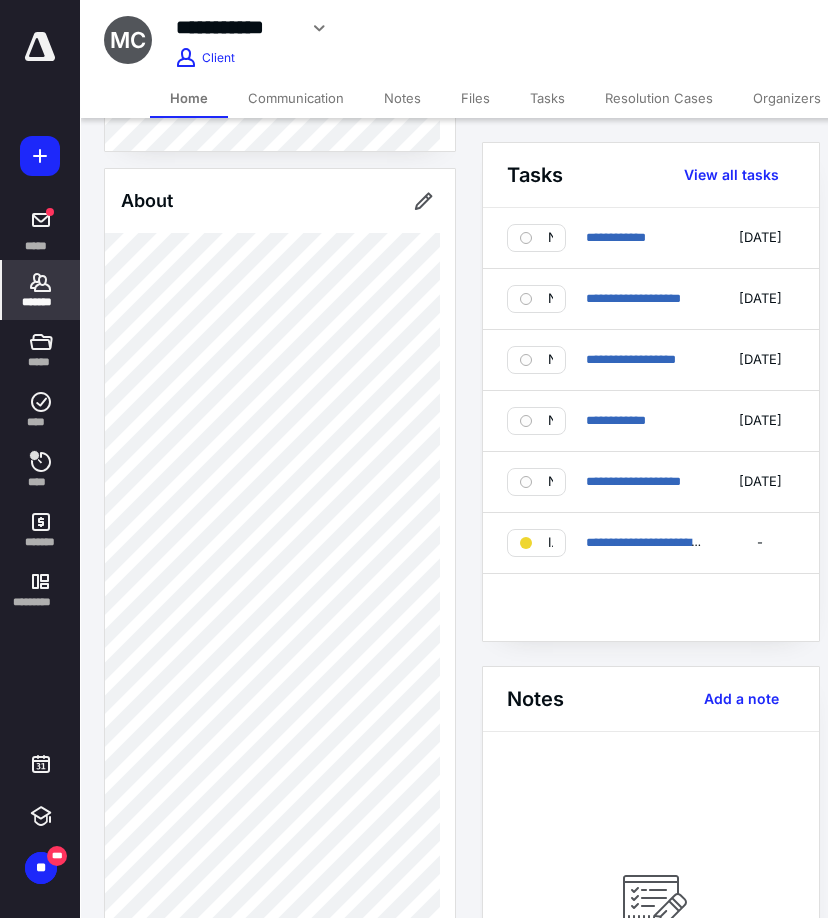 scroll, scrollTop: 500, scrollLeft: 0, axis: vertical 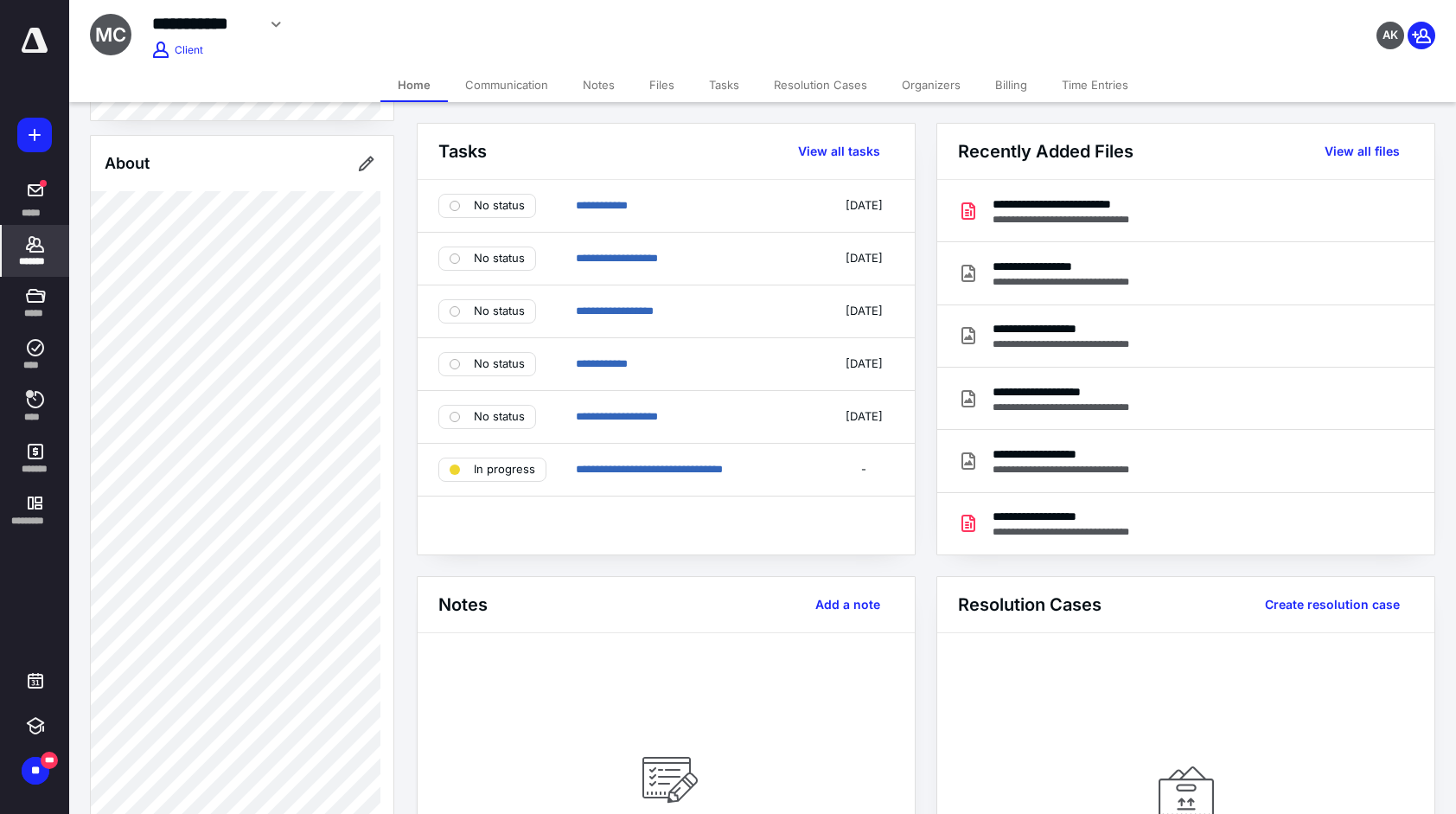 click on "Billing" at bounding box center (1011, 85) 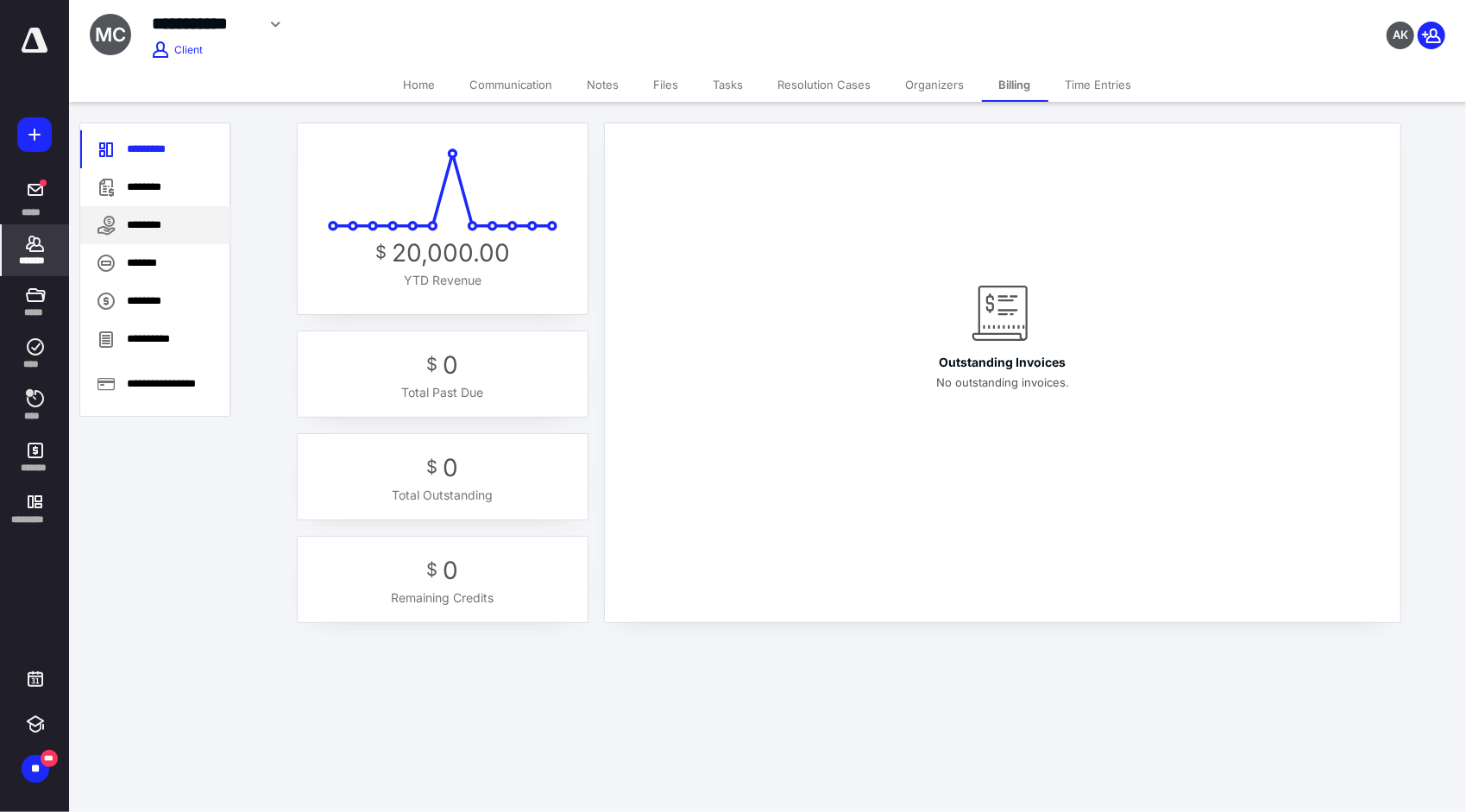 click on "********" at bounding box center (155, 225) 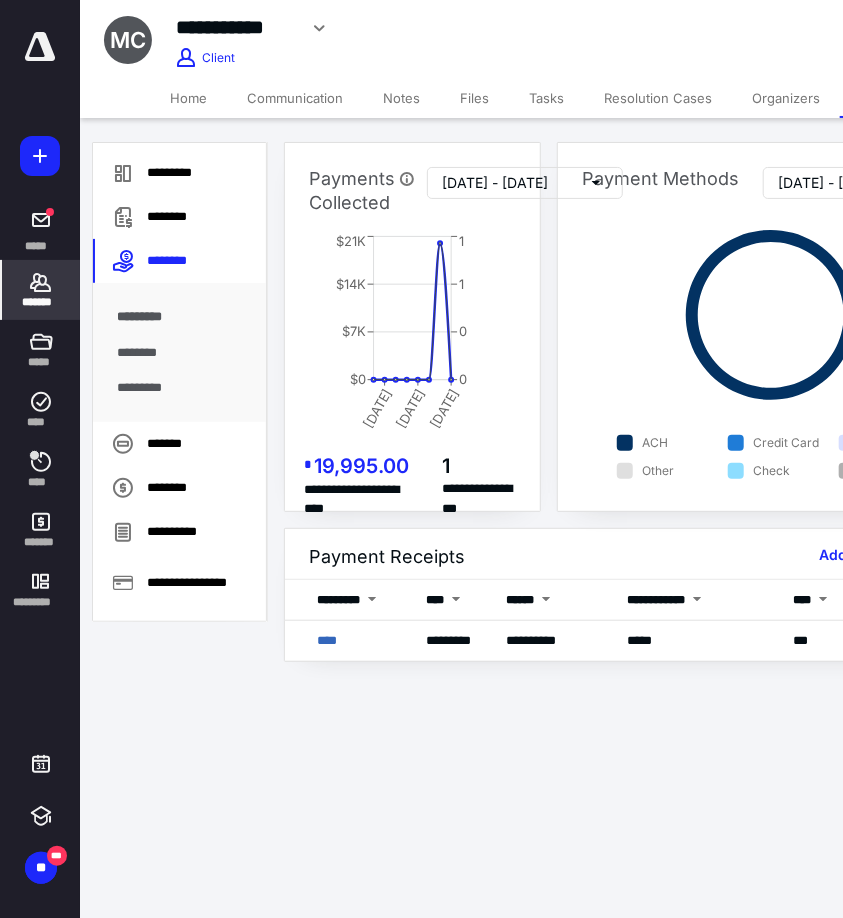 click on "*******" at bounding box center (41, 302) 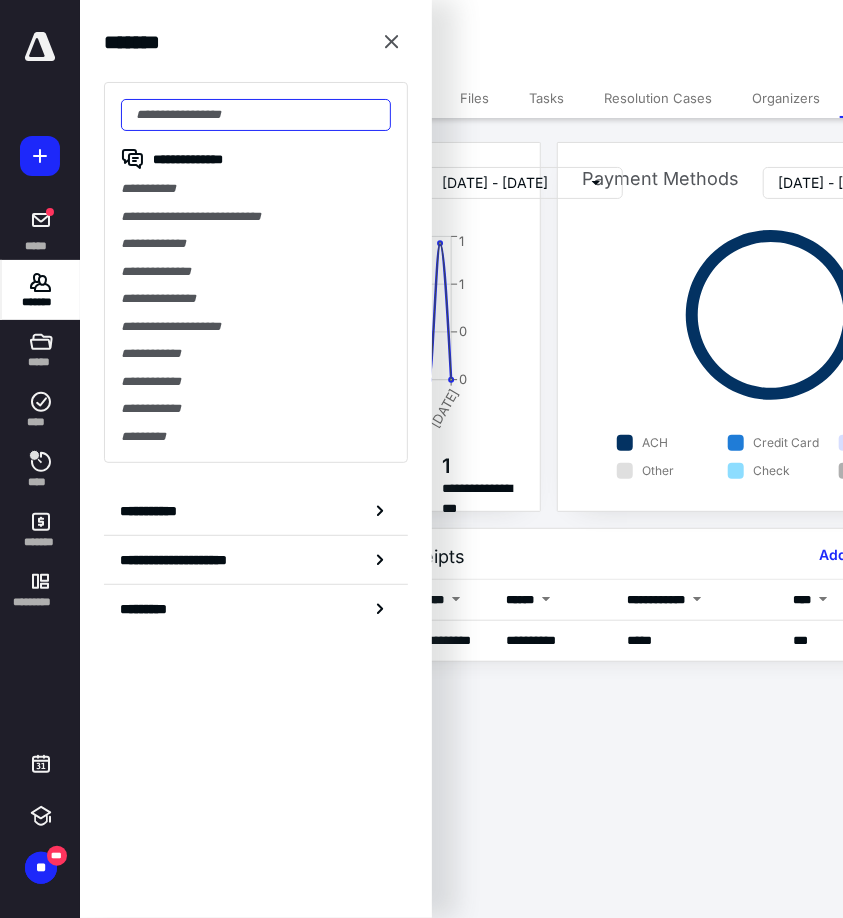 click at bounding box center [256, 115] 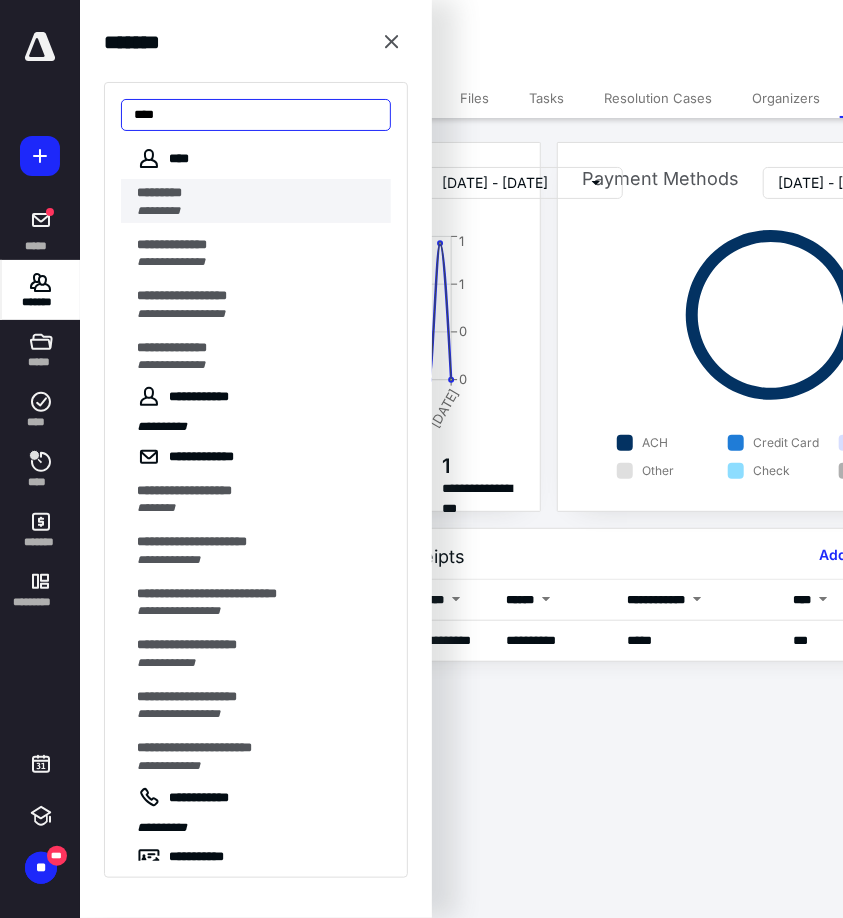 type on "****" 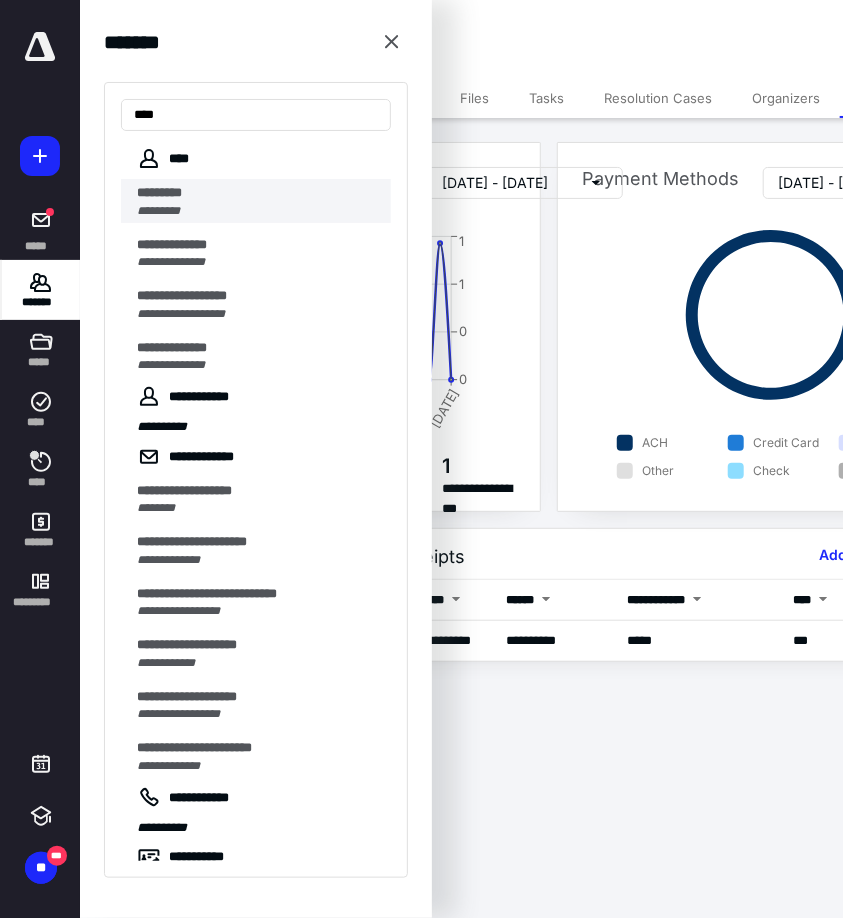 click on "*********" at bounding box center [258, 211] 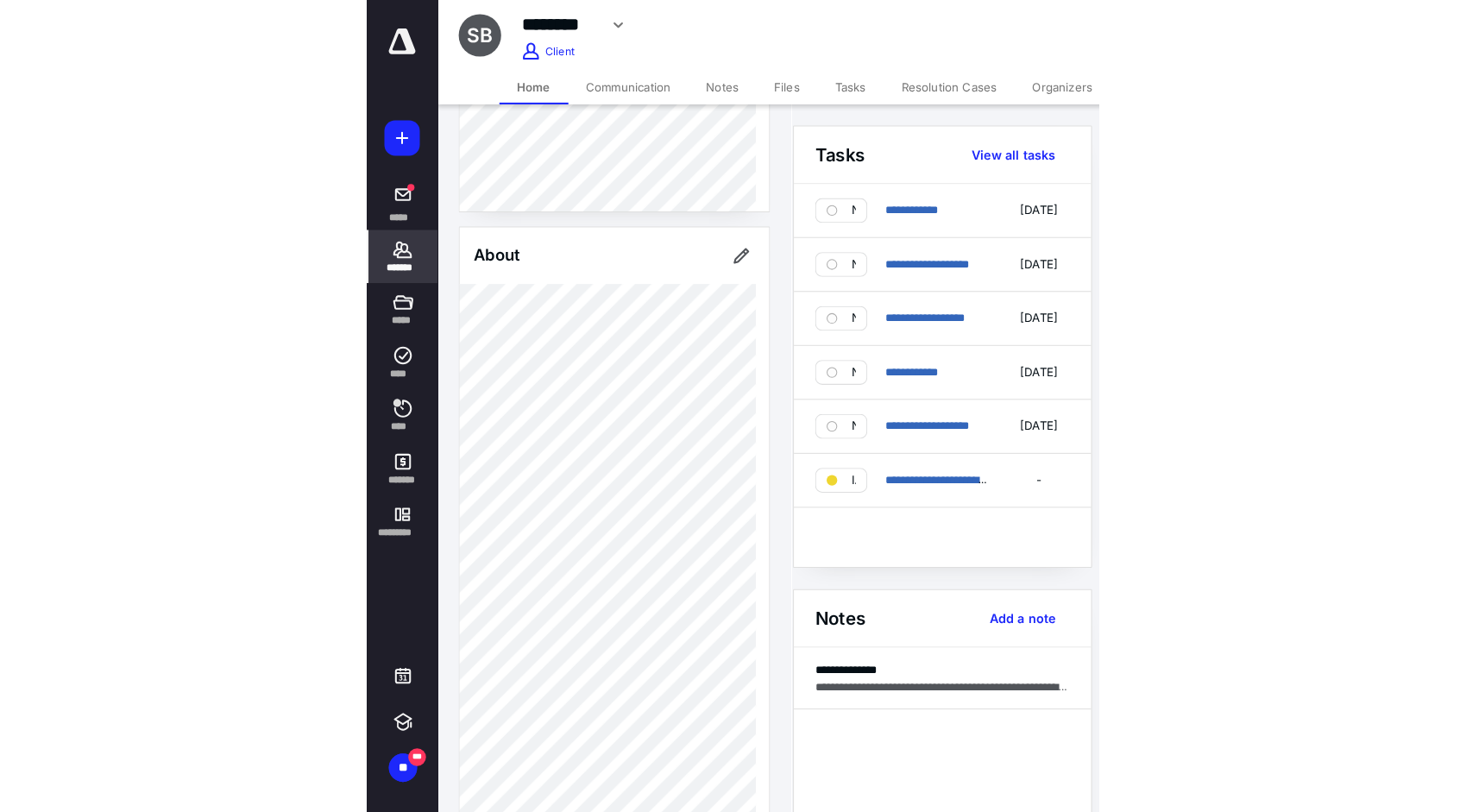 scroll, scrollTop: 431, scrollLeft: 0, axis: vertical 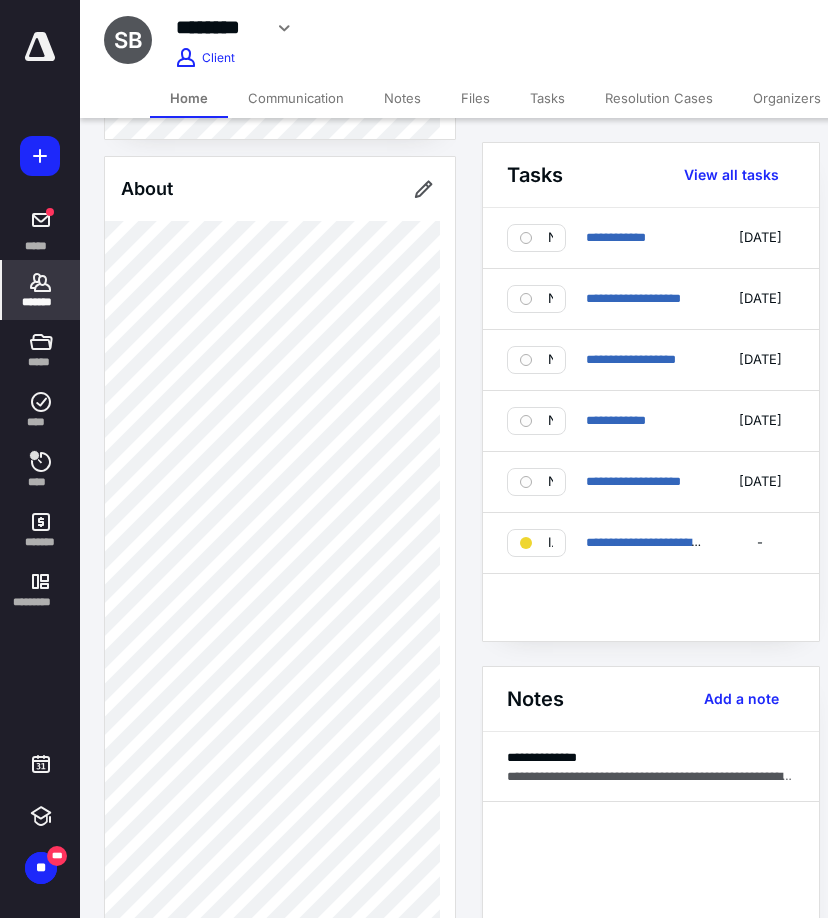 click on "Files" at bounding box center (475, 98) 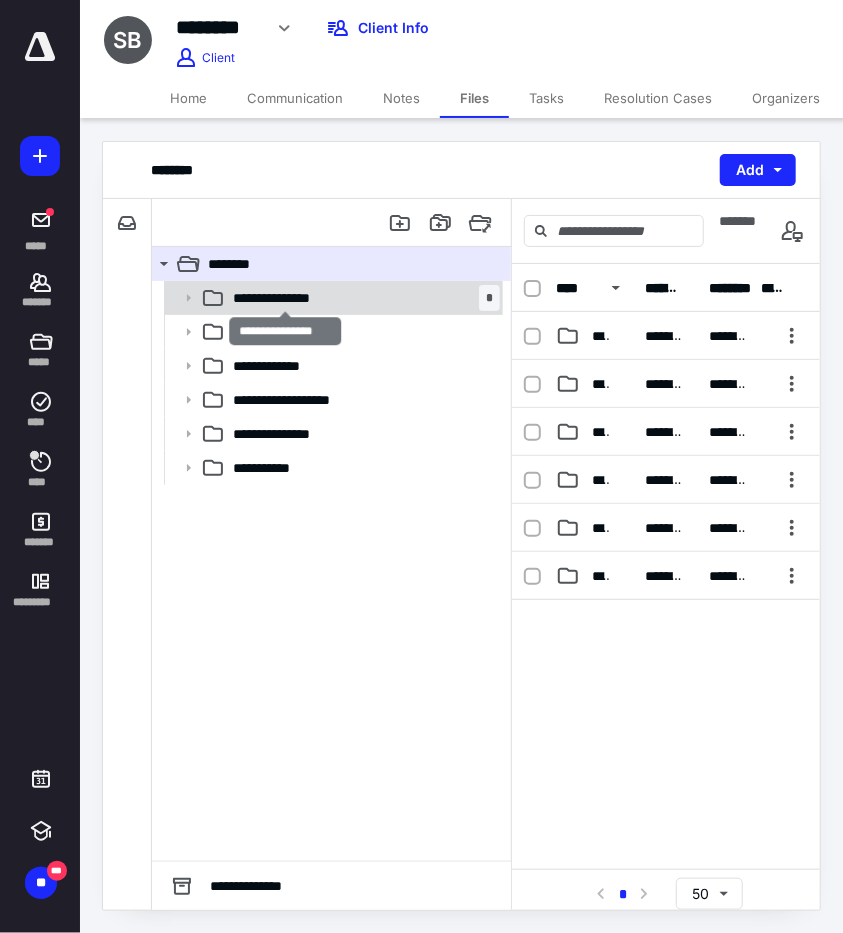 click on "**********" at bounding box center [286, 298] 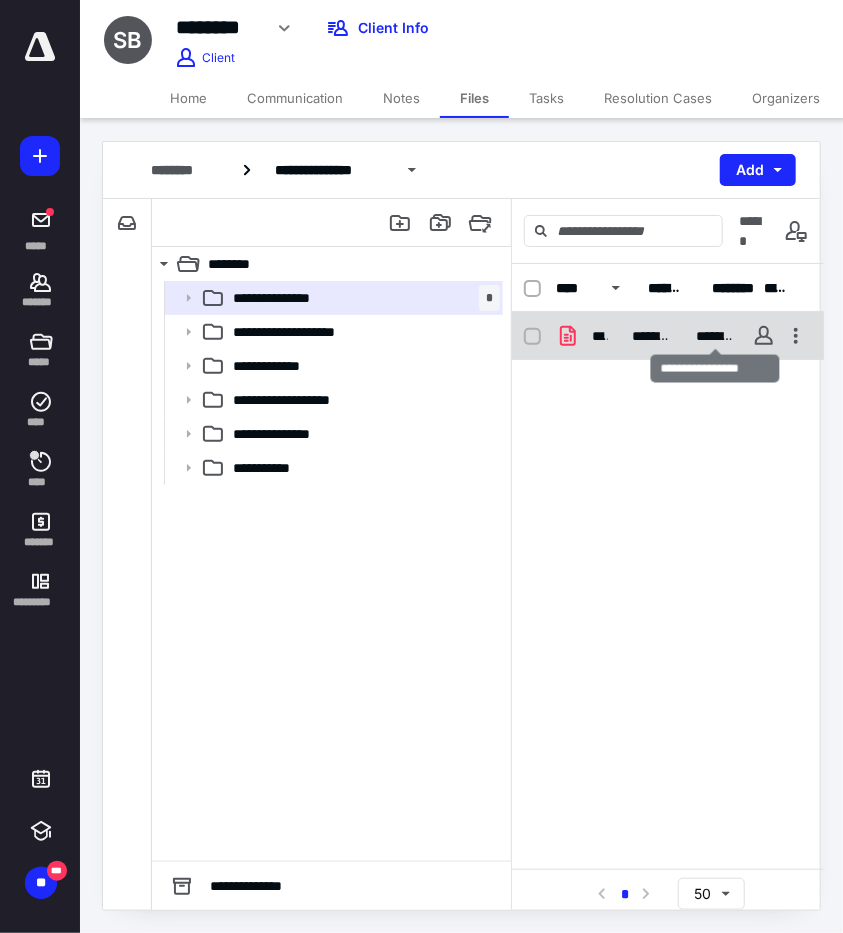 click on "**********" at bounding box center (716, 336) 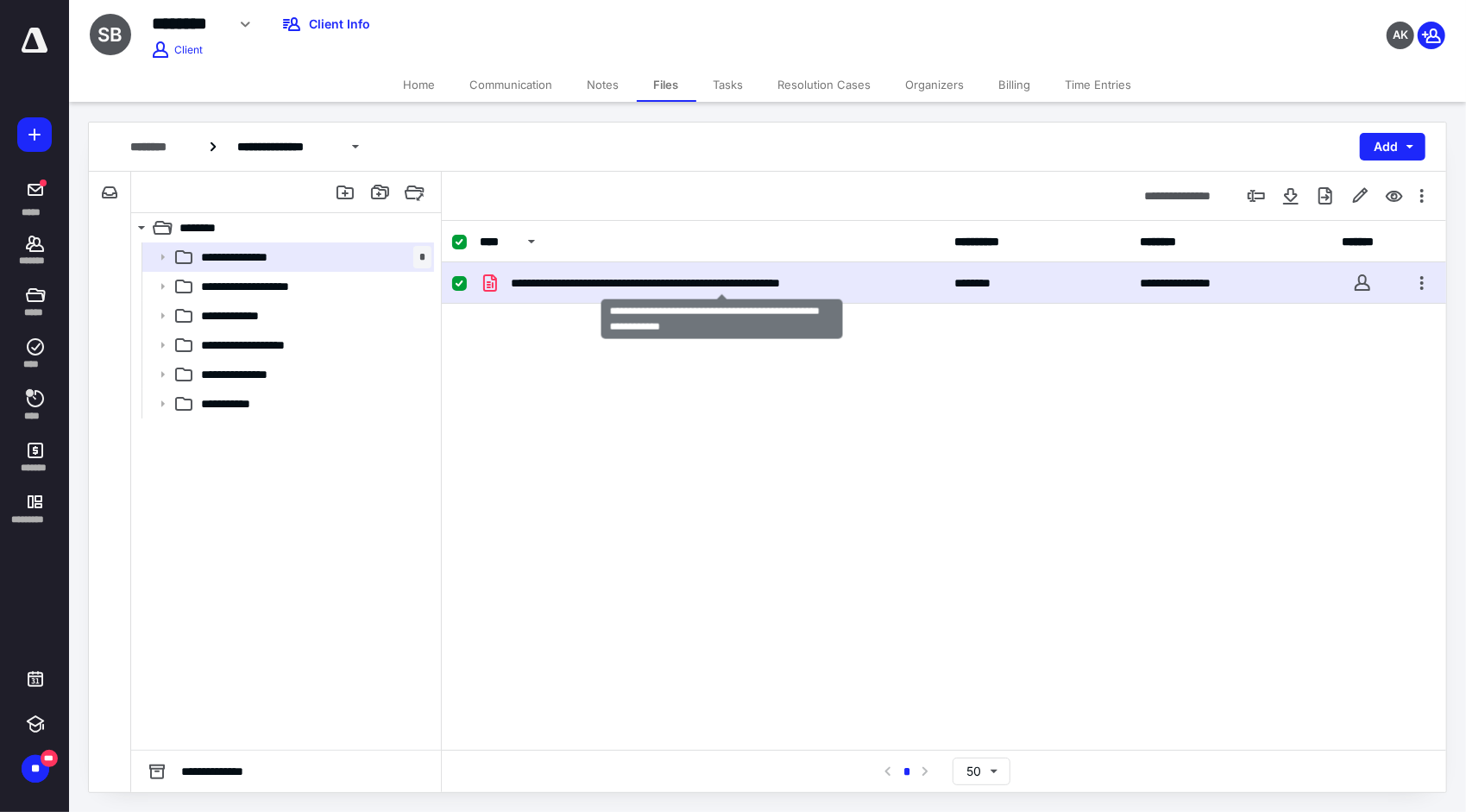 click on "**********" at bounding box center (722, 283) 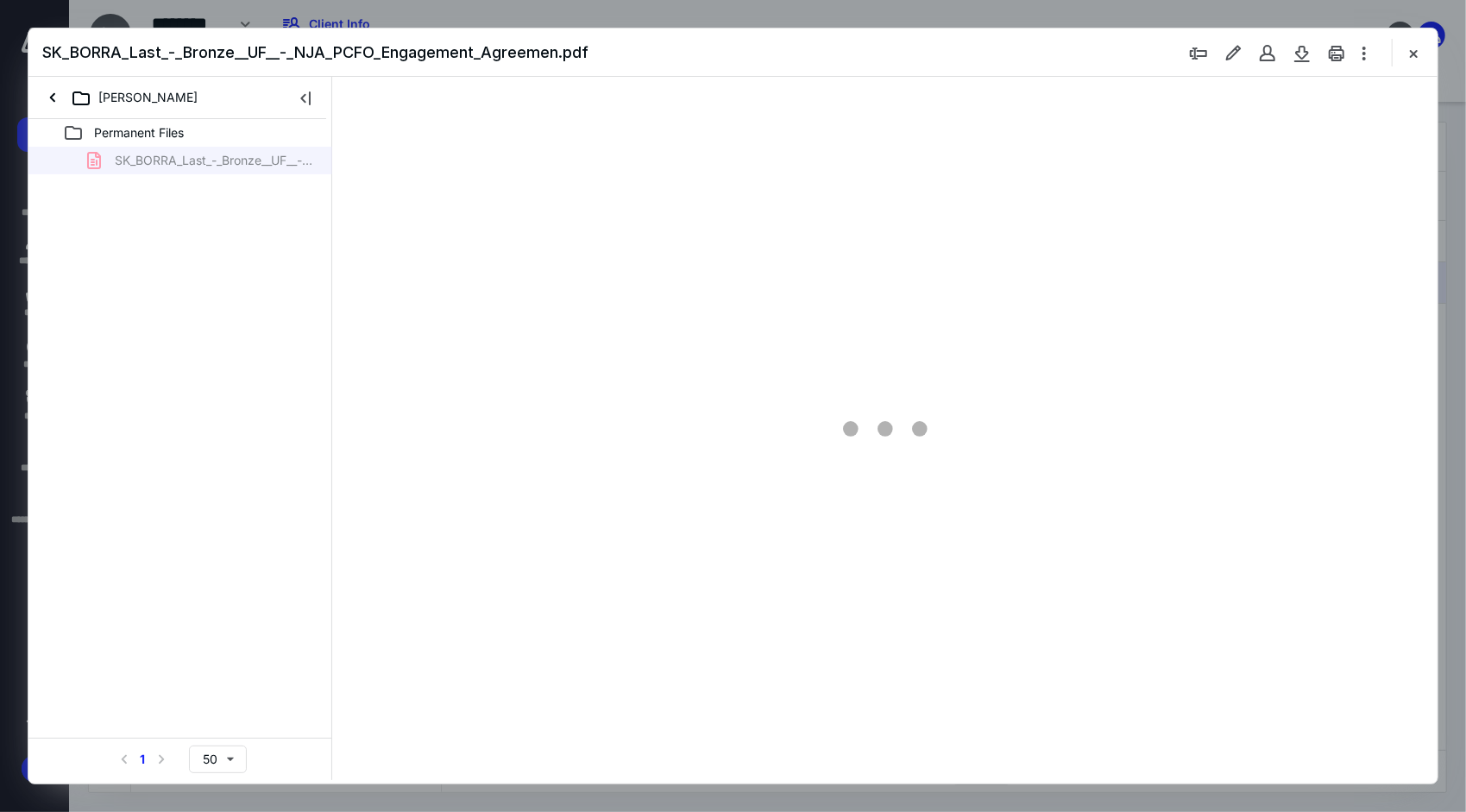 scroll, scrollTop: 0, scrollLeft: 0, axis: both 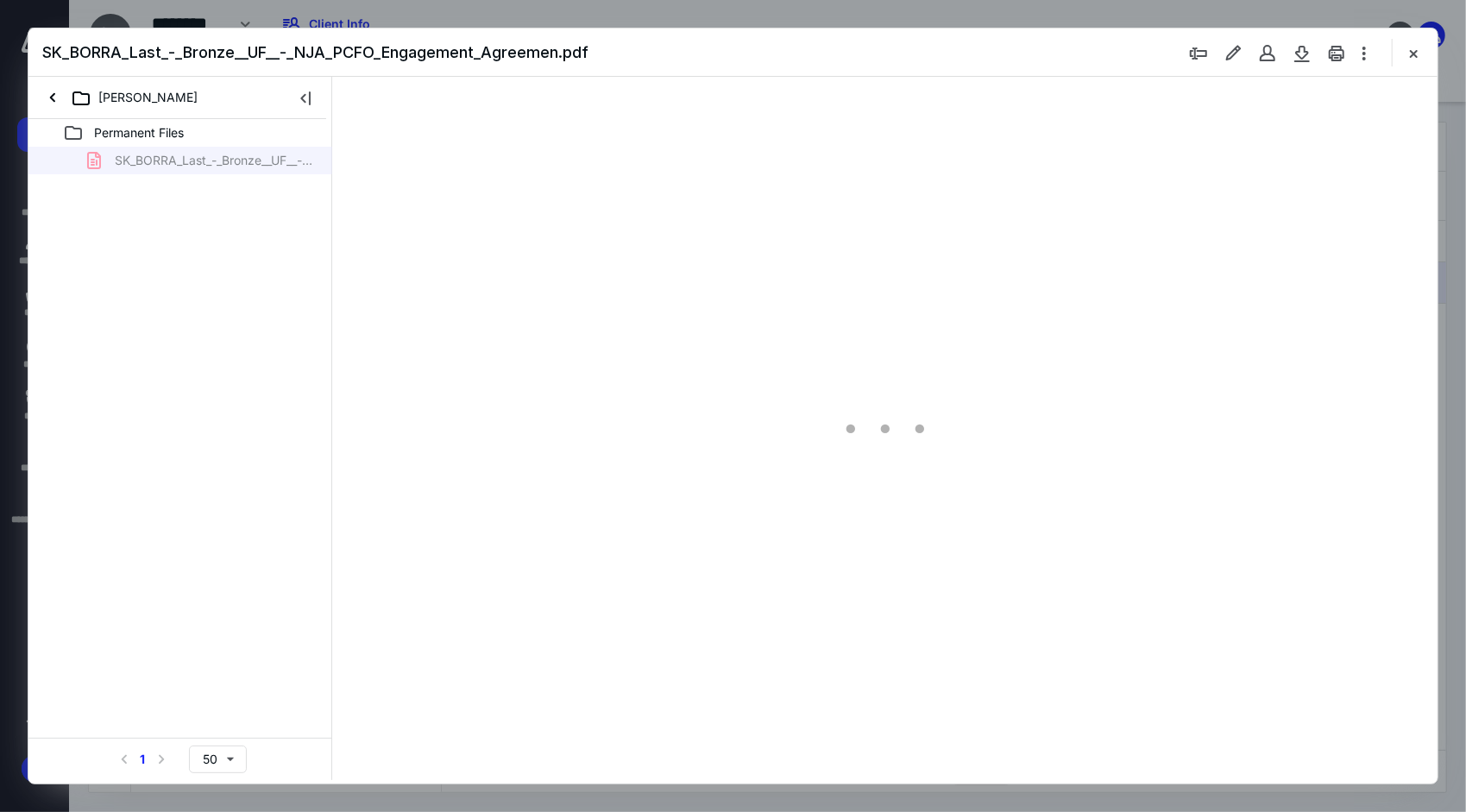 type on "205" 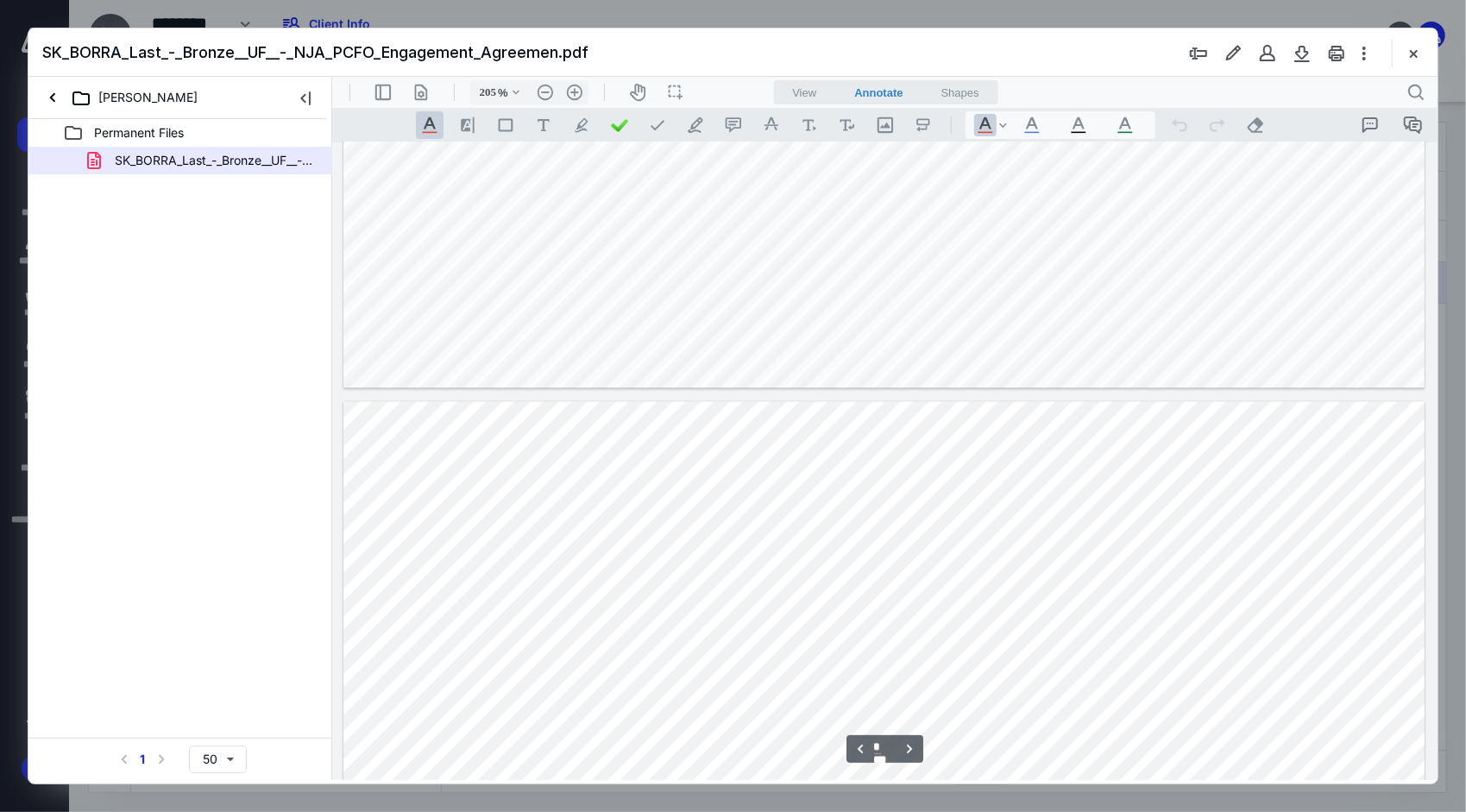 scroll, scrollTop: 3006, scrollLeft: 0, axis: vertical 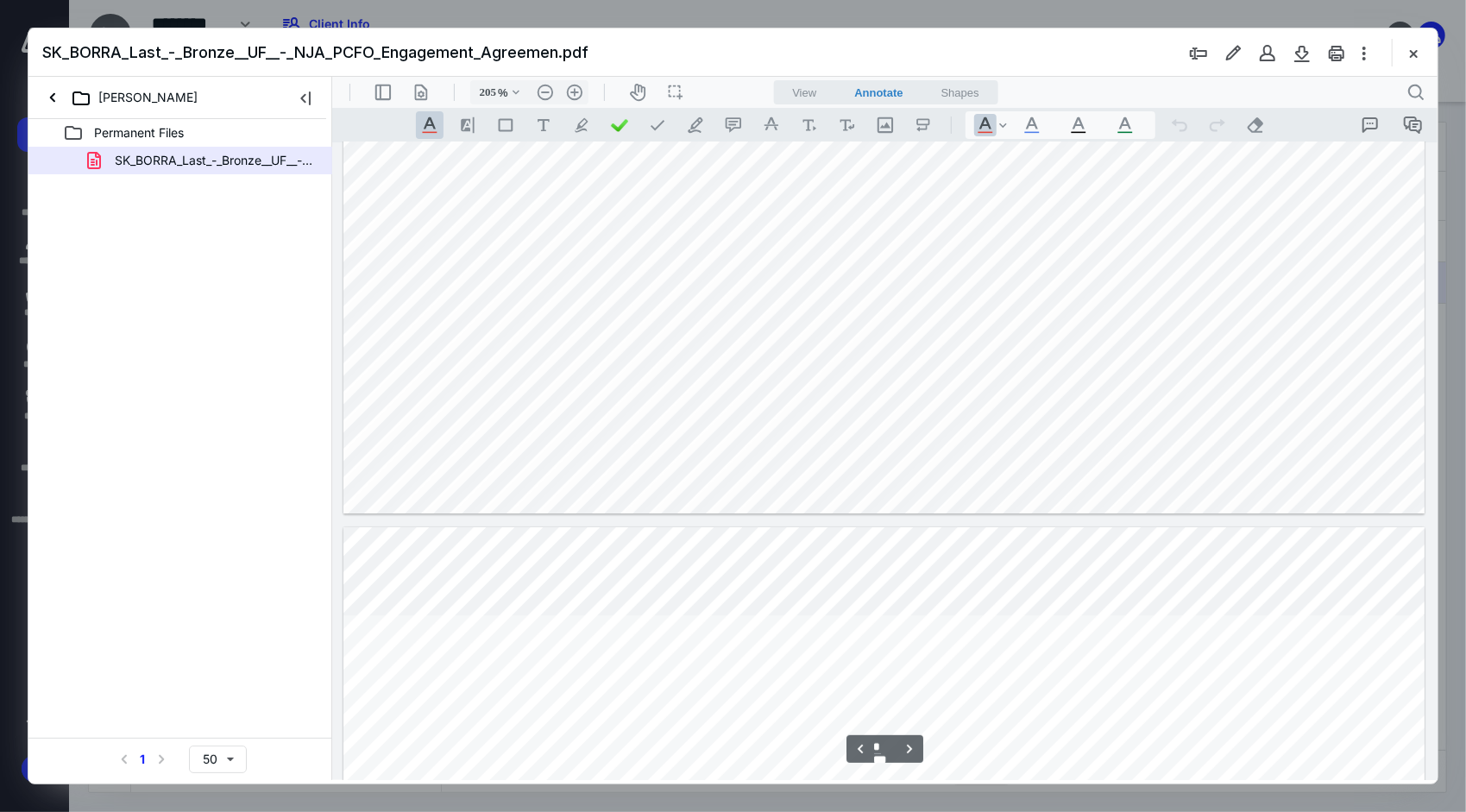 type on "*" 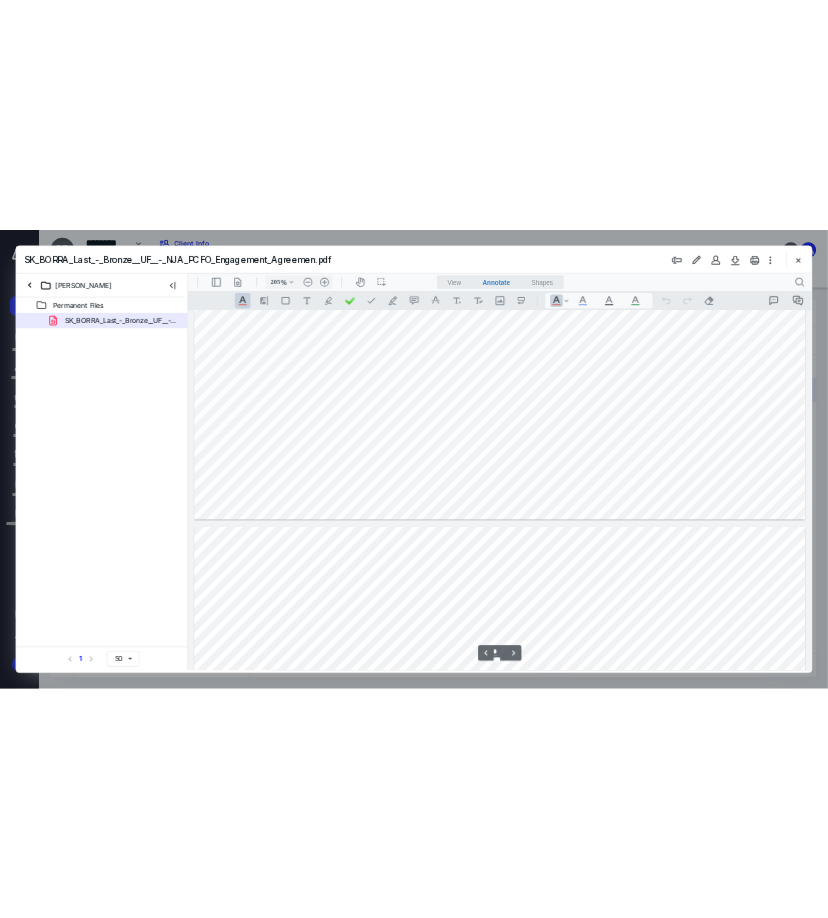 scroll, scrollTop: 4684, scrollLeft: 0, axis: vertical 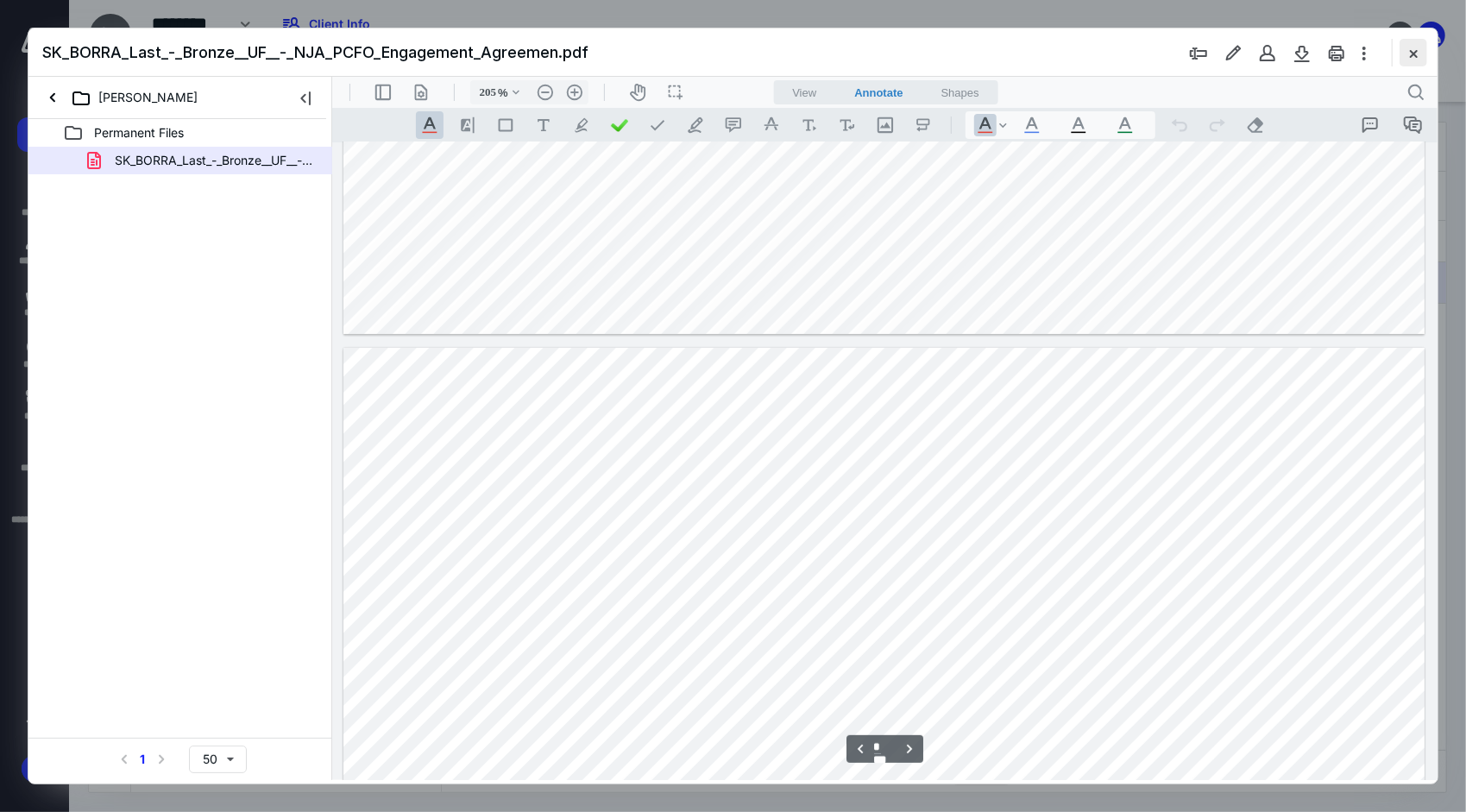 click at bounding box center (1413, 53) 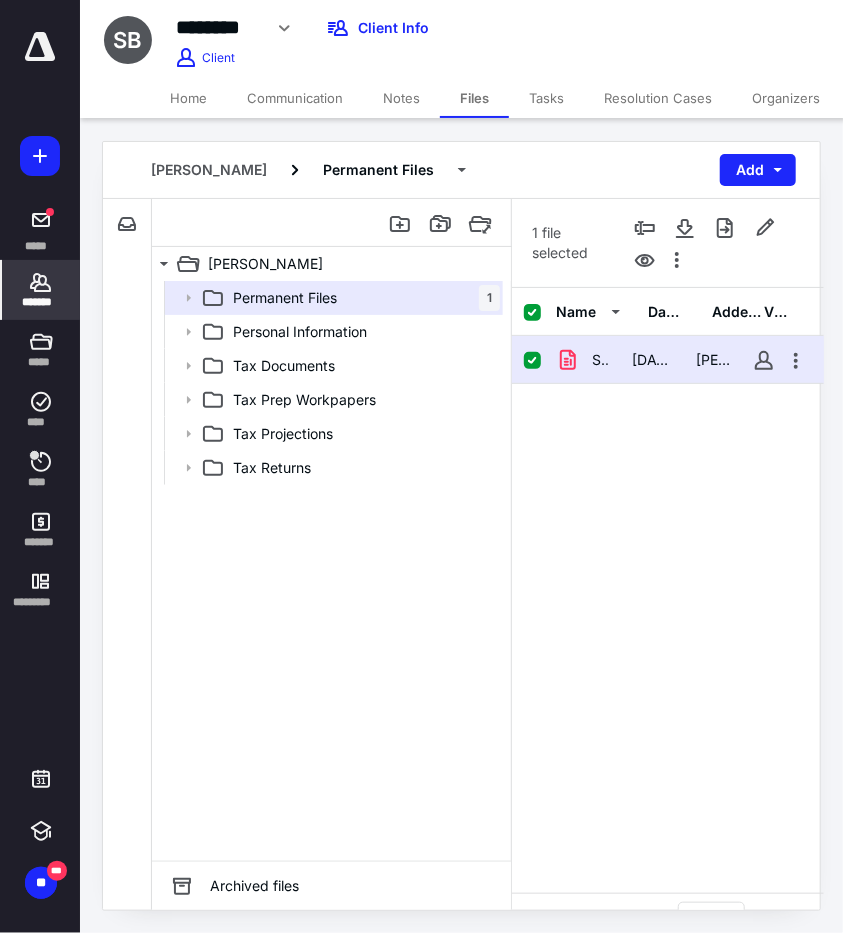 click 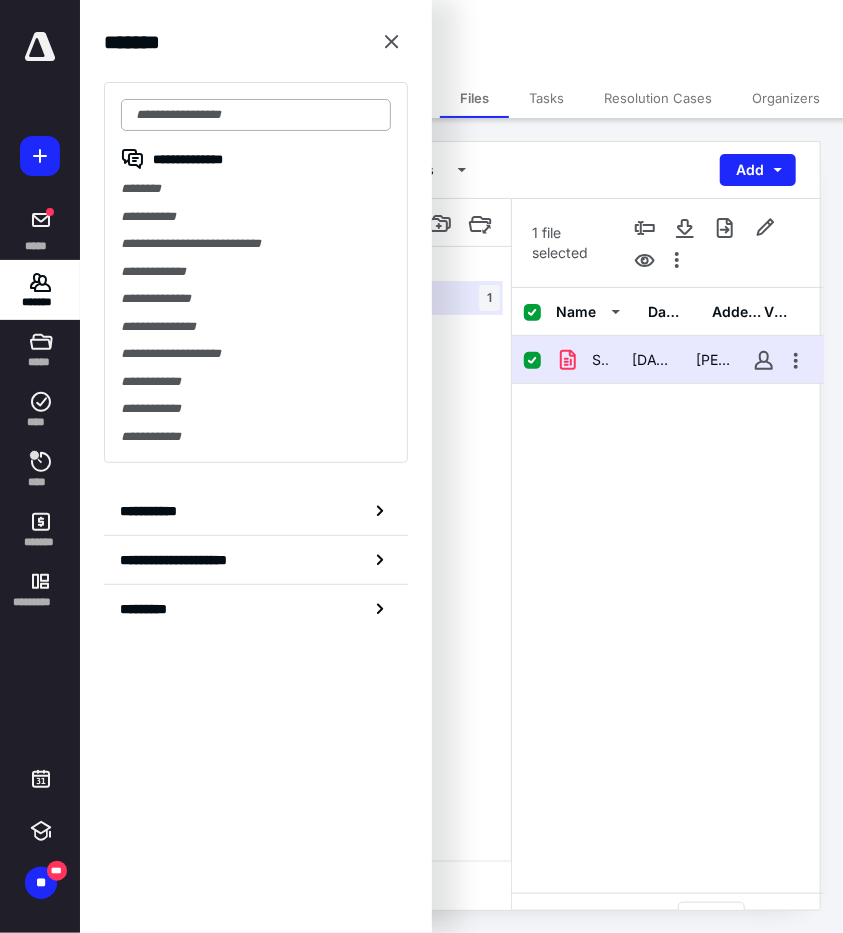 click at bounding box center (256, 115) 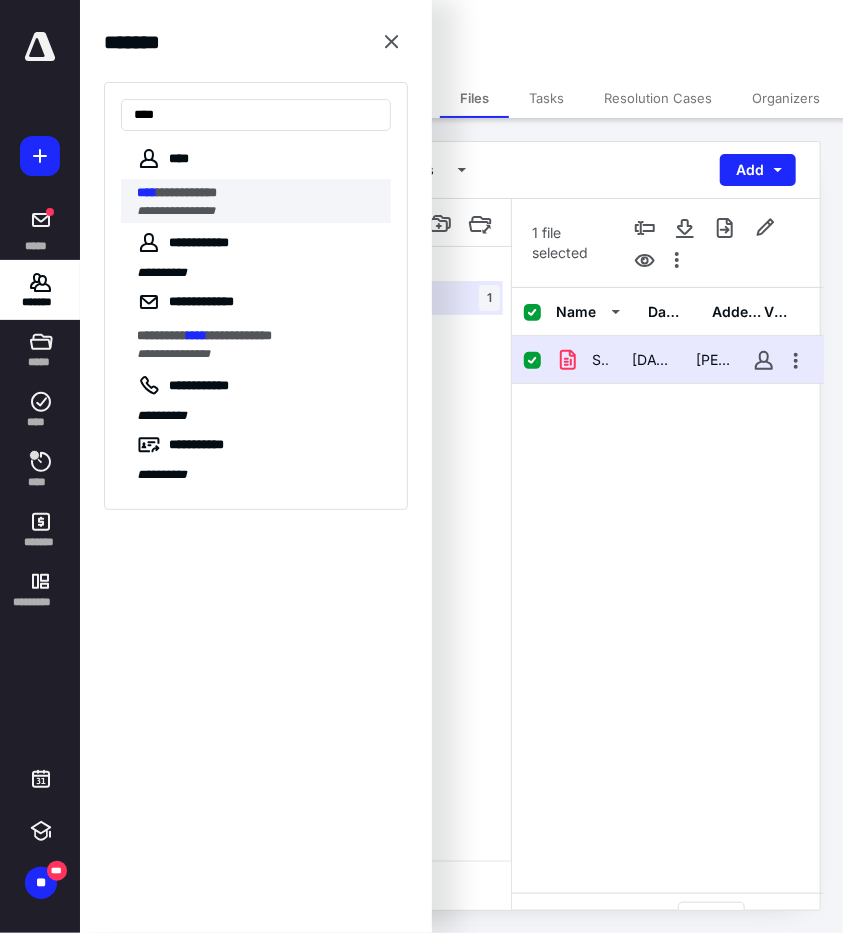 type on "****" 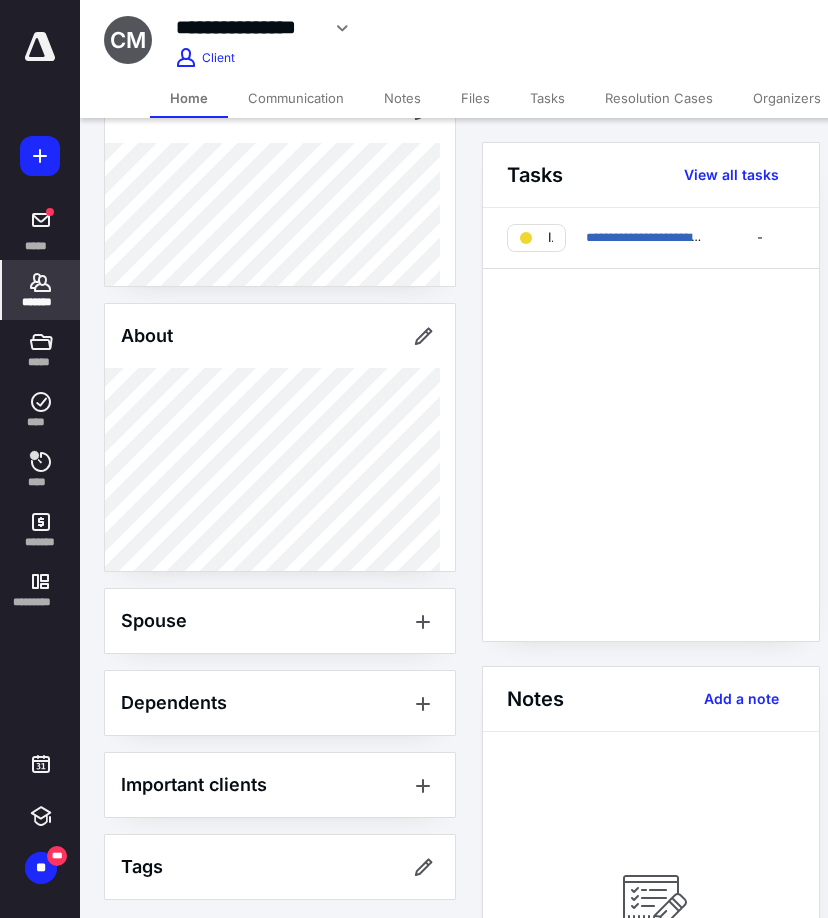 scroll, scrollTop: 206, scrollLeft: 0, axis: vertical 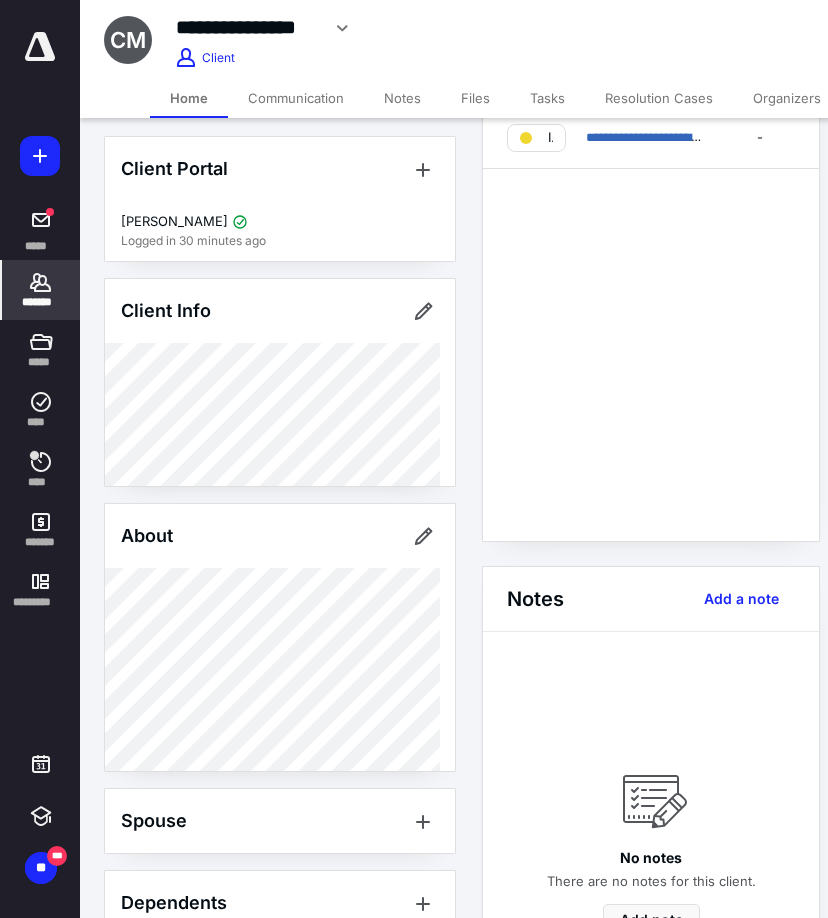 click on "Communication" at bounding box center [296, 98] 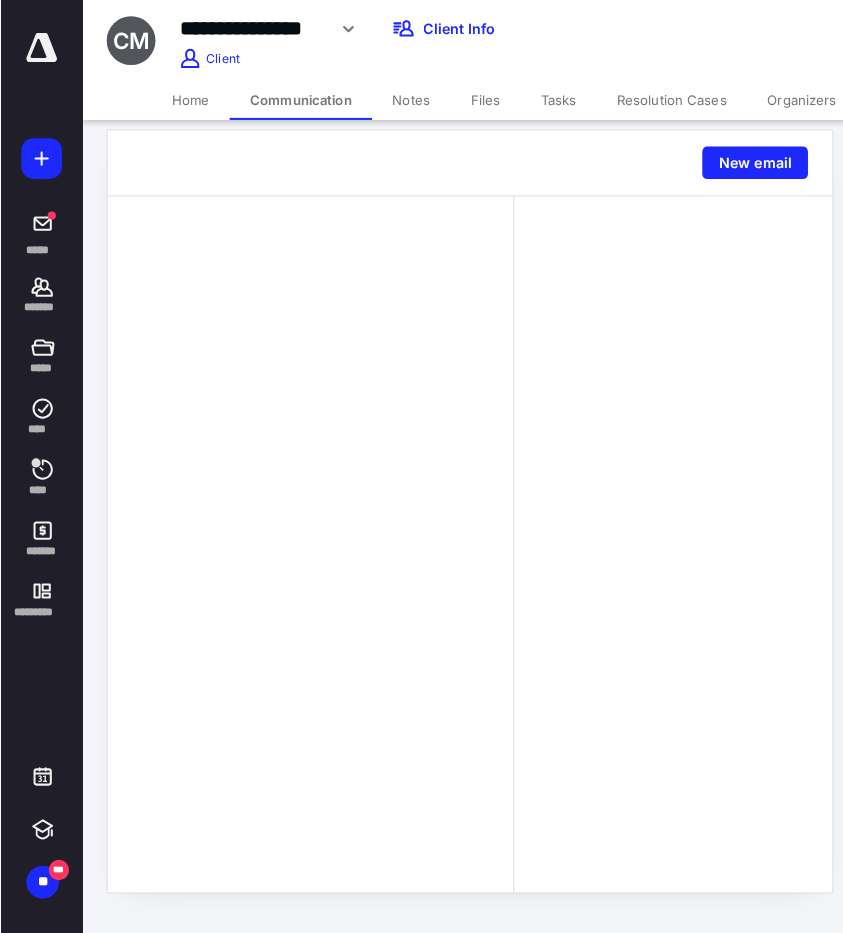scroll, scrollTop: 0, scrollLeft: 0, axis: both 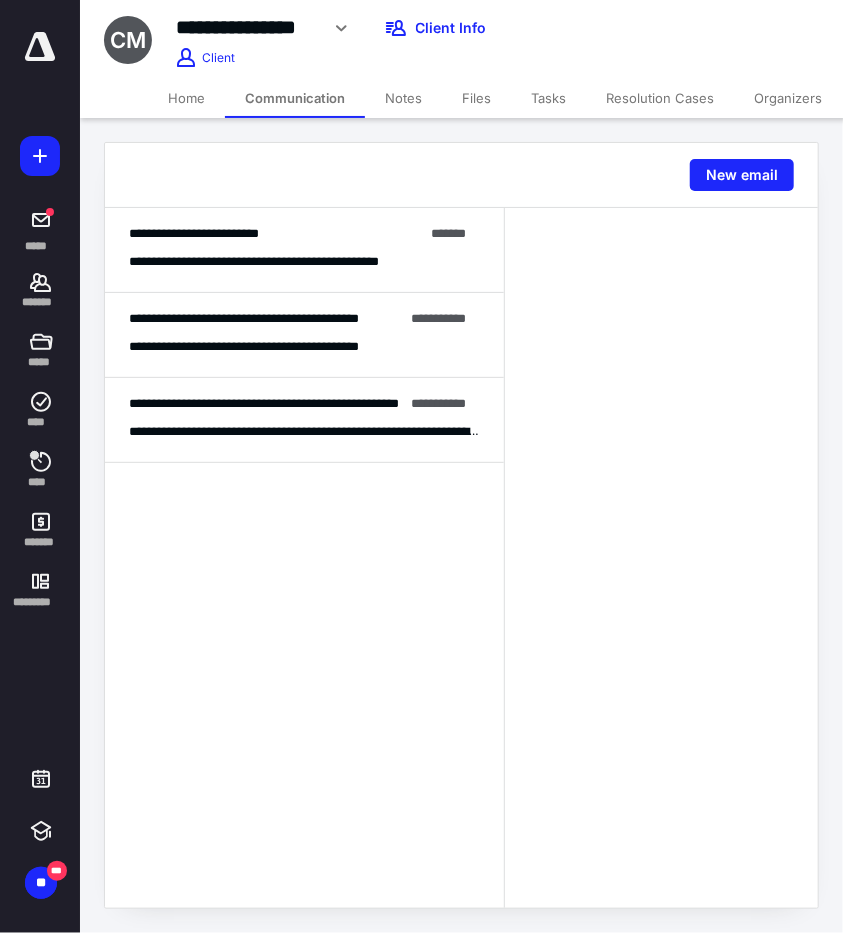 click on "**********" at bounding box center (281, 347) 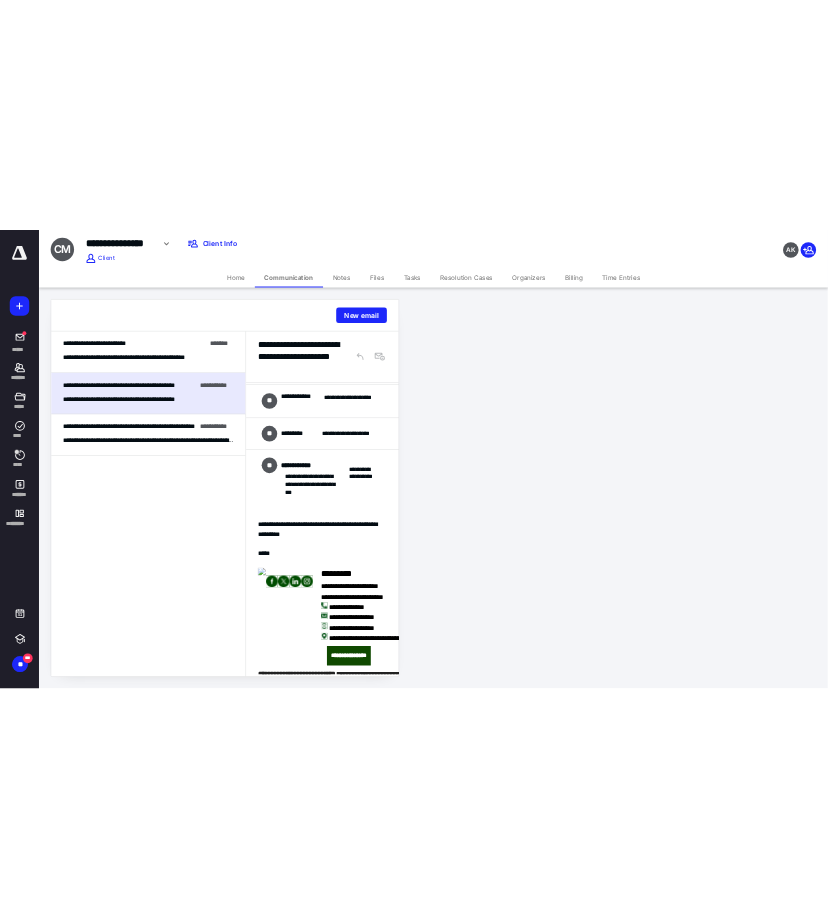 scroll, scrollTop: 448, scrollLeft: 0, axis: vertical 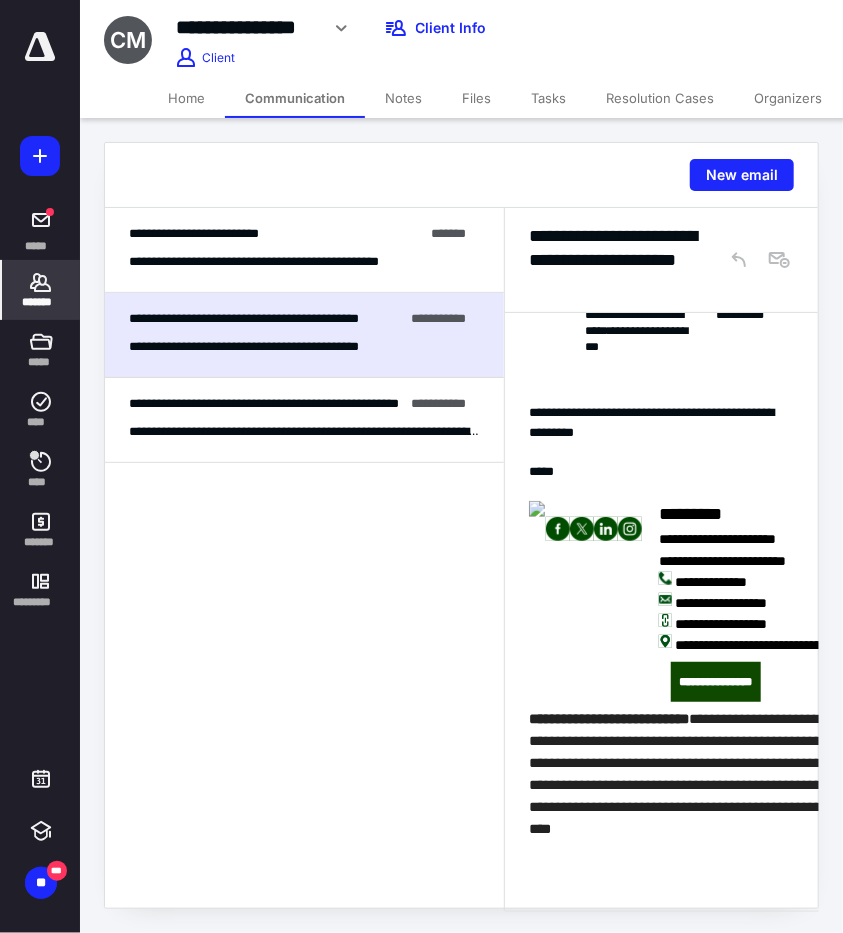 click on "*******" at bounding box center [41, 290] 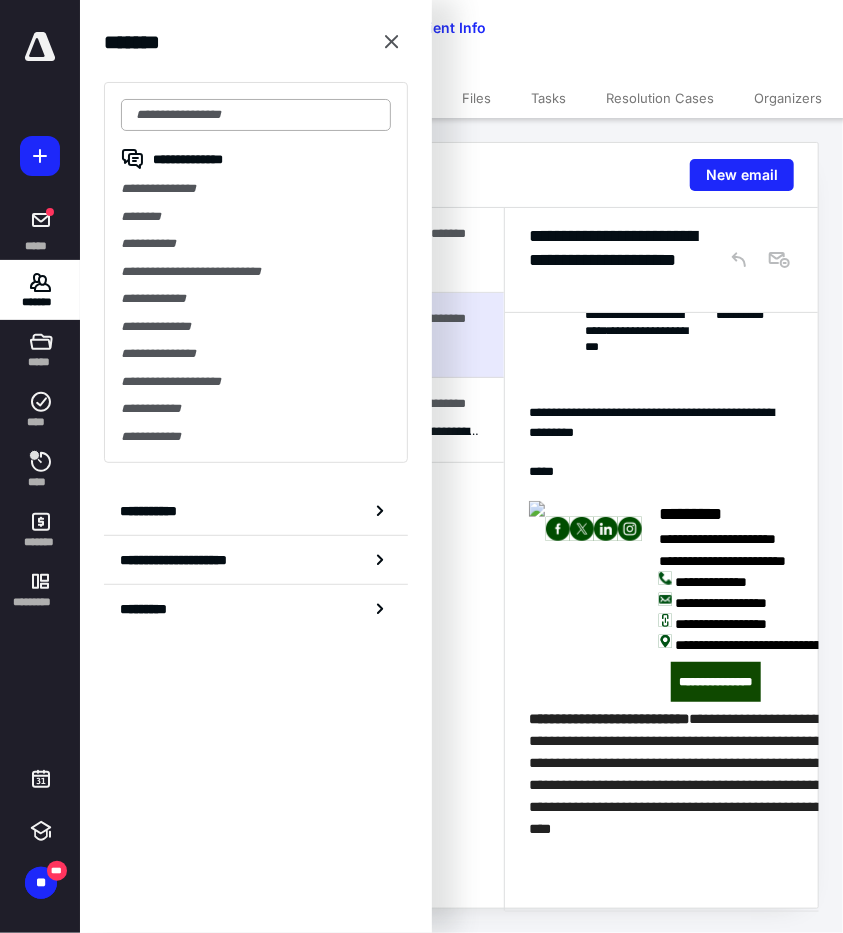 click at bounding box center [256, 115] 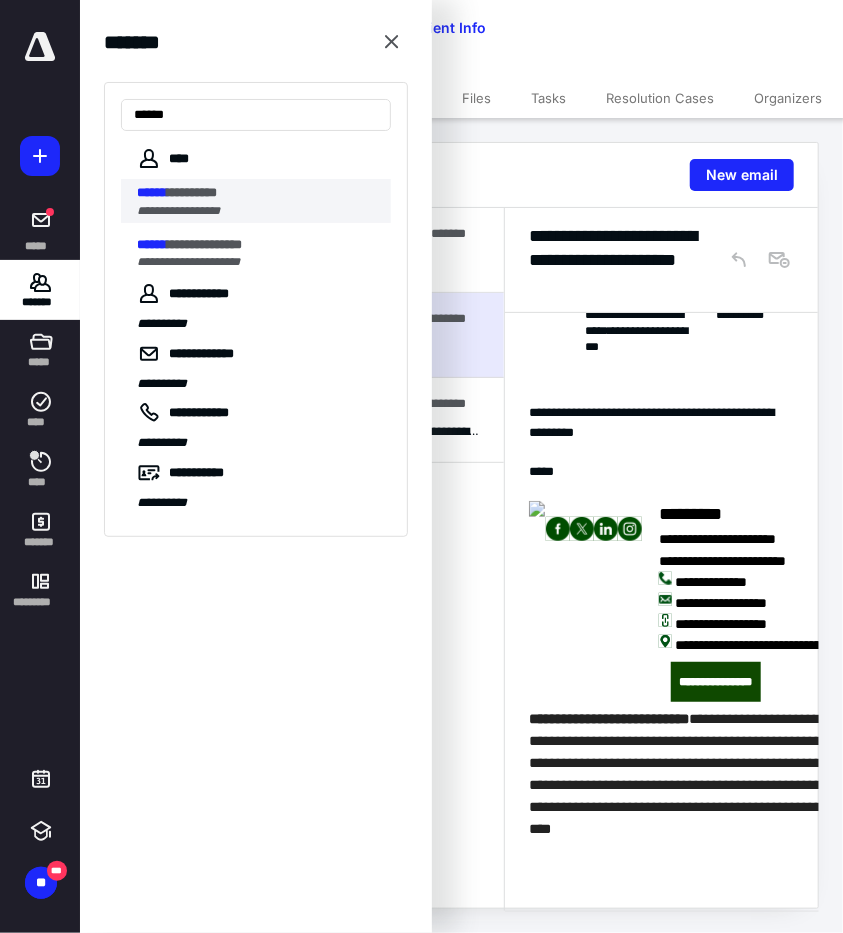 type on "******" 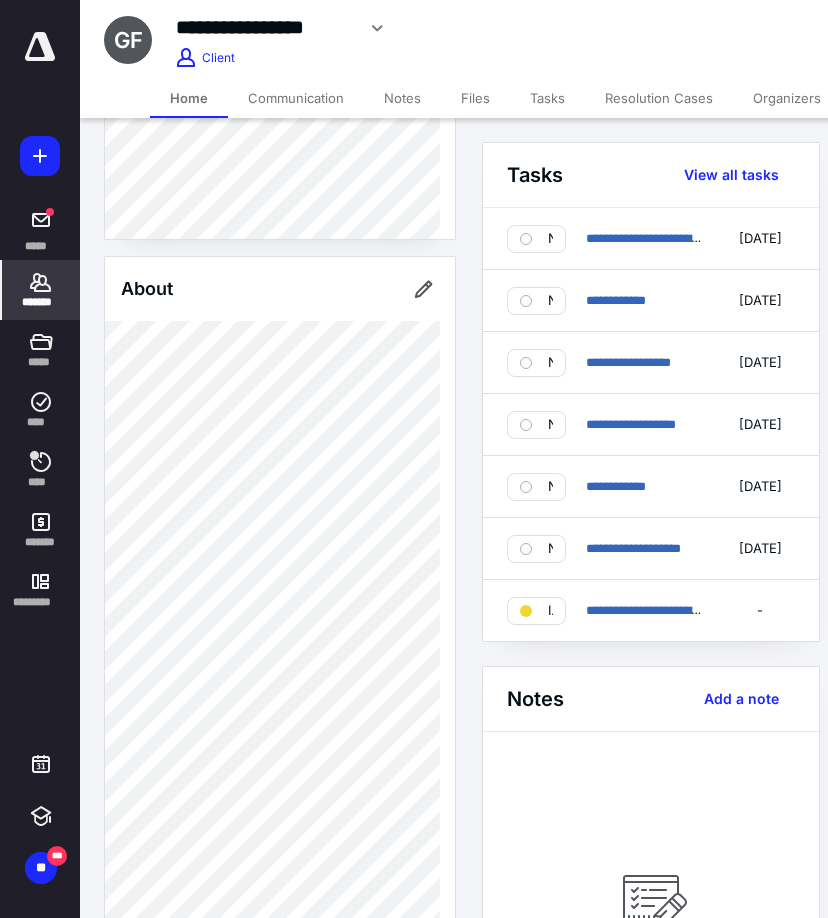 scroll, scrollTop: 500, scrollLeft: 0, axis: vertical 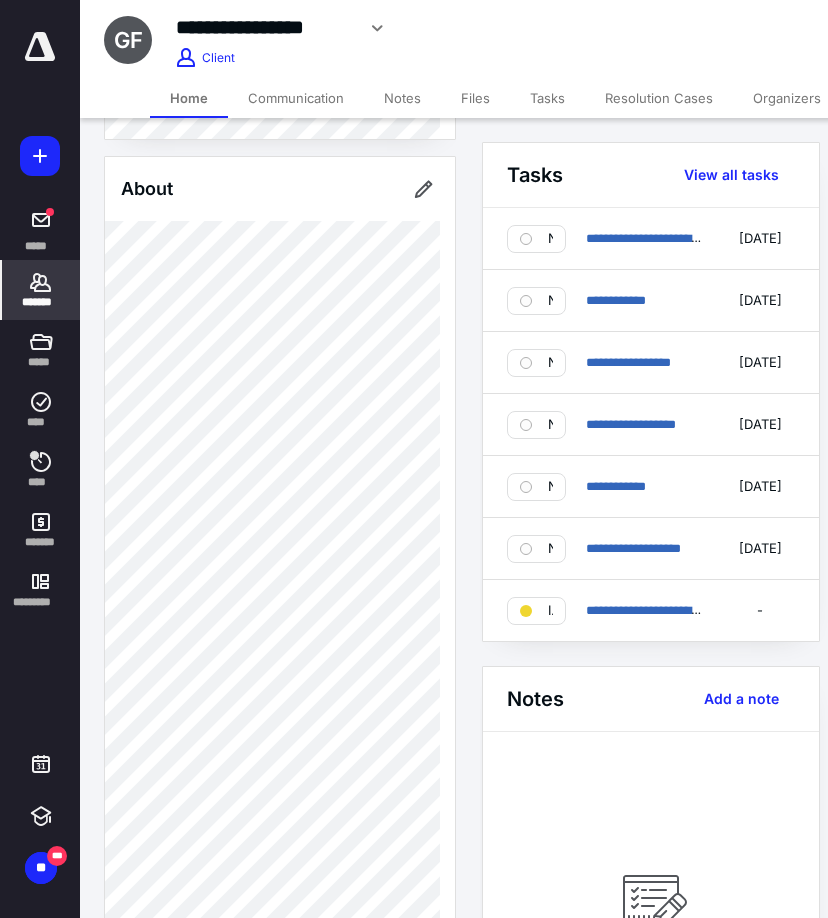 click on "*******" at bounding box center [41, 290] 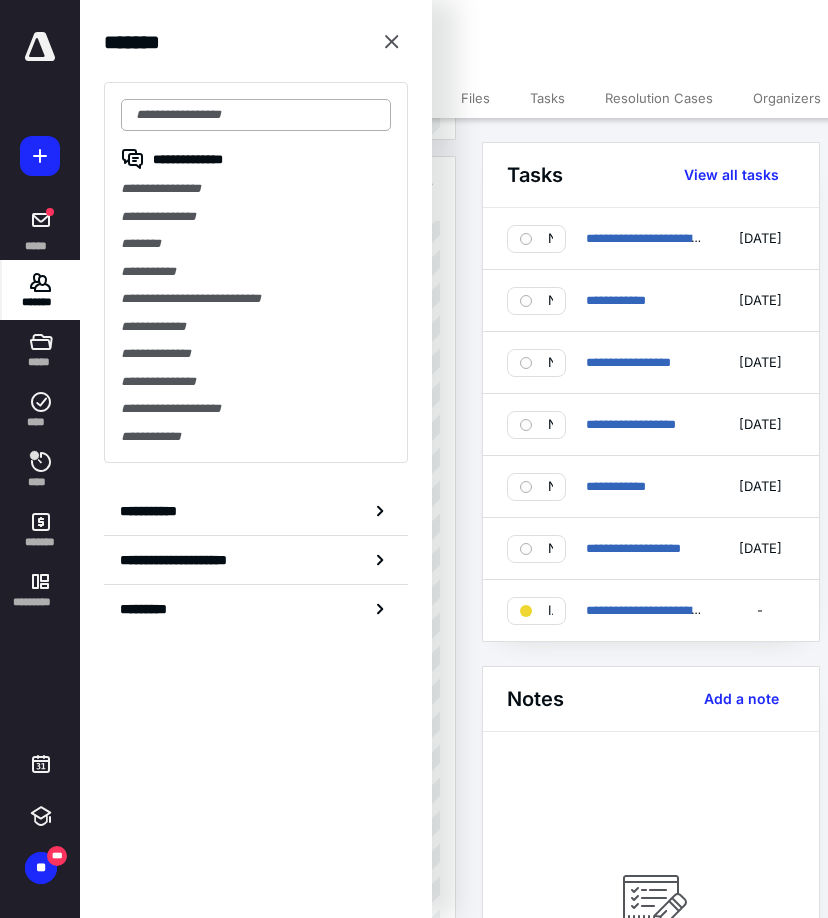 click at bounding box center (256, 115) 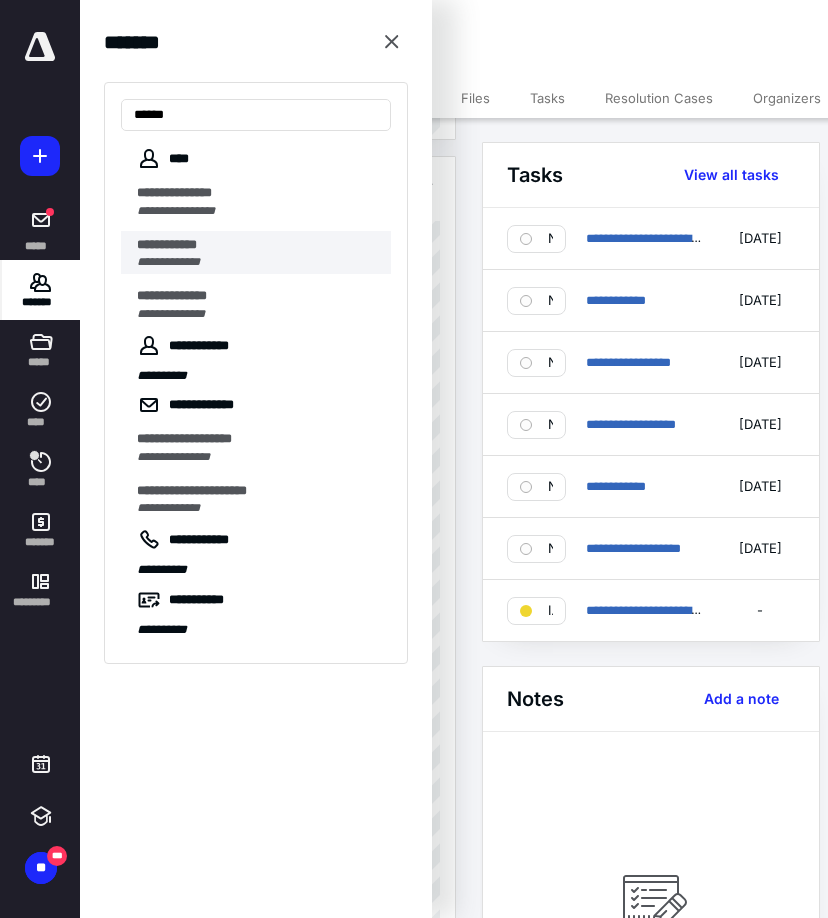 type on "*****" 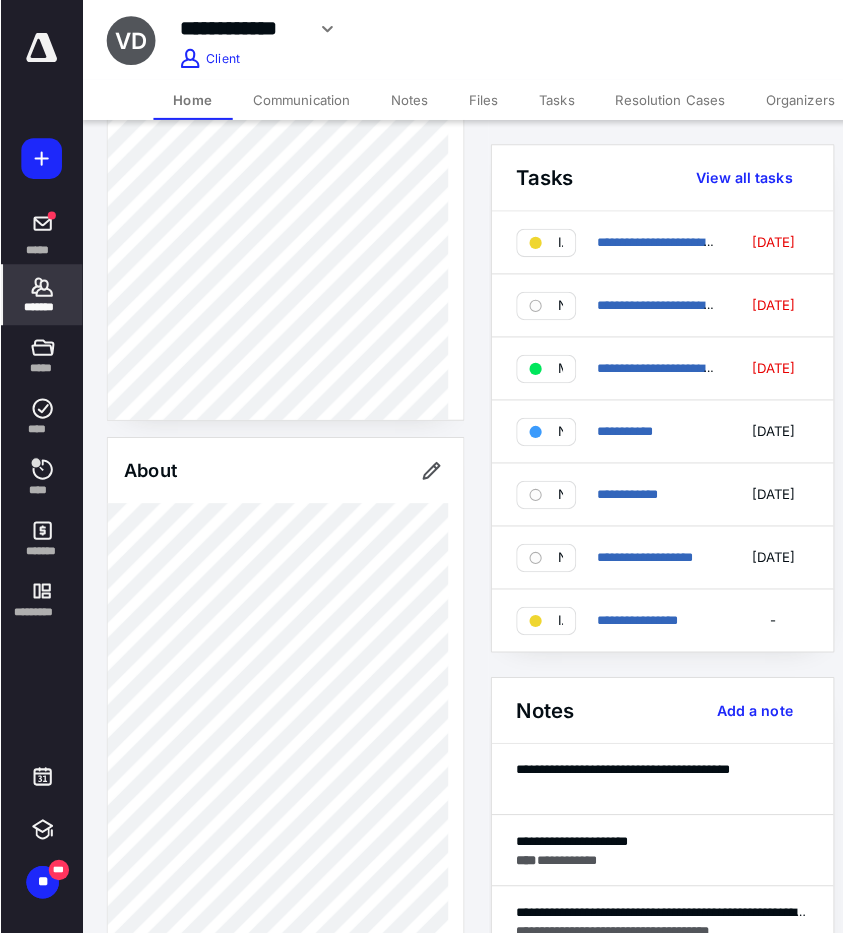 scroll, scrollTop: 100, scrollLeft: 0, axis: vertical 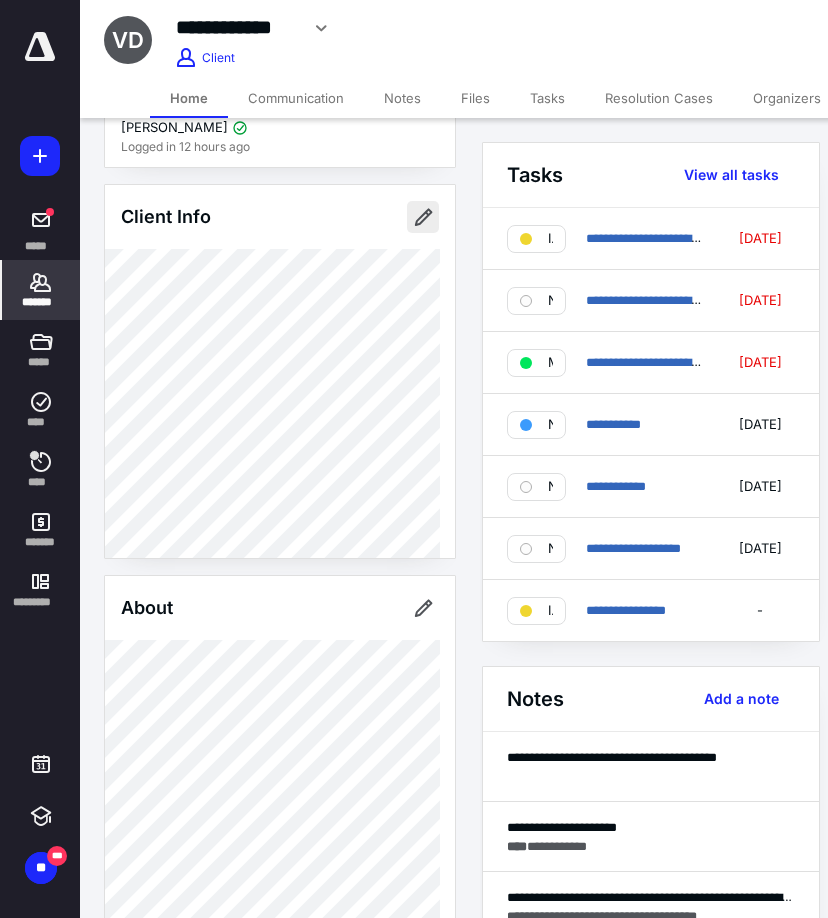 click at bounding box center [423, 217] 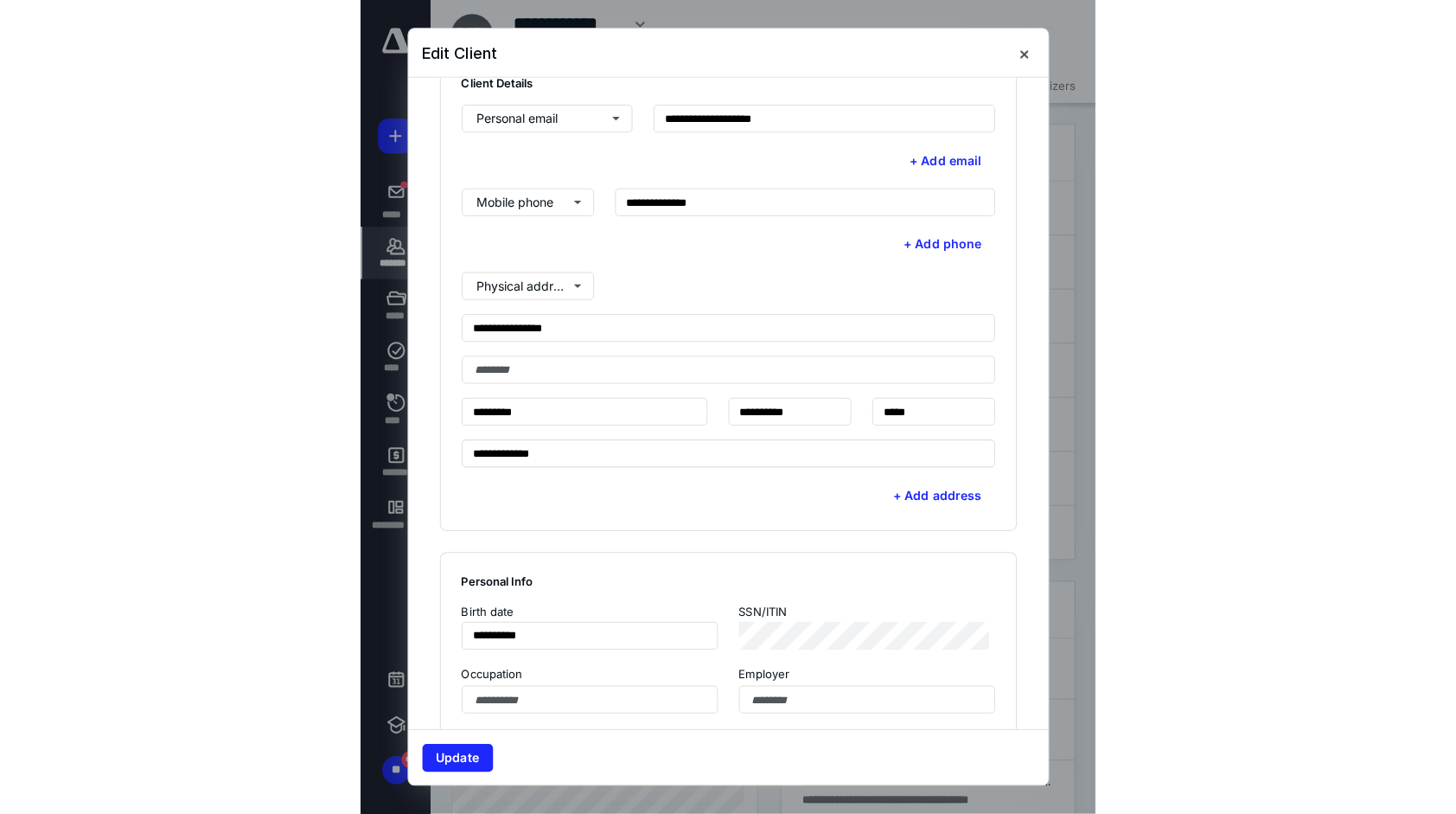 scroll, scrollTop: 519, scrollLeft: 0, axis: vertical 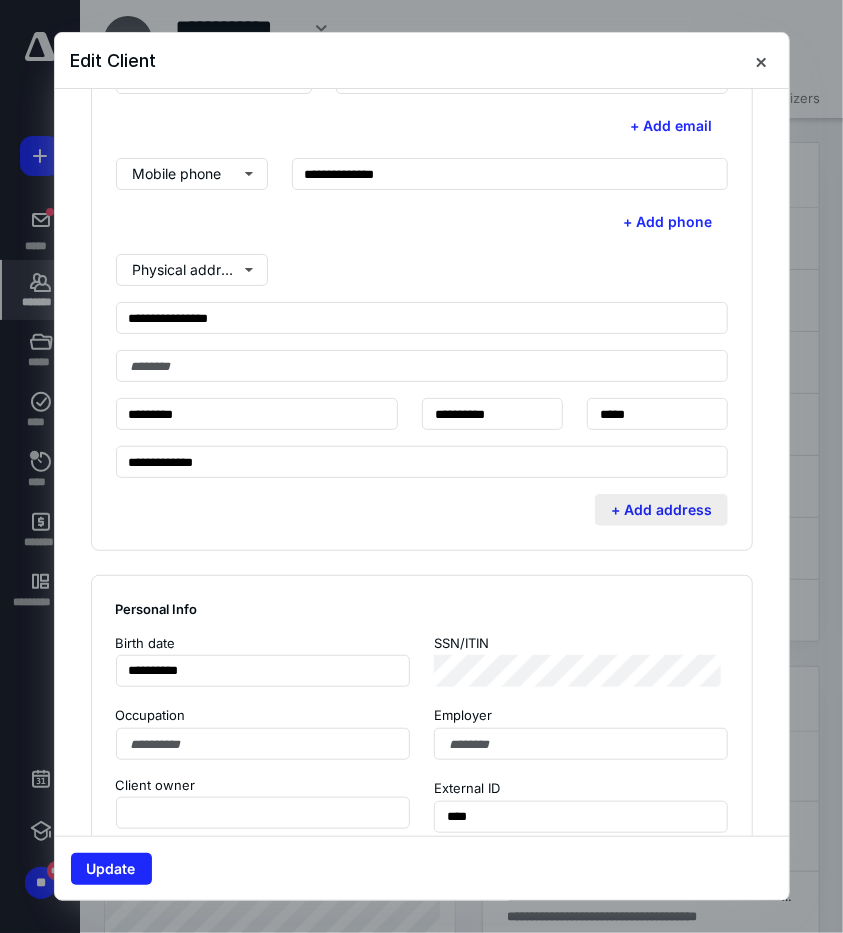 click on "+ Add address" at bounding box center [661, 510] 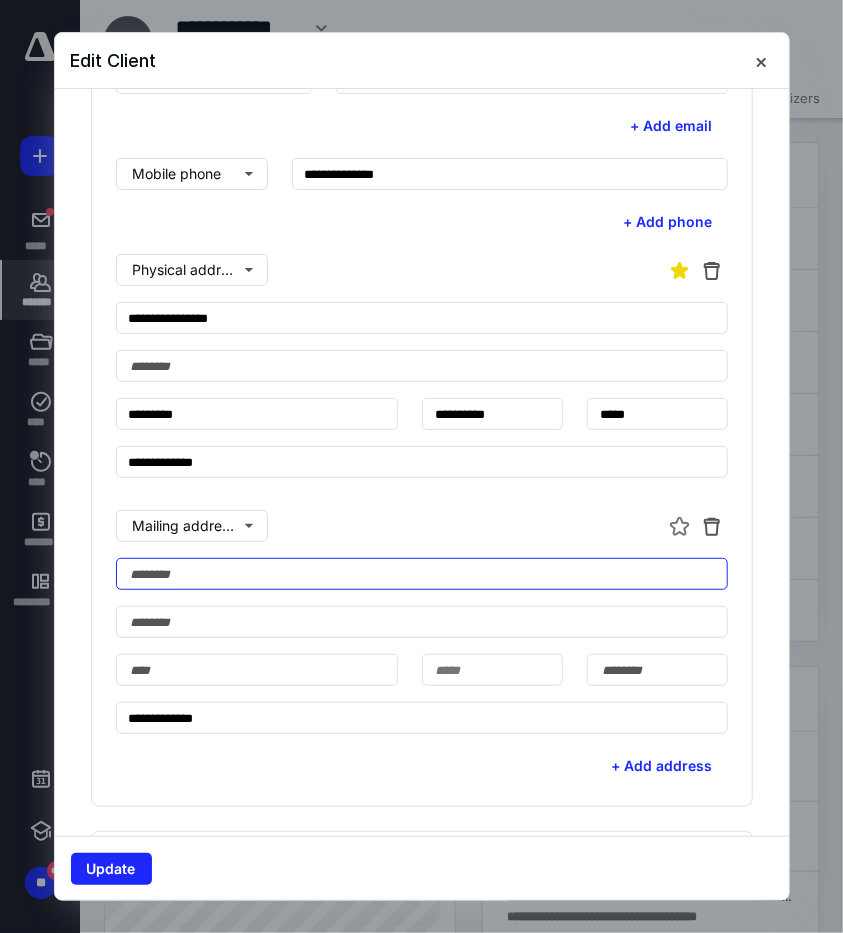 click at bounding box center [422, 574] 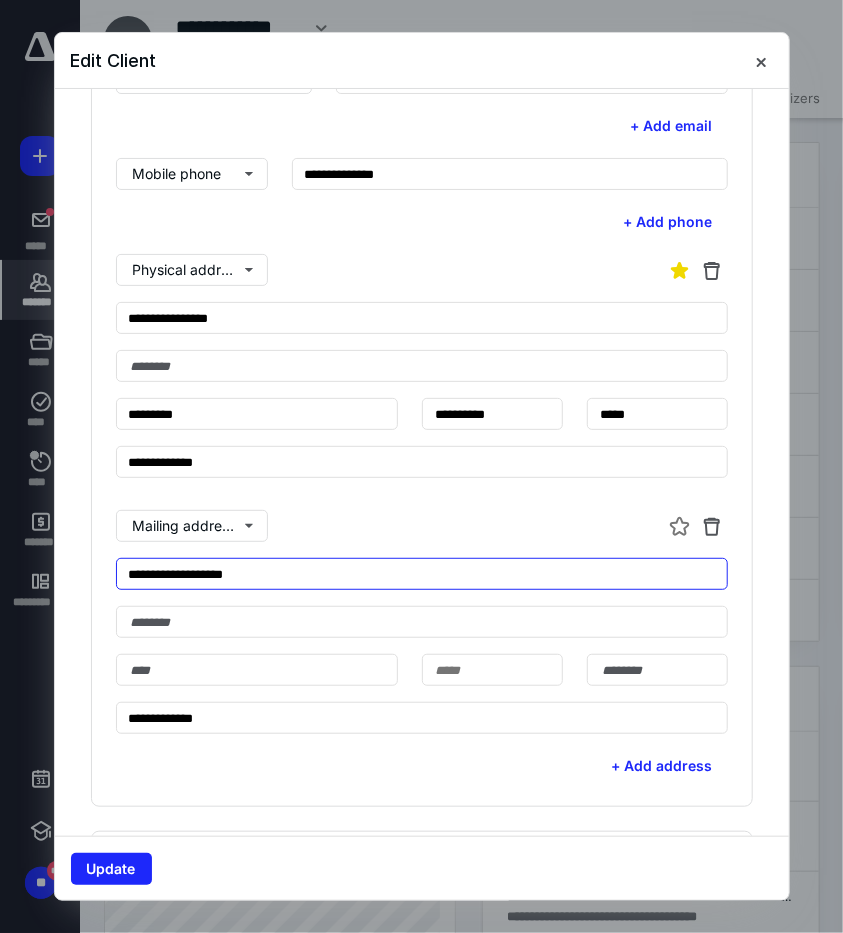 type on "**********" 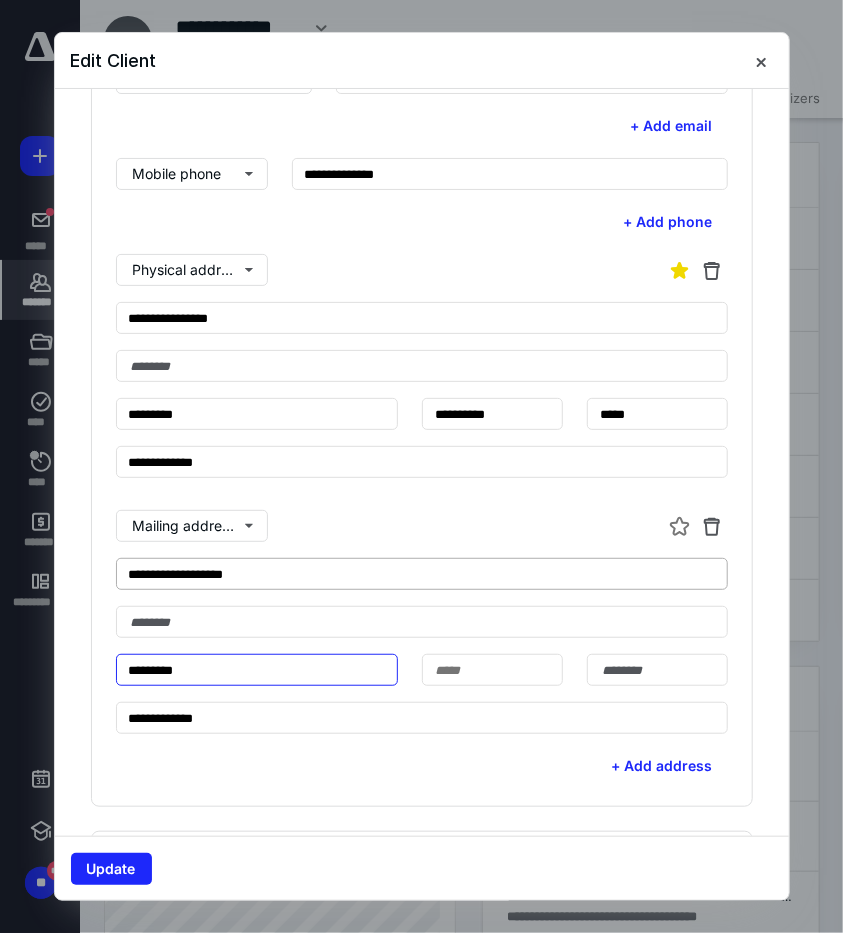type on "*********" 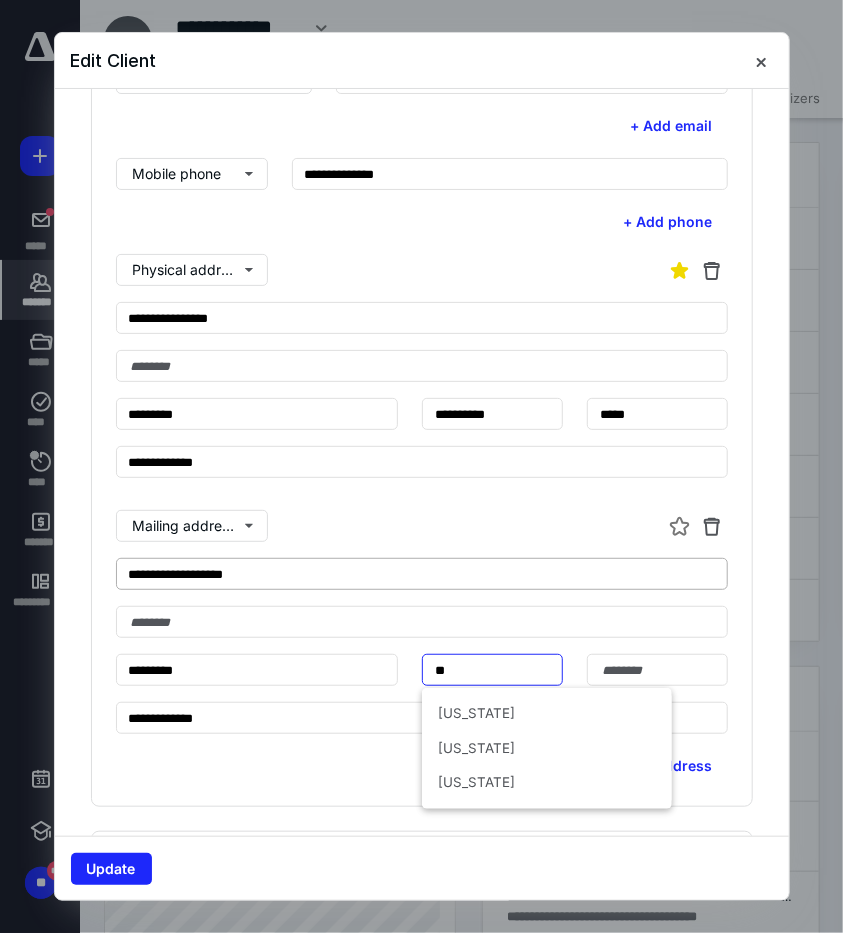 type on "**" 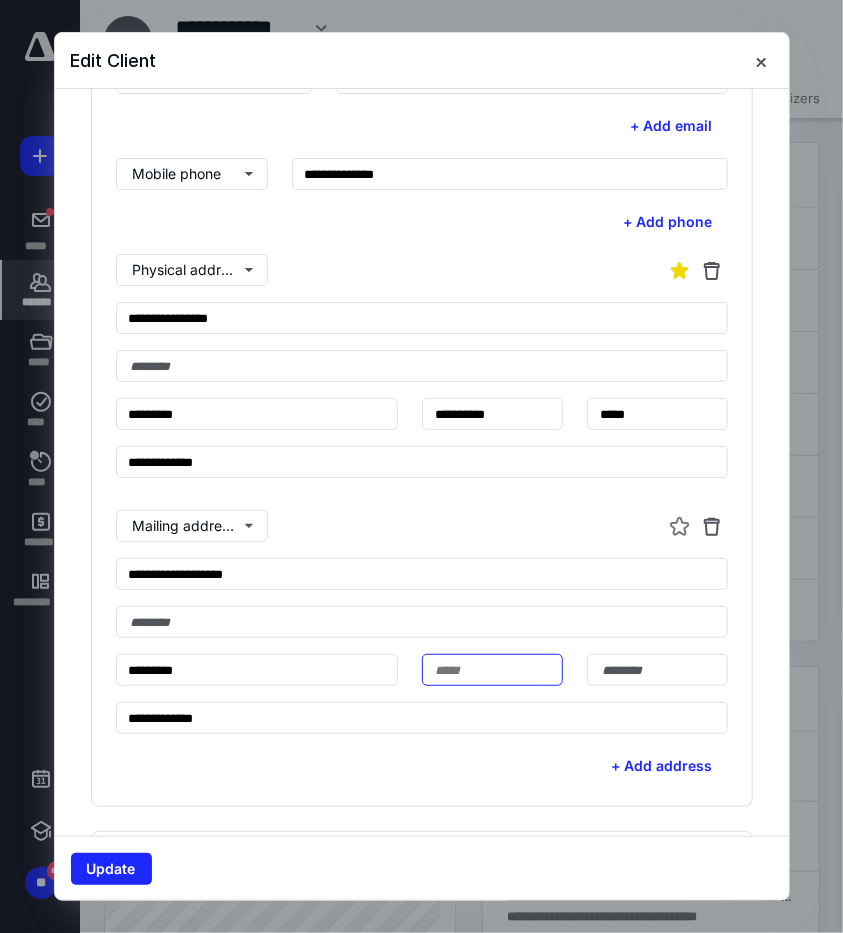 click at bounding box center (492, 670) 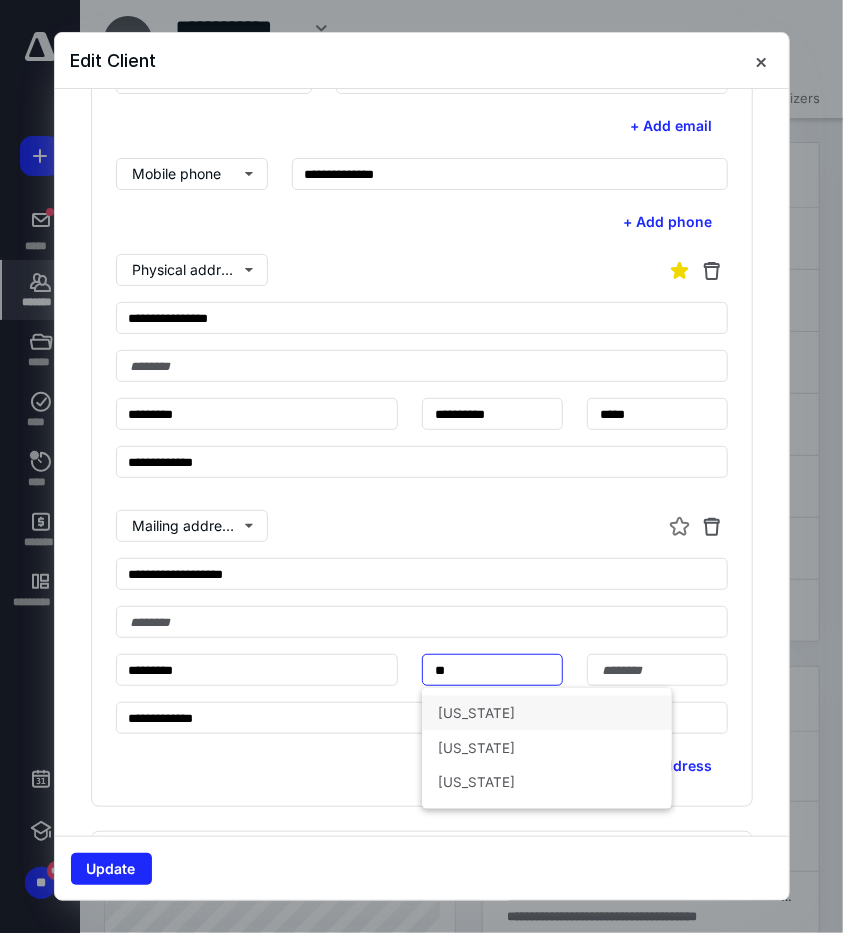 click on "California" at bounding box center [547, 713] 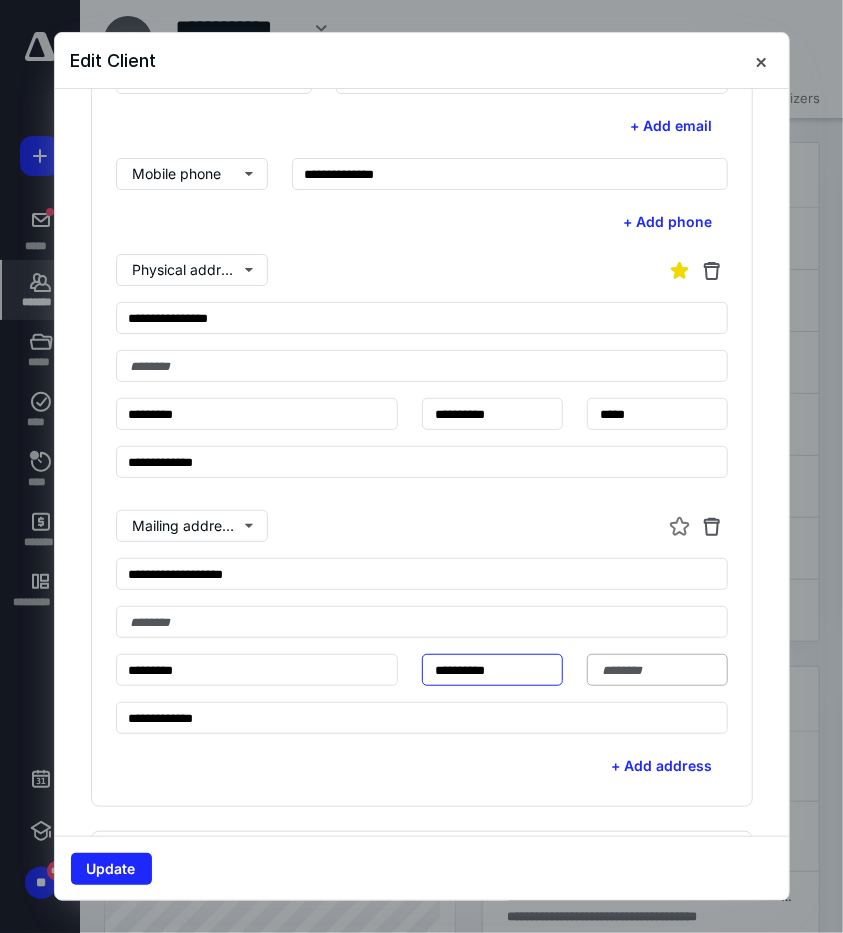 type on "**********" 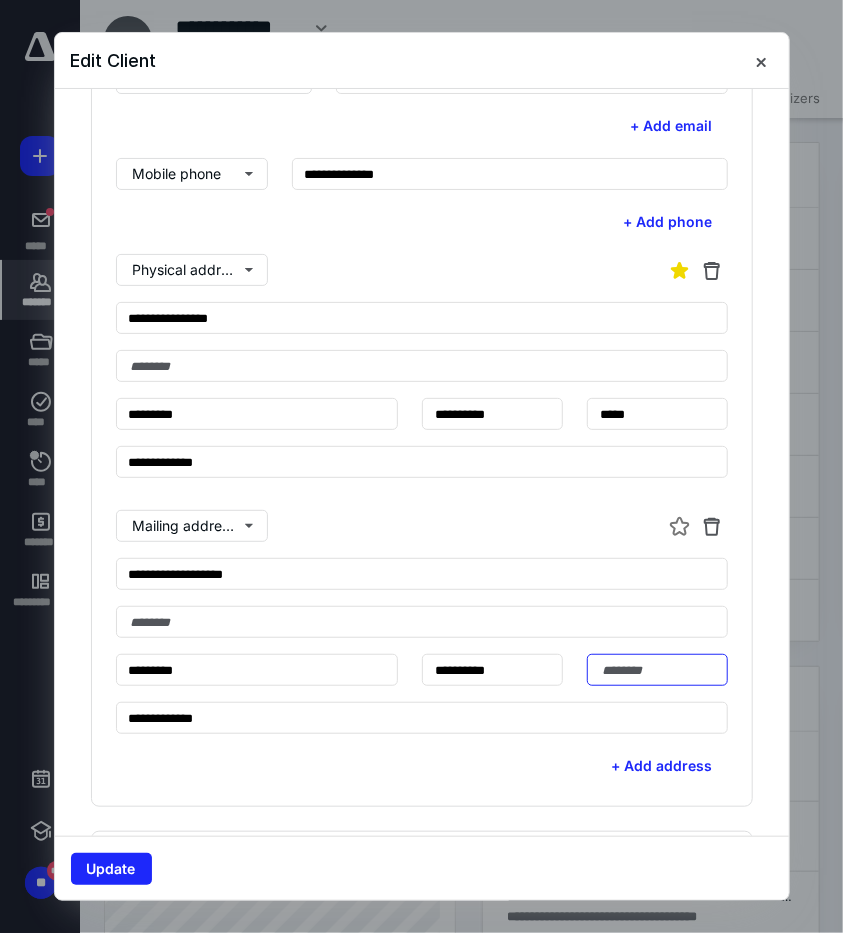 click at bounding box center (657, 670) 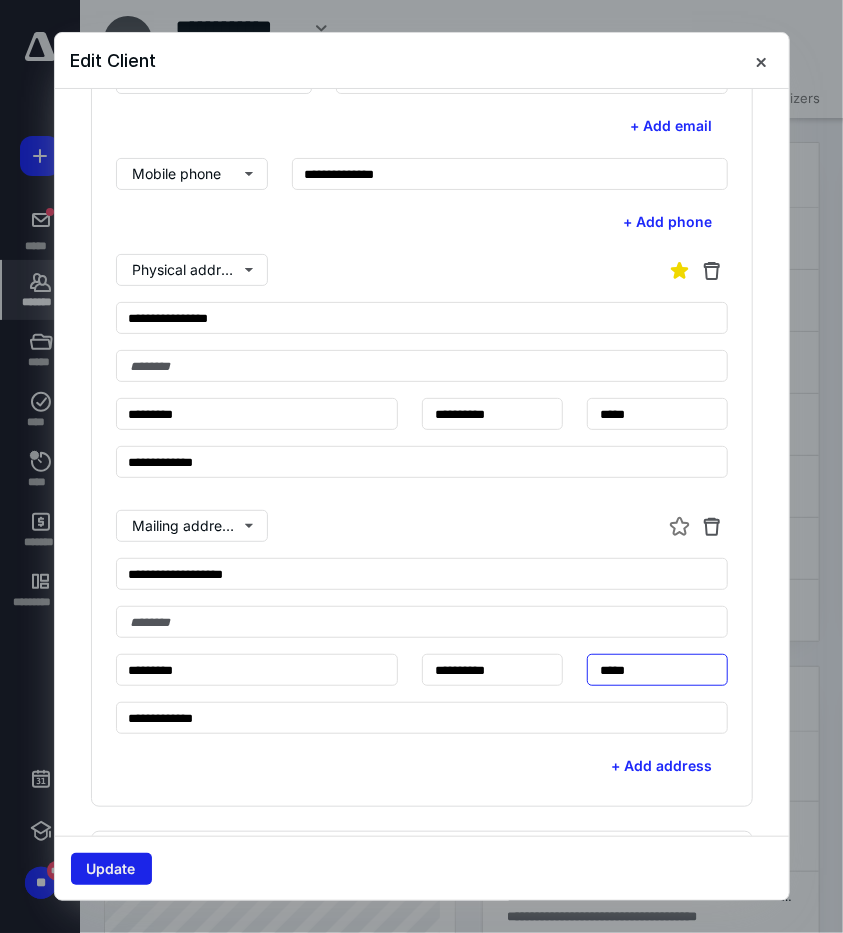 type on "*****" 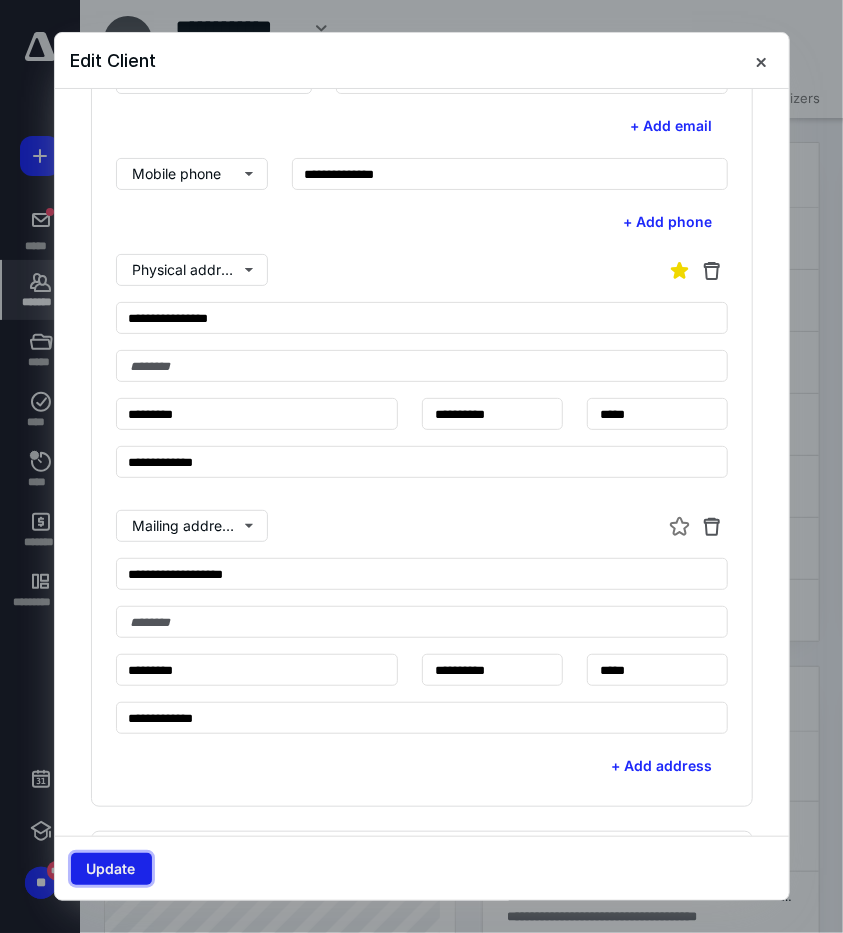 click on "Update" at bounding box center (111, 869) 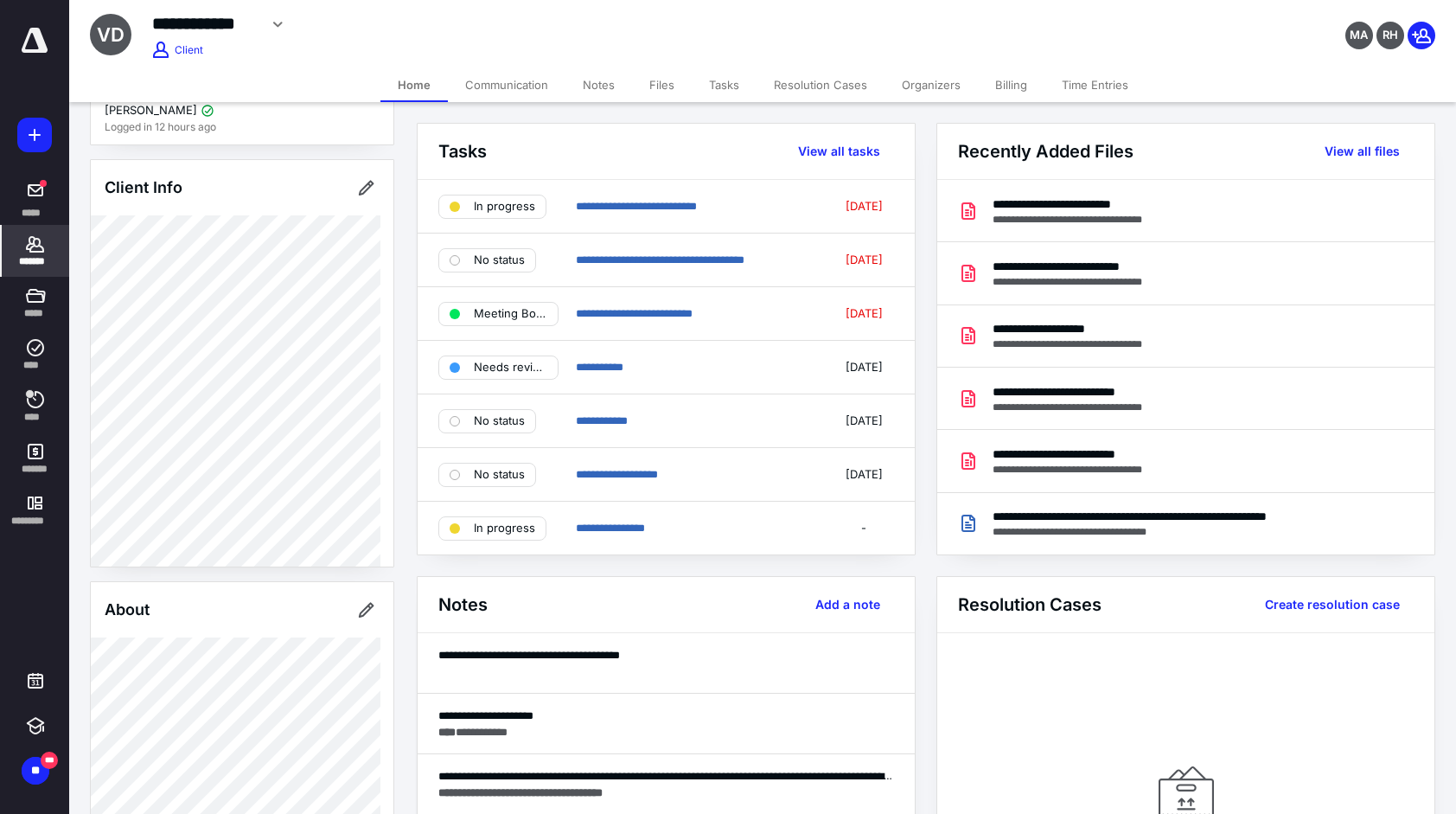click on "Notes" at bounding box center [598, 85] 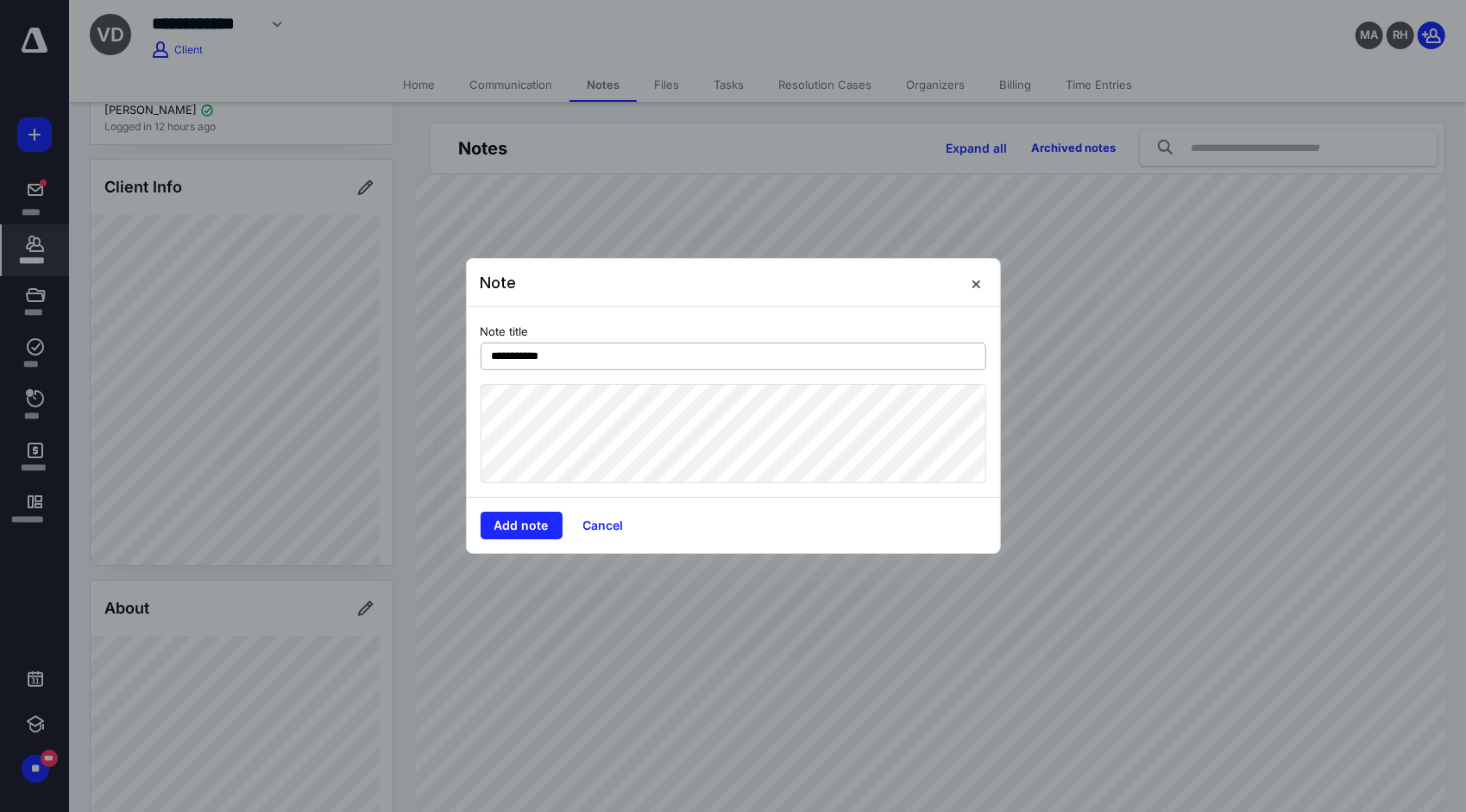 click on "**********" at bounding box center [733, 356] 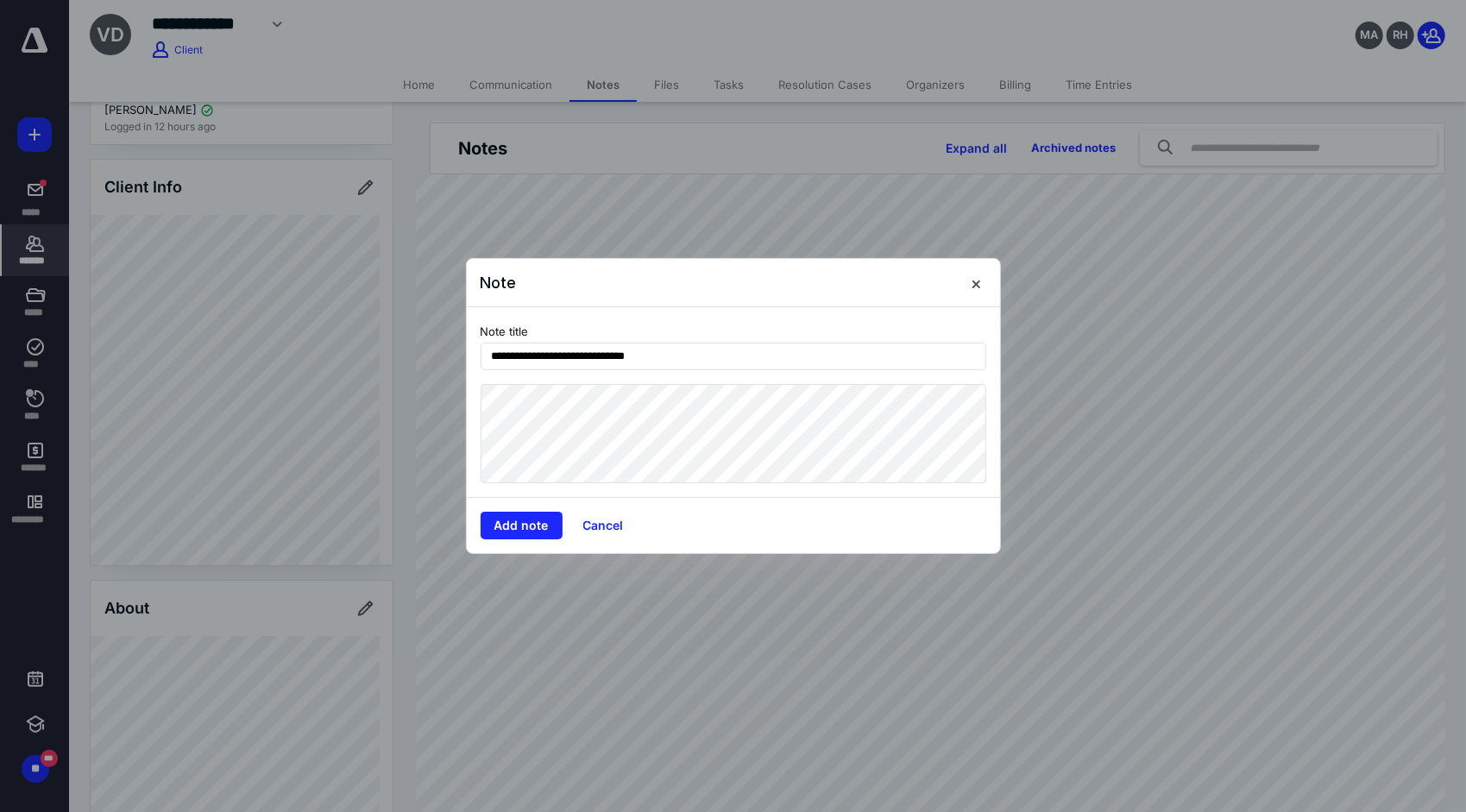 type on "**********" 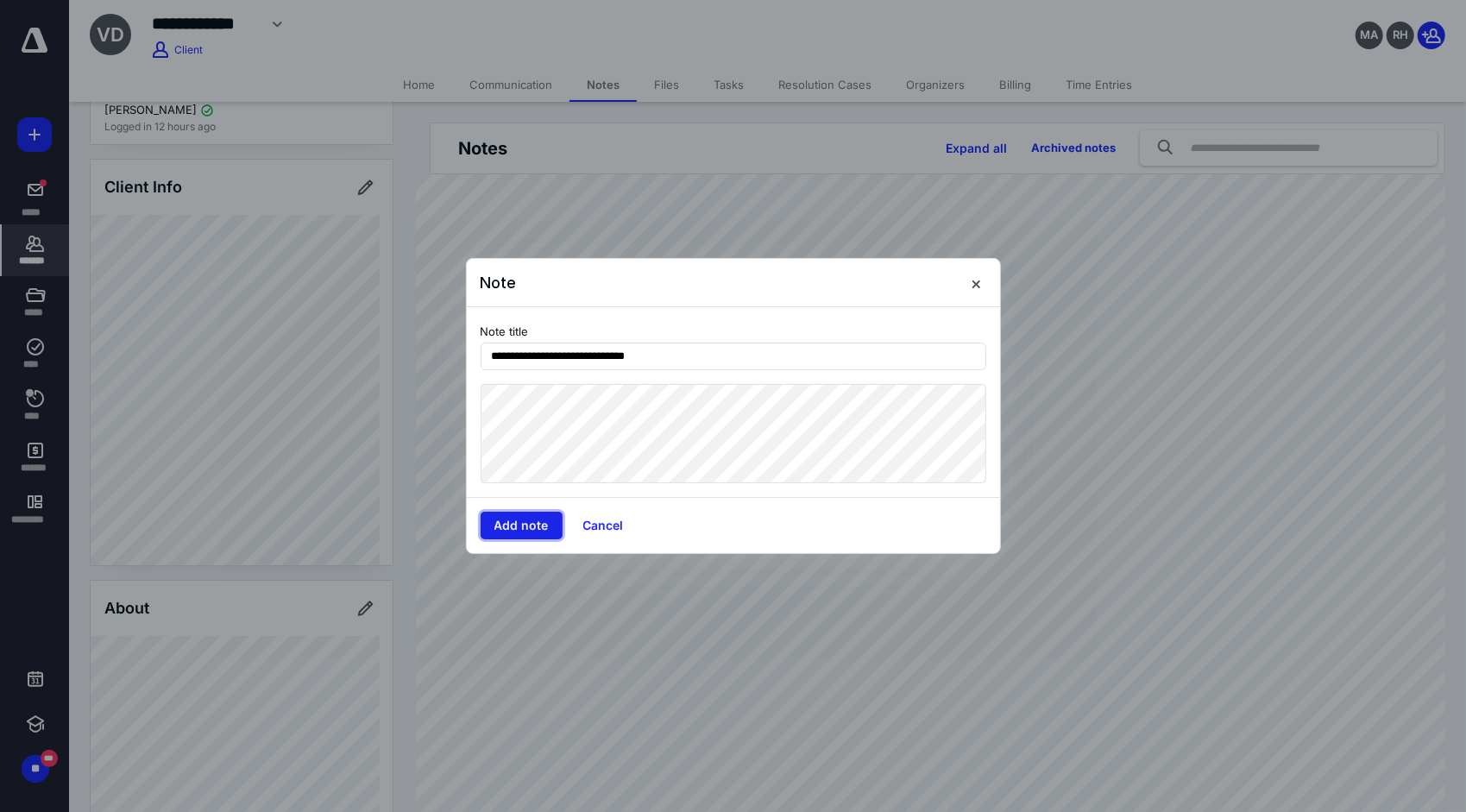 click on "Add note" at bounding box center (521, 526) 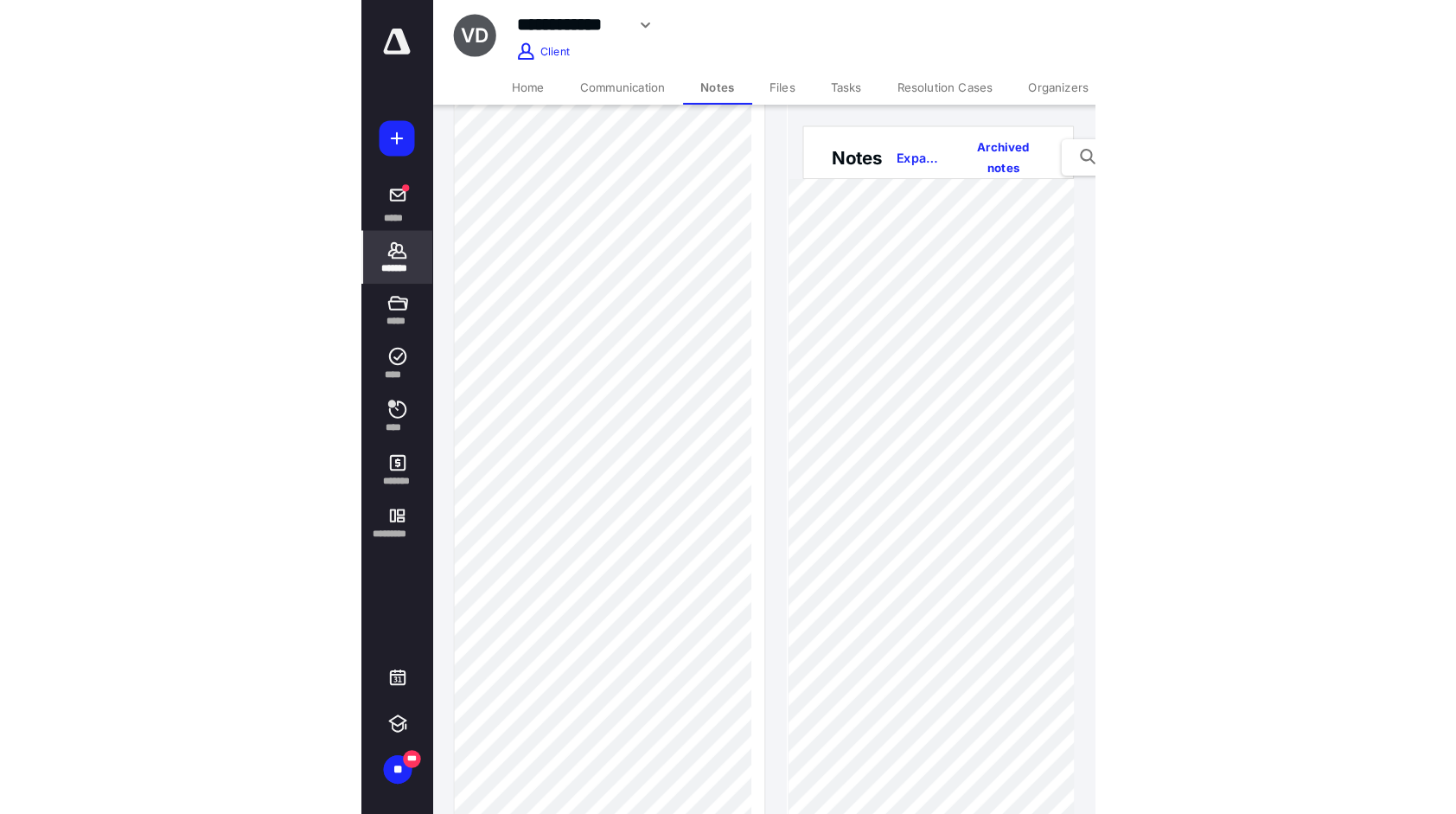 scroll, scrollTop: 1632, scrollLeft: 0, axis: vertical 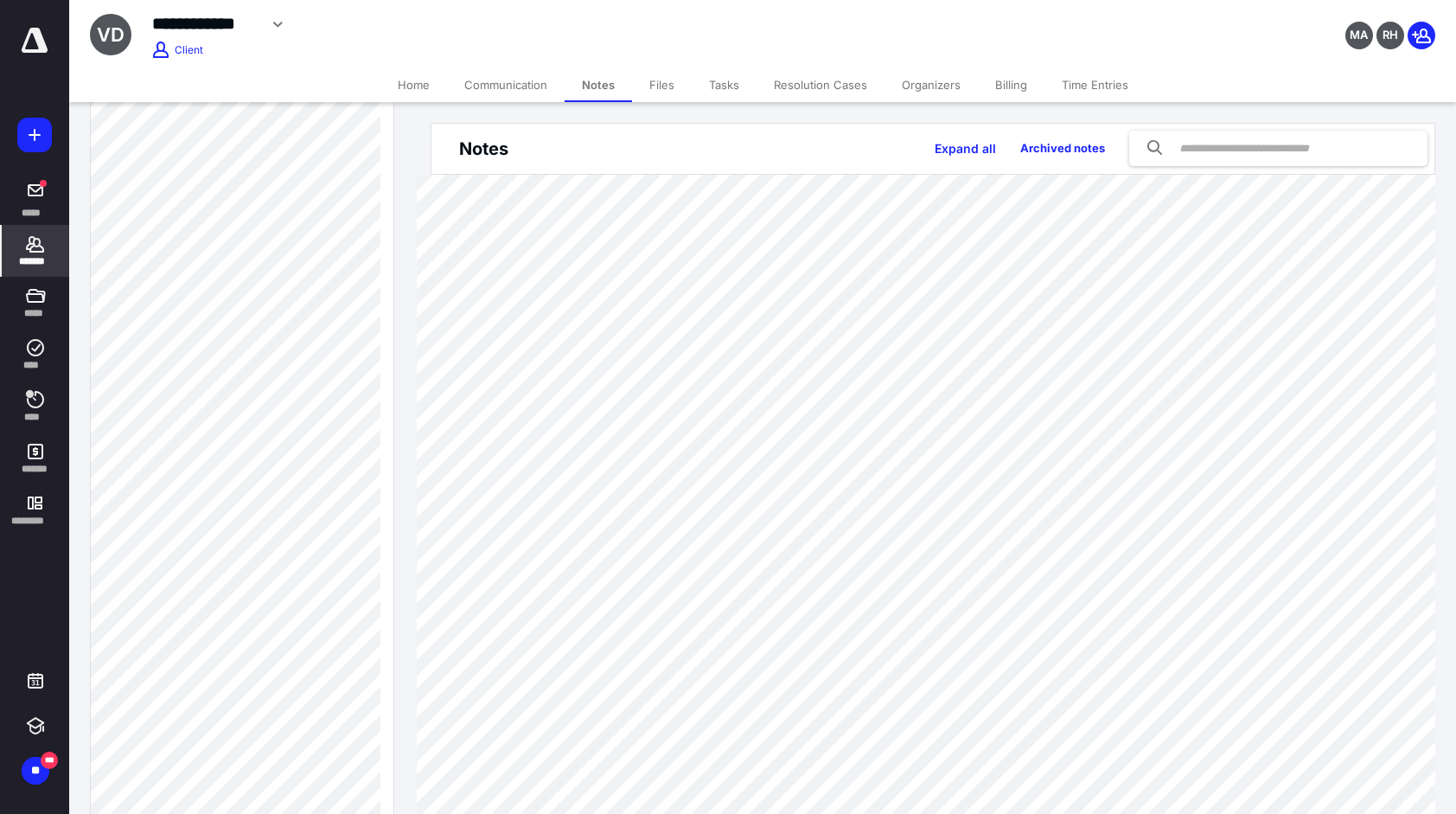 click on "Home" at bounding box center [413, 85] 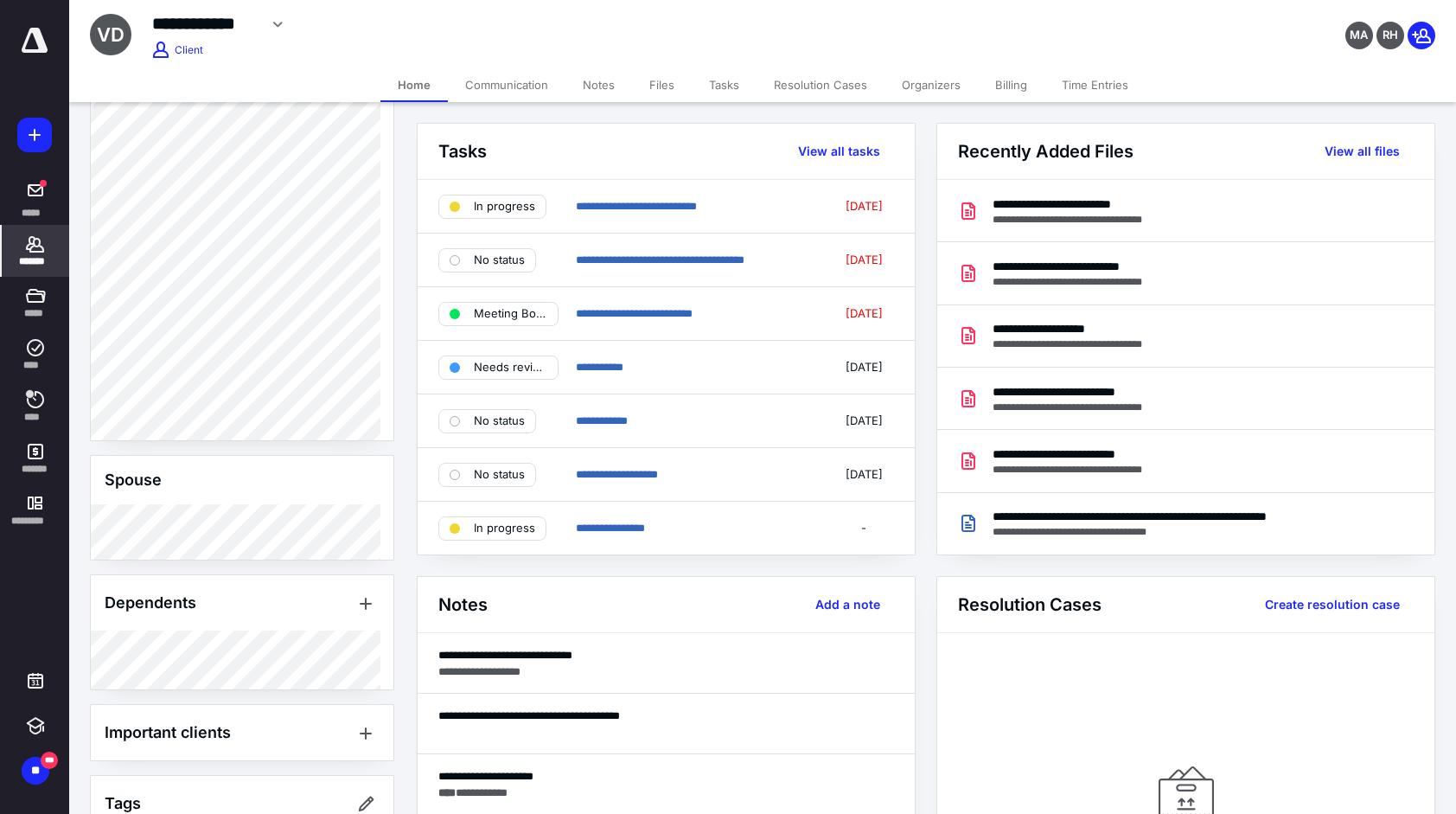 scroll, scrollTop: 2930, scrollLeft: 0, axis: vertical 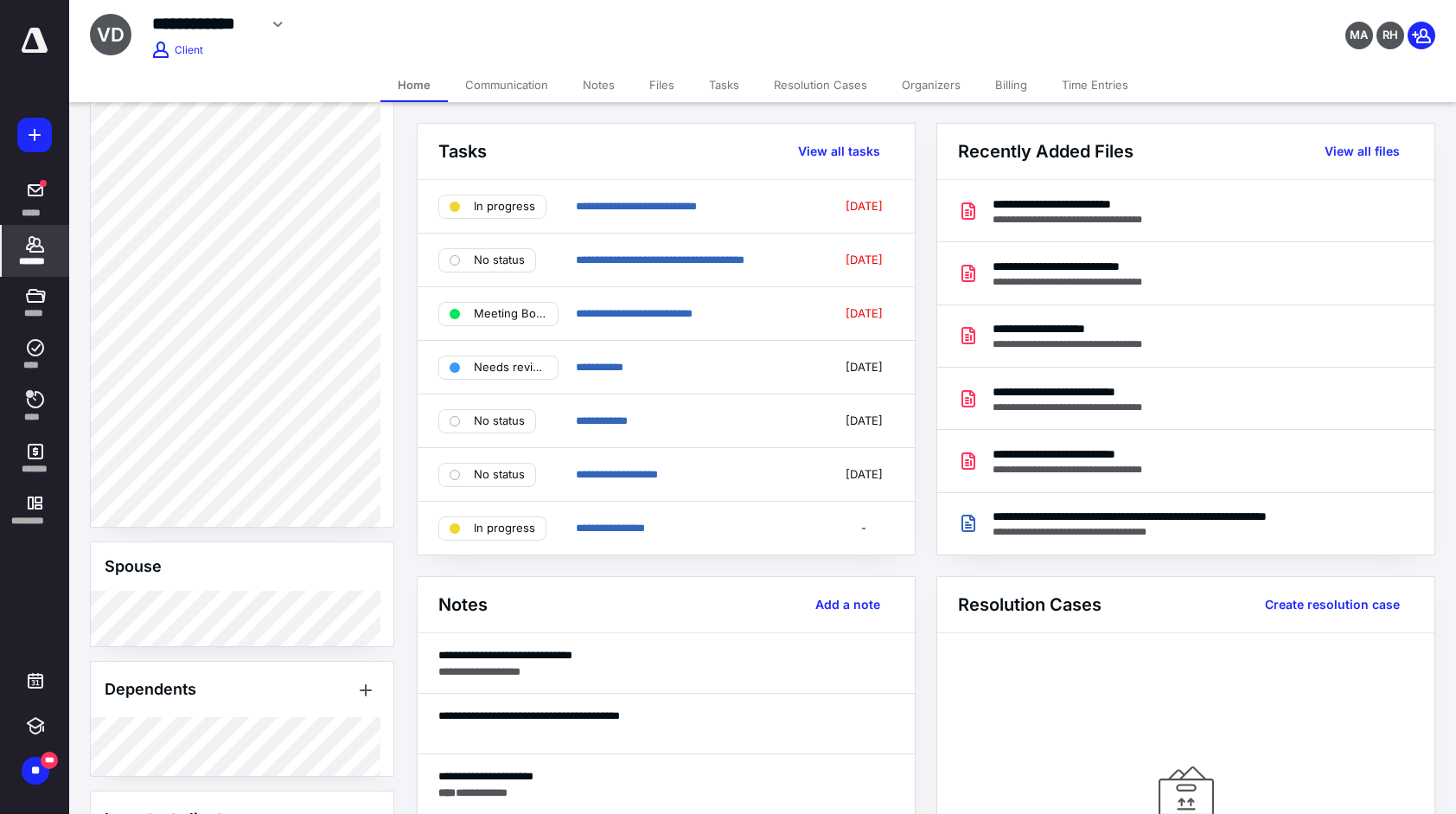 click on "*******" at bounding box center (35, 261) 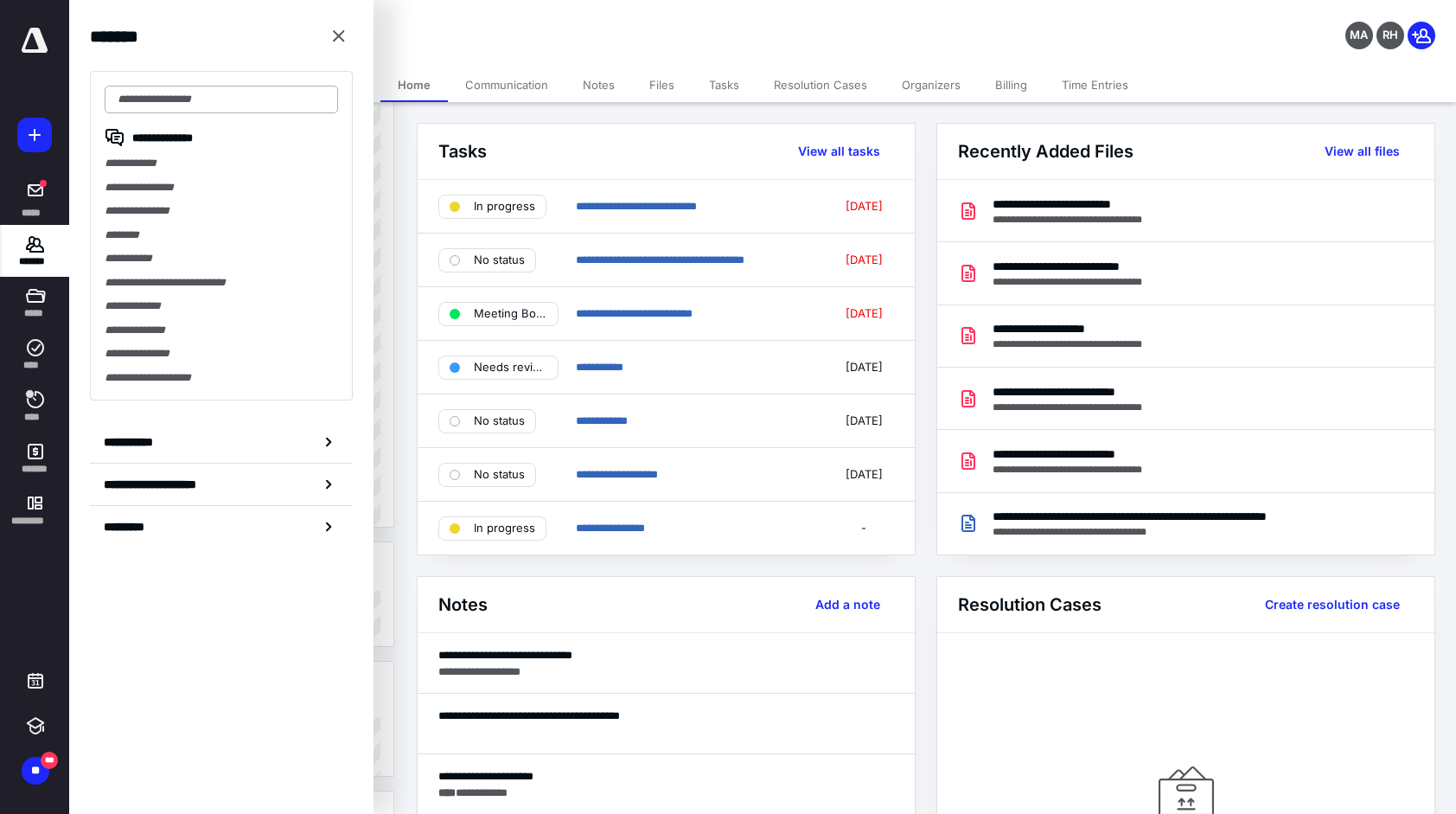 click at bounding box center [221, 99] 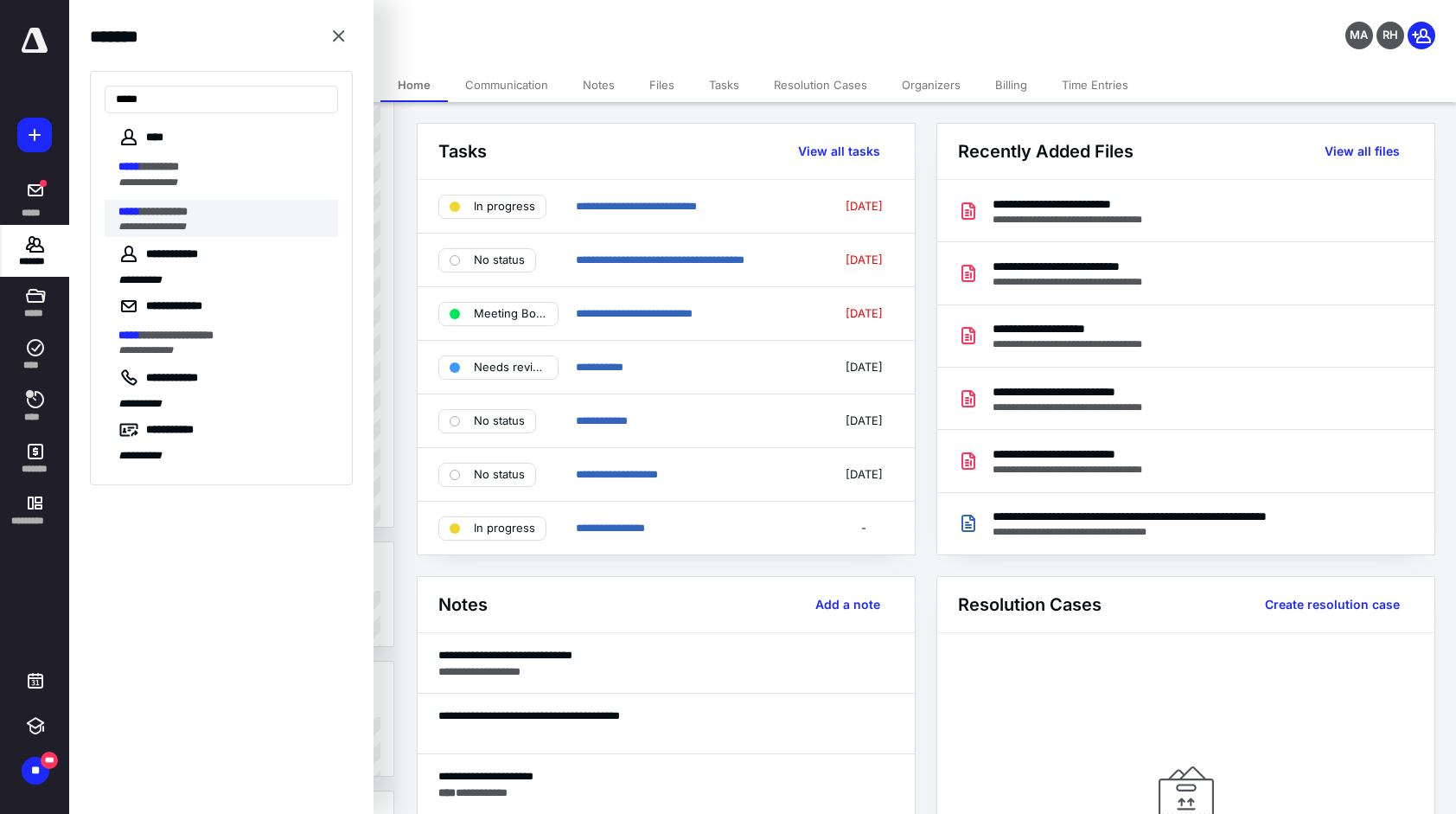 type on "*****" 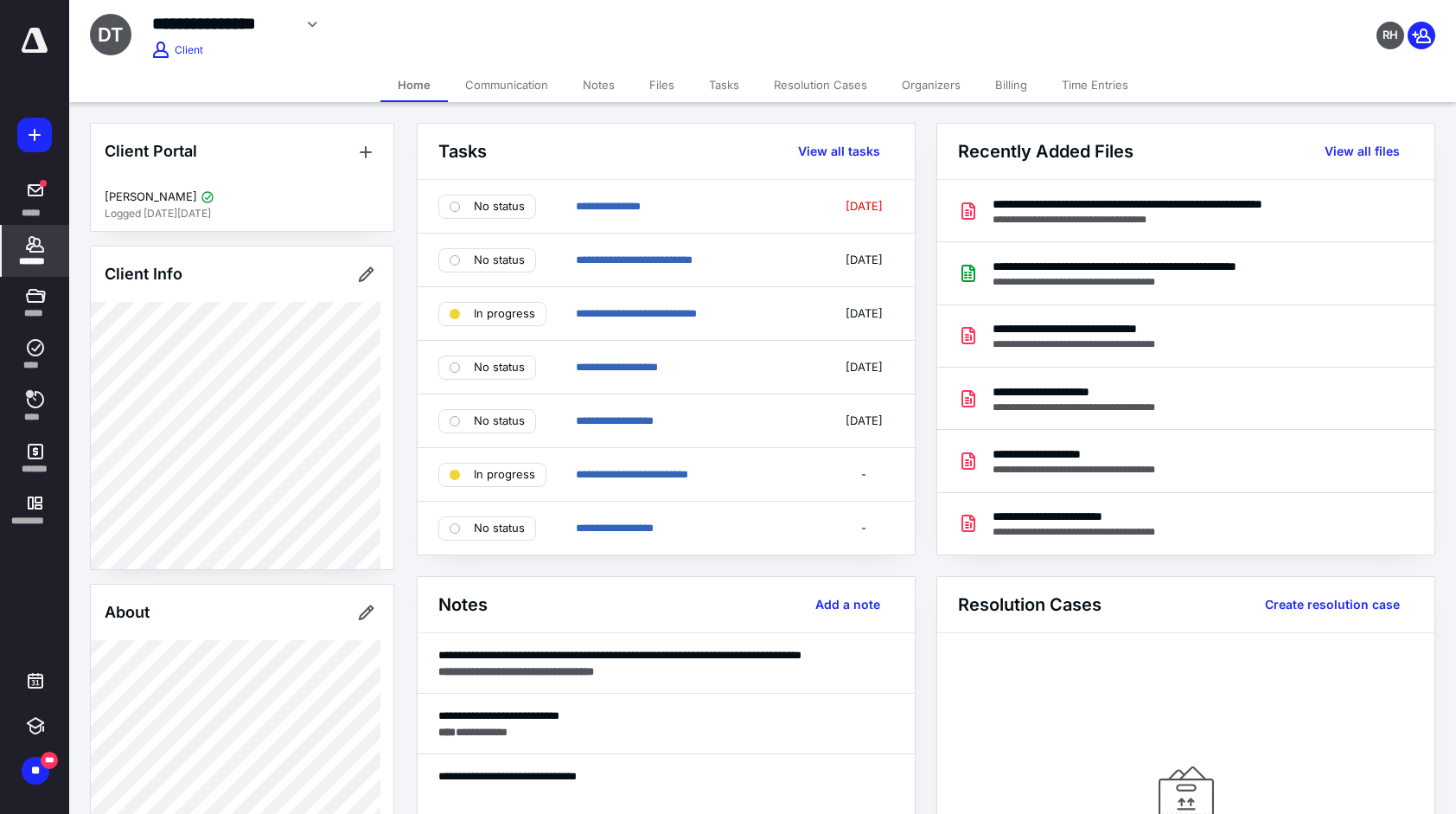 click on "Tasks" at bounding box center [724, 85] 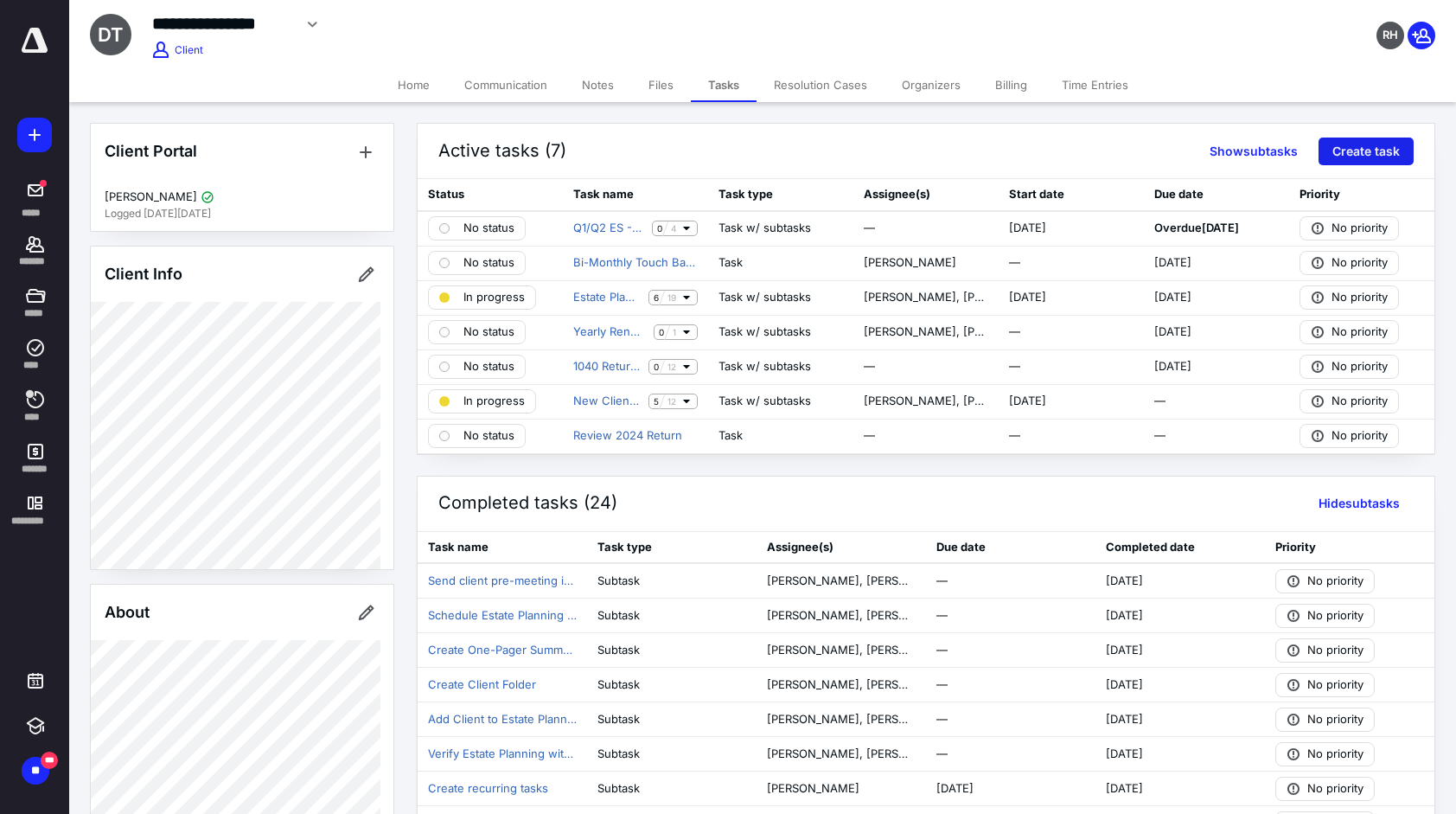 click on "Create task" at bounding box center (1366, 151) 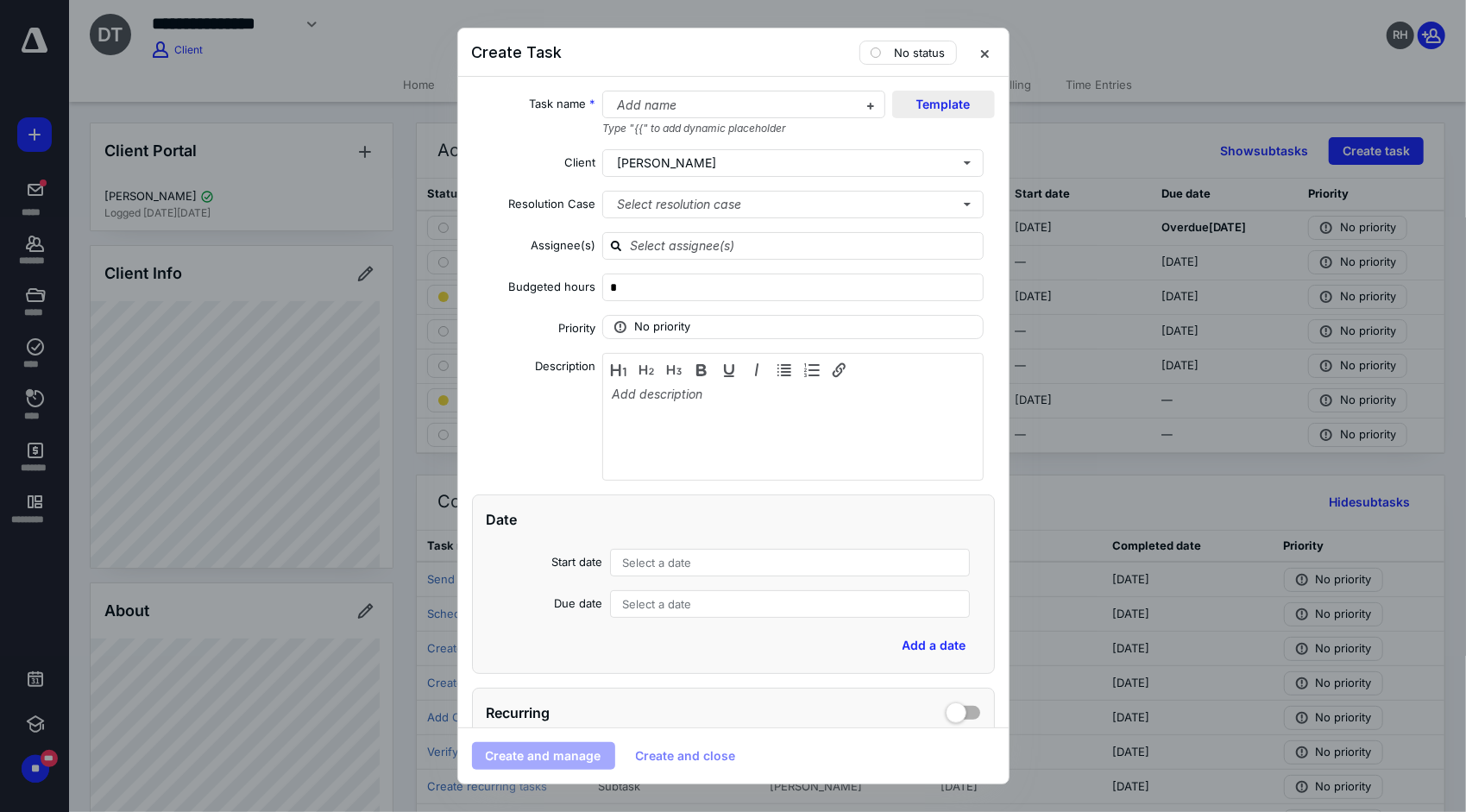 click on "Template" at bounding box center [943, 104] 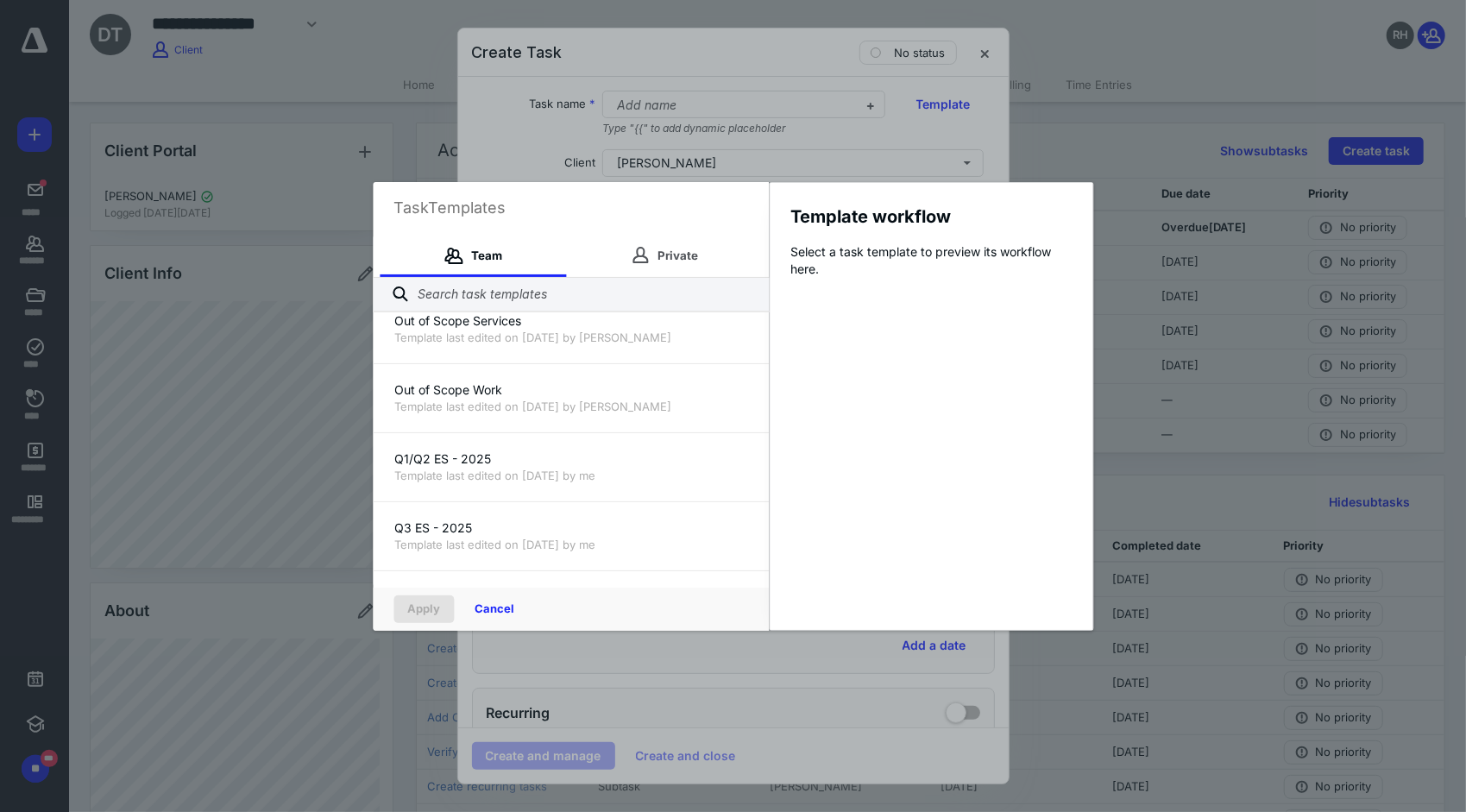 scroll, scrollTop: 984, scrollLeft: 0, axis: vertical 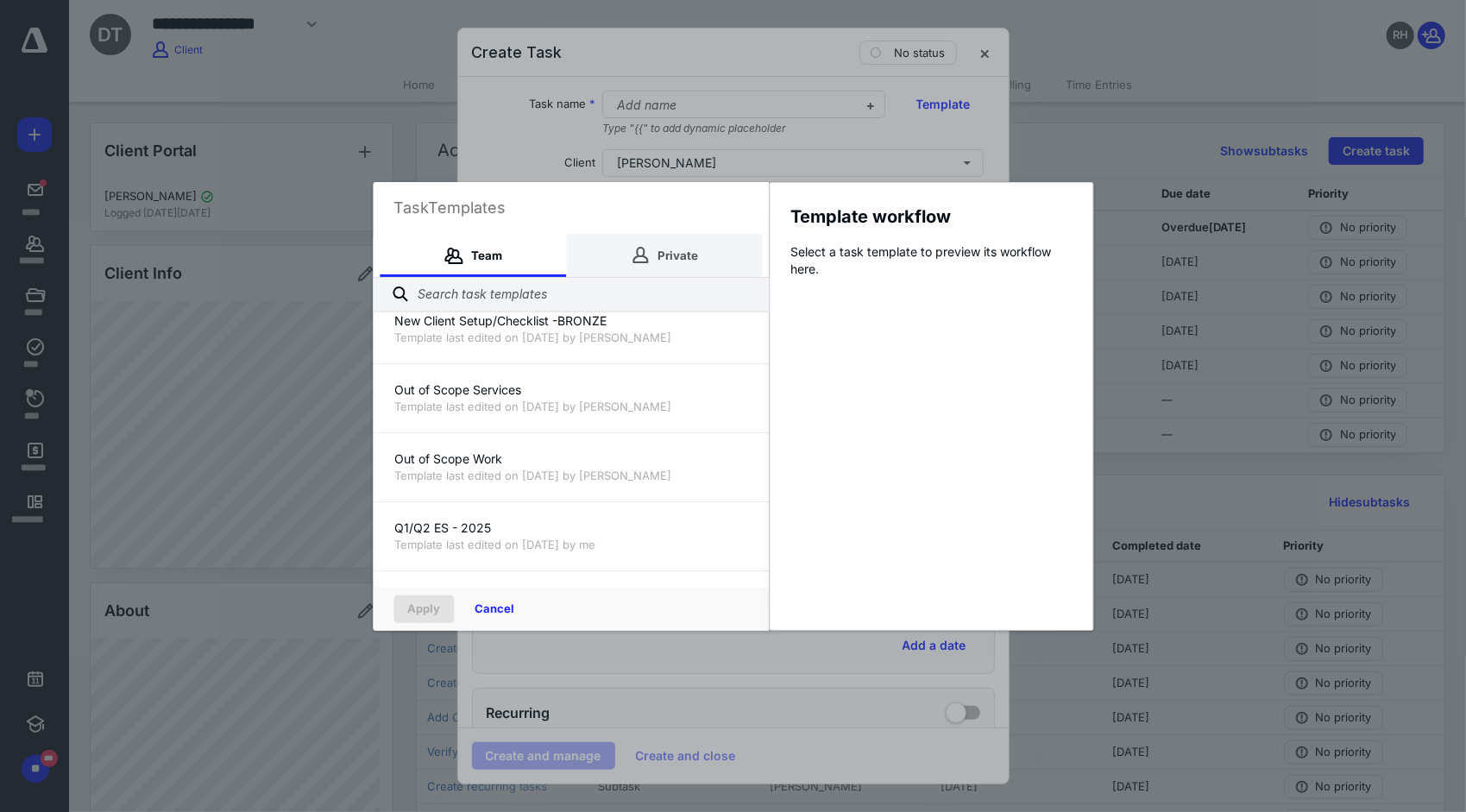 click on "Private" at bounding box center [664, 255] 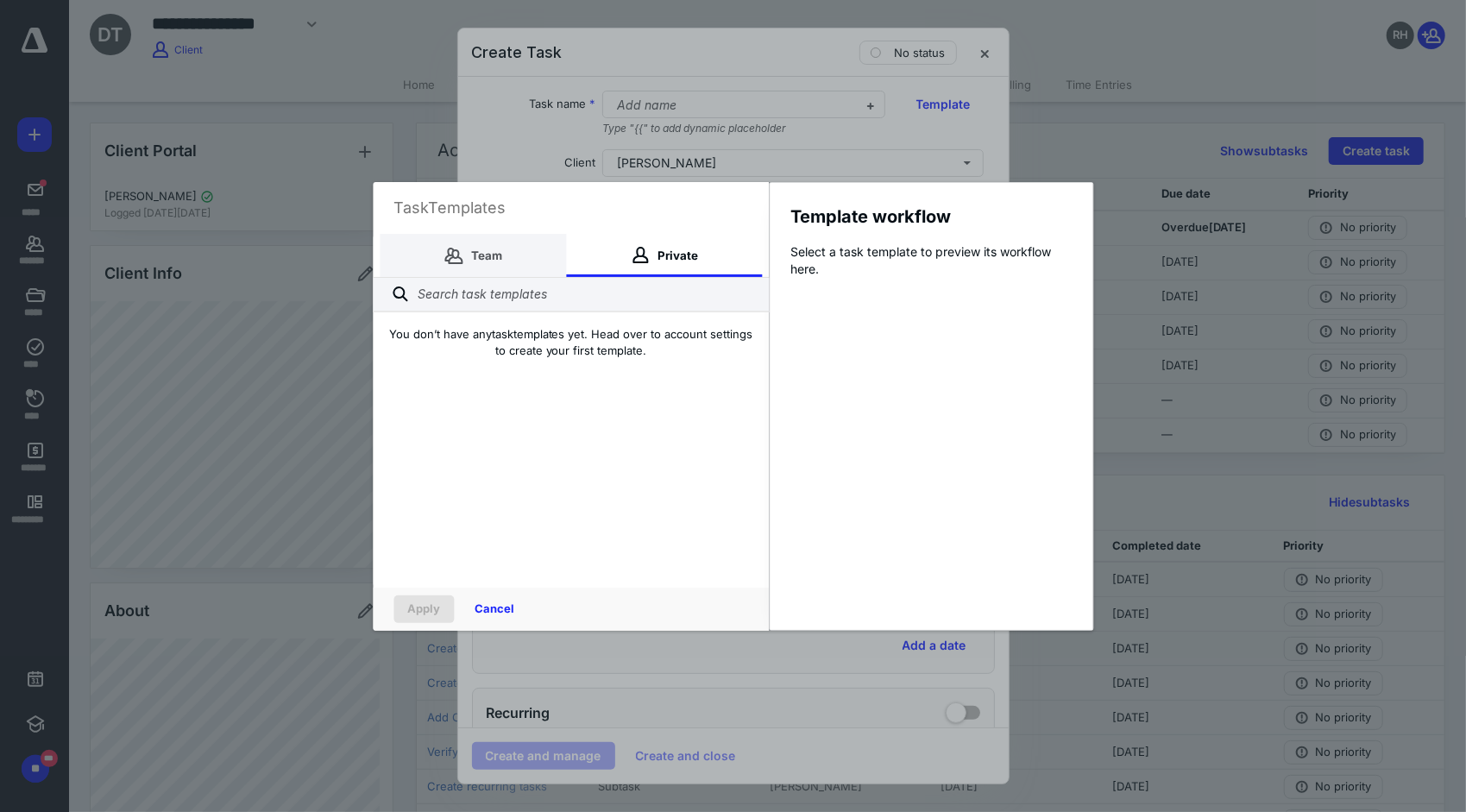 click on "Team" at bounding box center [473, 255] 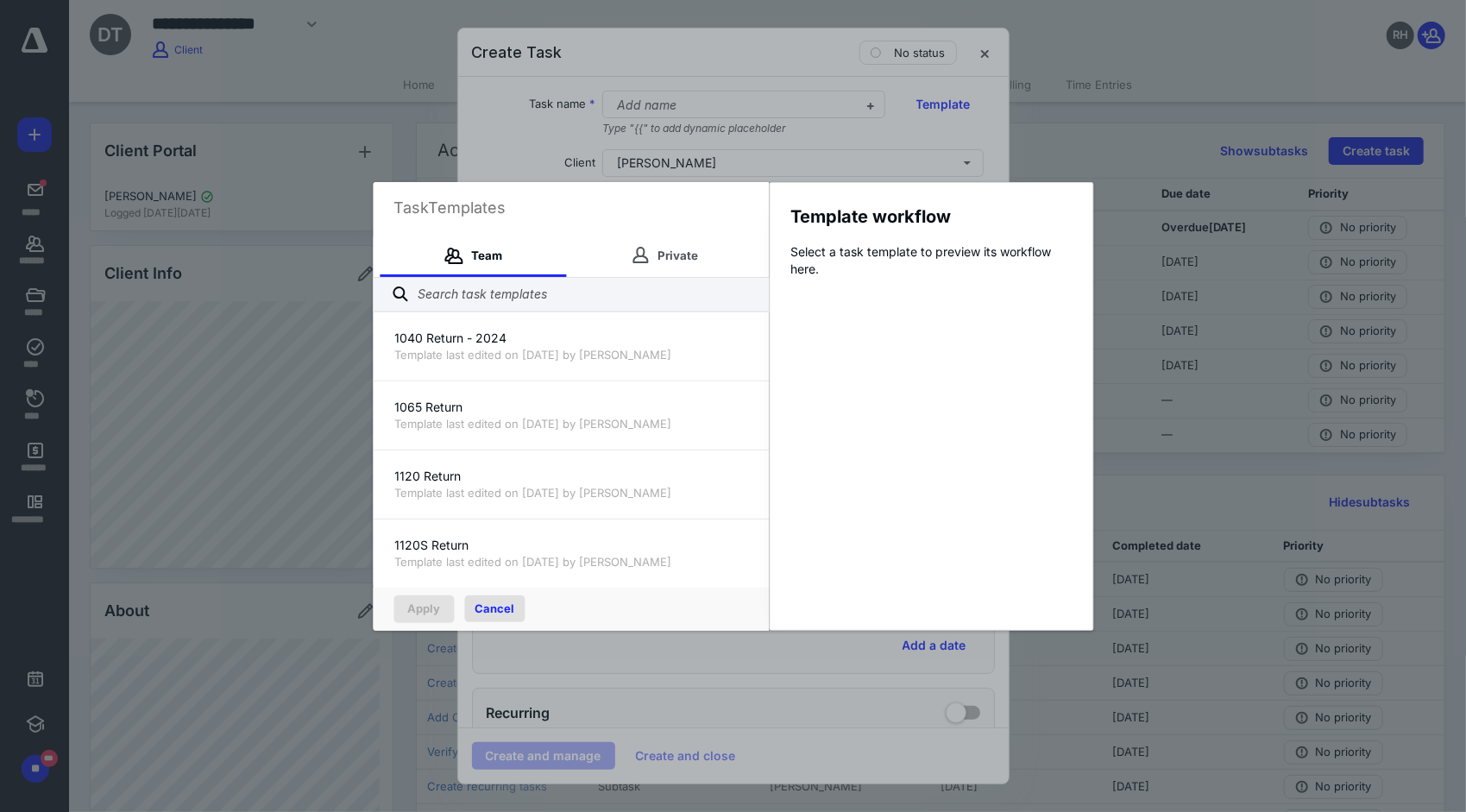 click on "Cancel" at bounding box center (494, 608) 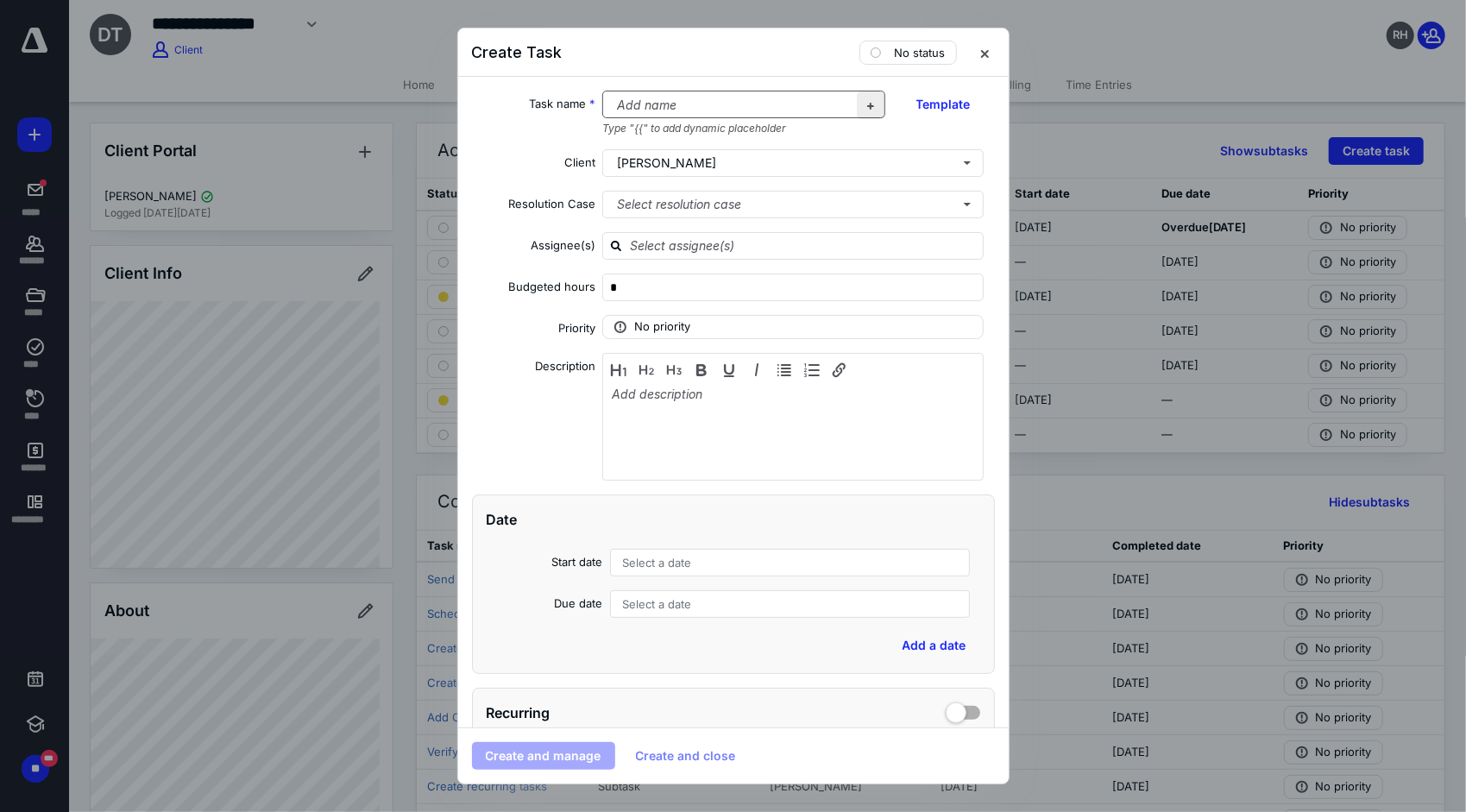 click at bounding box center (871, 105) 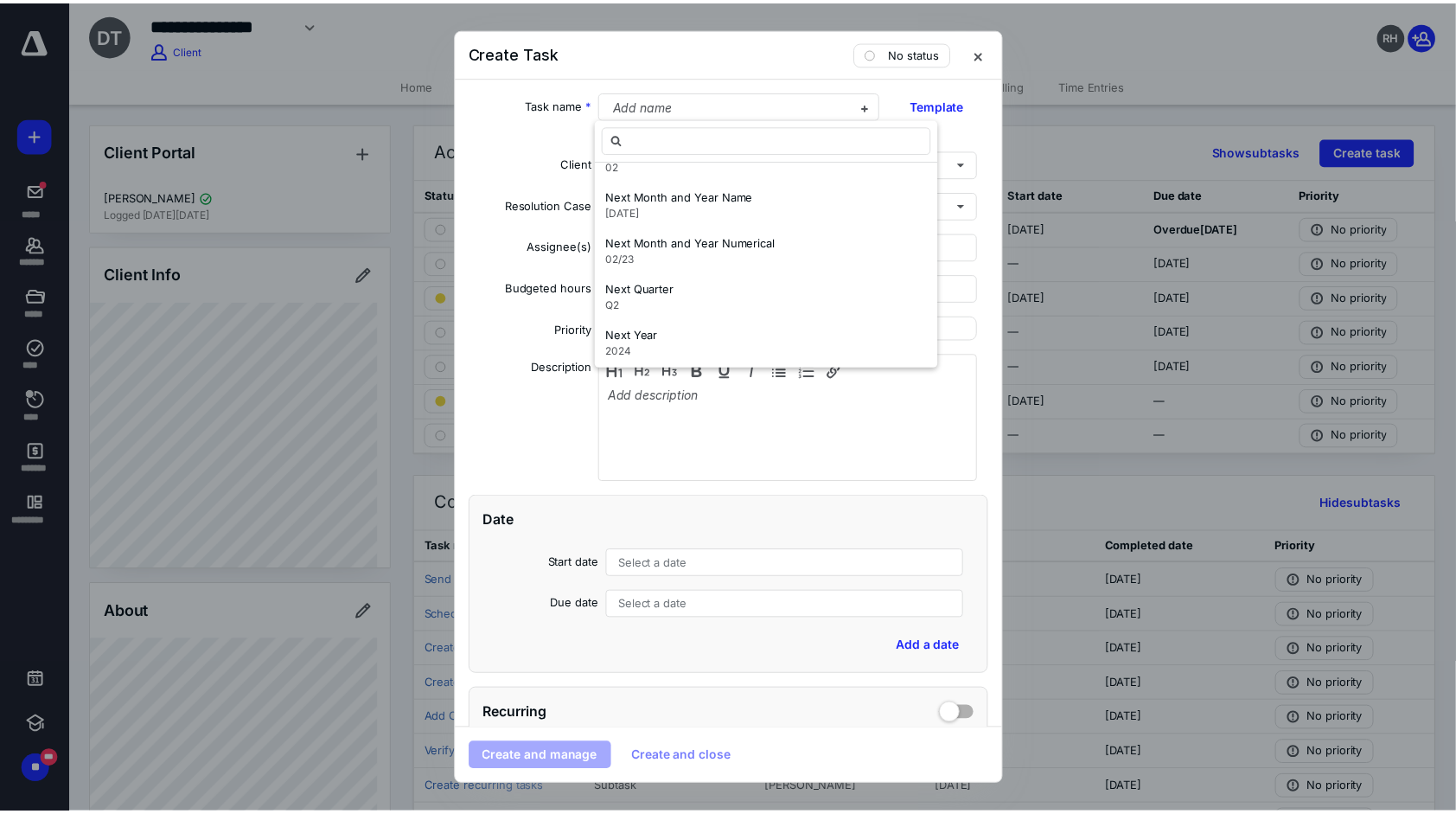 scroll, scrollTop: 2306, scrollLeft: 0, axis: vertical 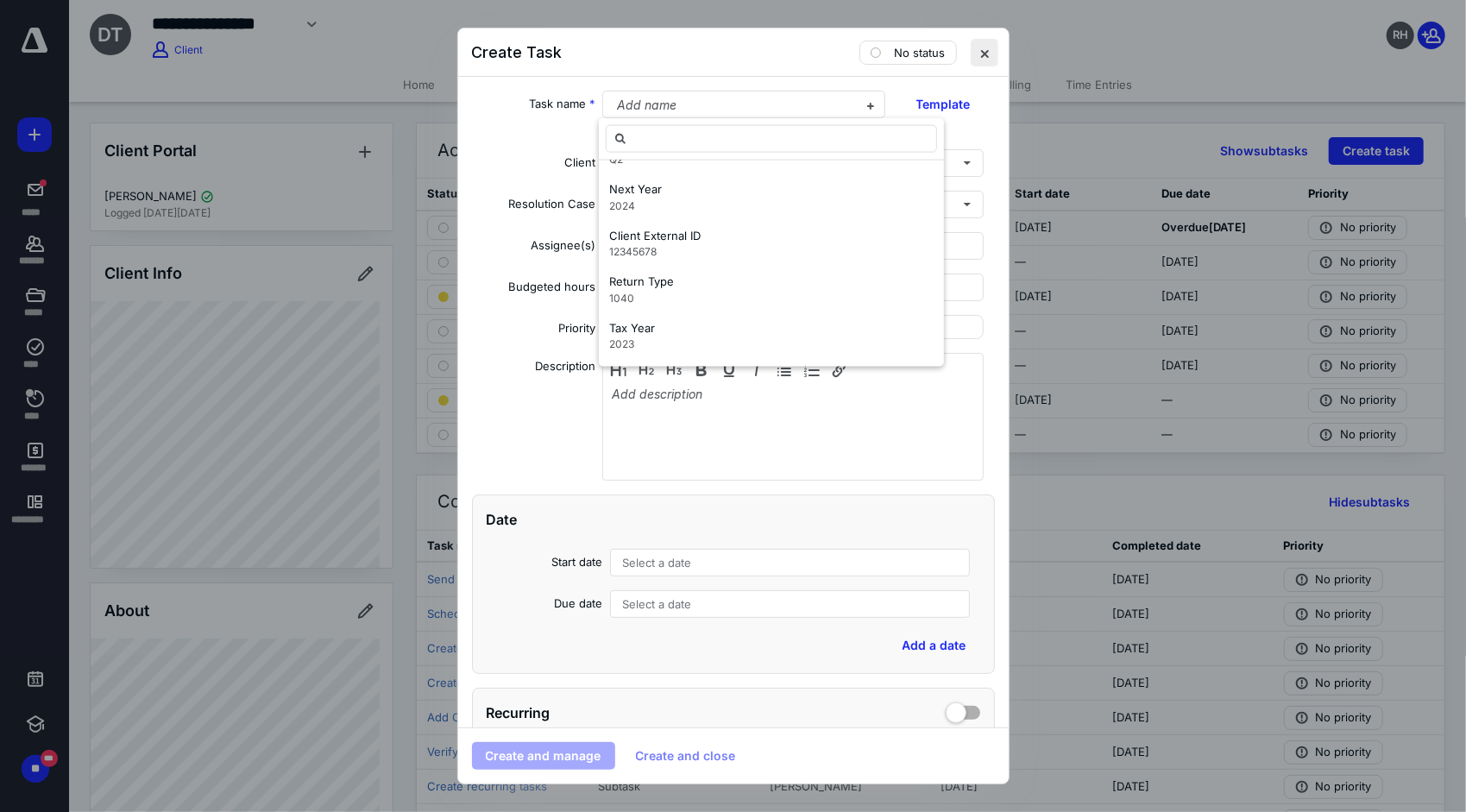 click at bounding box center (985, 53) 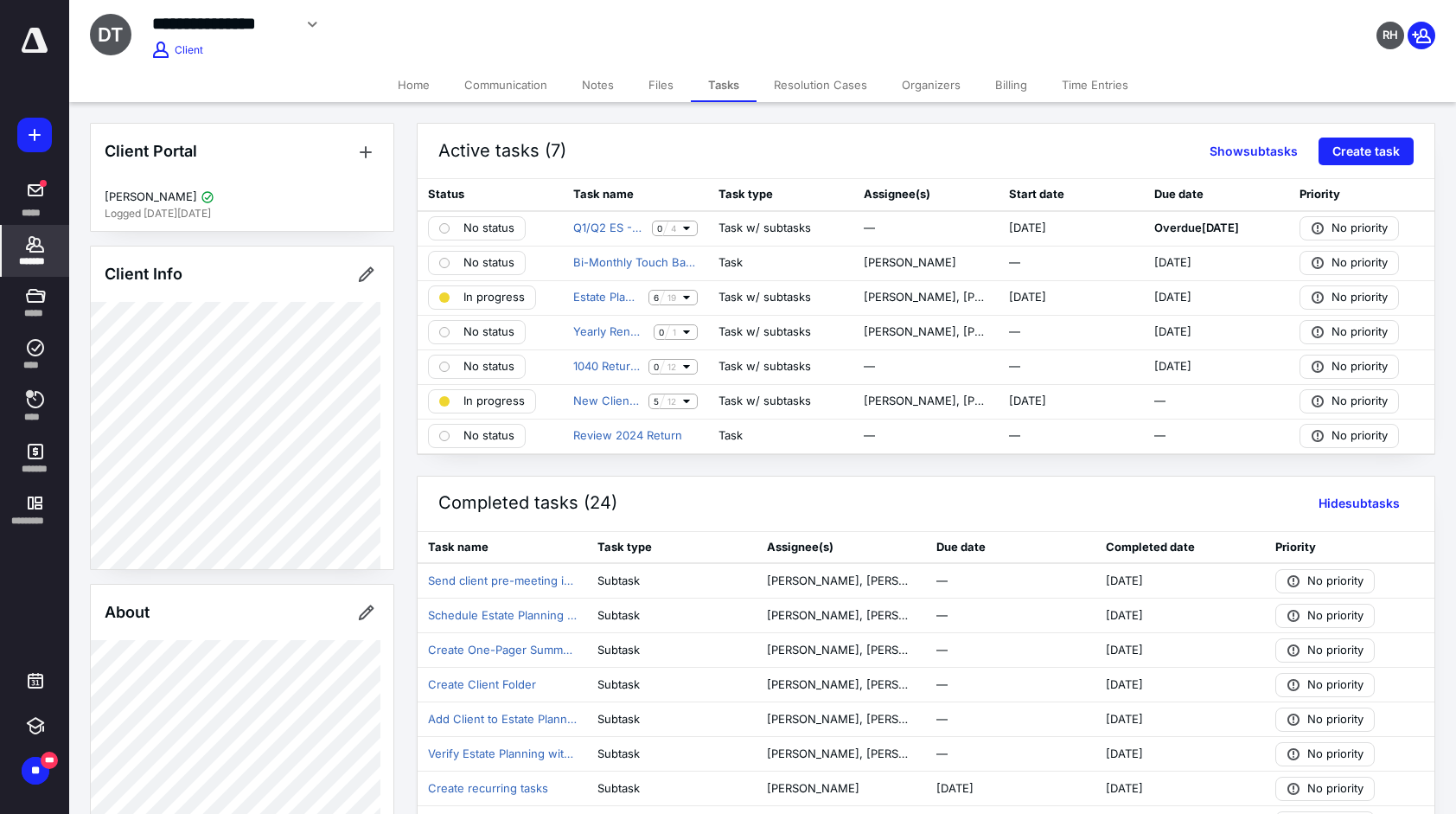 click 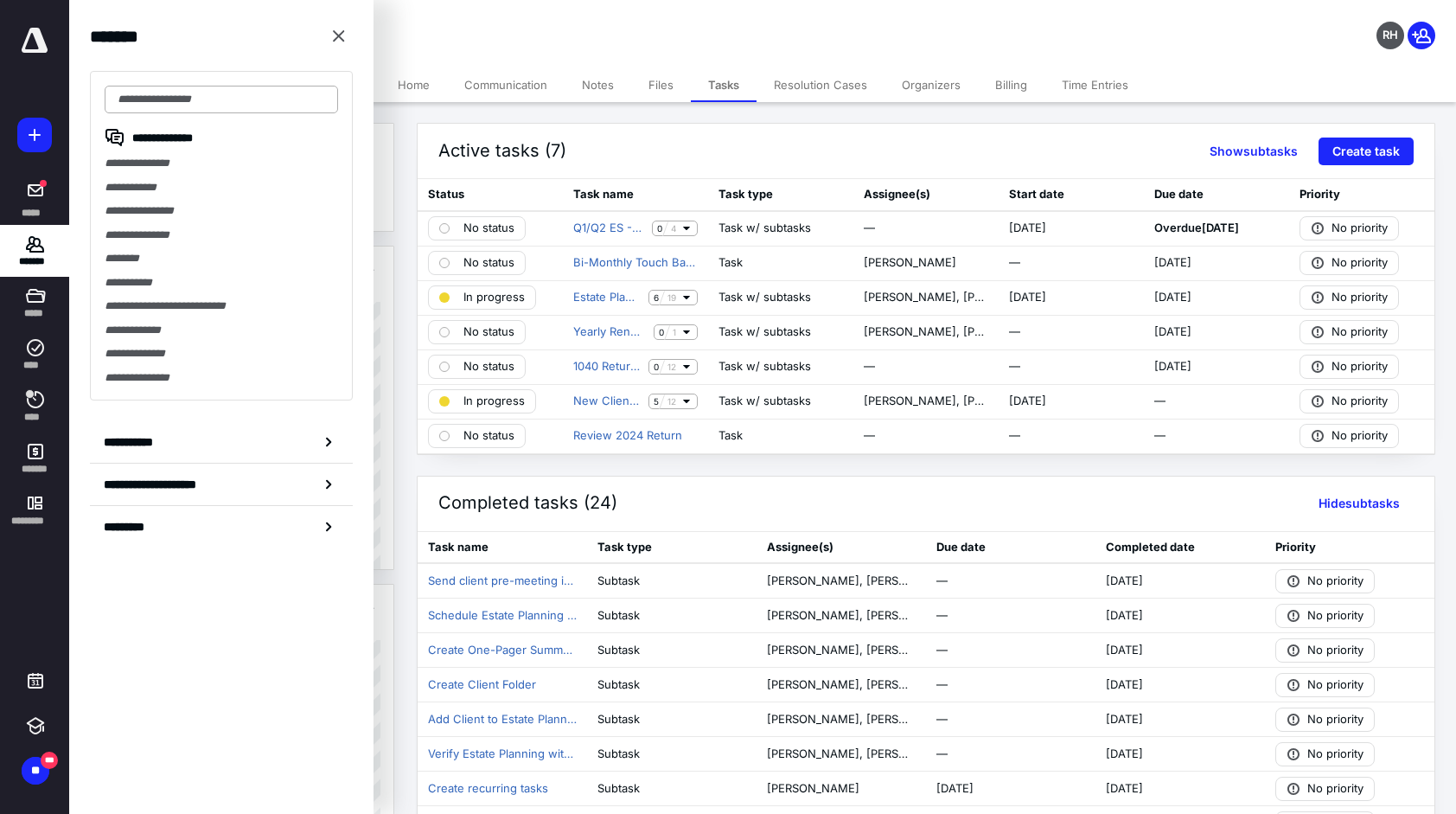 click at bounding box center (221, 99) 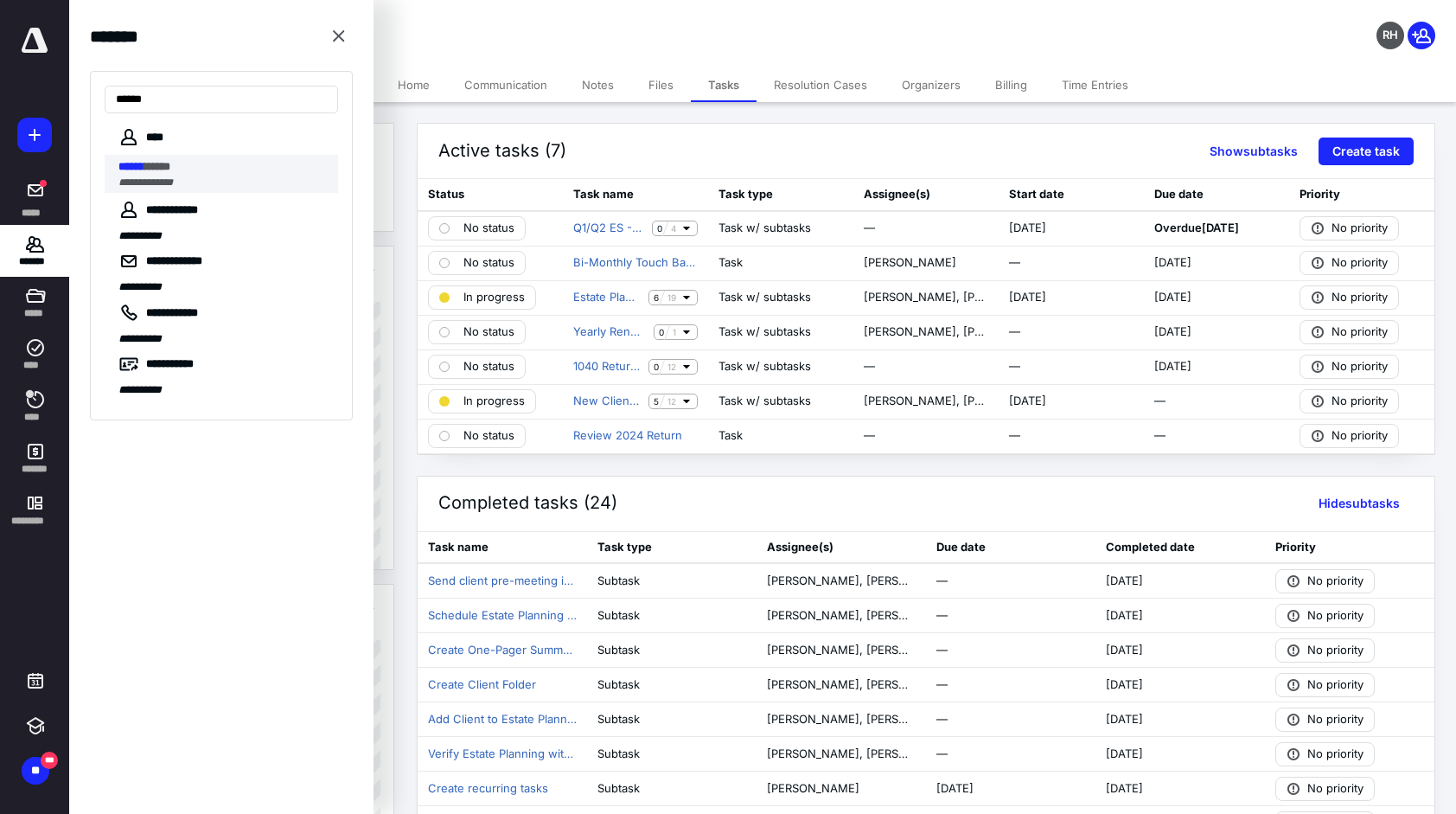 type on "******" 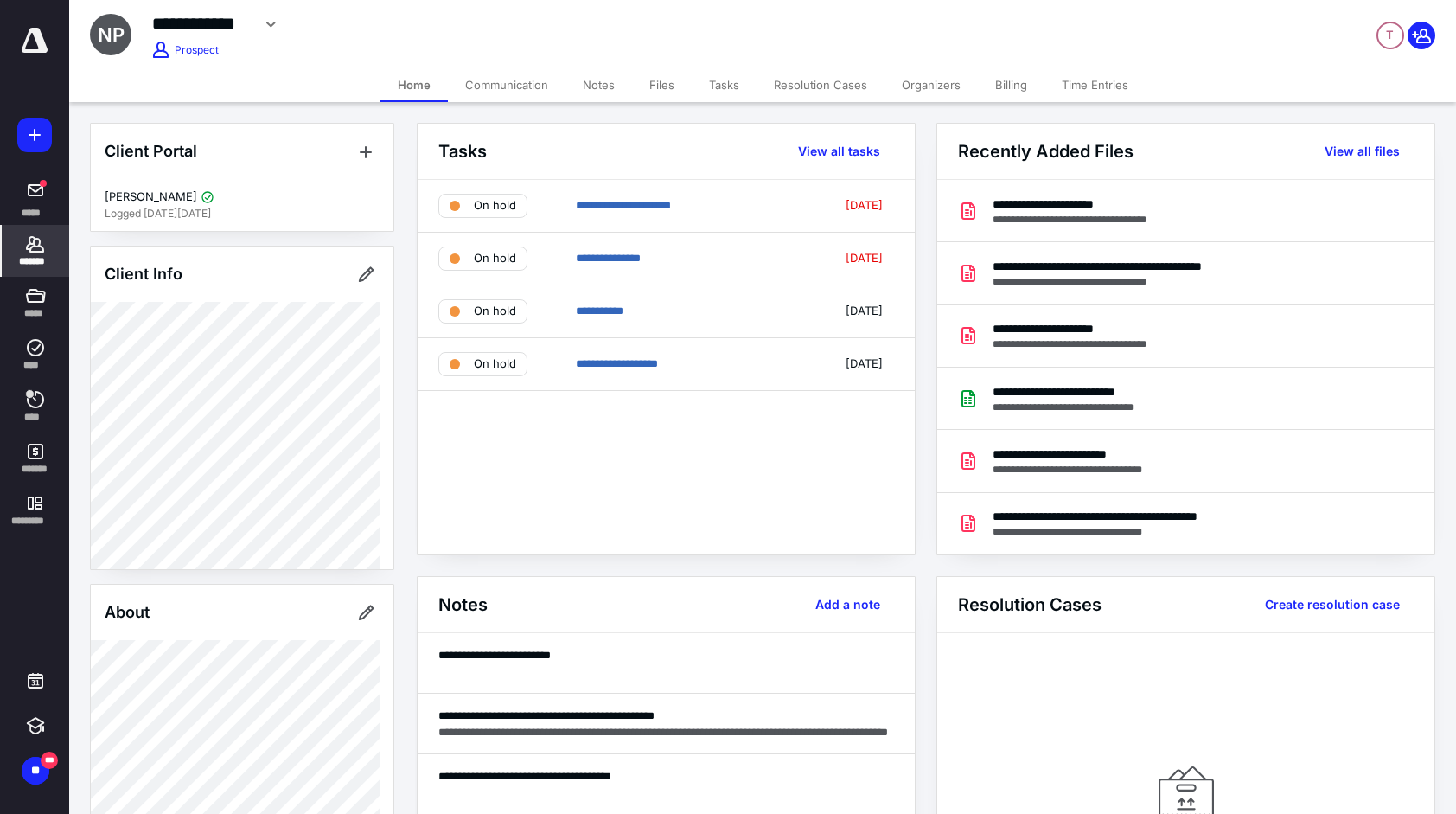 click on "Tasks" at bounding box center (724, 85) 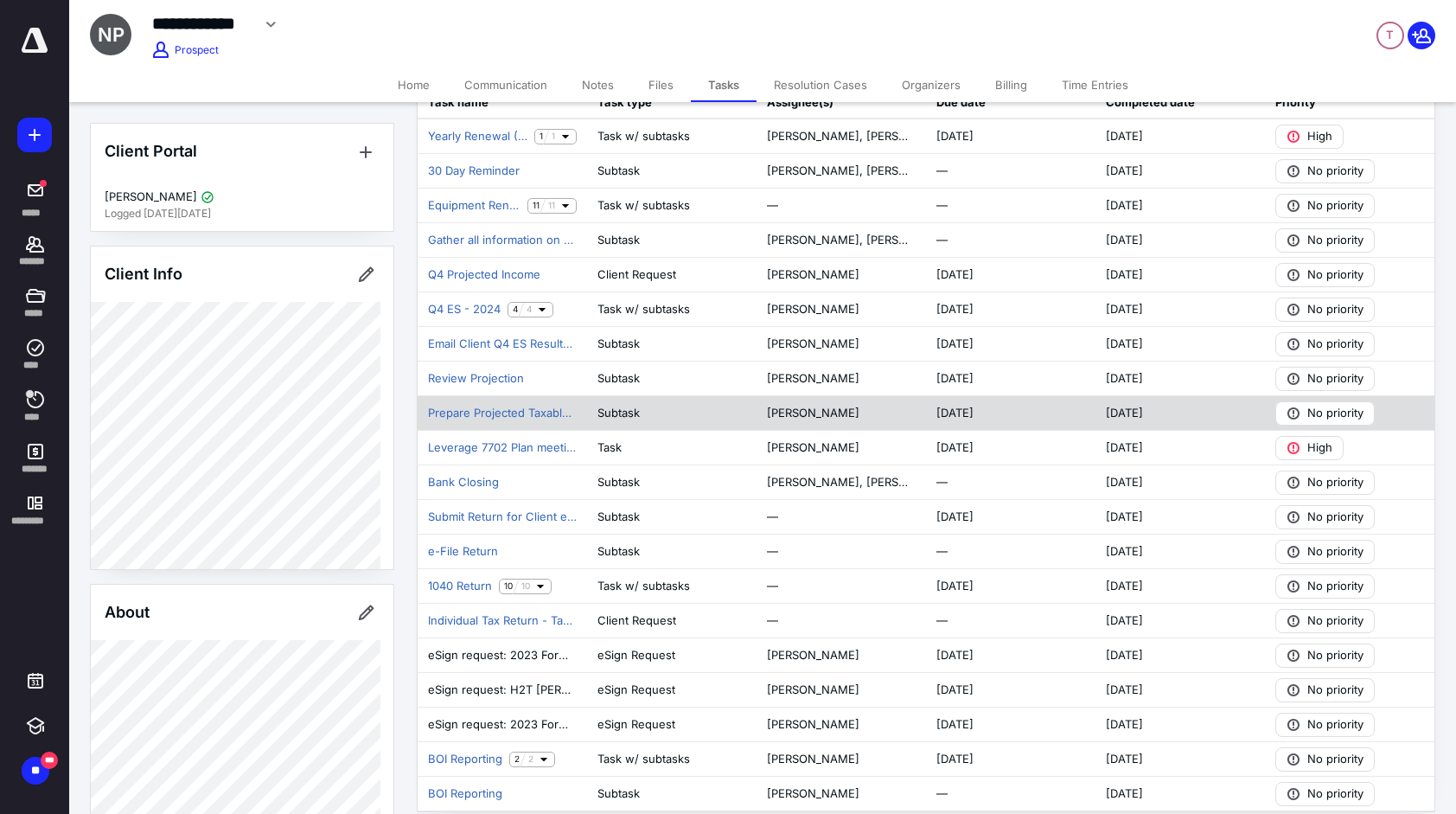 scroll, scrollTop: 346, scrollLeft: 0, axis: vertical 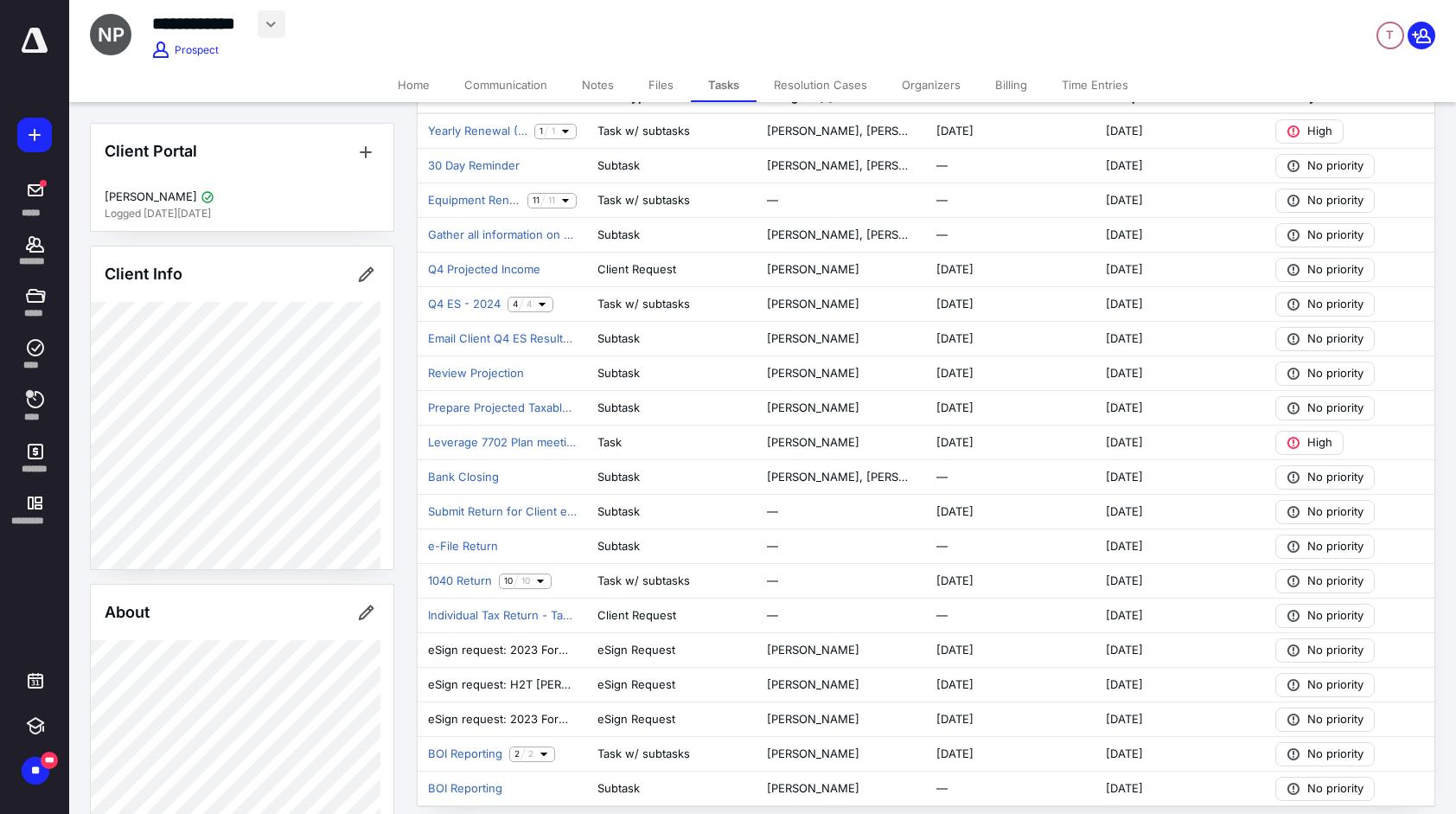 click at bounding box center (271, 24) 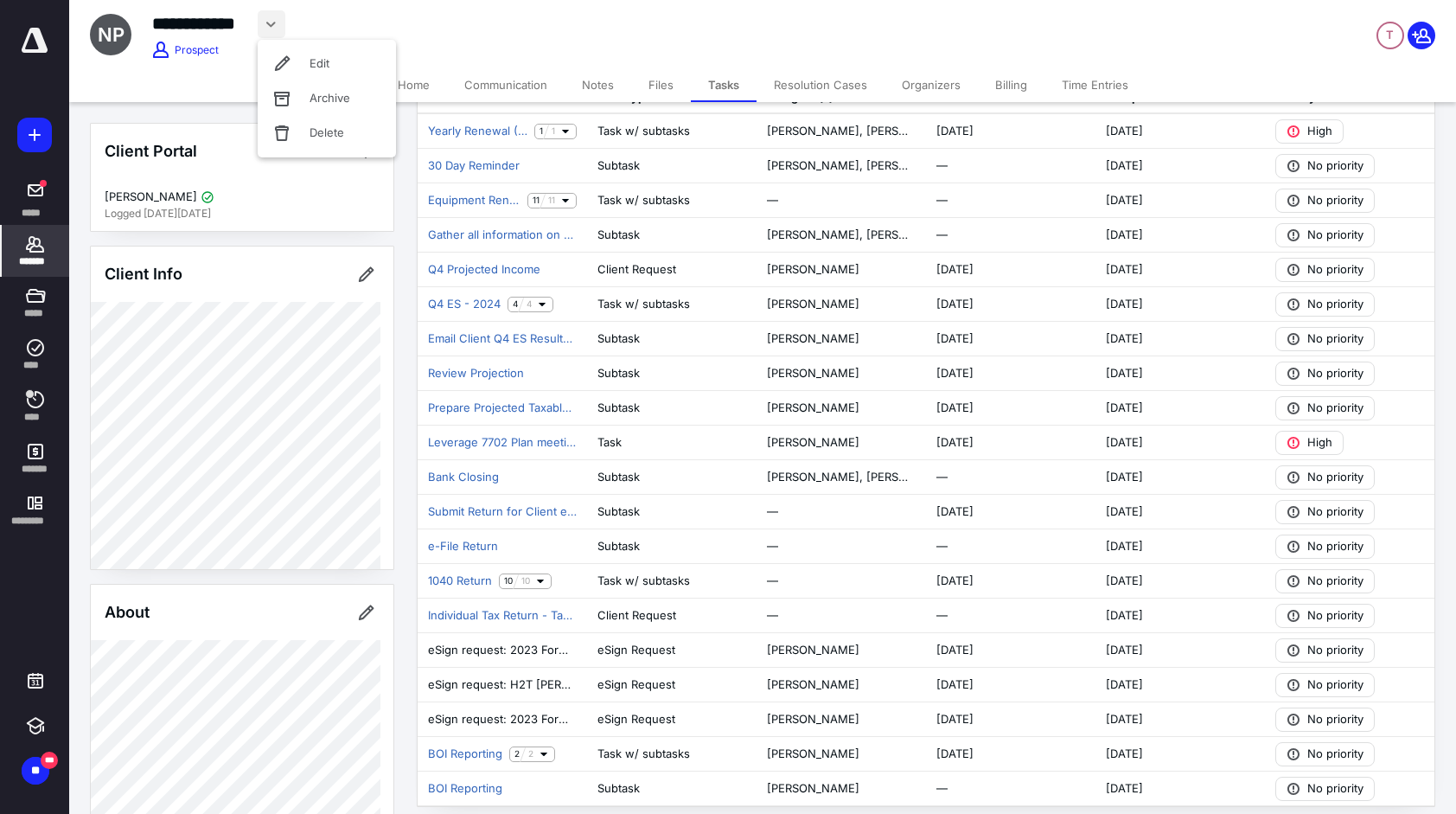 click 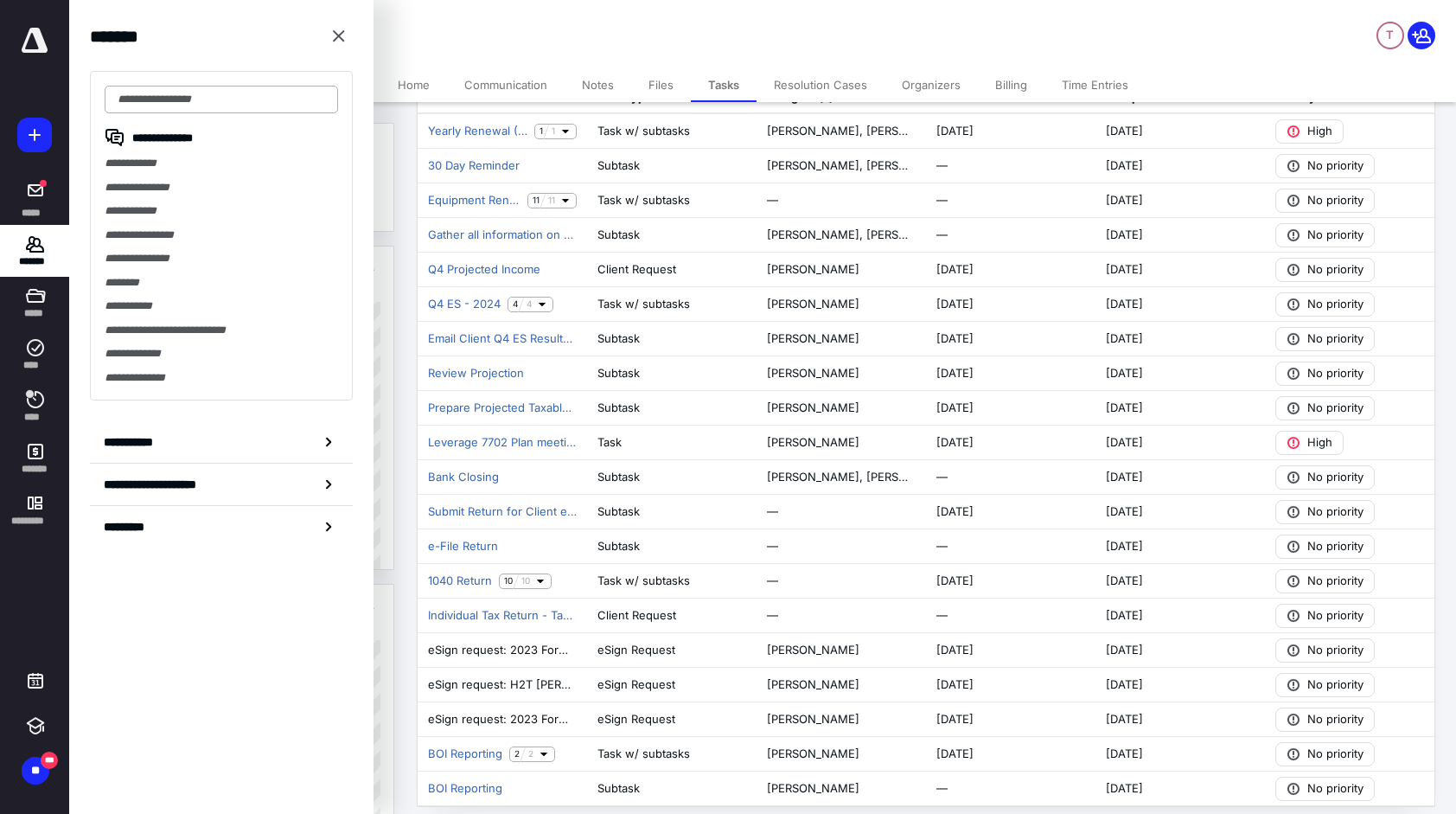 click at bounding box center [221, 99] 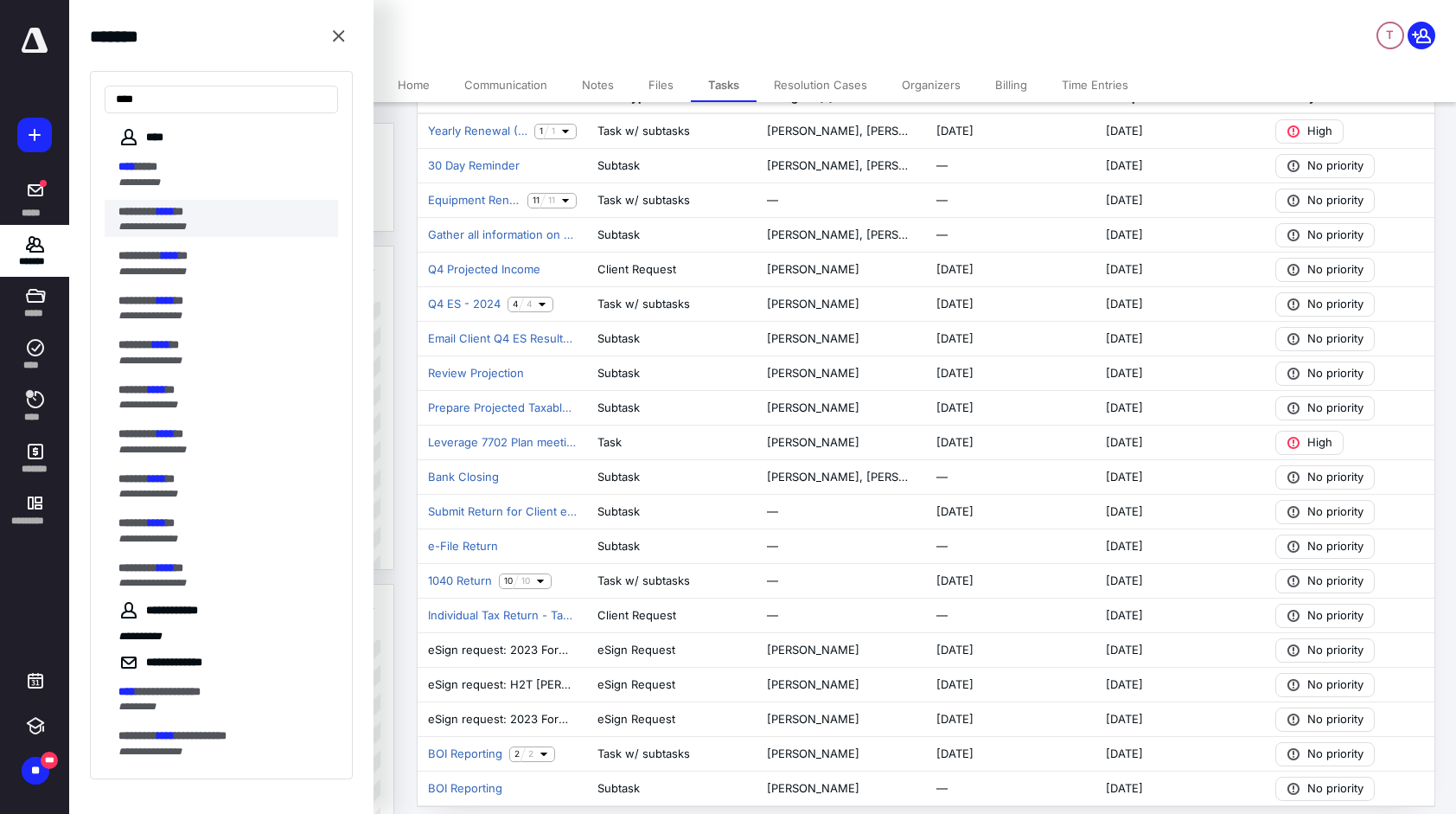type on "****" 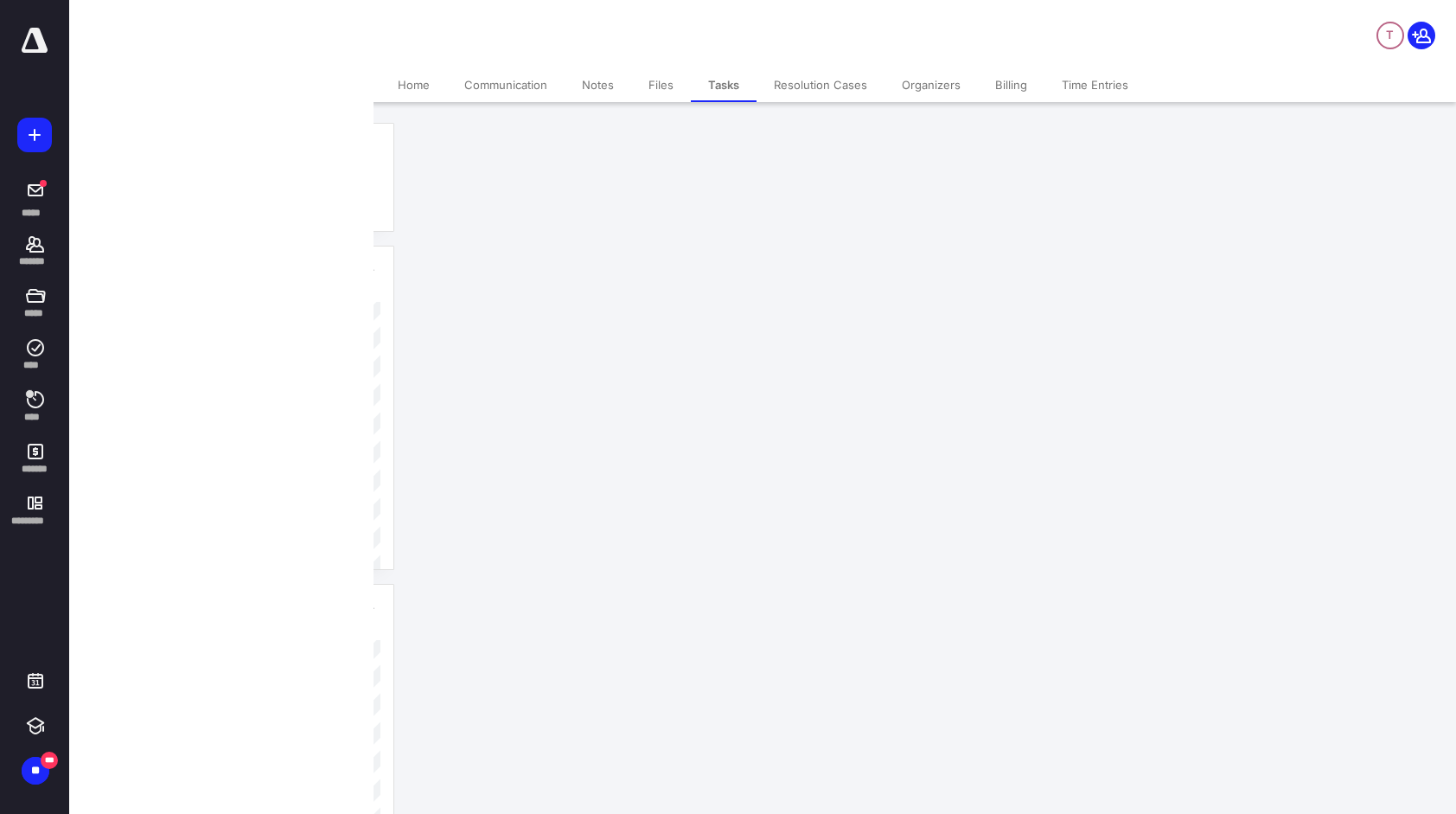 scroll, scrollTop: 0, scrollLeft: 0, axis: both 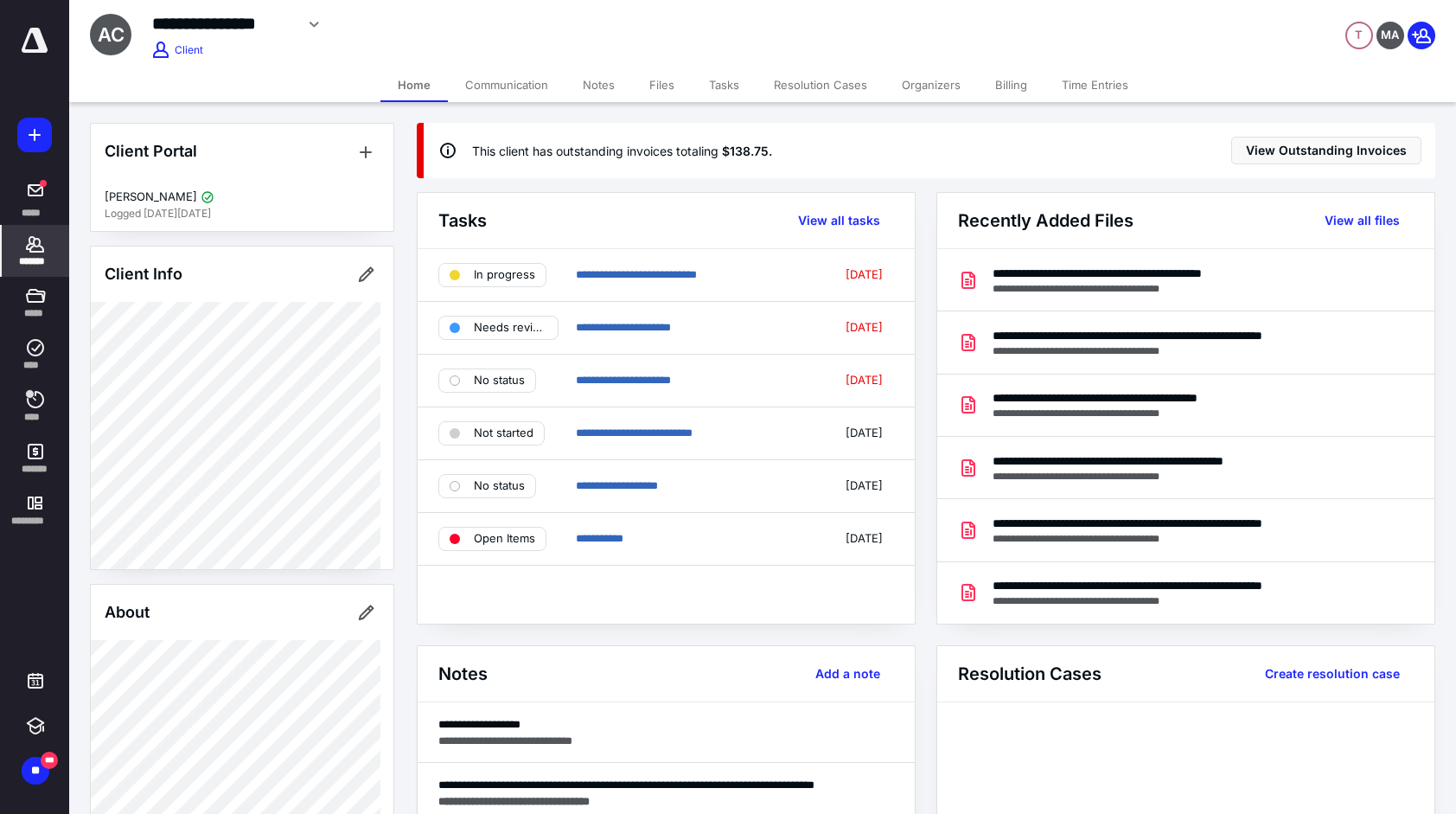 click on "Tasks" at bounding box center (724, 85) 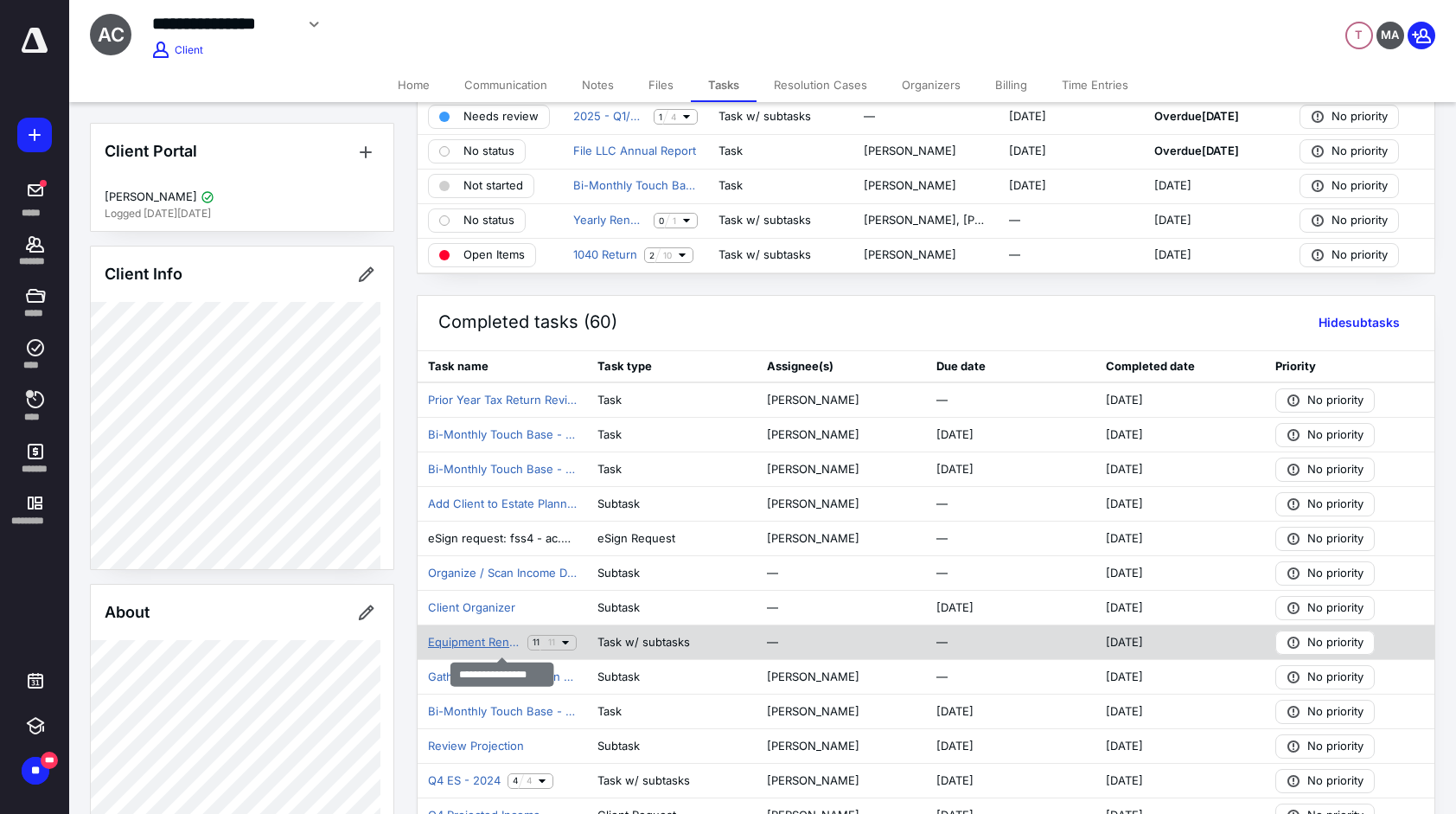 scroll, scrollTop: 173, scrollLeft: 0, axis: vertical 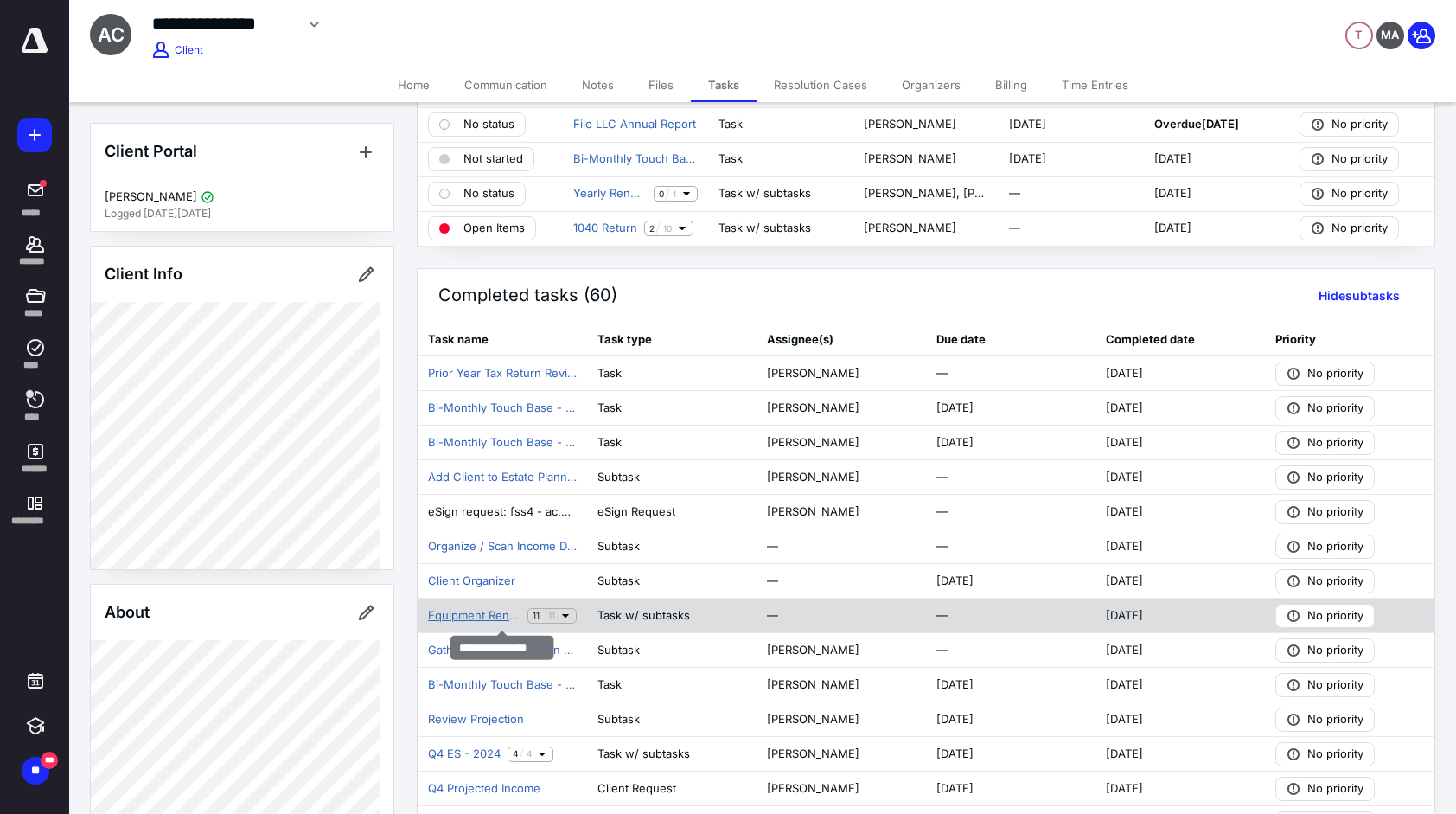 click on "Equipment Rental" at bounding box center [474, 616] 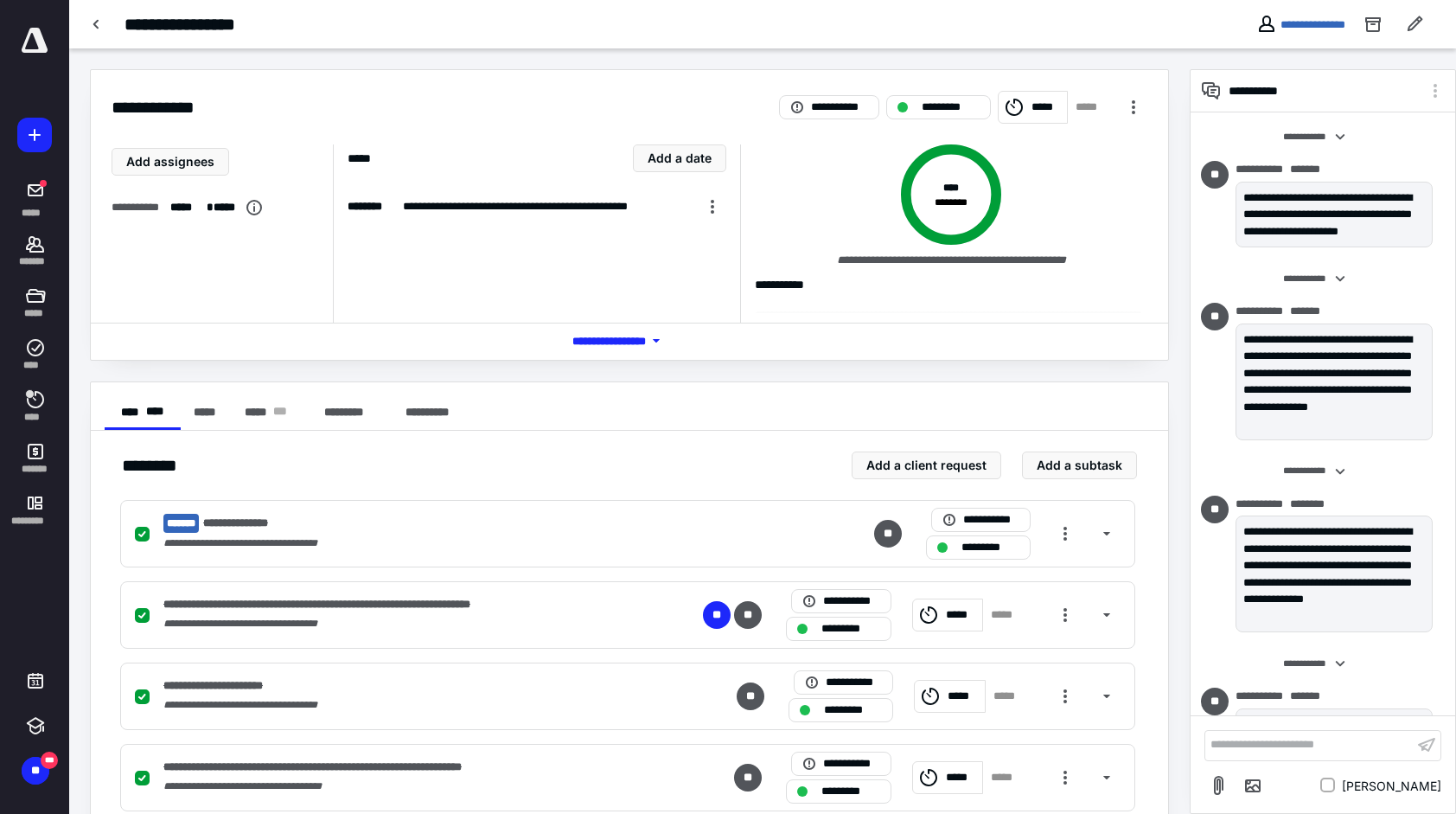 scroll, scrollTop: 939, scrollLeft: 0, axis: vertical 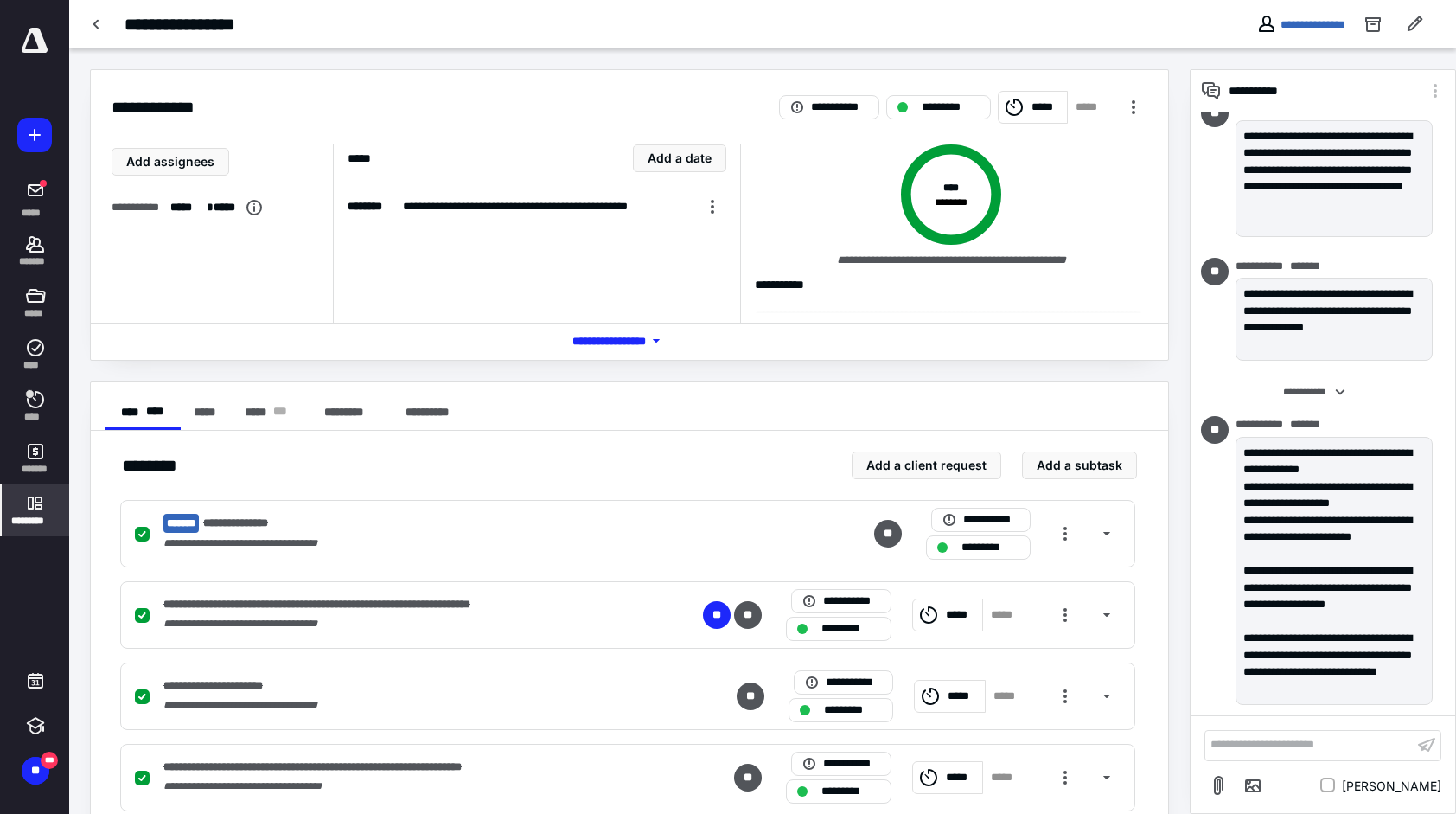 click 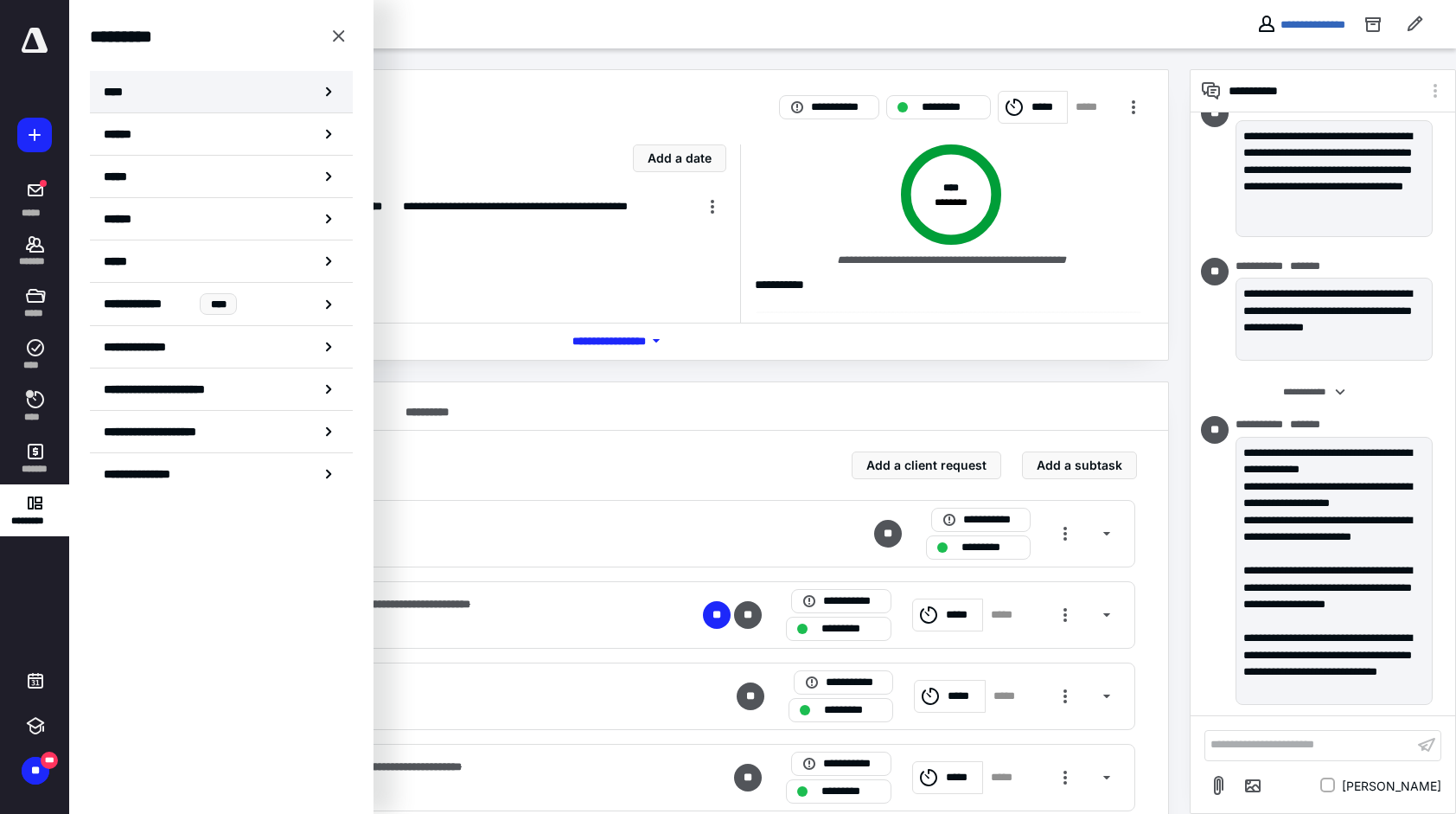 click on "****" at bounding box center (221, 92) 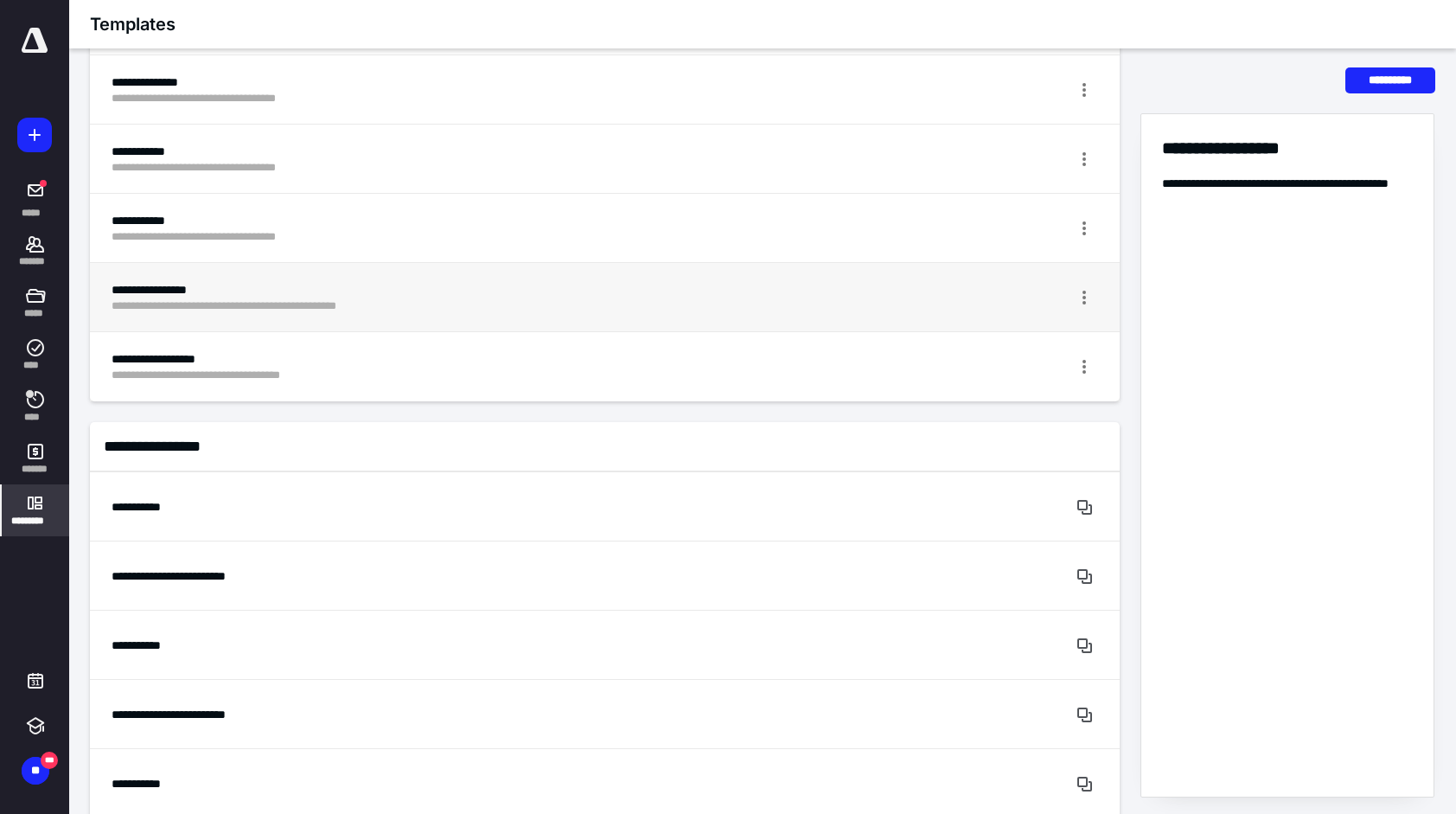 scroll, scrollTop: 1308, scrollLeft: 0, axis: vertical 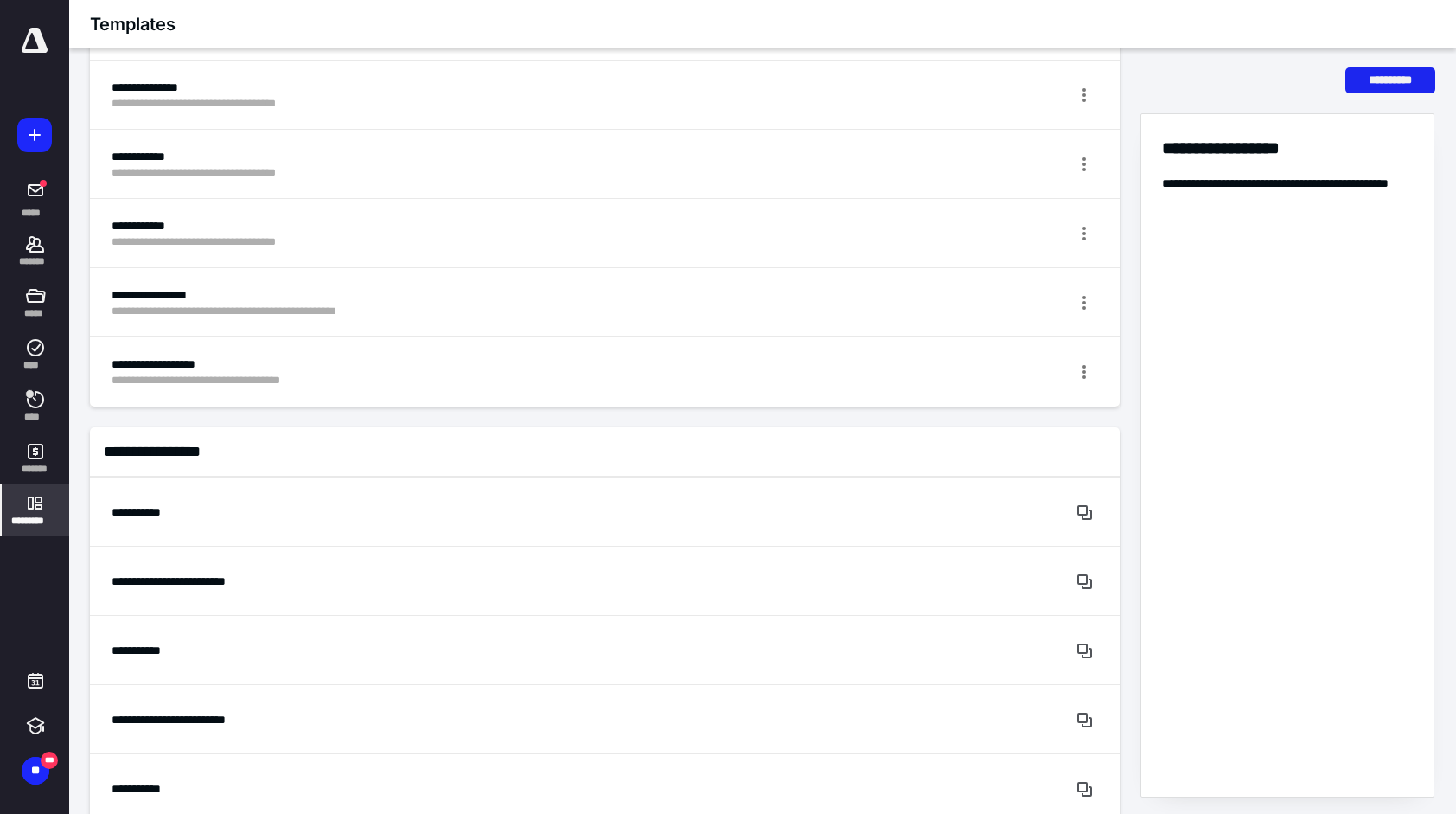 click on "**********" at bounding box center (1390, 80) 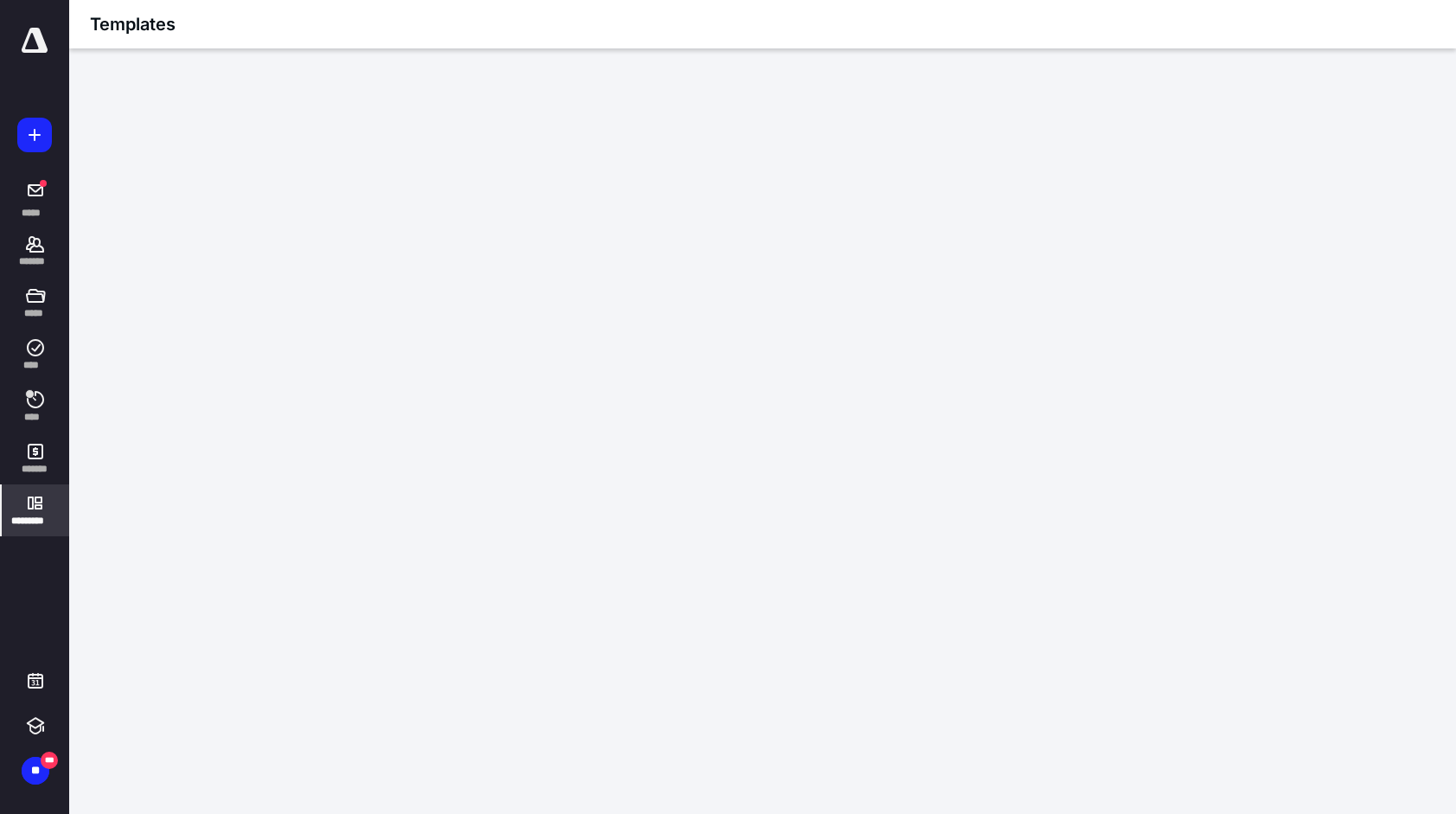 scroll, scrollTop: 13, scrollLeft: 0, axis: vertical 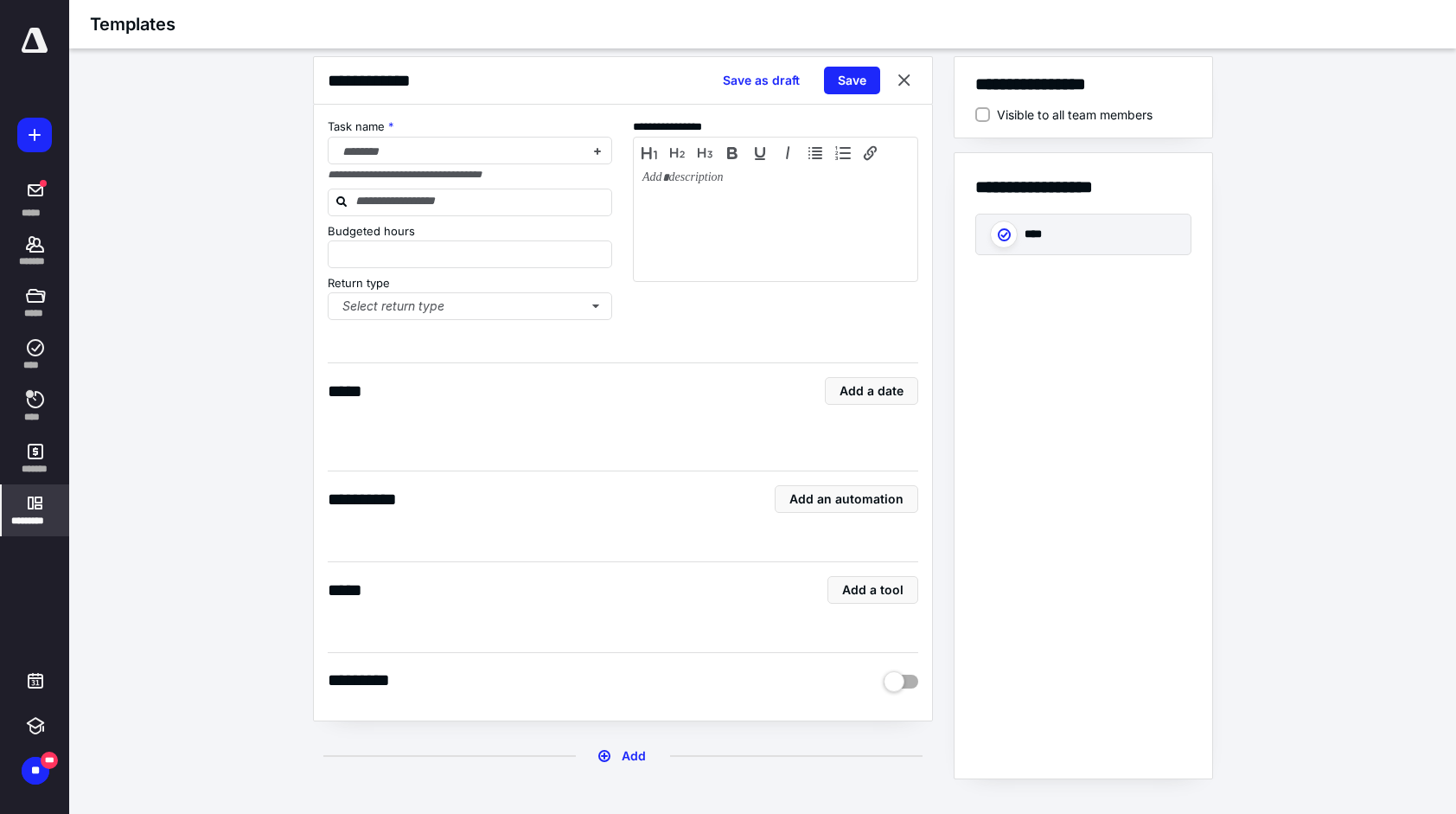 type on "*" 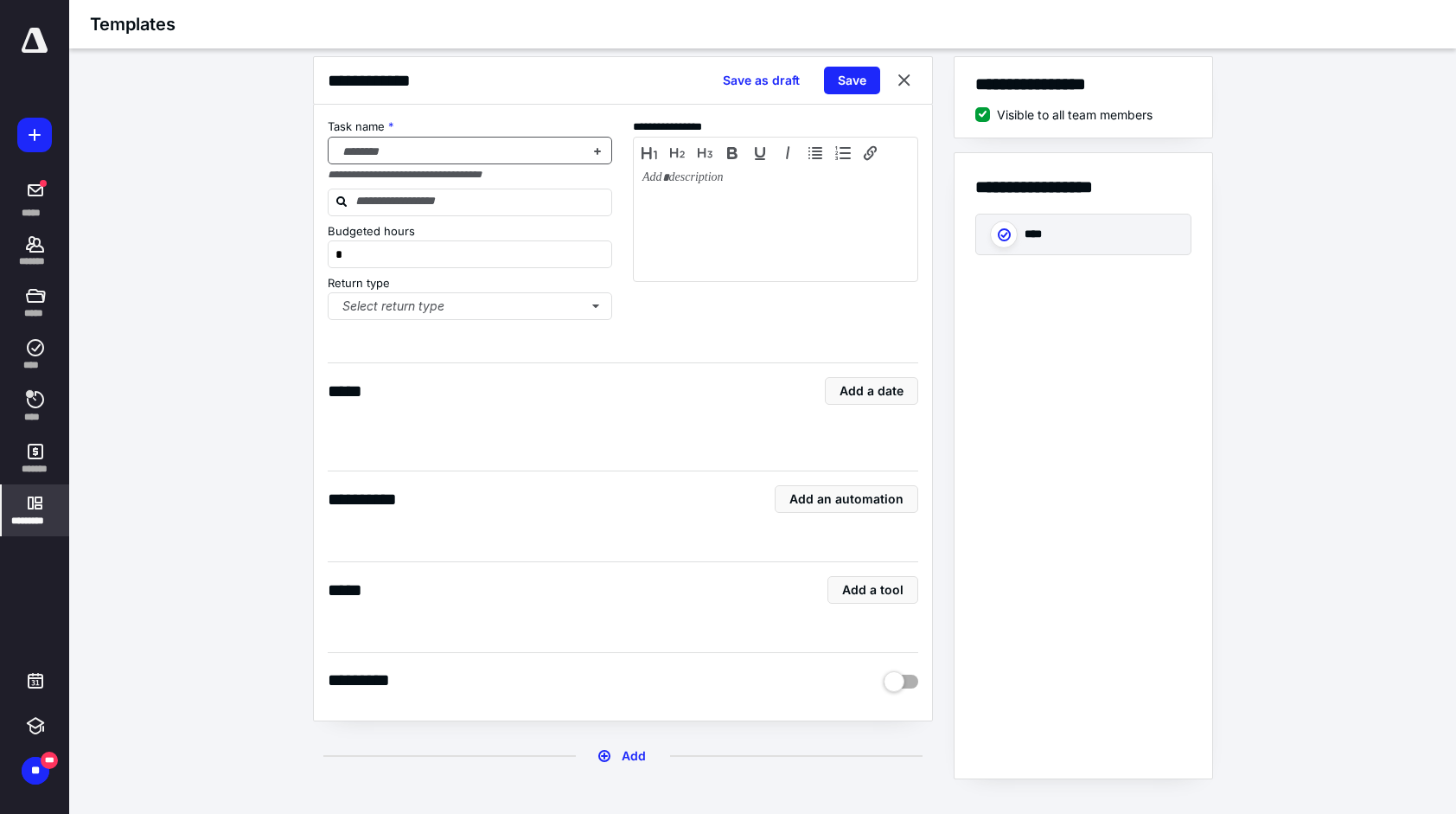 click at bounding box center [460, 151] 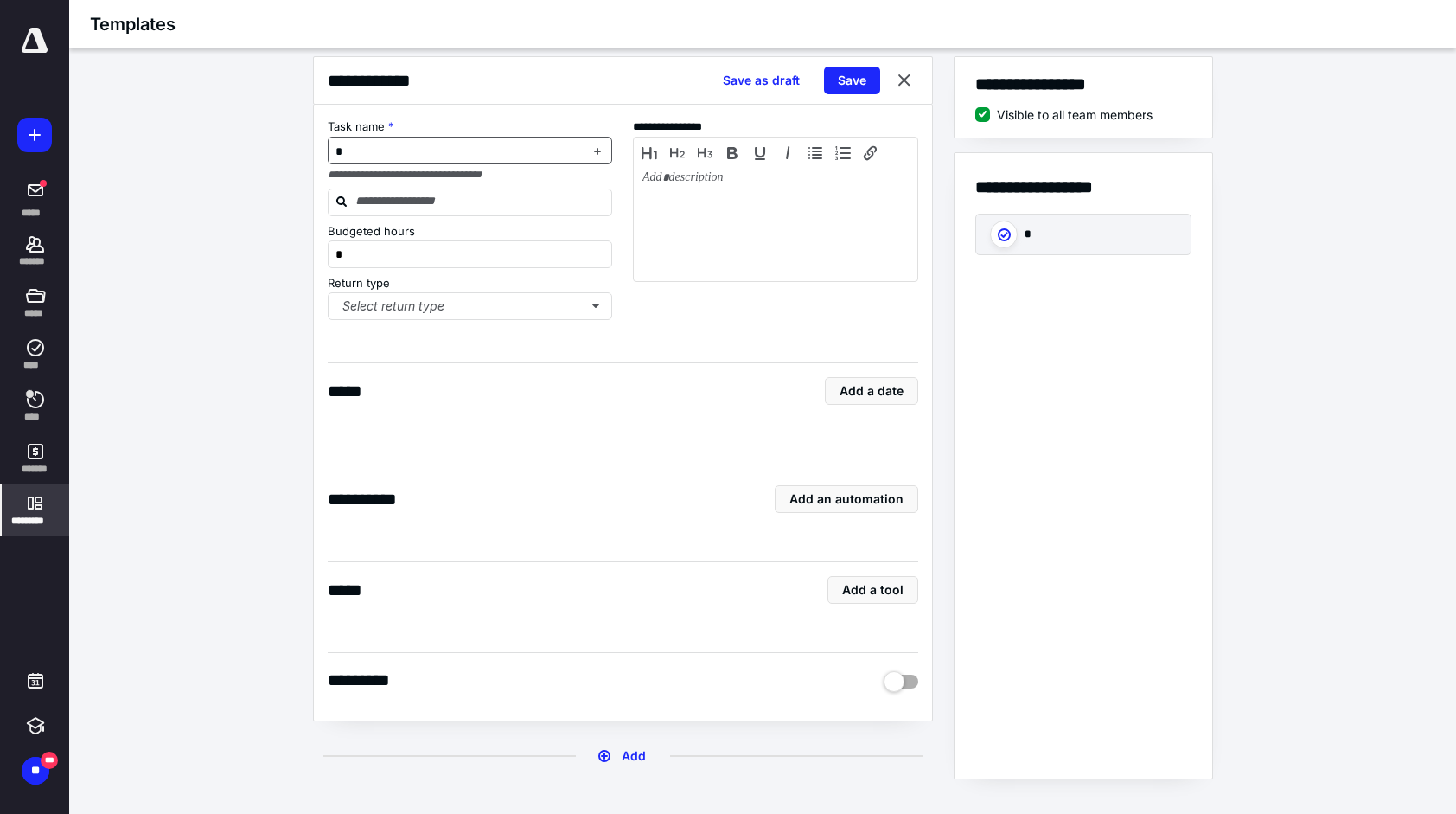type 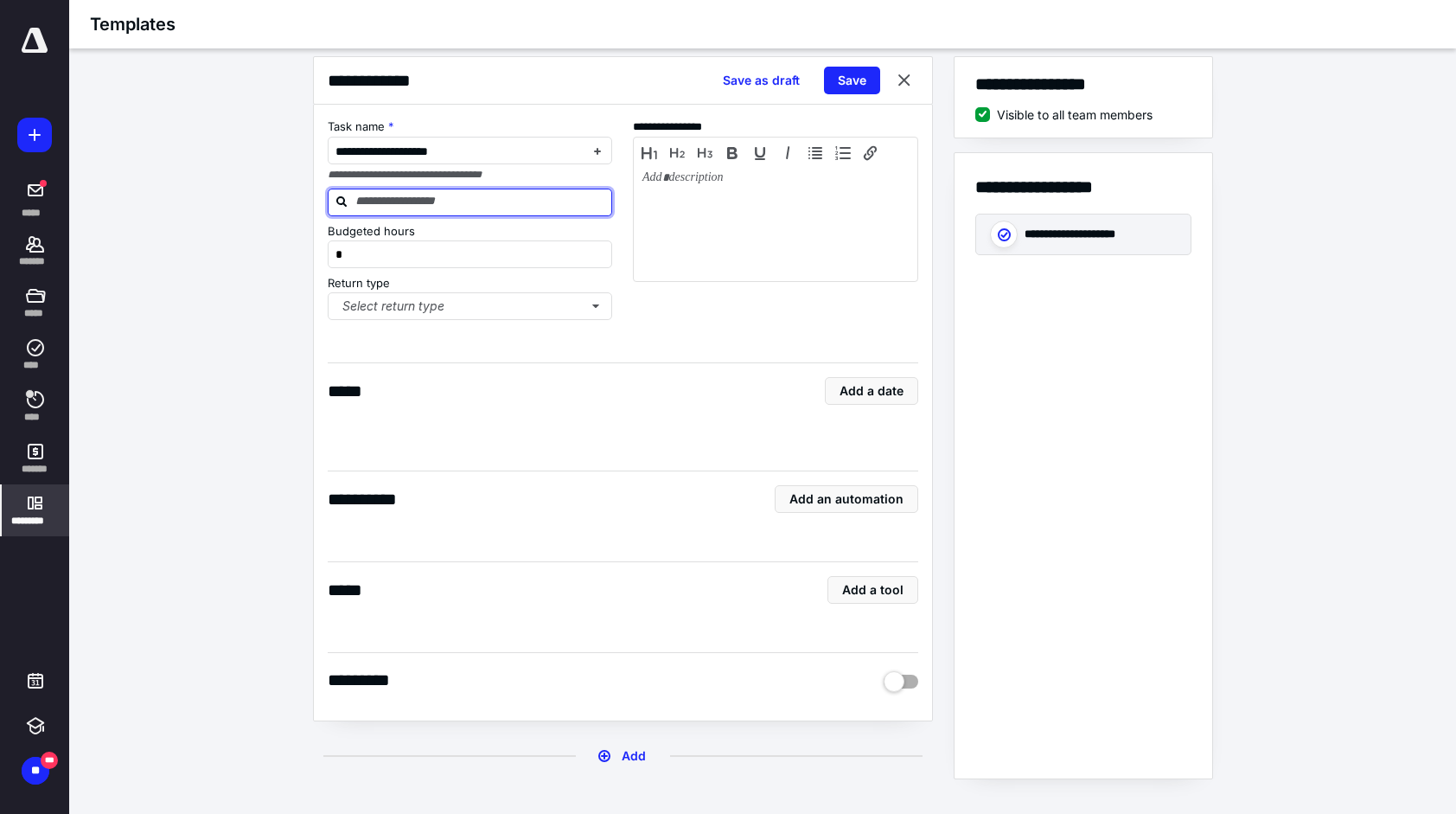 click at bounding box center [481, 202] 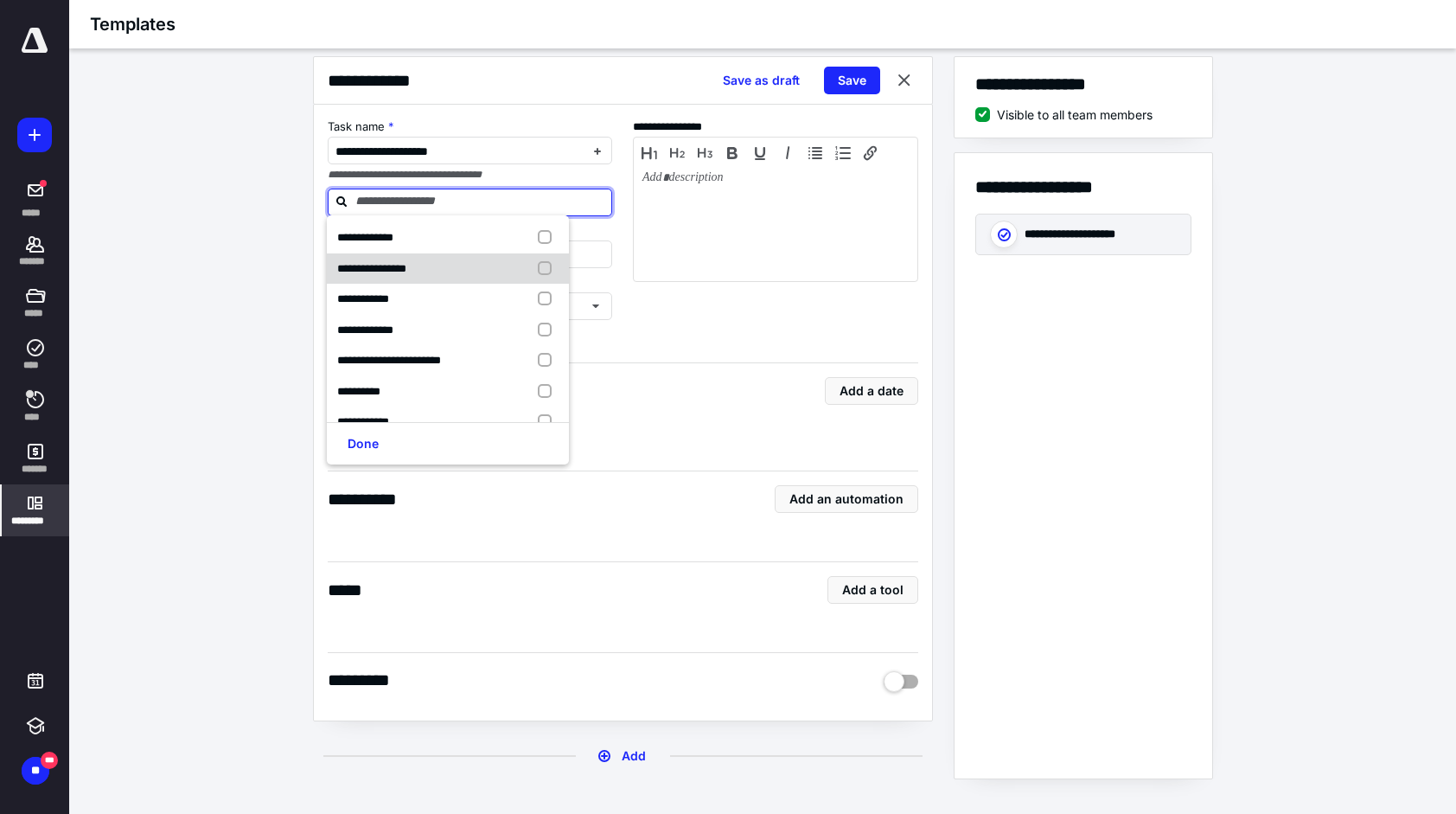 click at bounding box center [548, 269] 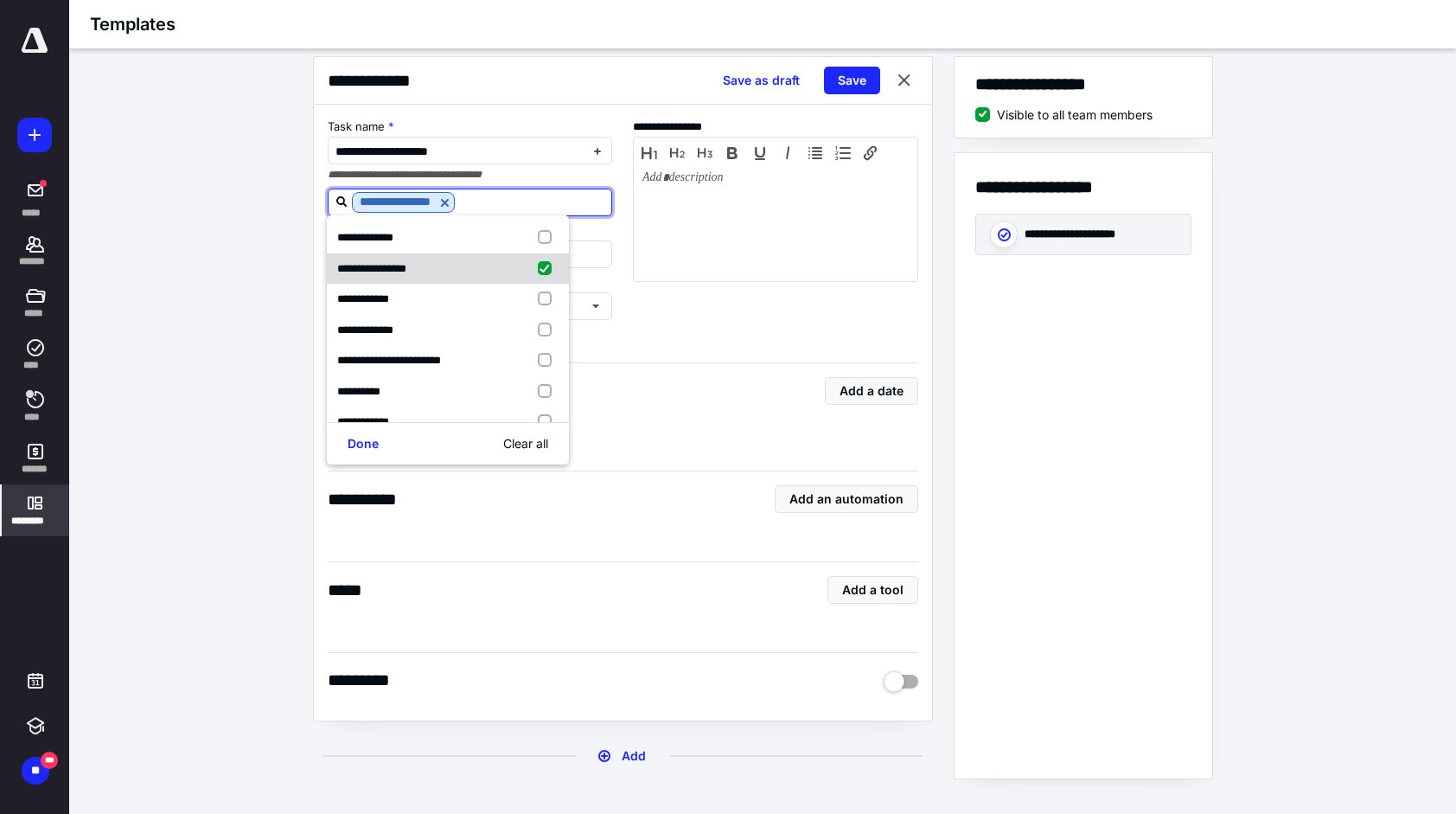 checkbox on "true" 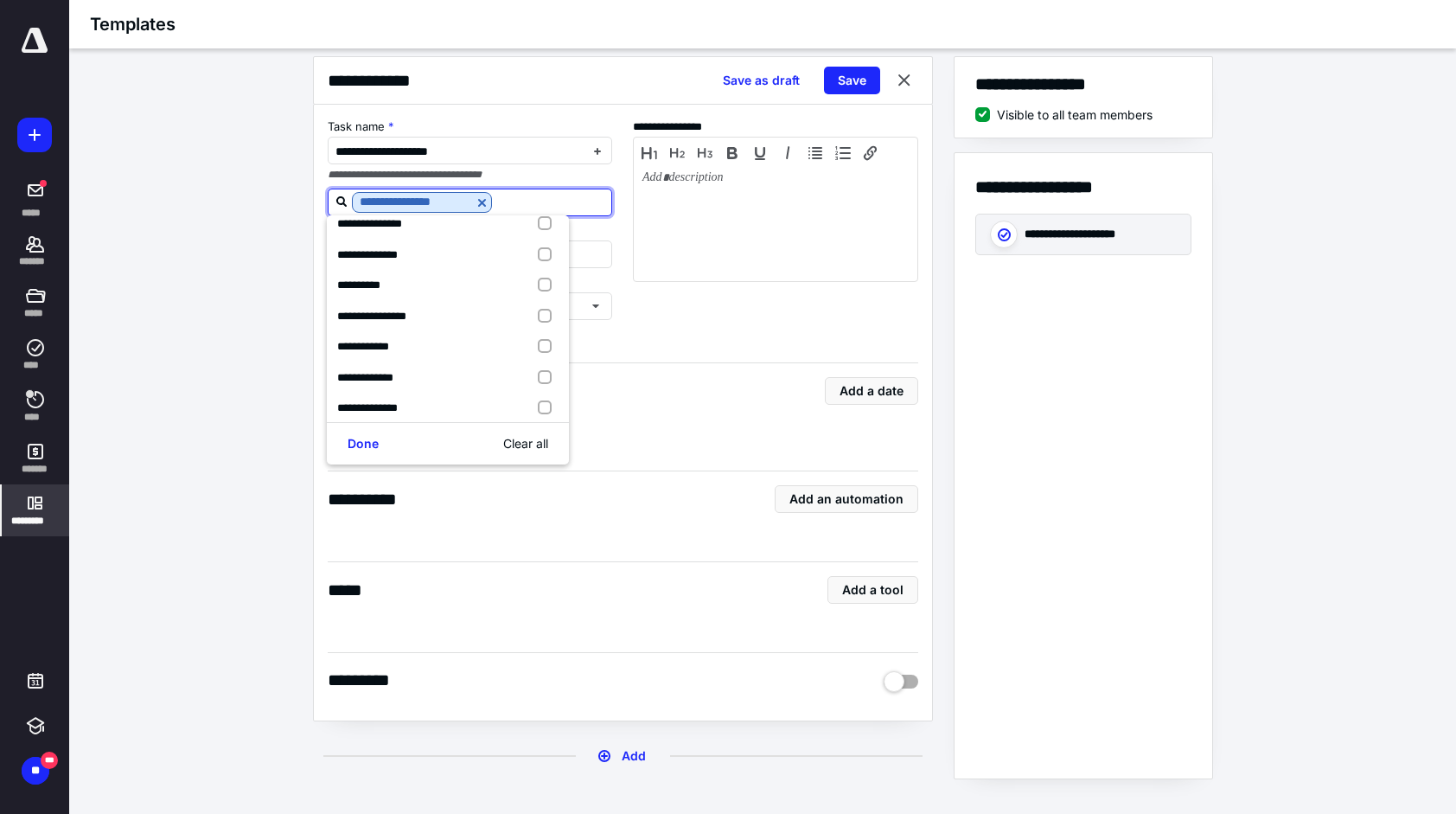 scroll, scrollTop: 346, scrollLeft: 0, axis: vertical 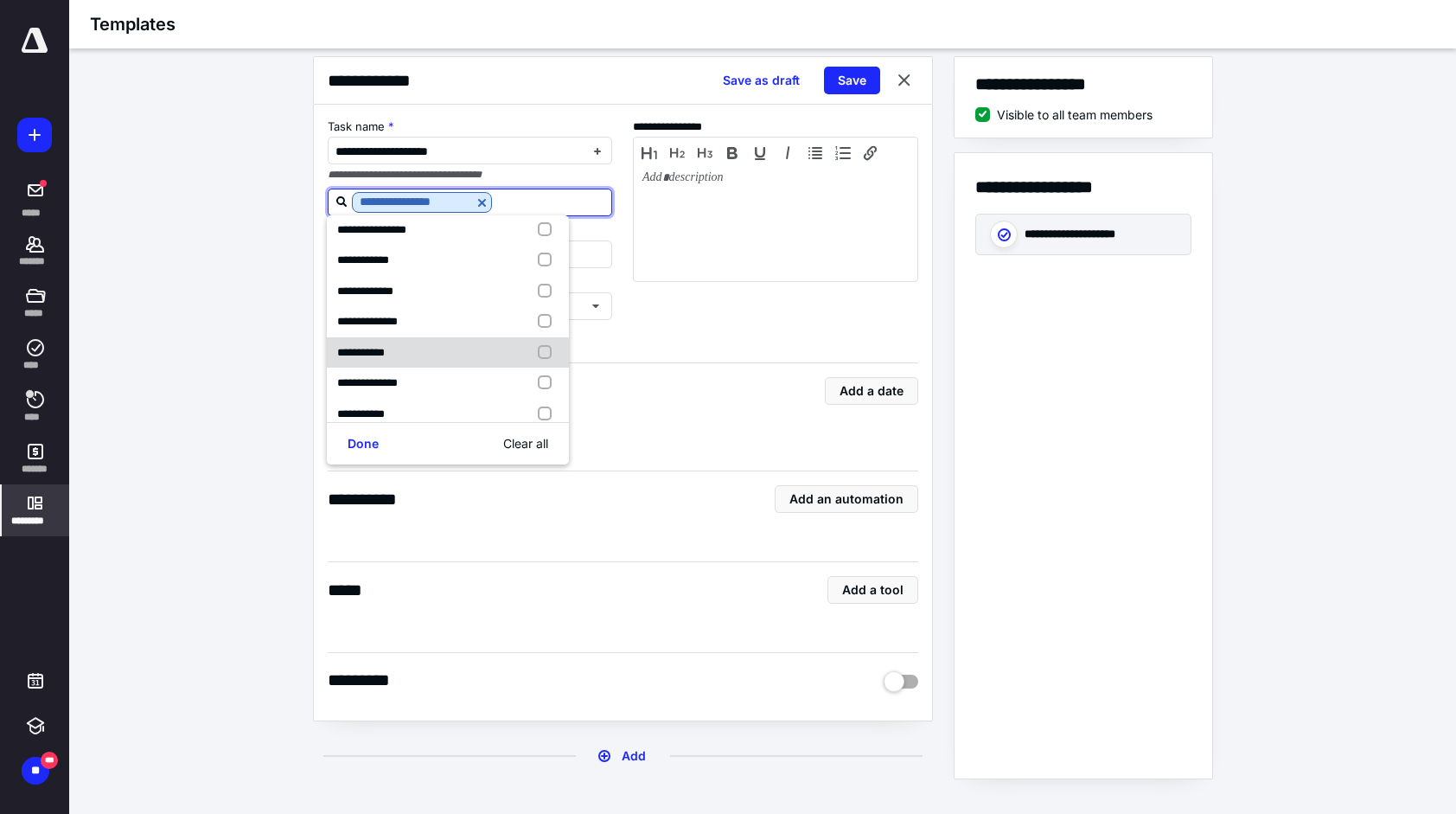 click at bounding box center [548, 353] 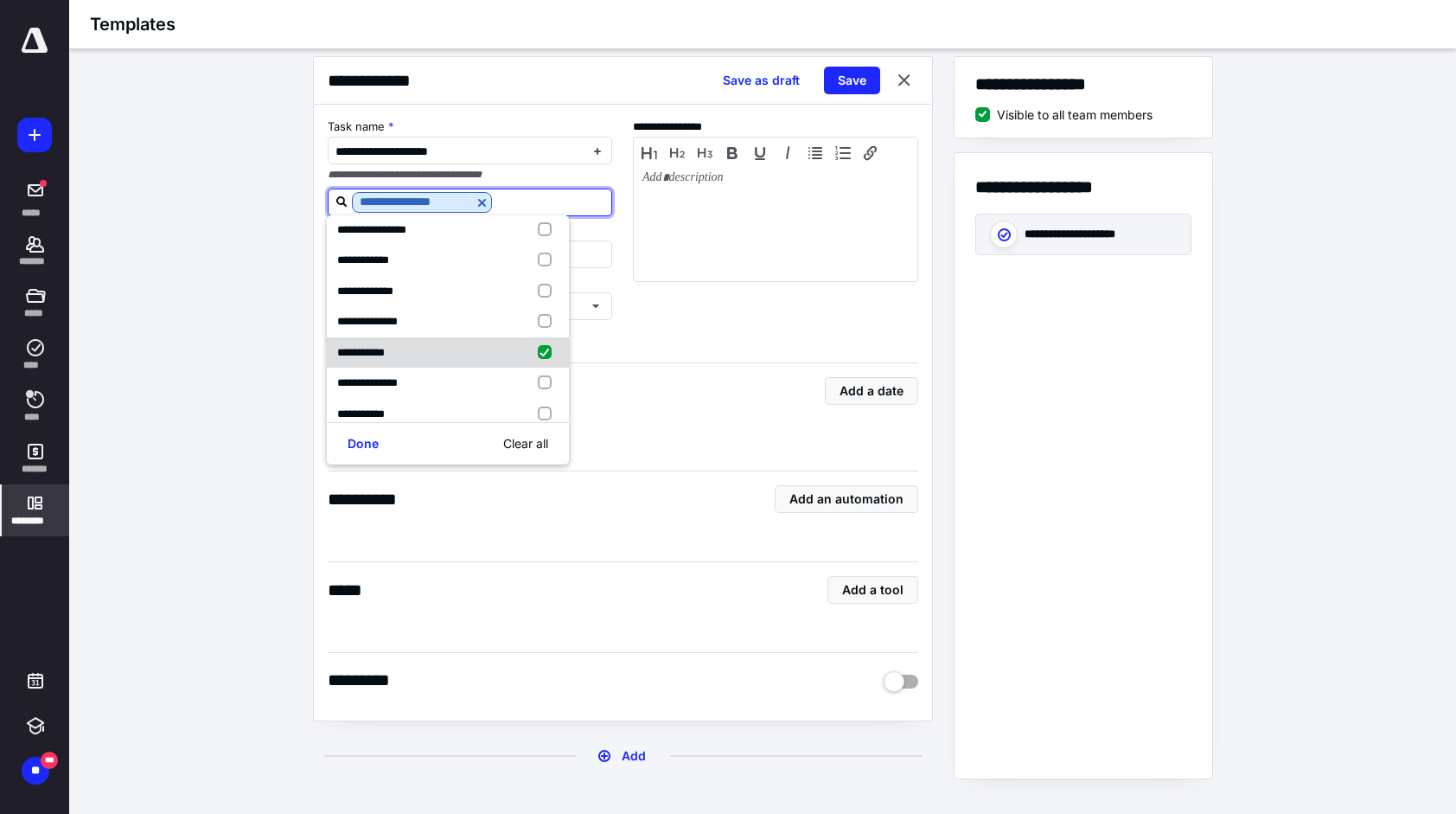 checkbox on "true" 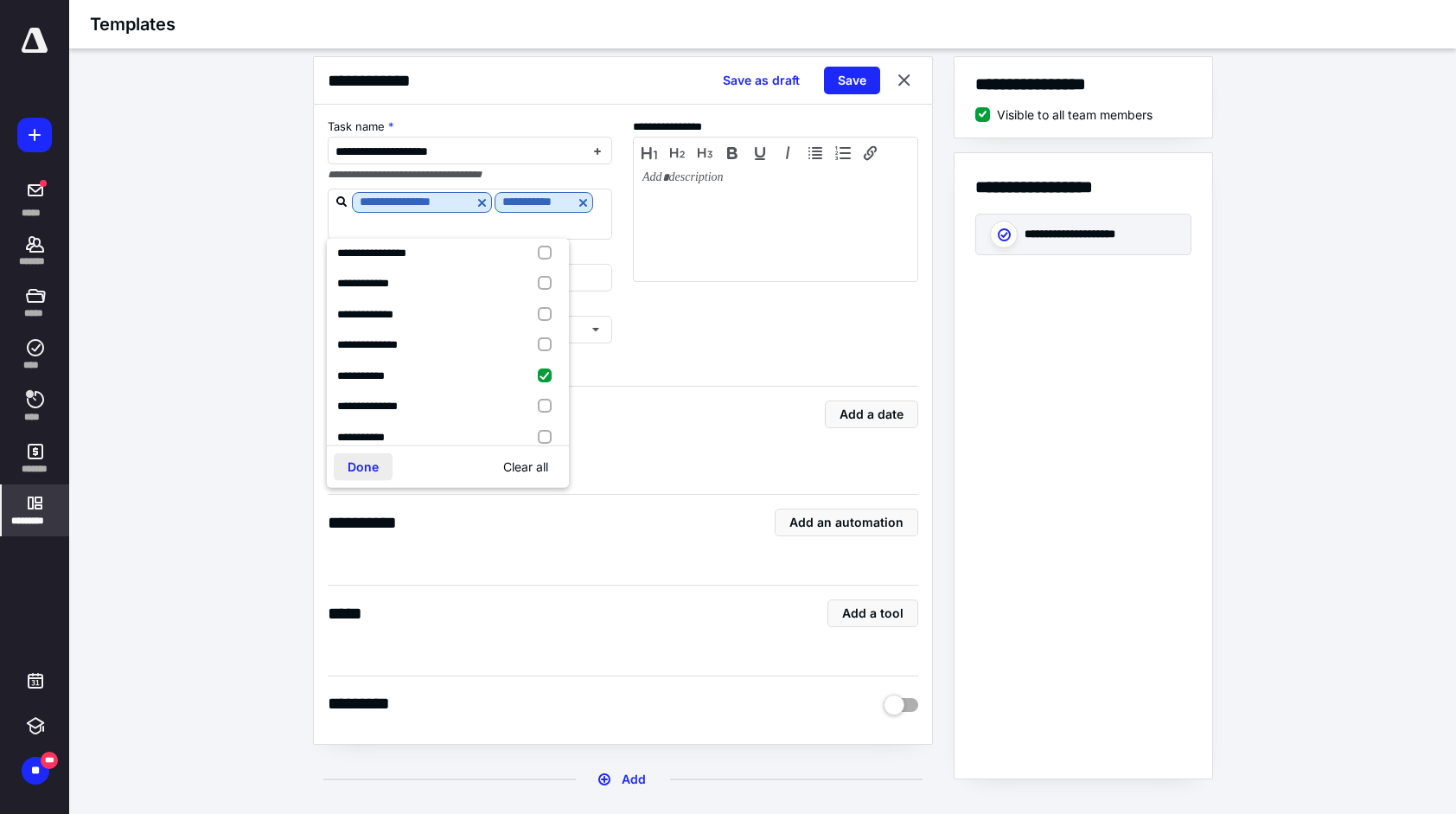 click on "Done" at bounding box center [363, 467] 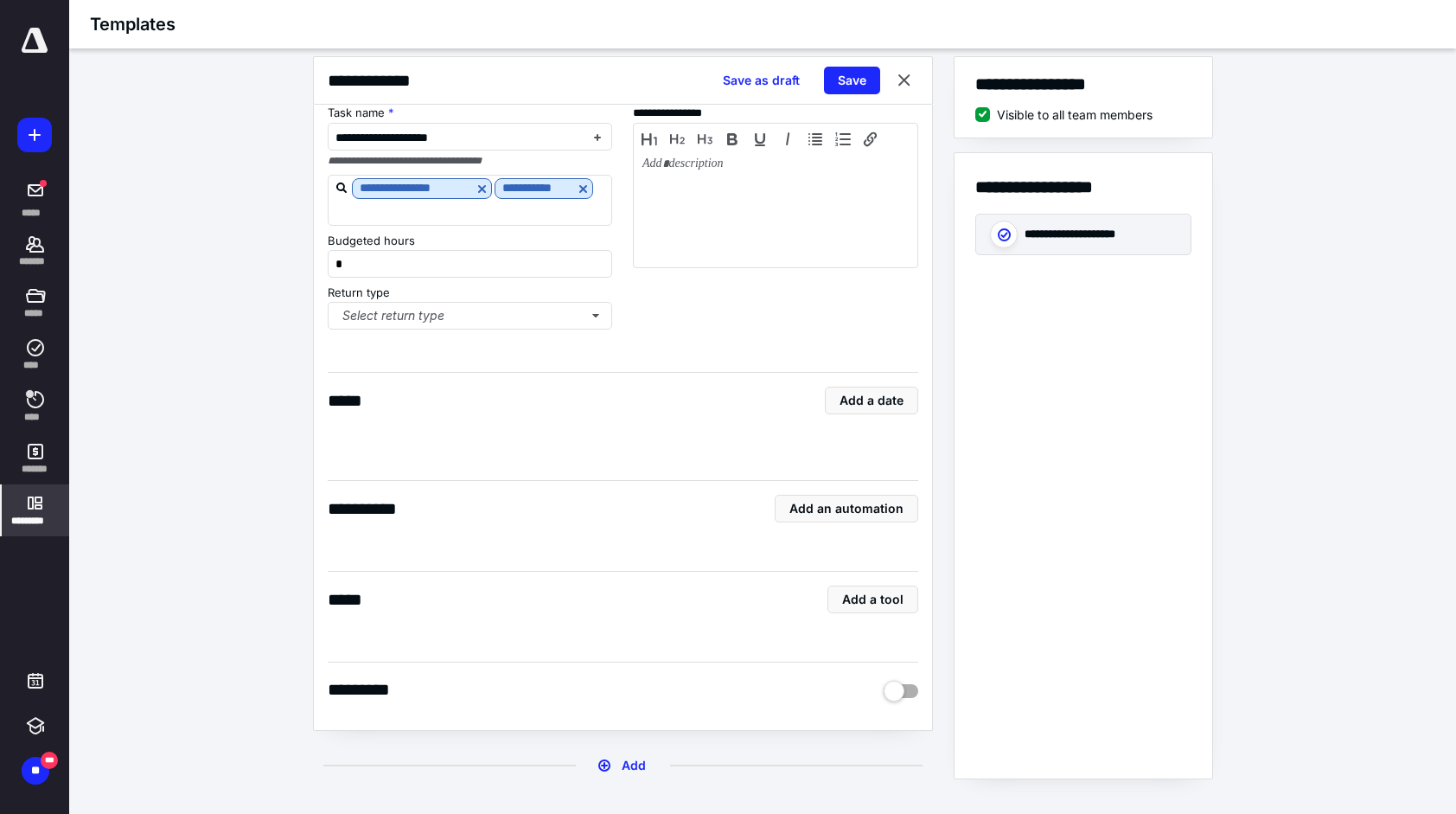 scroll, scrollTop: 17, scrollLeft: 0, axis: vertical 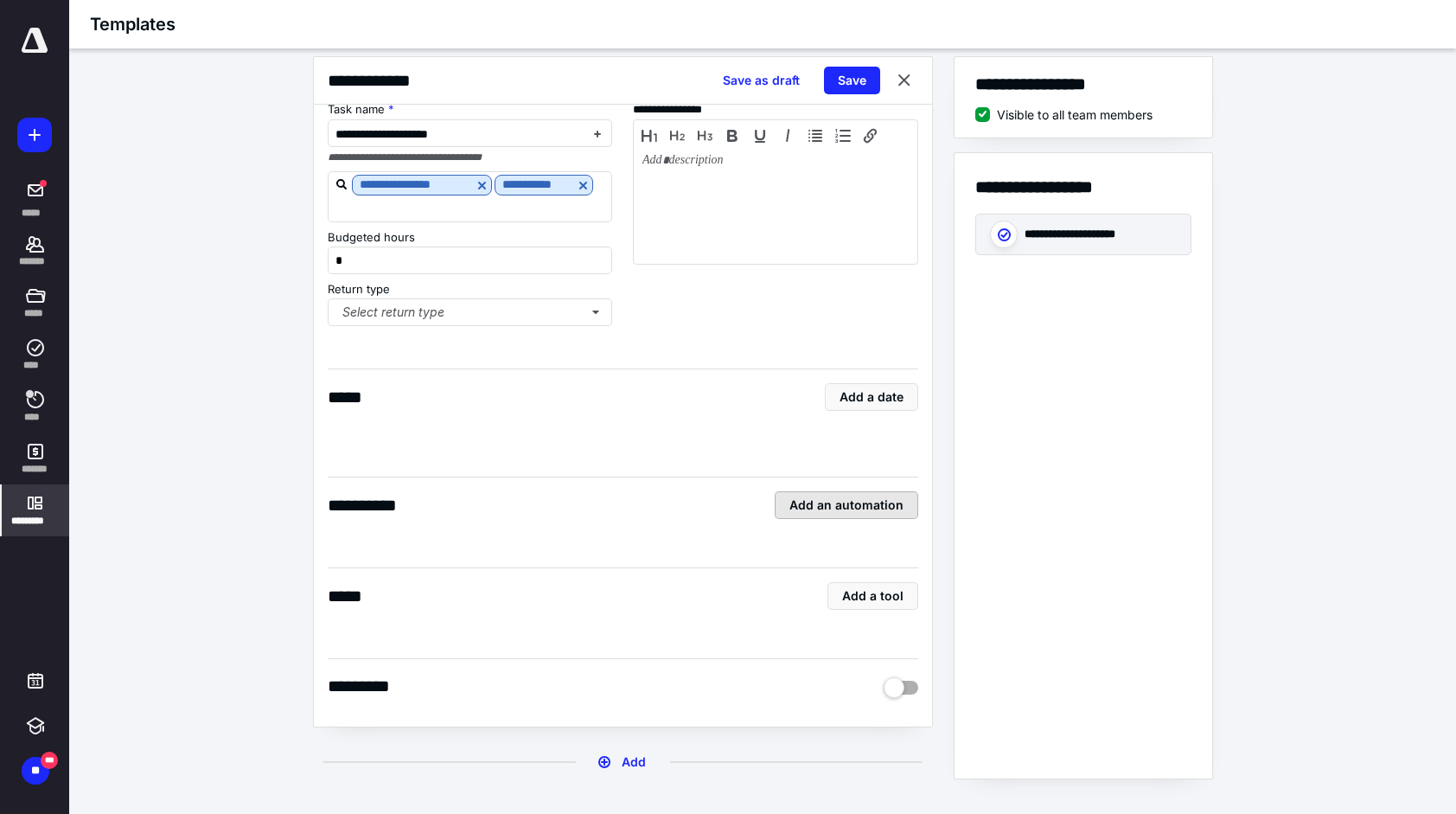 click on "Add an automation" at bounding box center [846, 505] 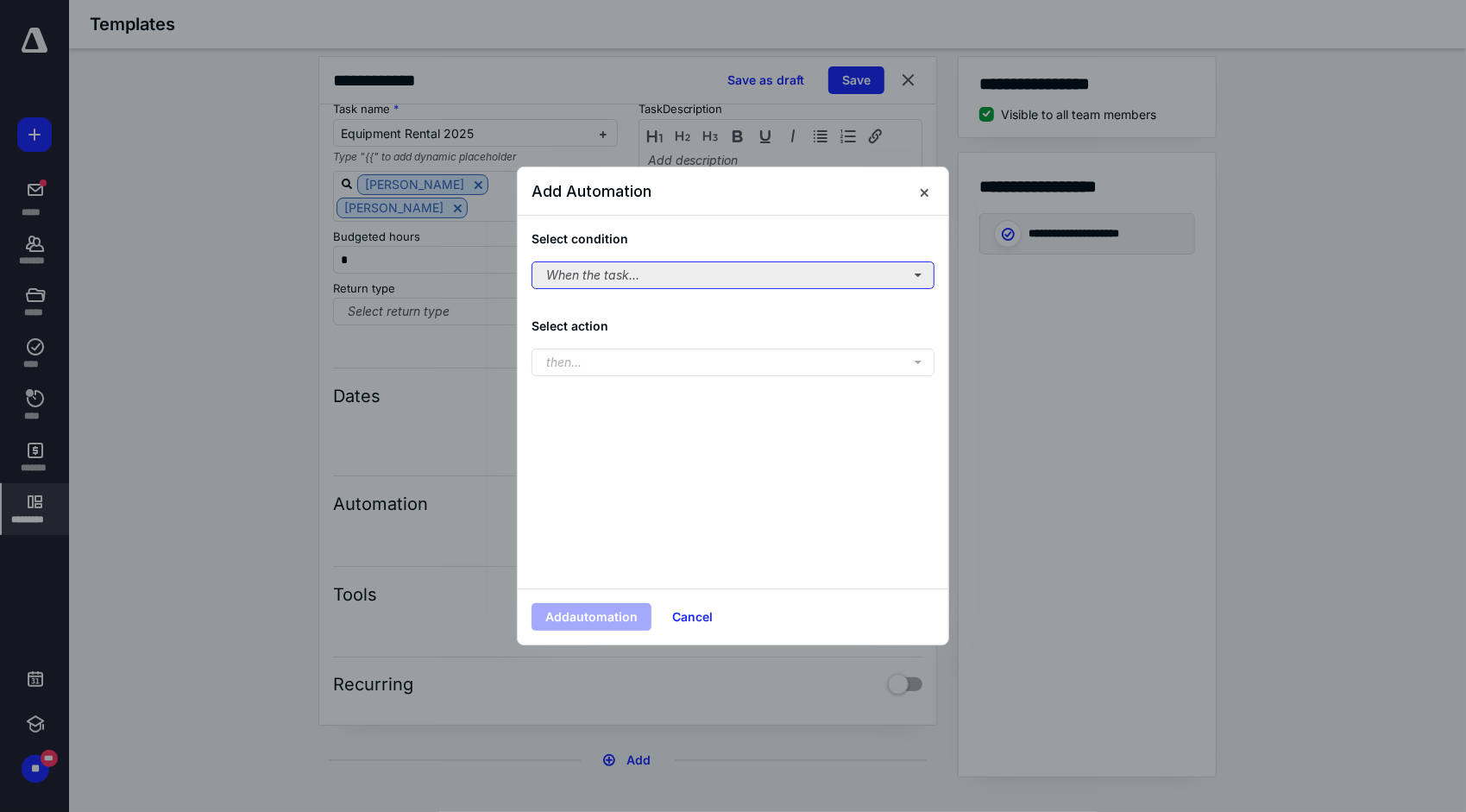 click on "When the task..." at bounding box center (733, 275) 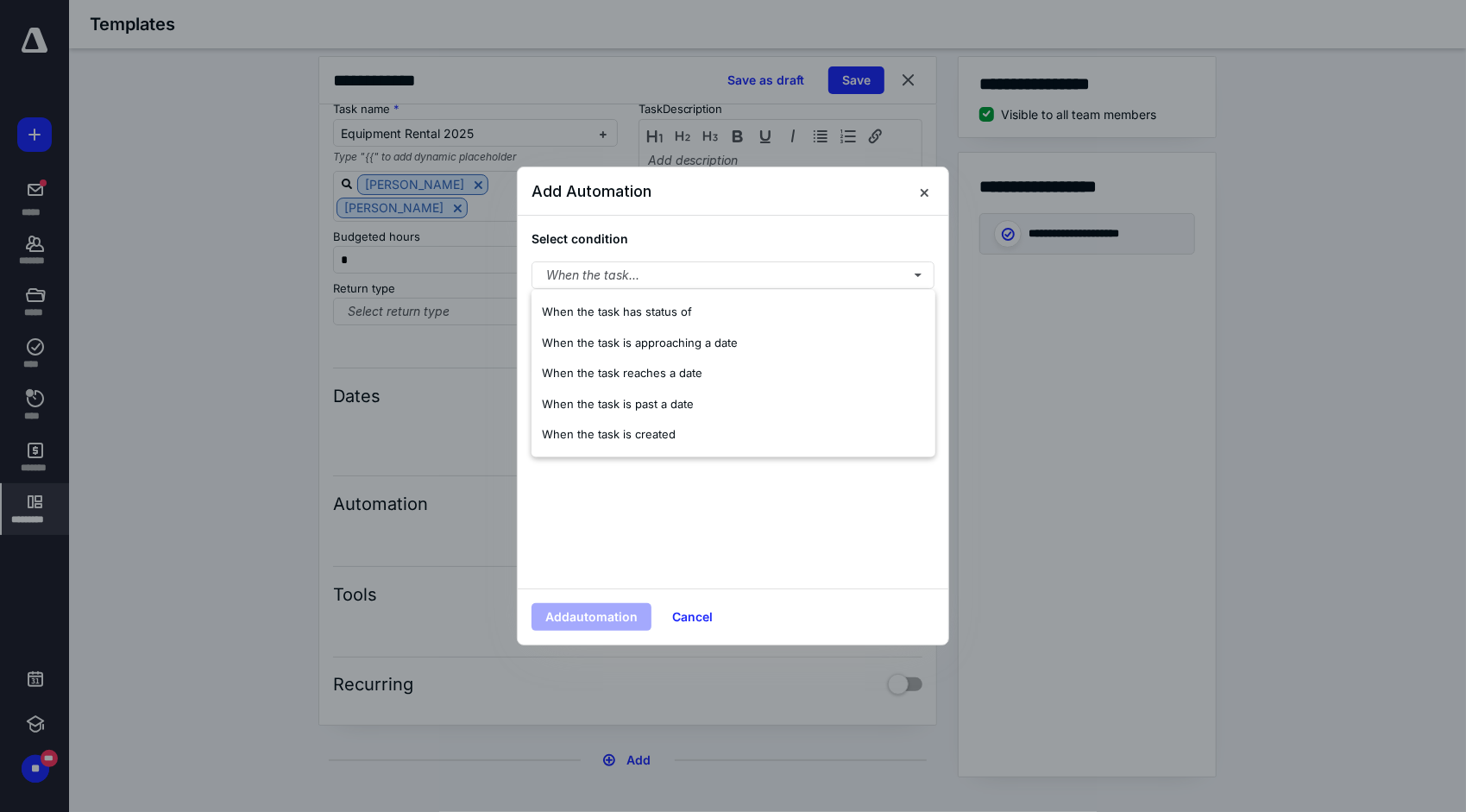 click at bounding box center (733, 406) 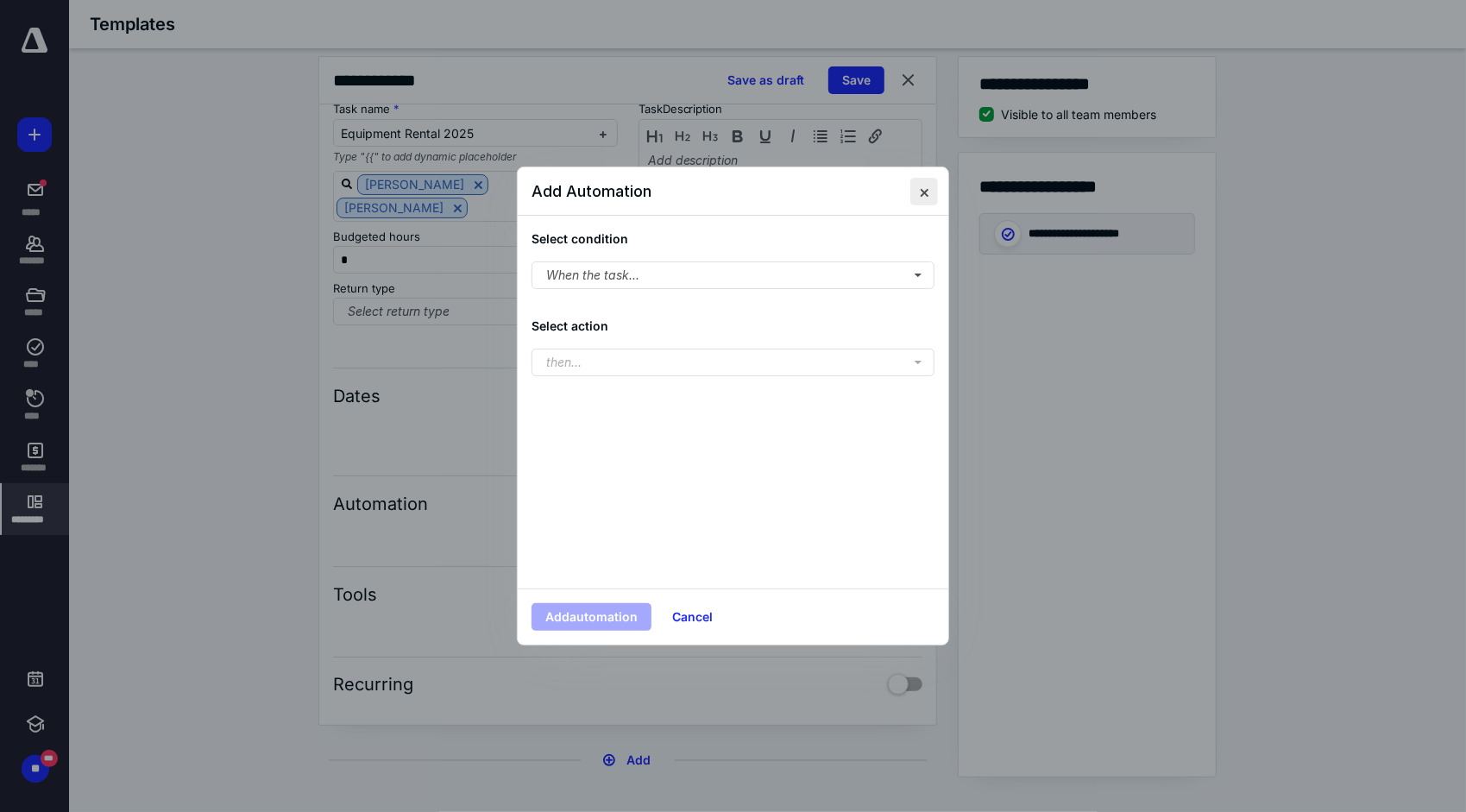 click at bounding box center [924, 192] 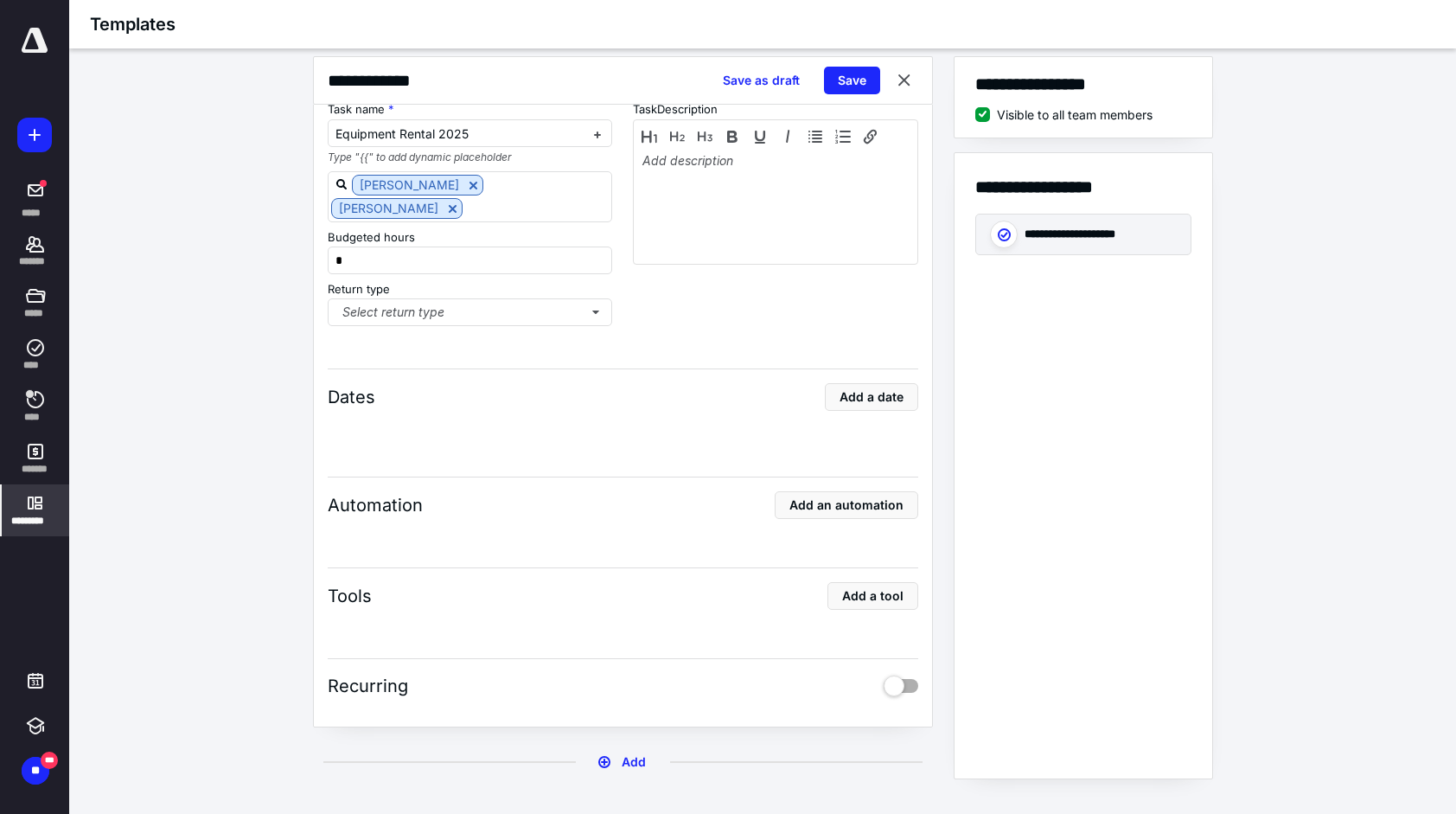 click 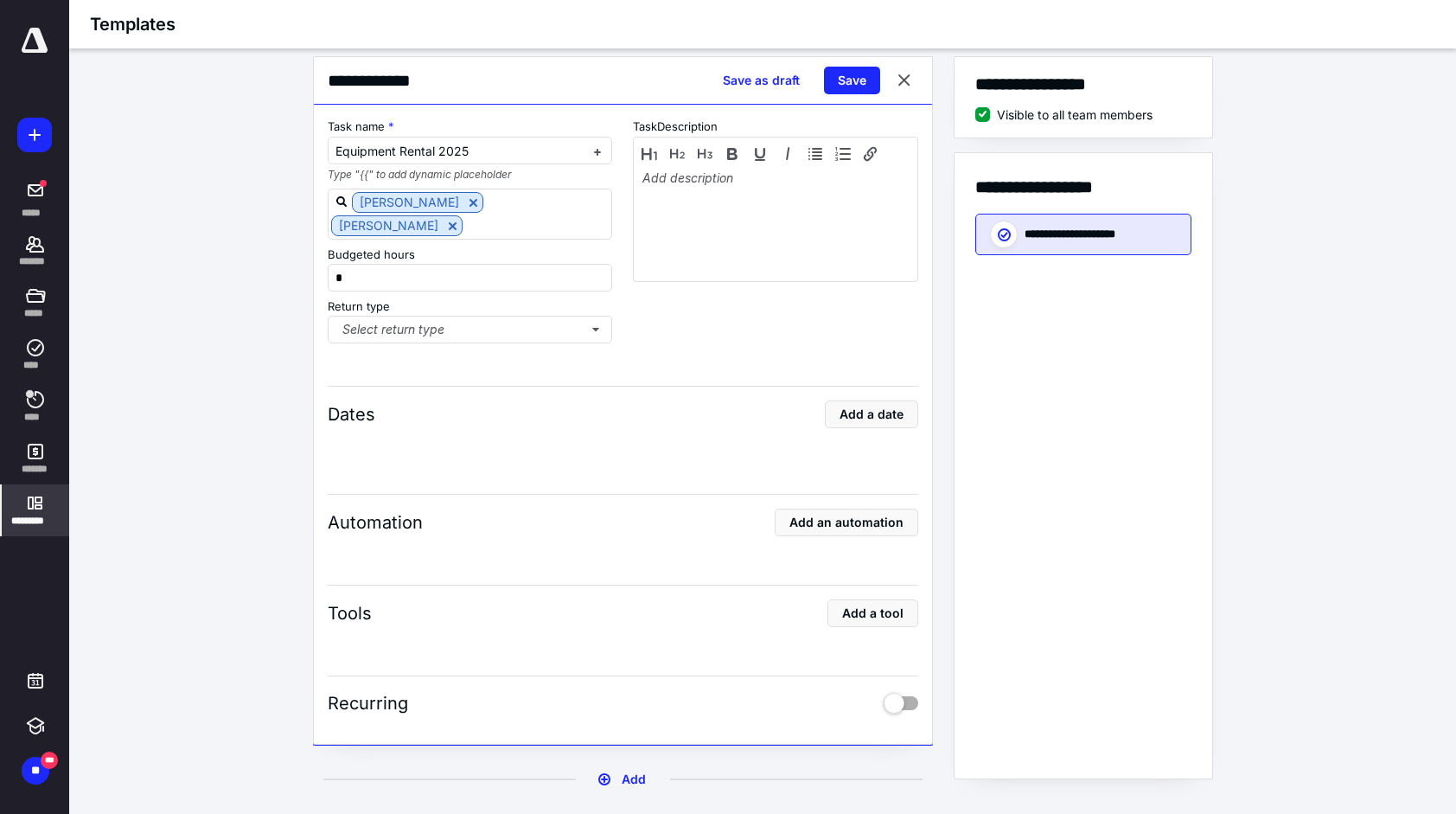 scroll, scrollTop: 17, scrollLeft: 0, axis: vertical 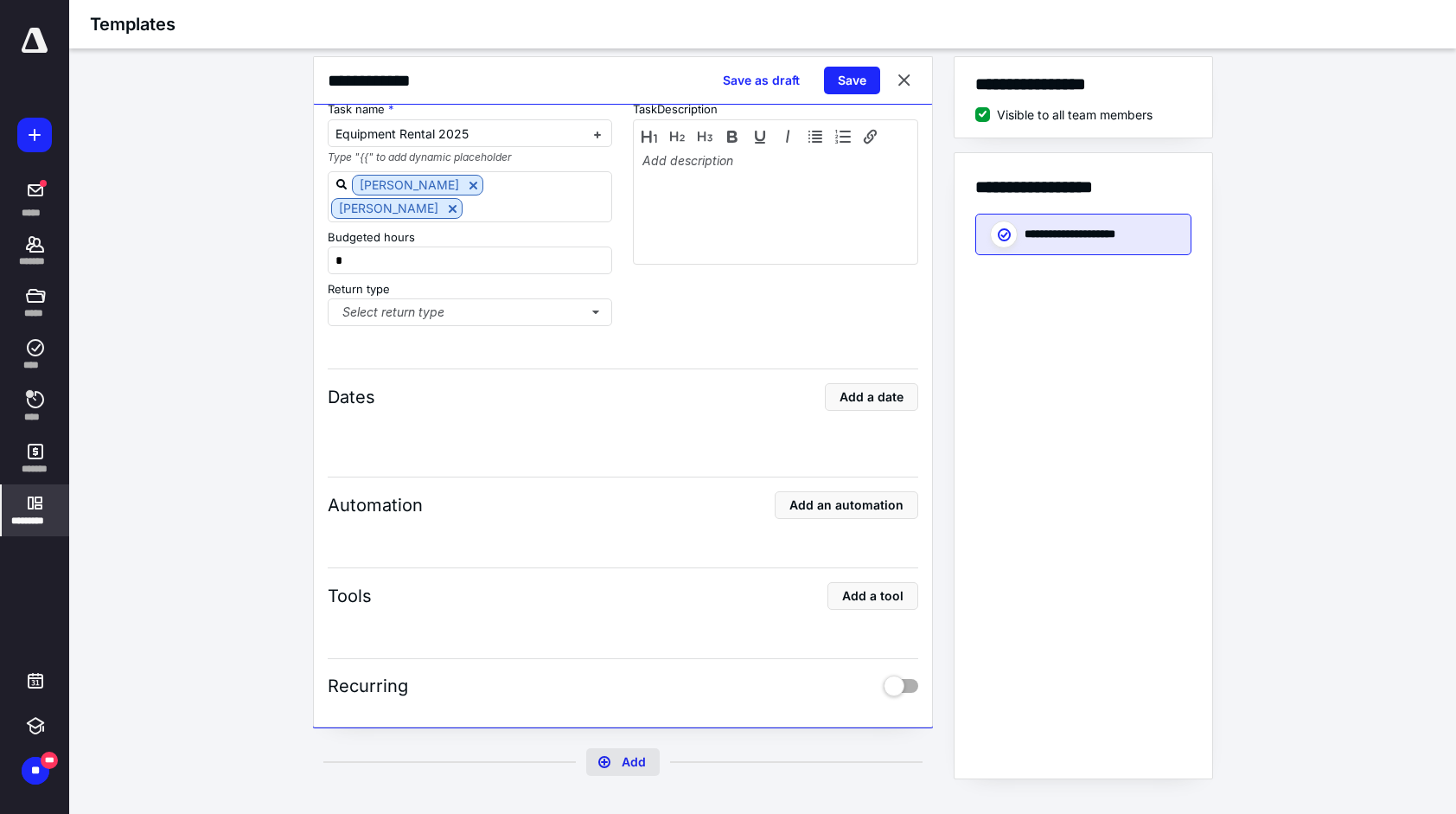 click on "Add" at bounding box center [623, 762] 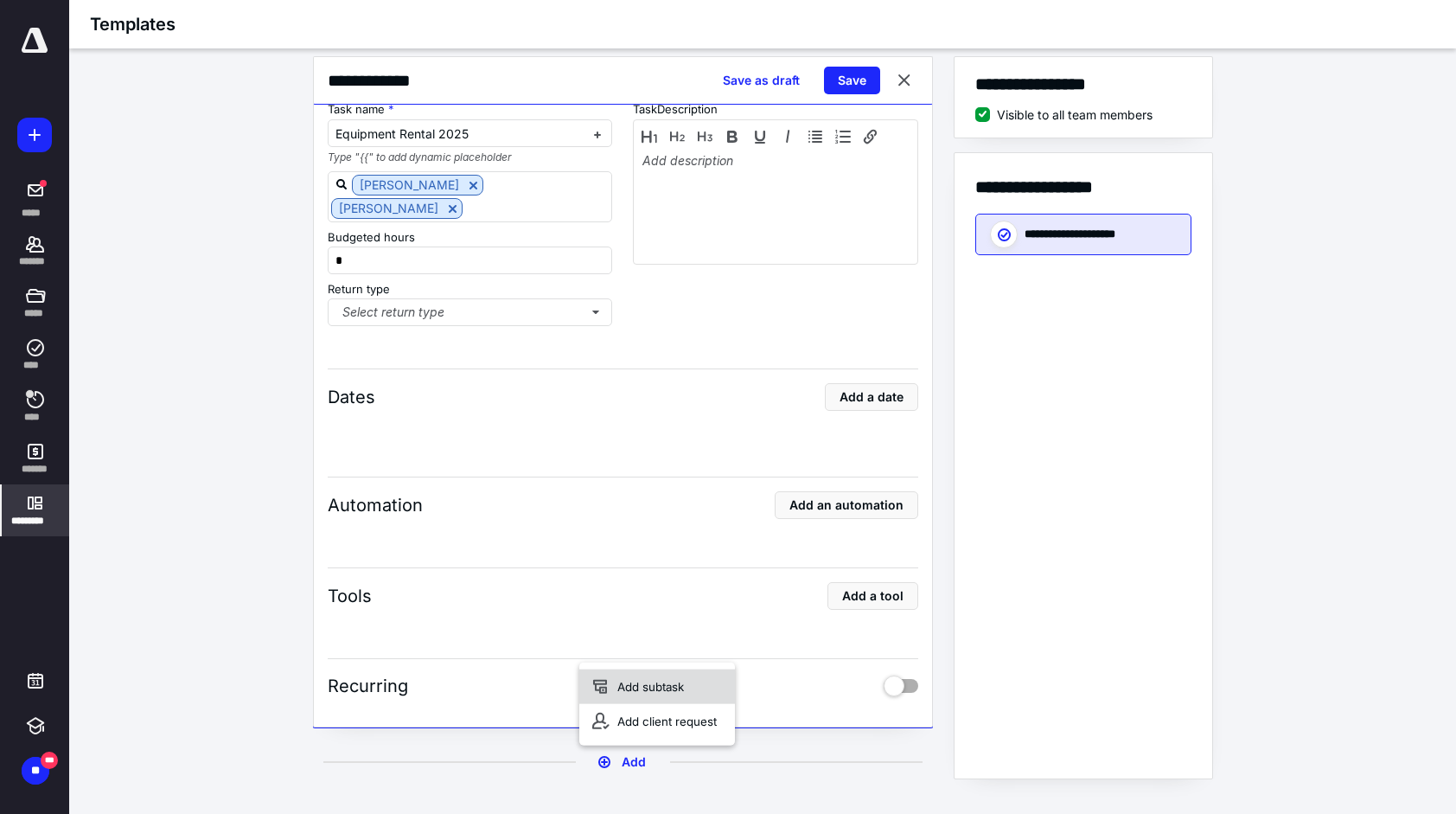 click on "Add subtask" at bounding box center (657, 687) 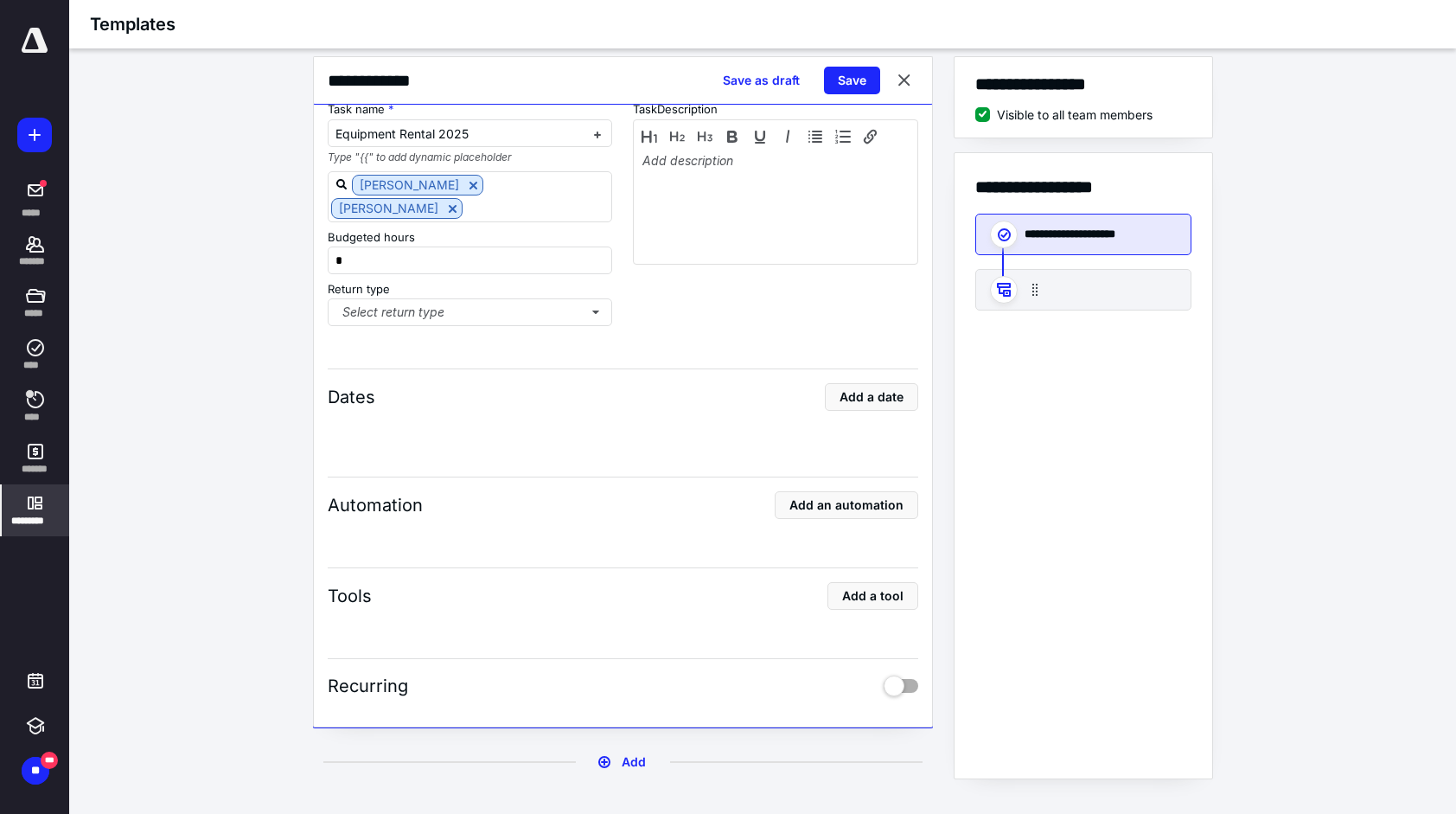 click 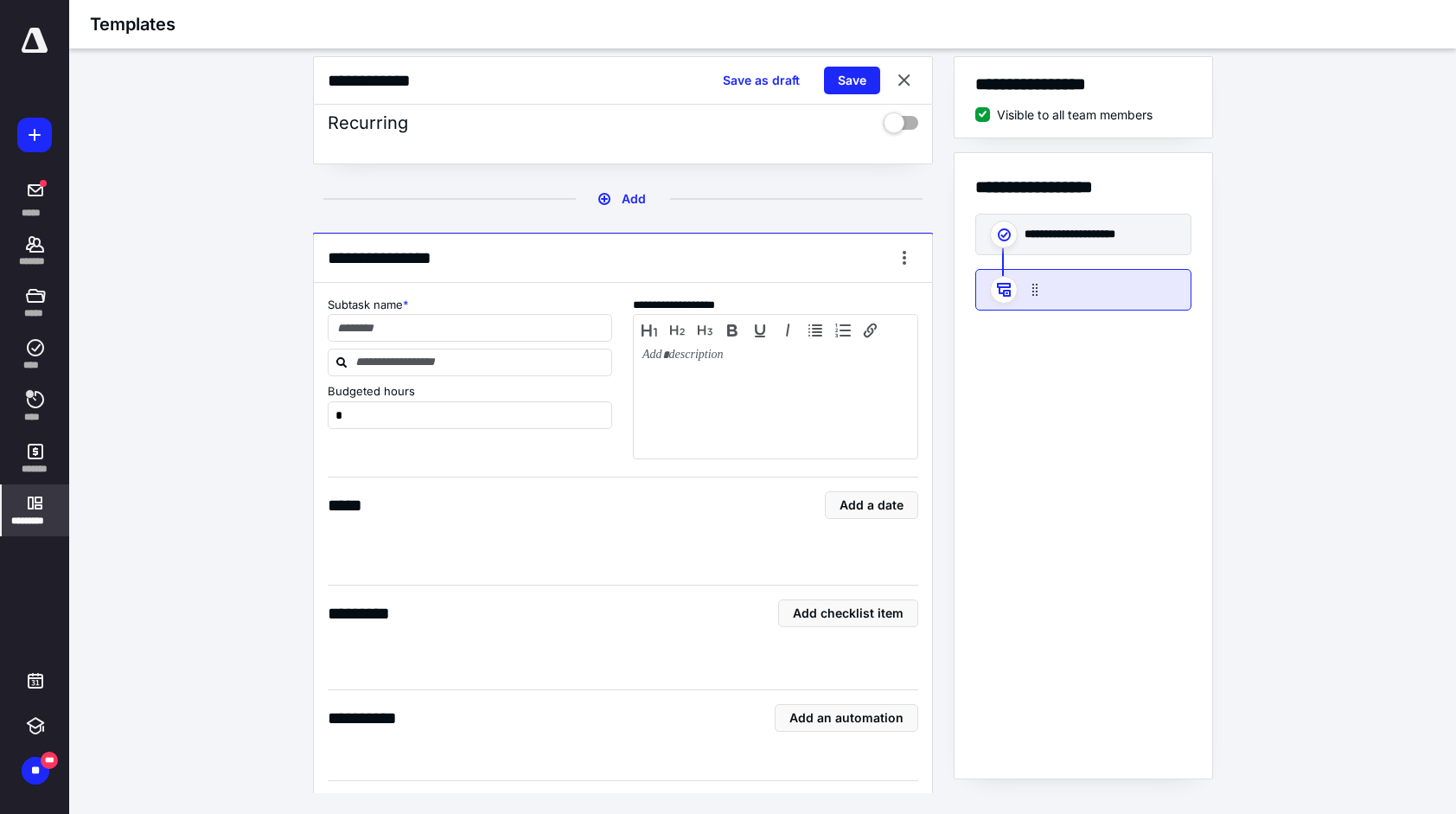 scroll, scrollTop: 670, scrollLeft: 0, axis: vertical 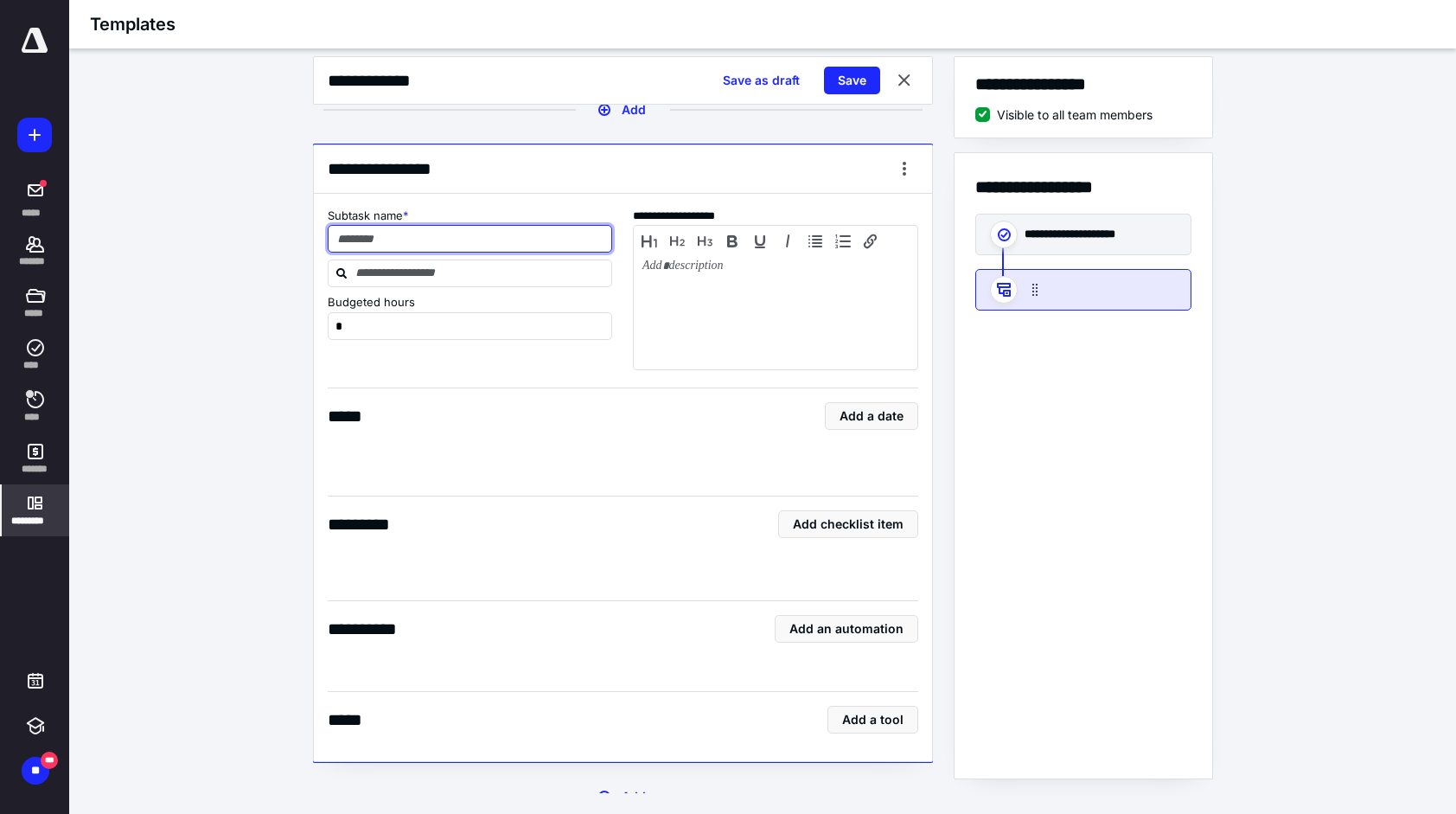 click at bounding box center [470, 239] 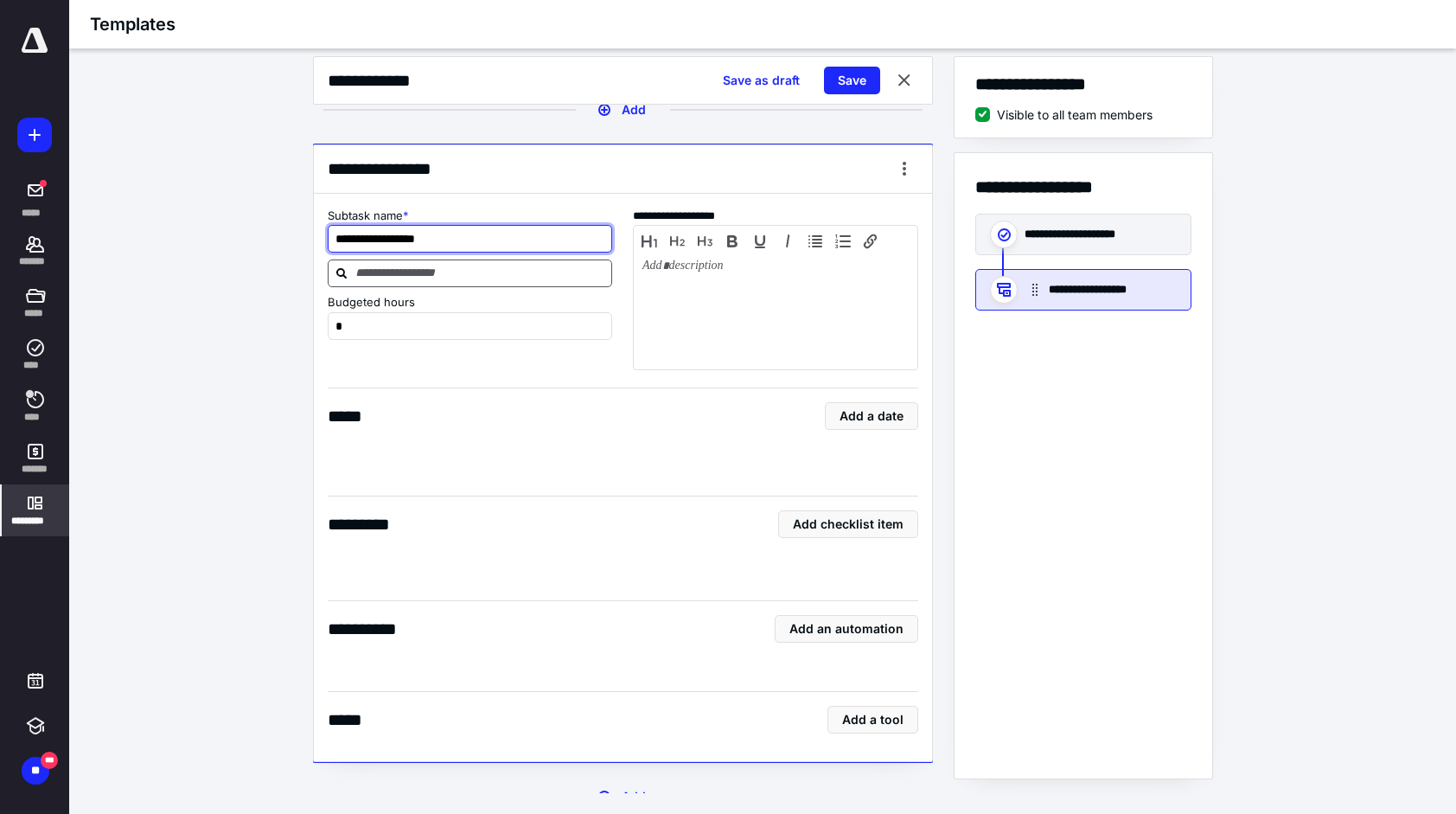 type on "**********" 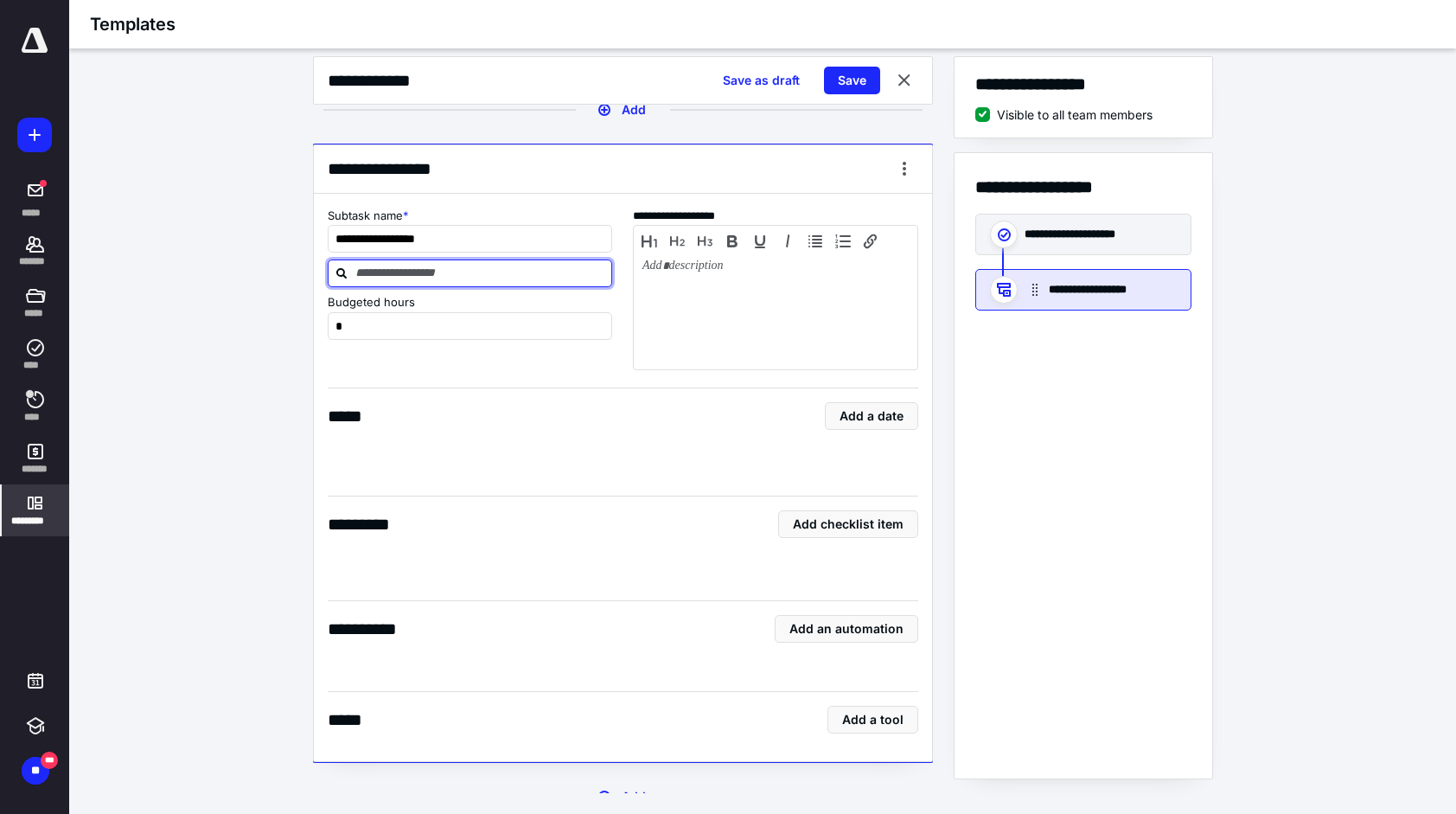 click at bounding box center [481, 272] 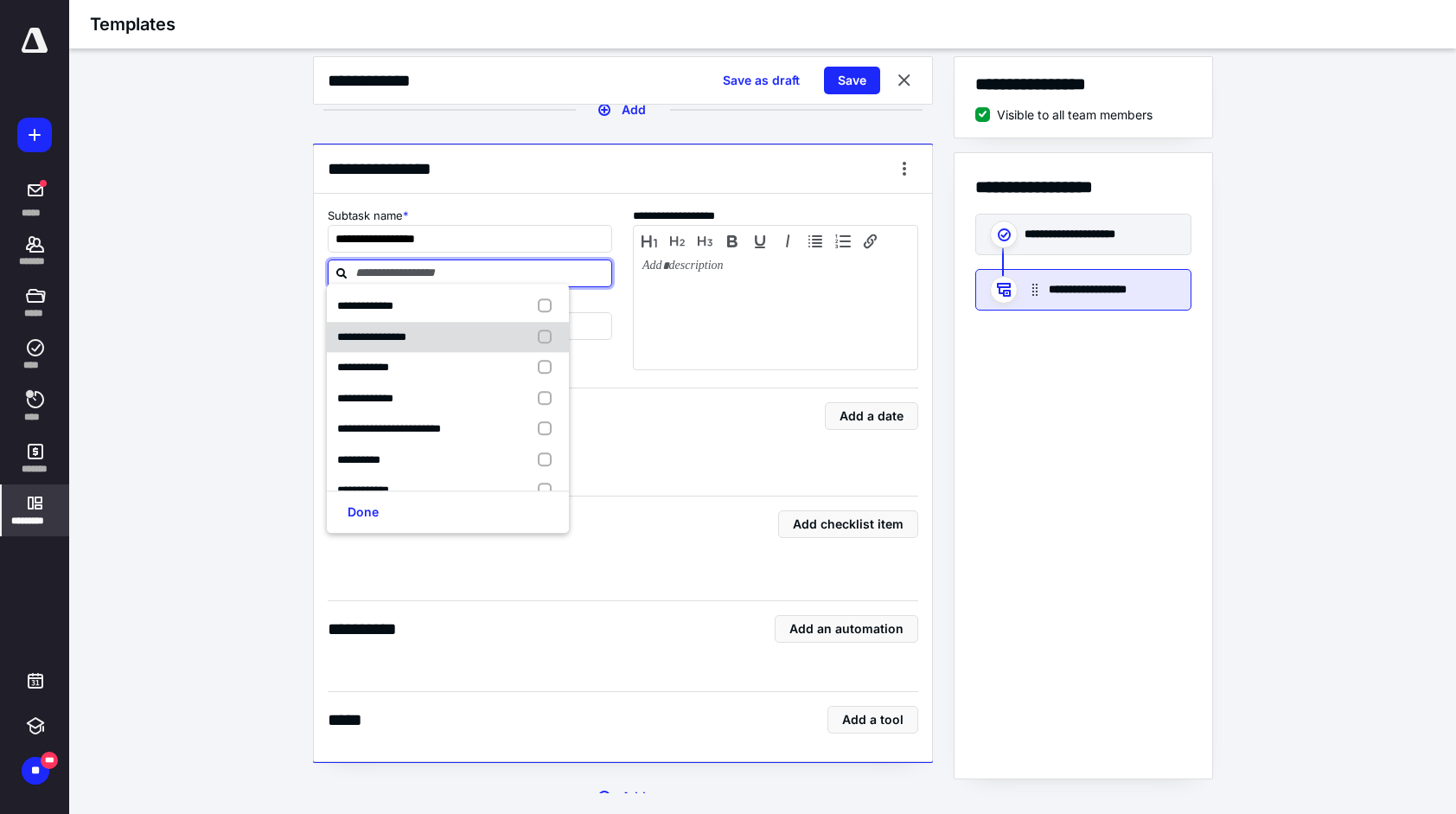 click at bounding box center (548, 337) 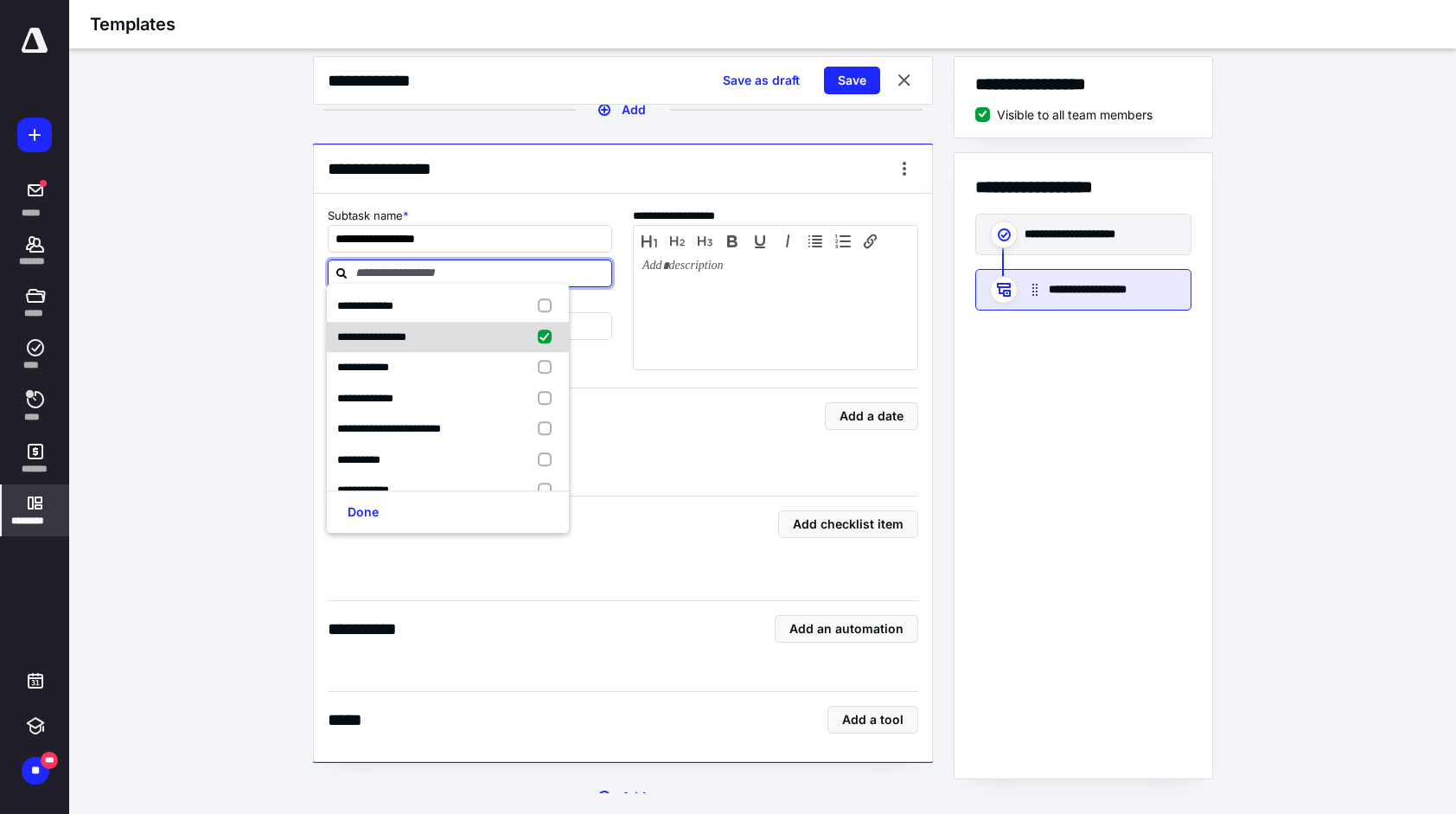 checkbox on "true" 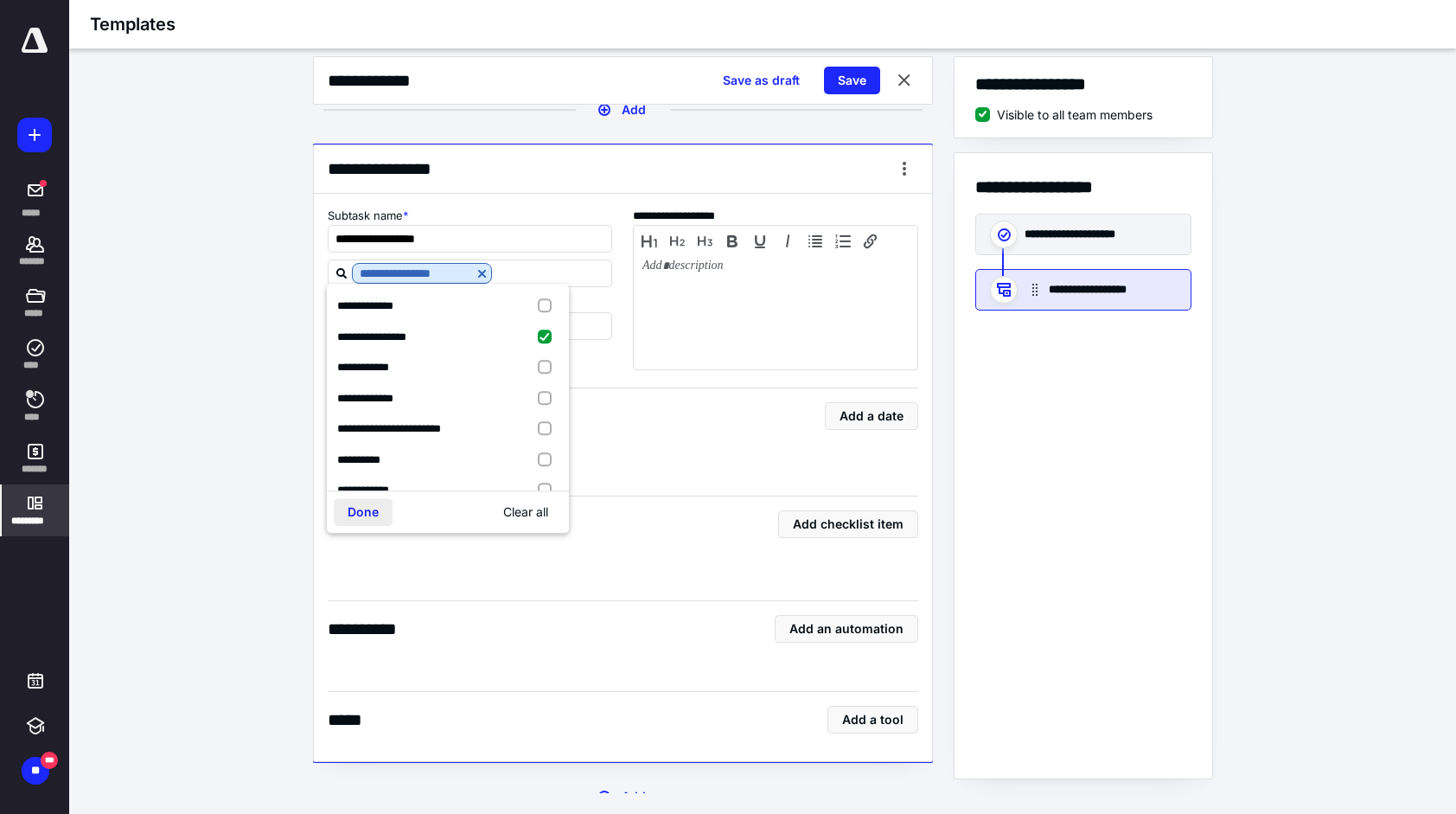 click on "Done" at bounding box center (363, 512) 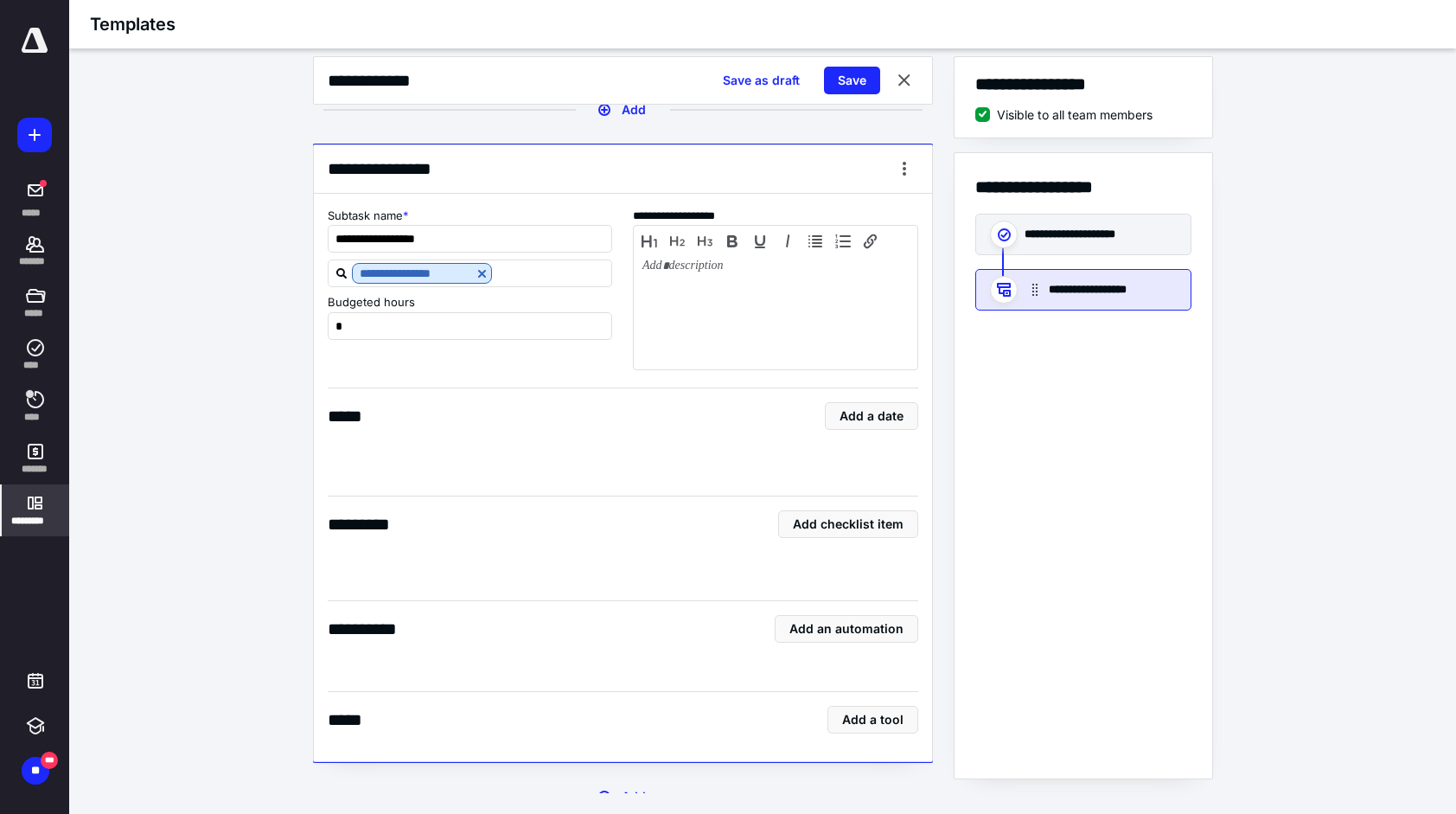 scroll, scrollTop: 702, scrollLeft: 0, axis: vertical 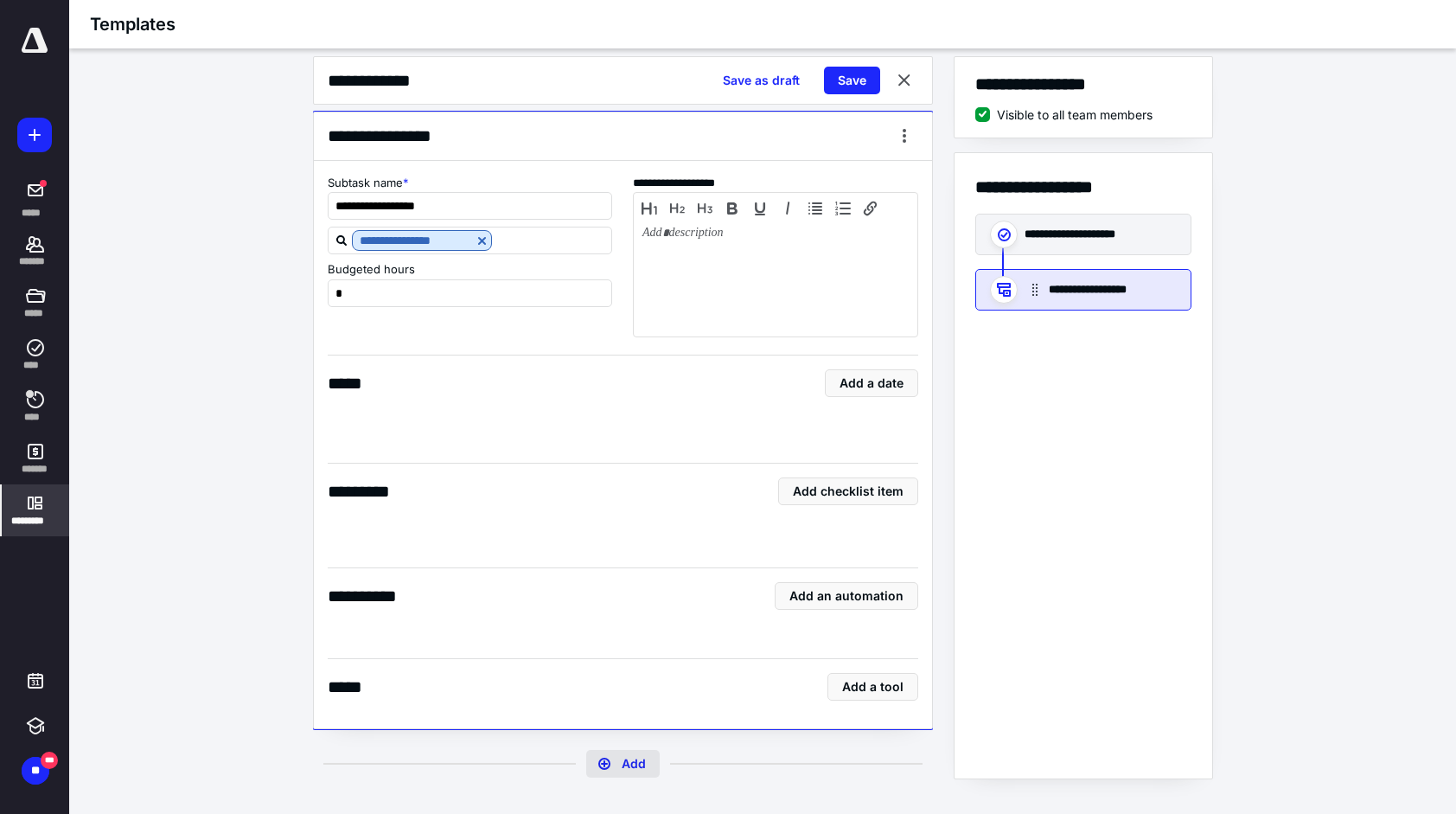 click on "Add" at bounding box center (623, 764) 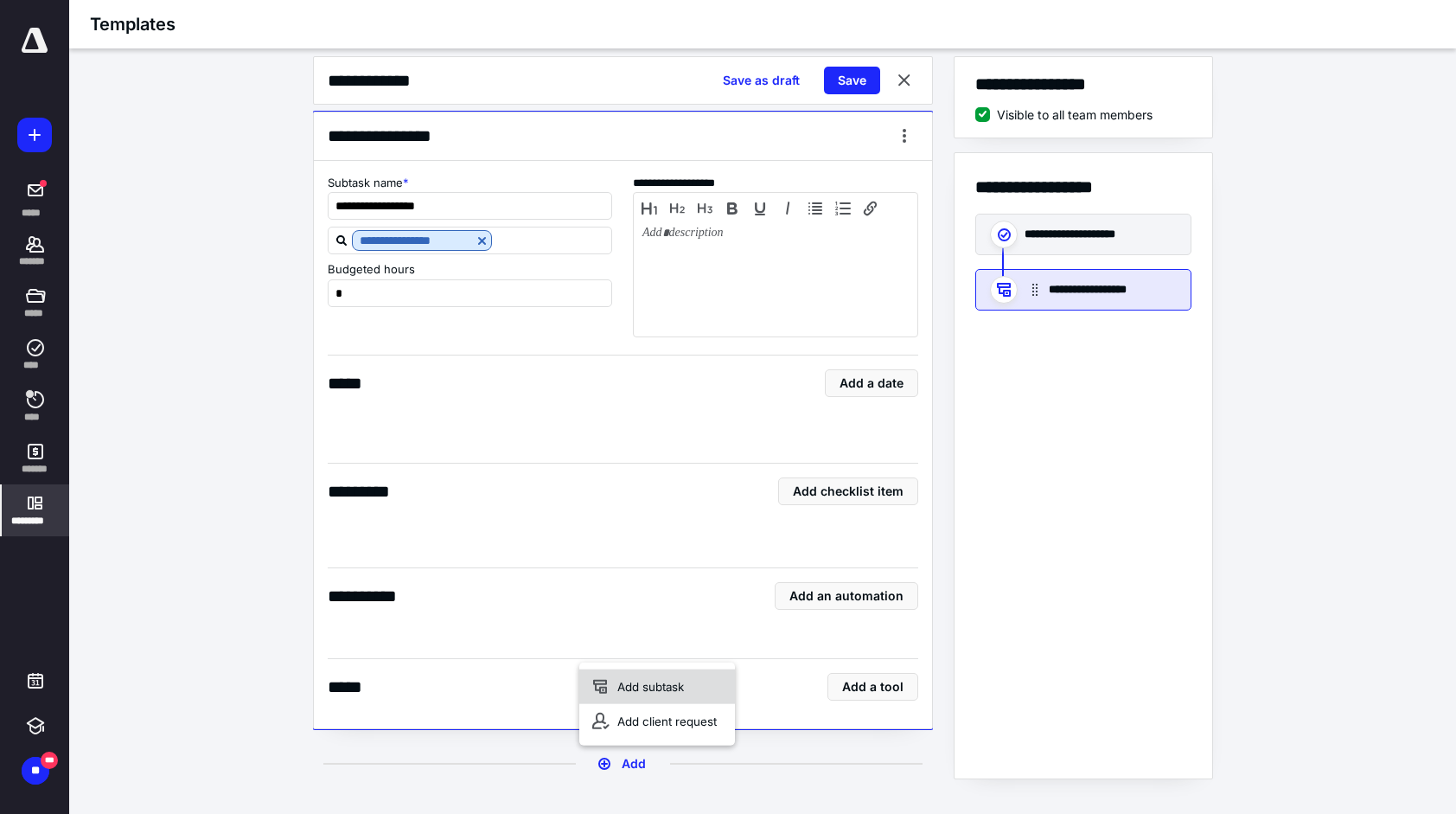 click on "Add subtask" at bounding box center [657, 687] 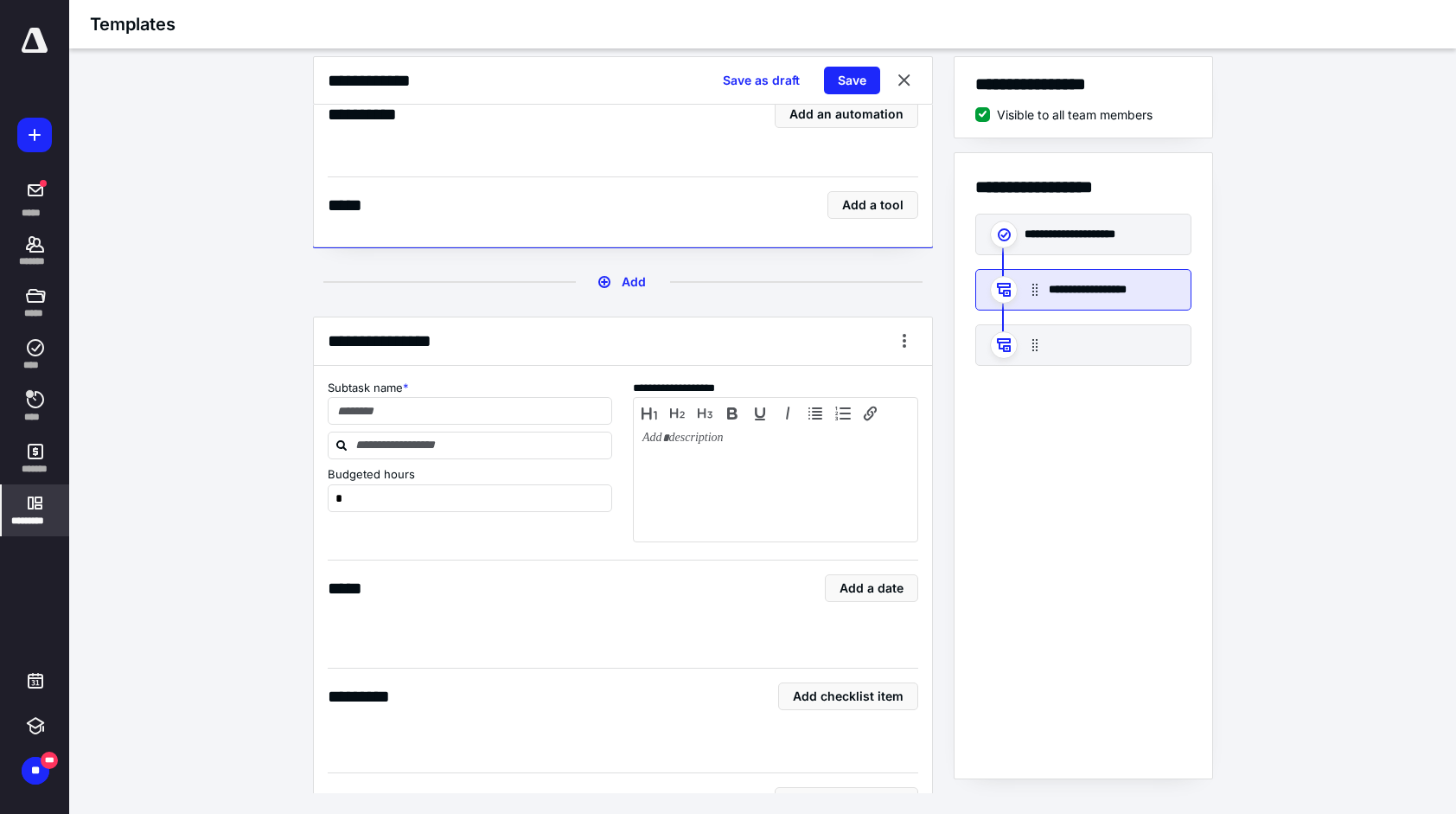 scroll, scrollTop: 1221, scrollLeft: 0, axis: vertical 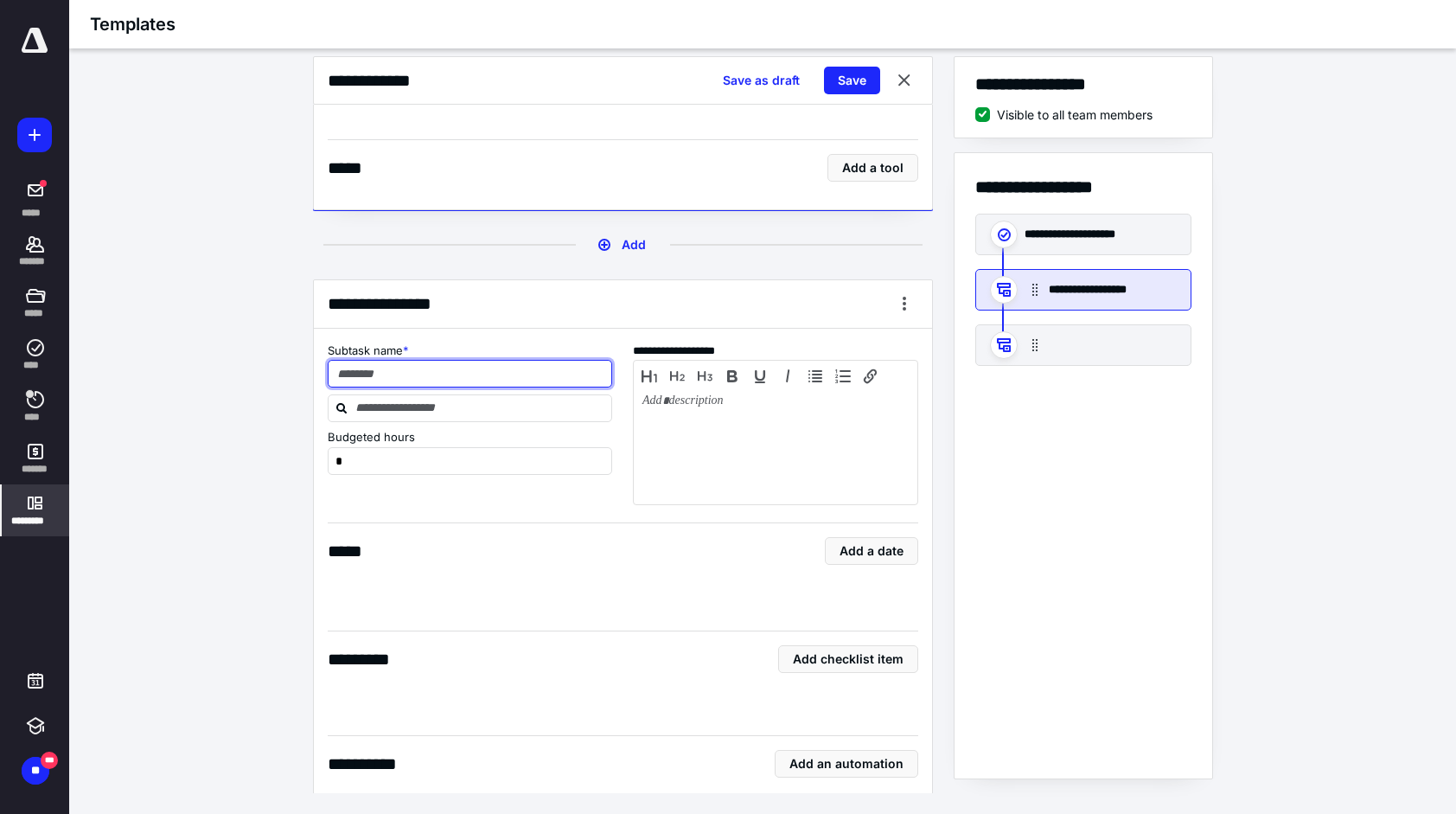 click at bounding box center (470, 374) 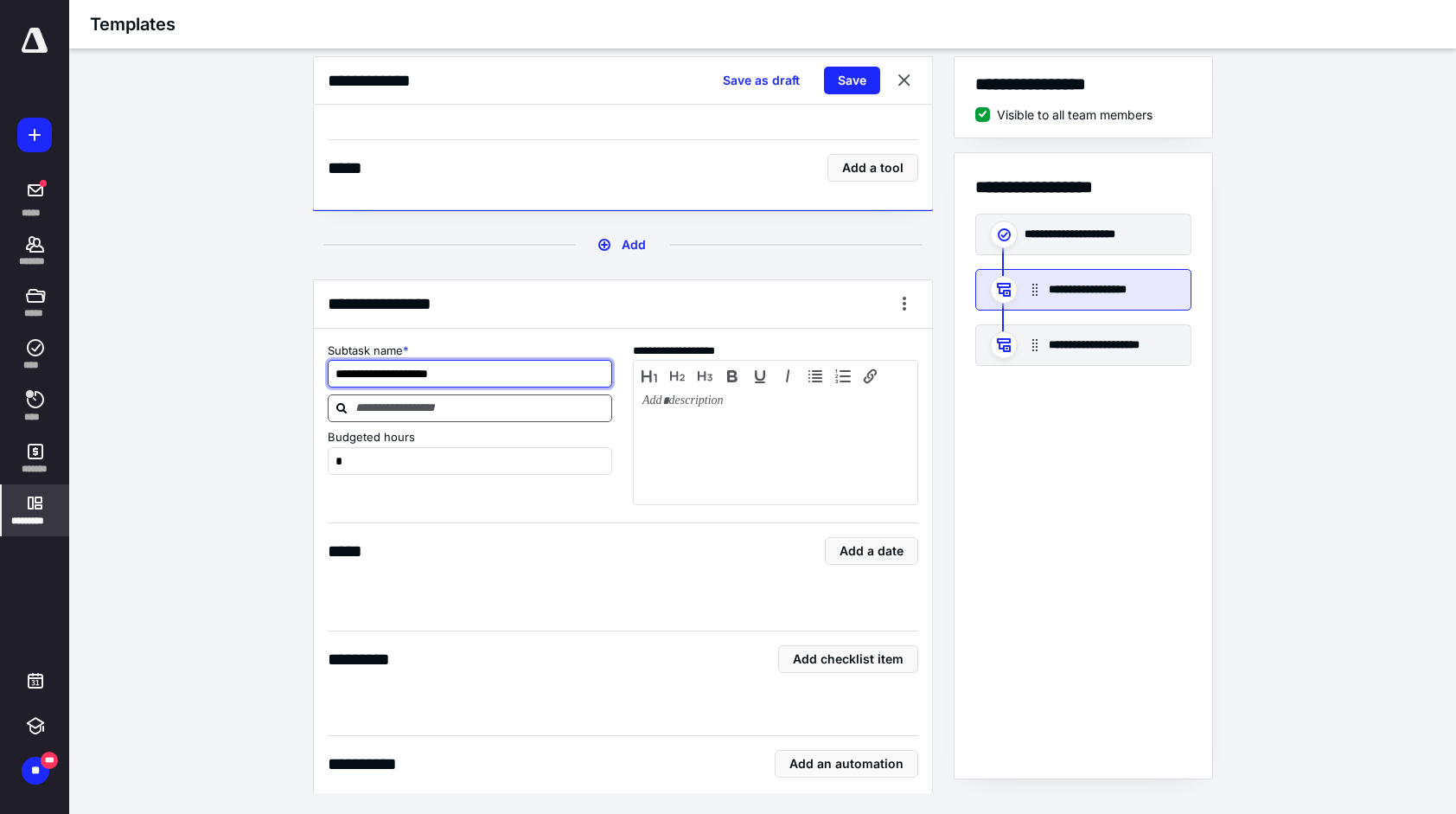 type on "**********" 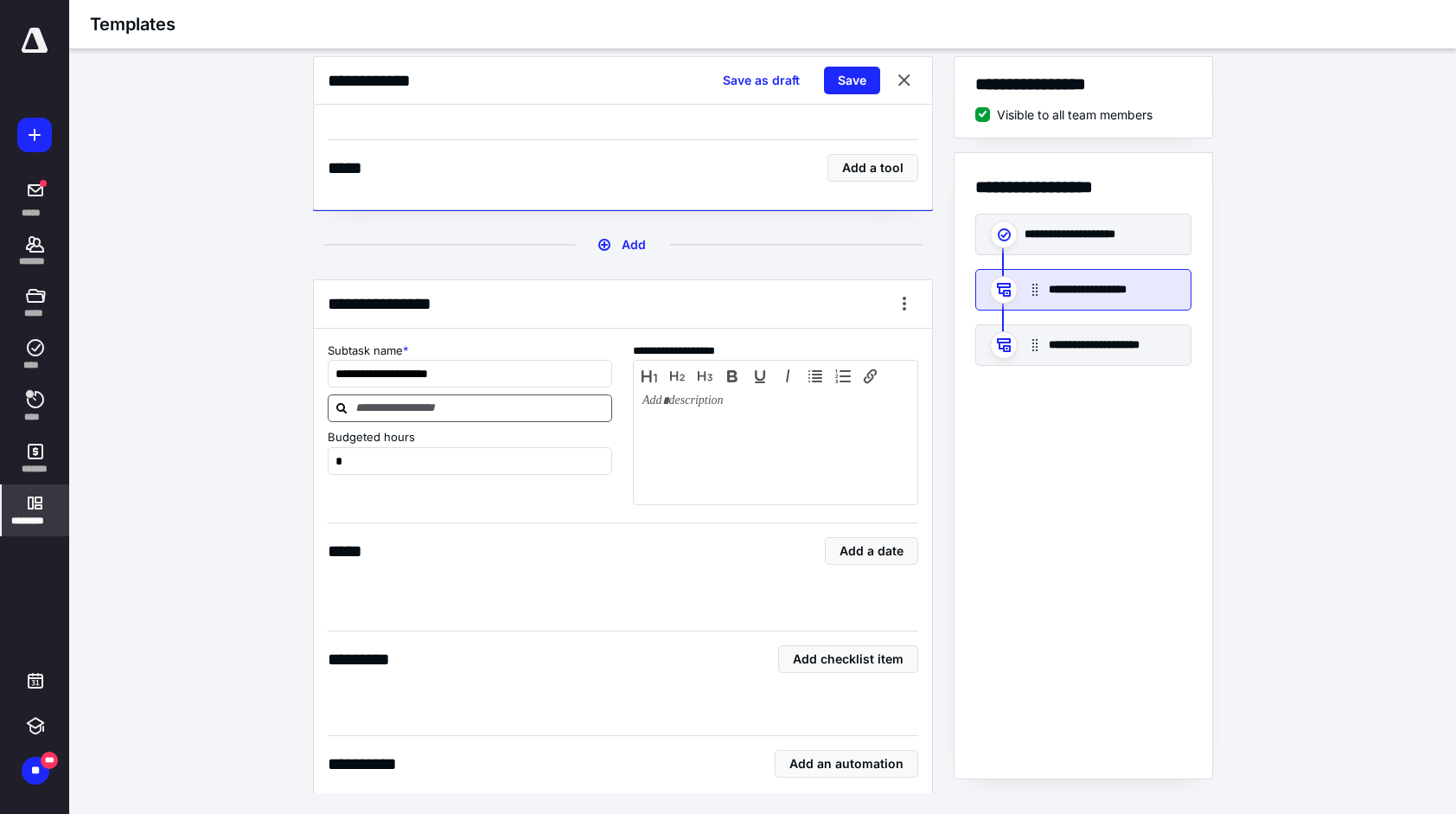 click at bounding box center (481, 407) 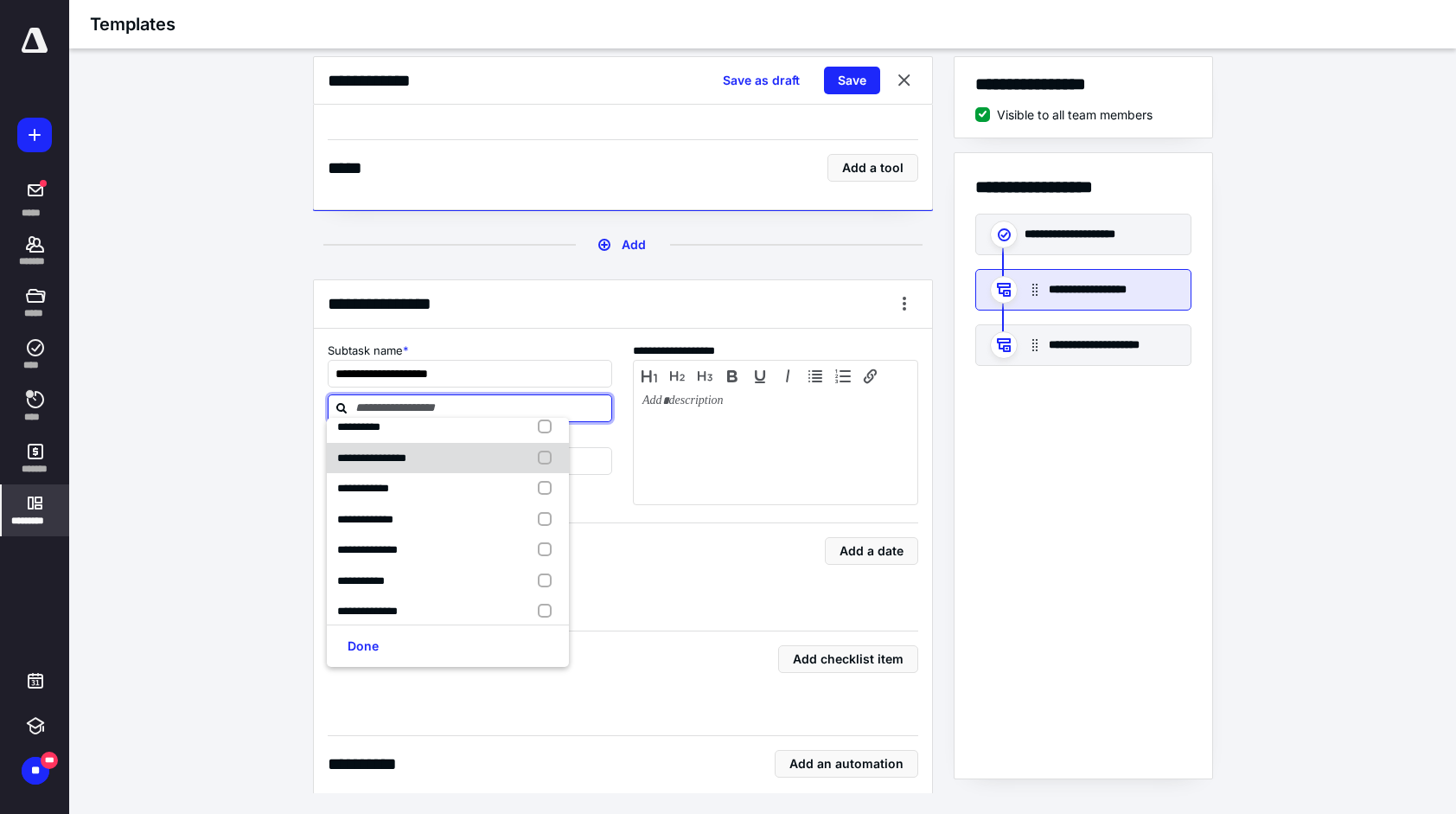 scroll, scrollTop: 346, scrollLeft: 0, axis: vertical 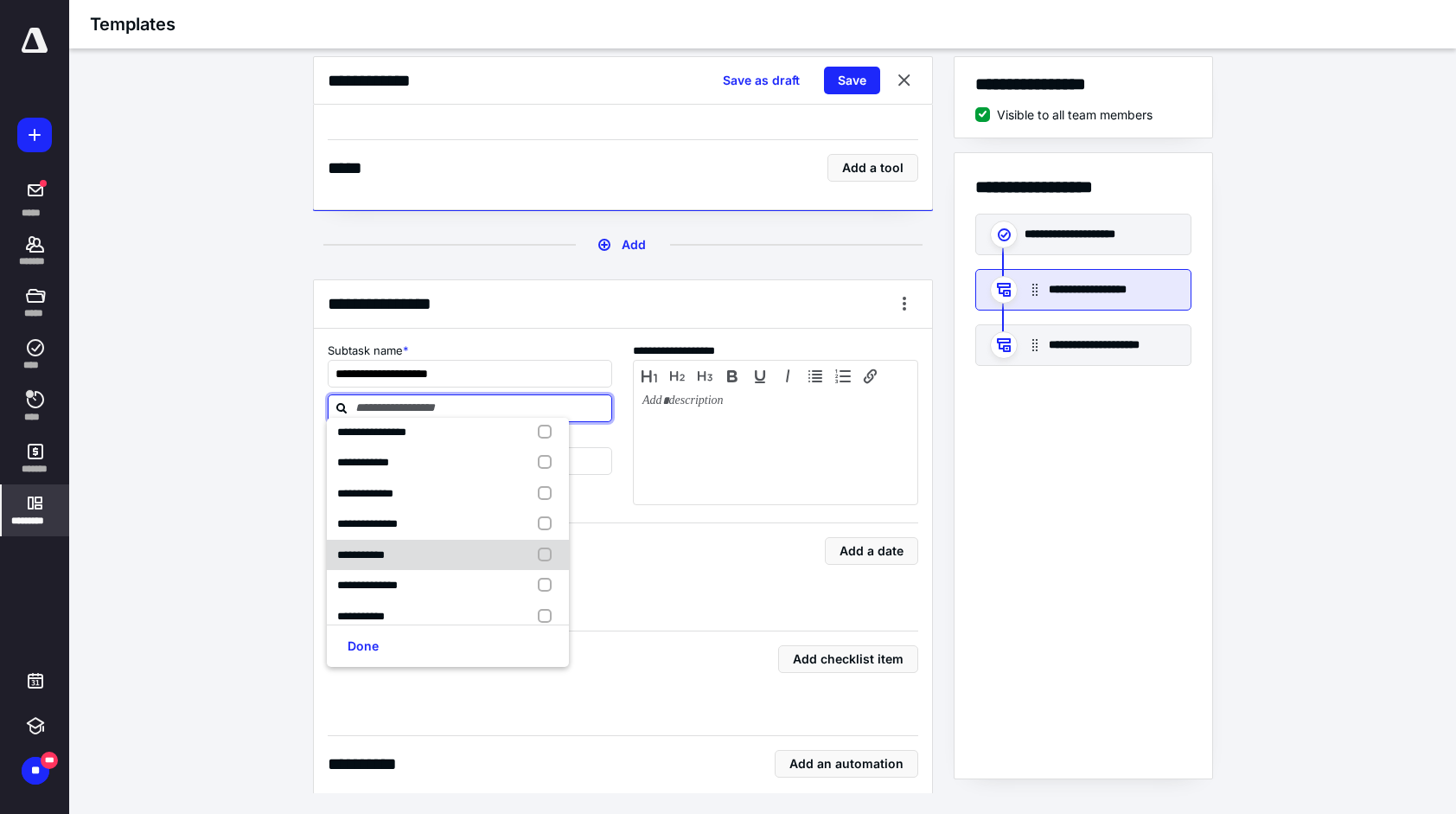 click at bounding box center (548, 555) 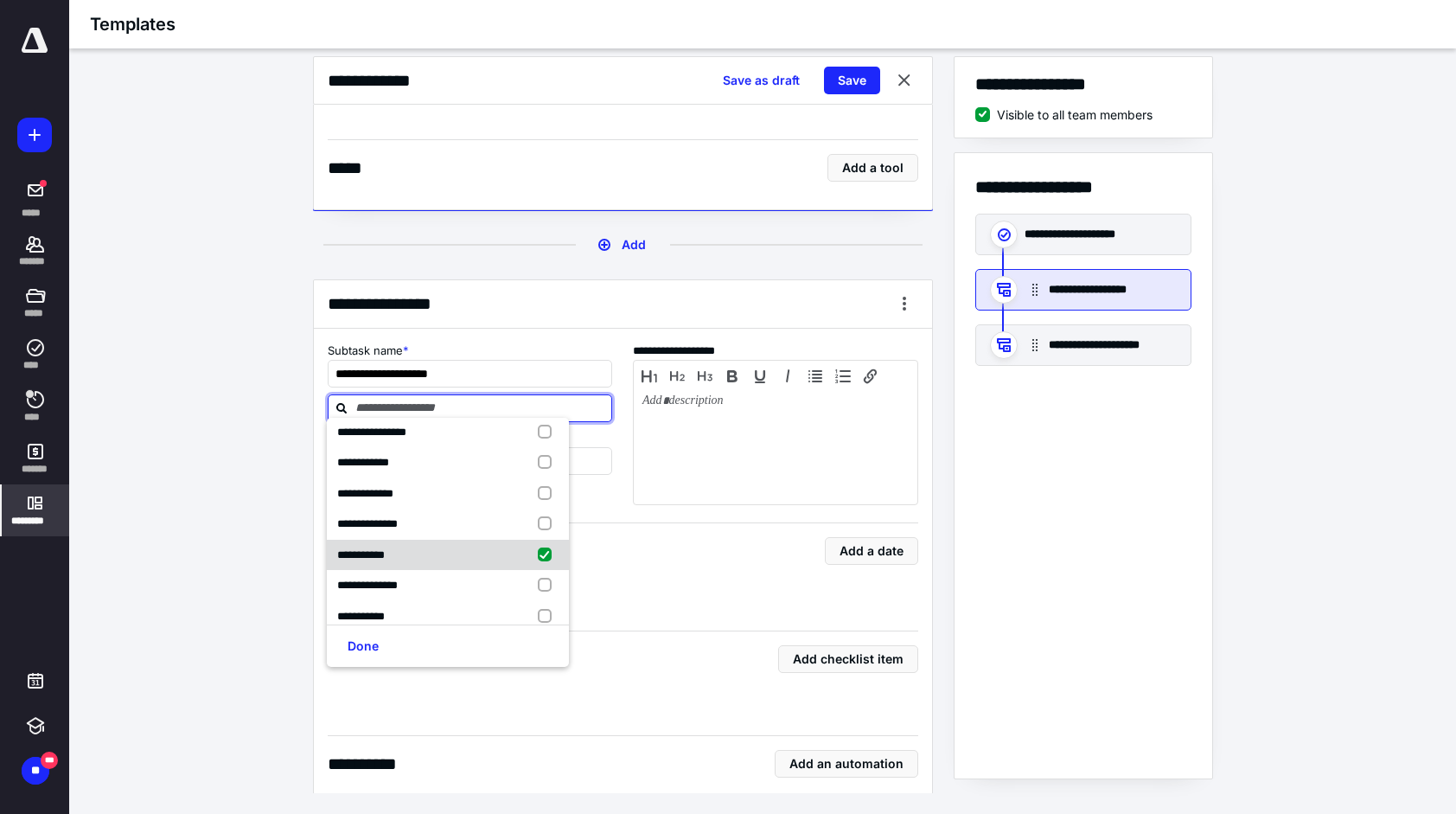 checkbox on "true" 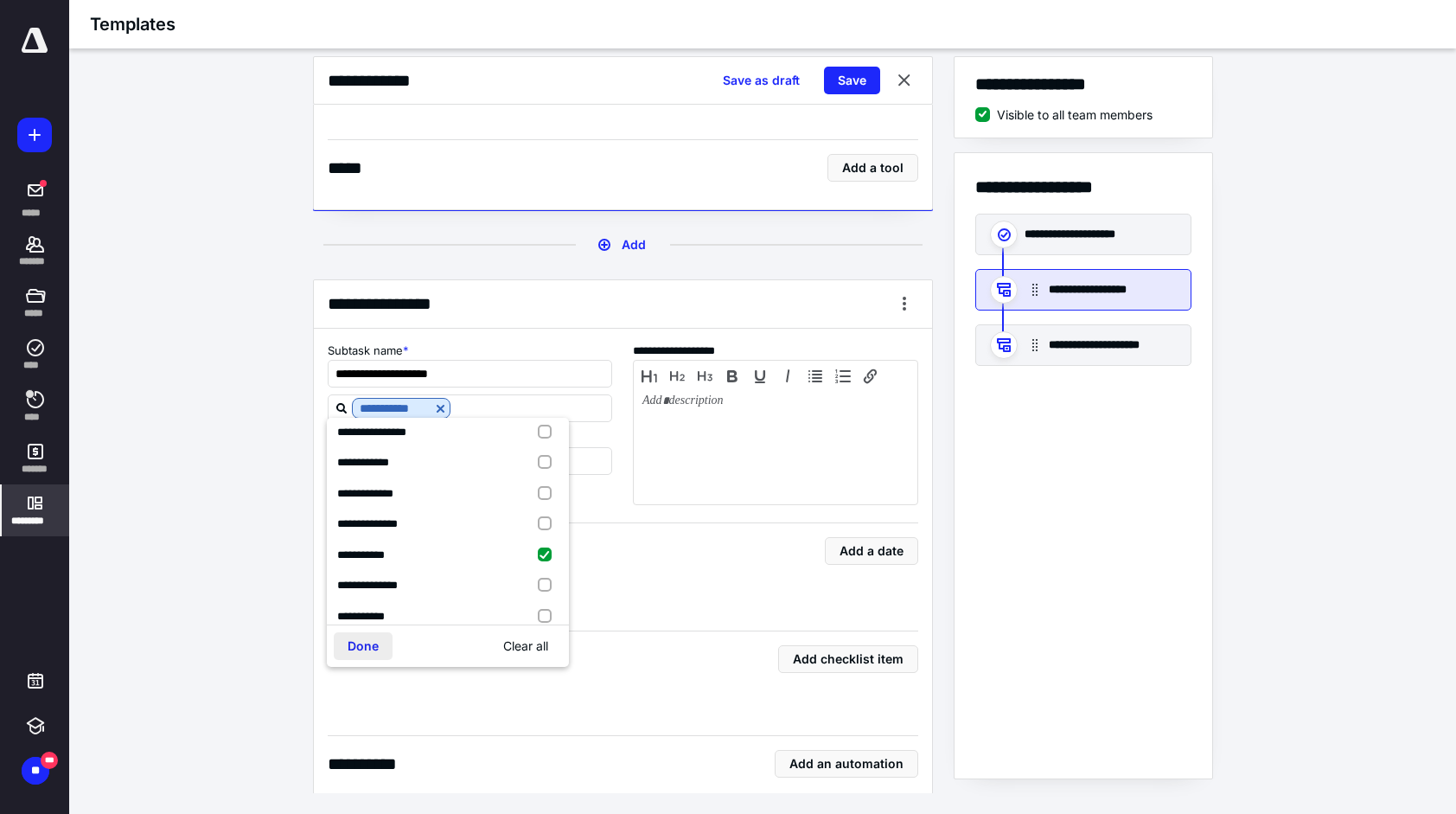 click on "Done" at bounding box center [363, 646] 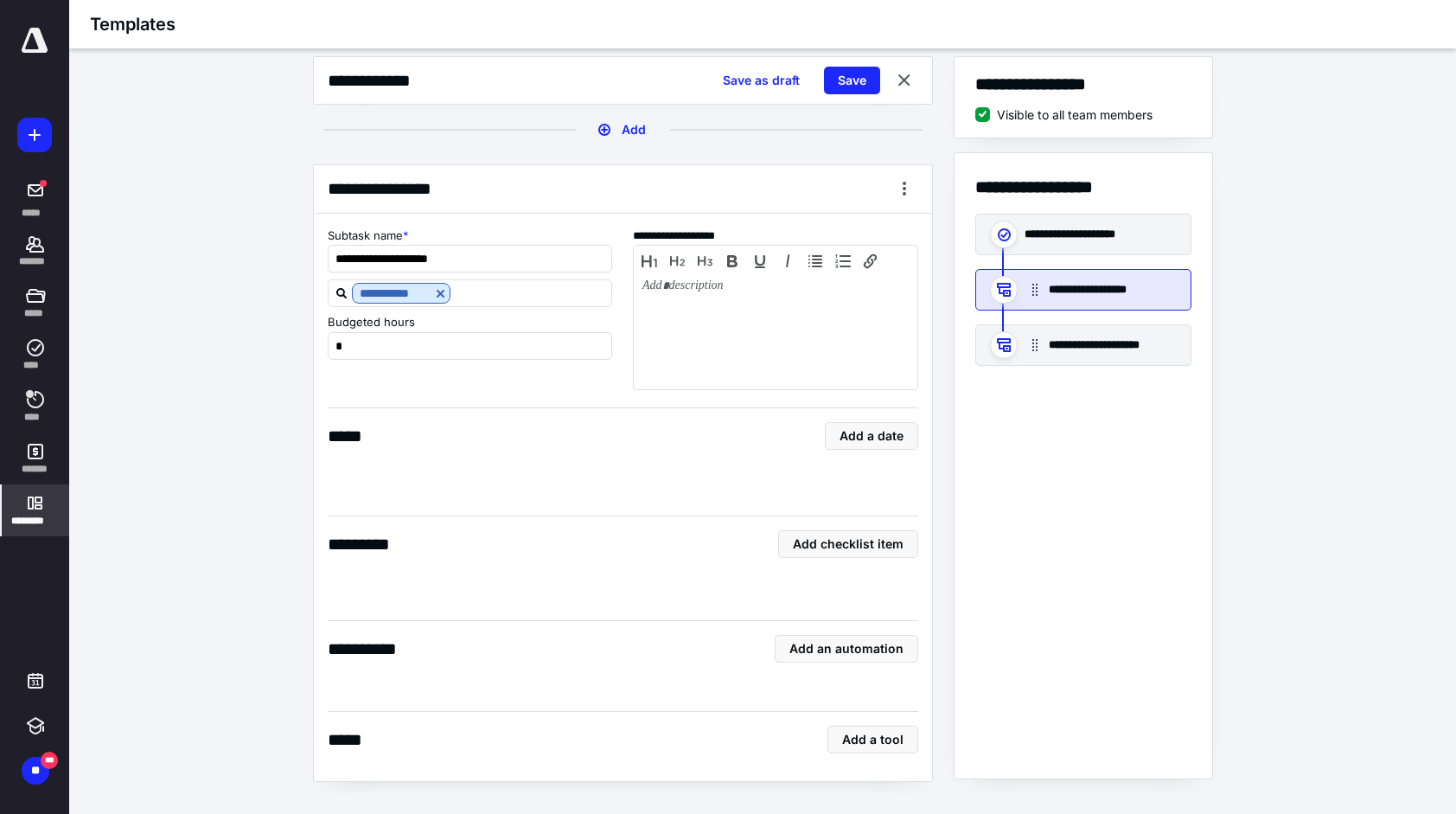 scroll, scrollTop: 1388, scrollLeft: 0, axis: vertical 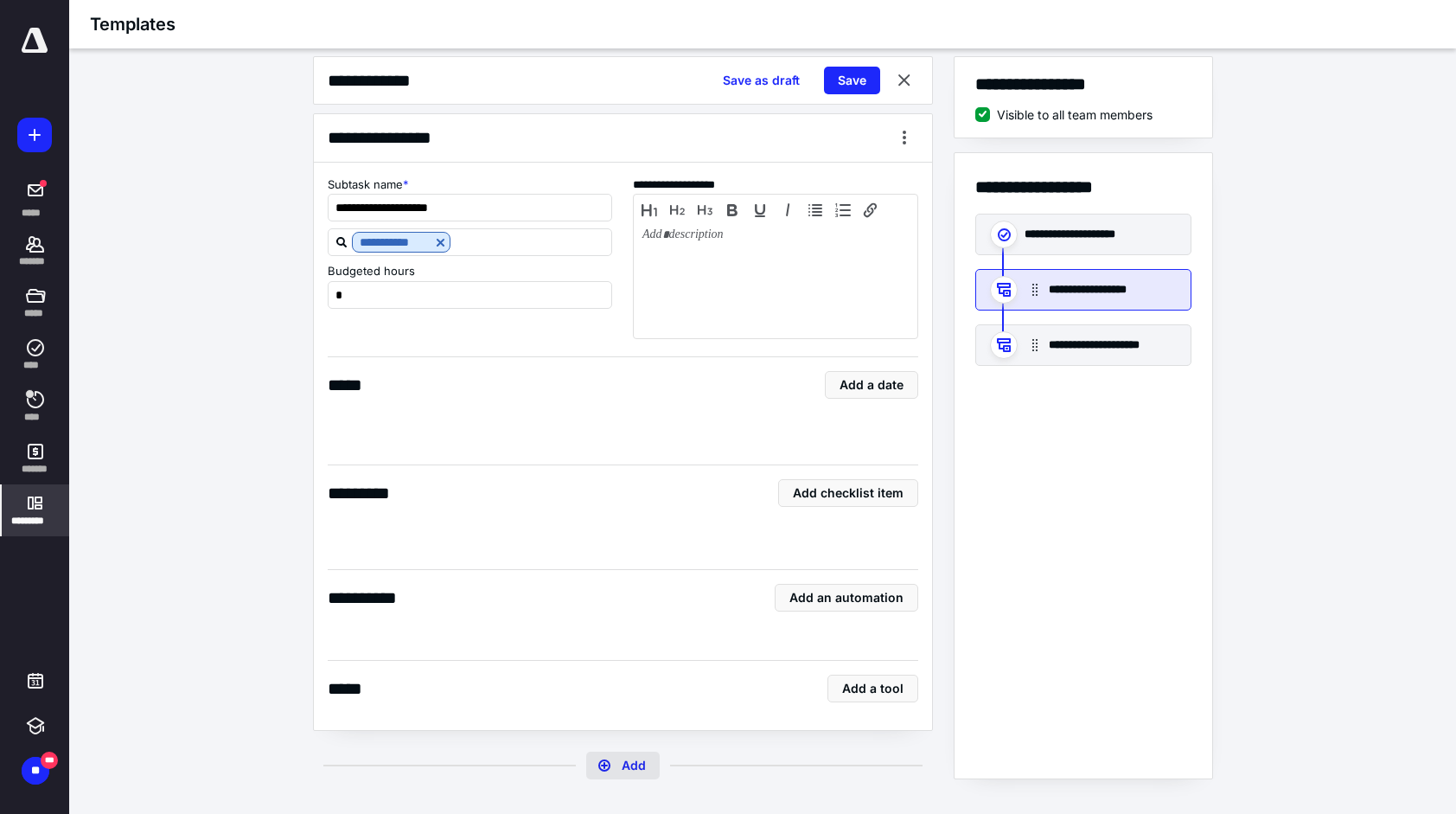click on "Add" at bounding box center [623, 766] 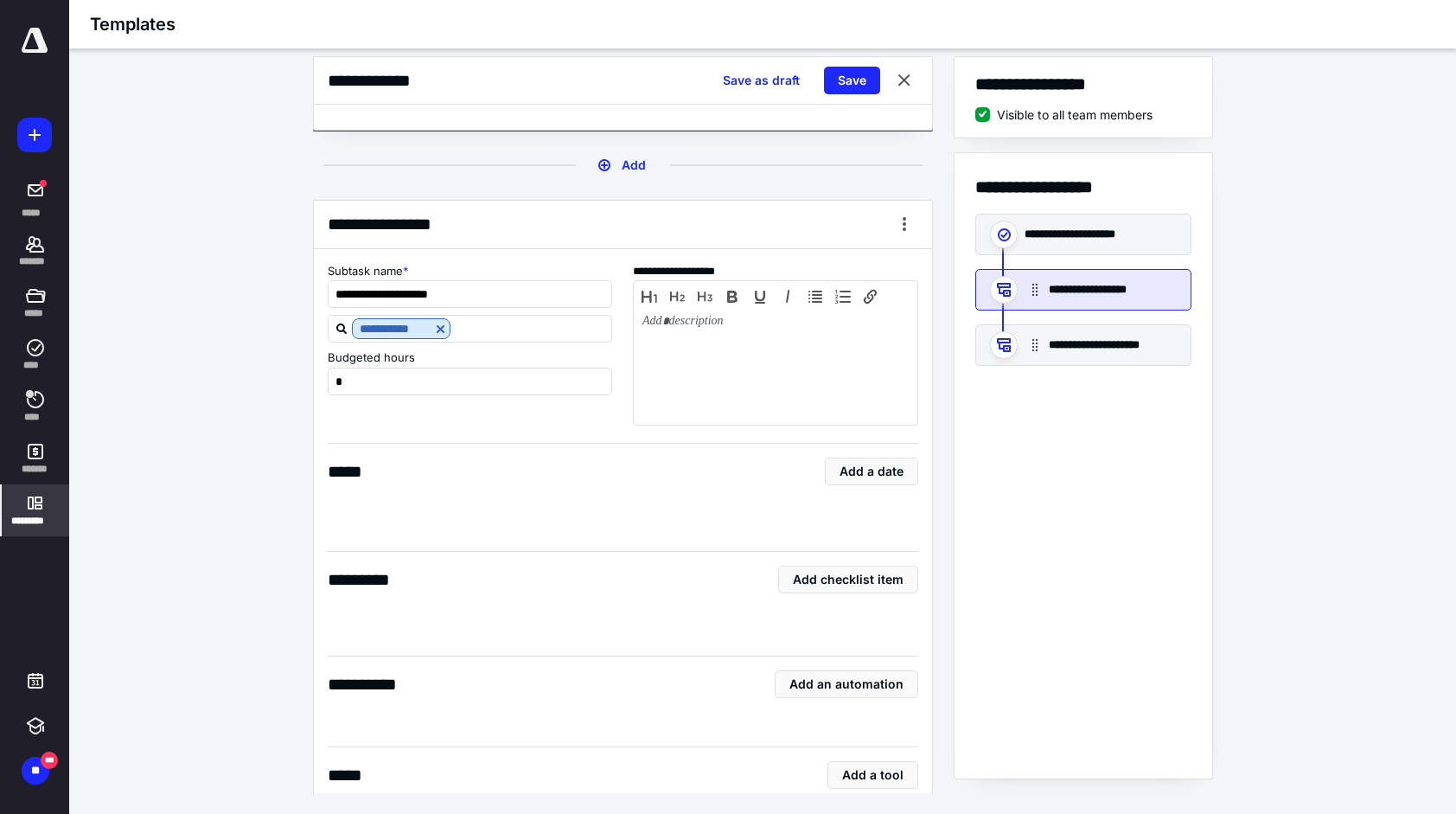 scroll, scrollTop: 1388, scrollLeft: 0, axis: vertical 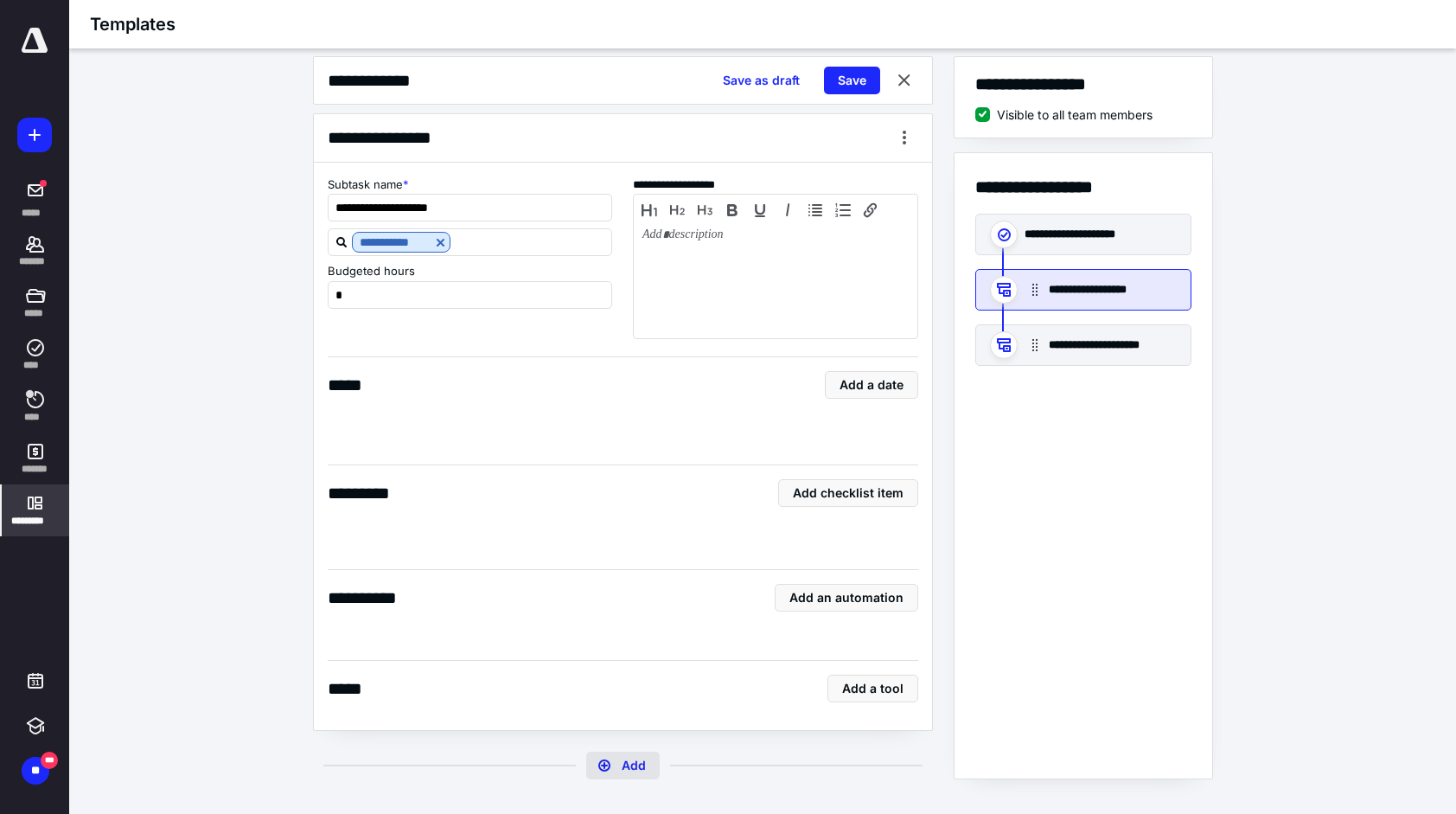 click on "Add" at bounding box center (623, 766) 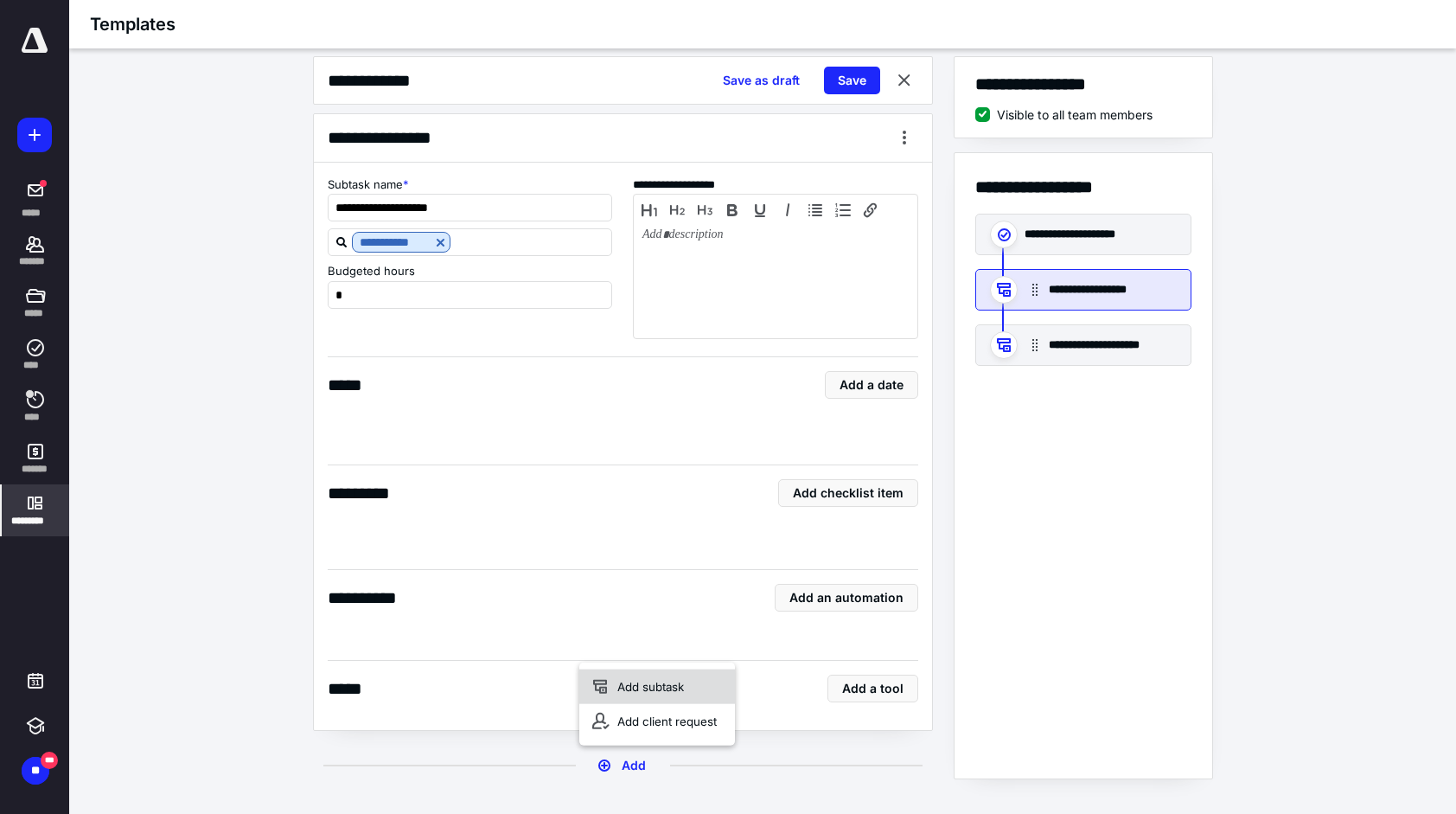 click on "Add subtask" at bounding box center [657, 687] 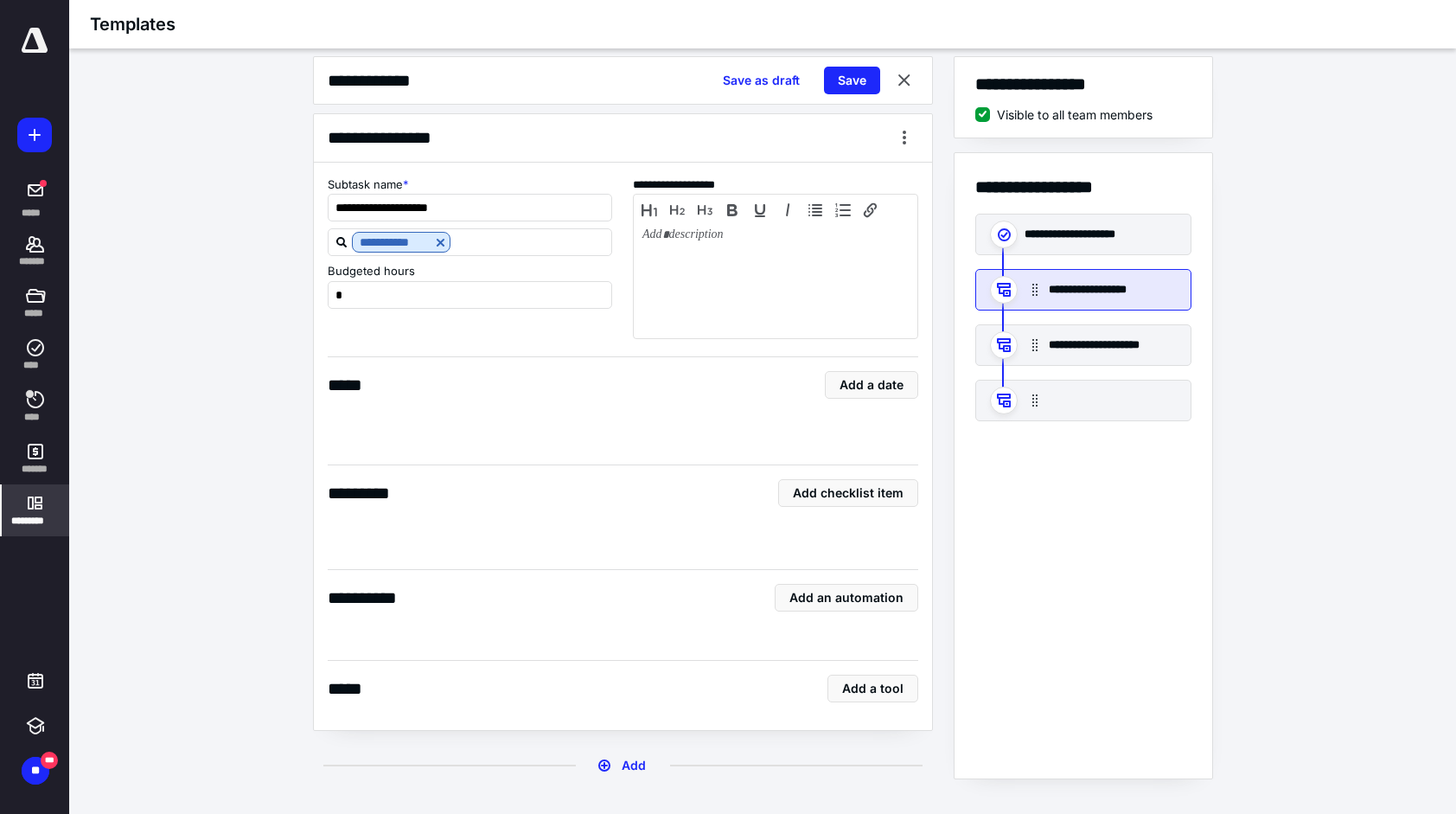 click at bounding box center [1083, 401] 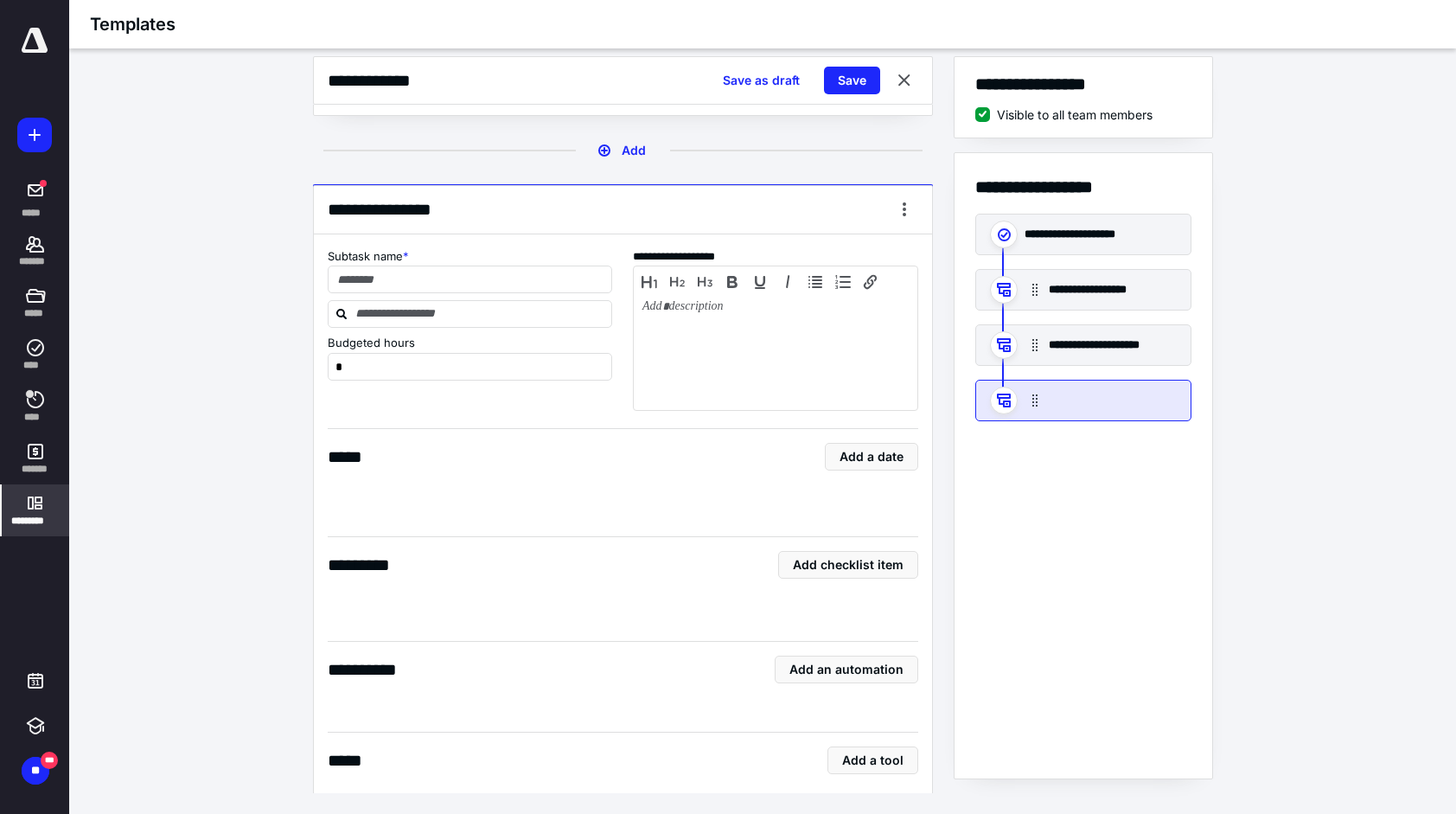 scroll, scrollTop: 2040, scrollLeft: 0, axis: vertical 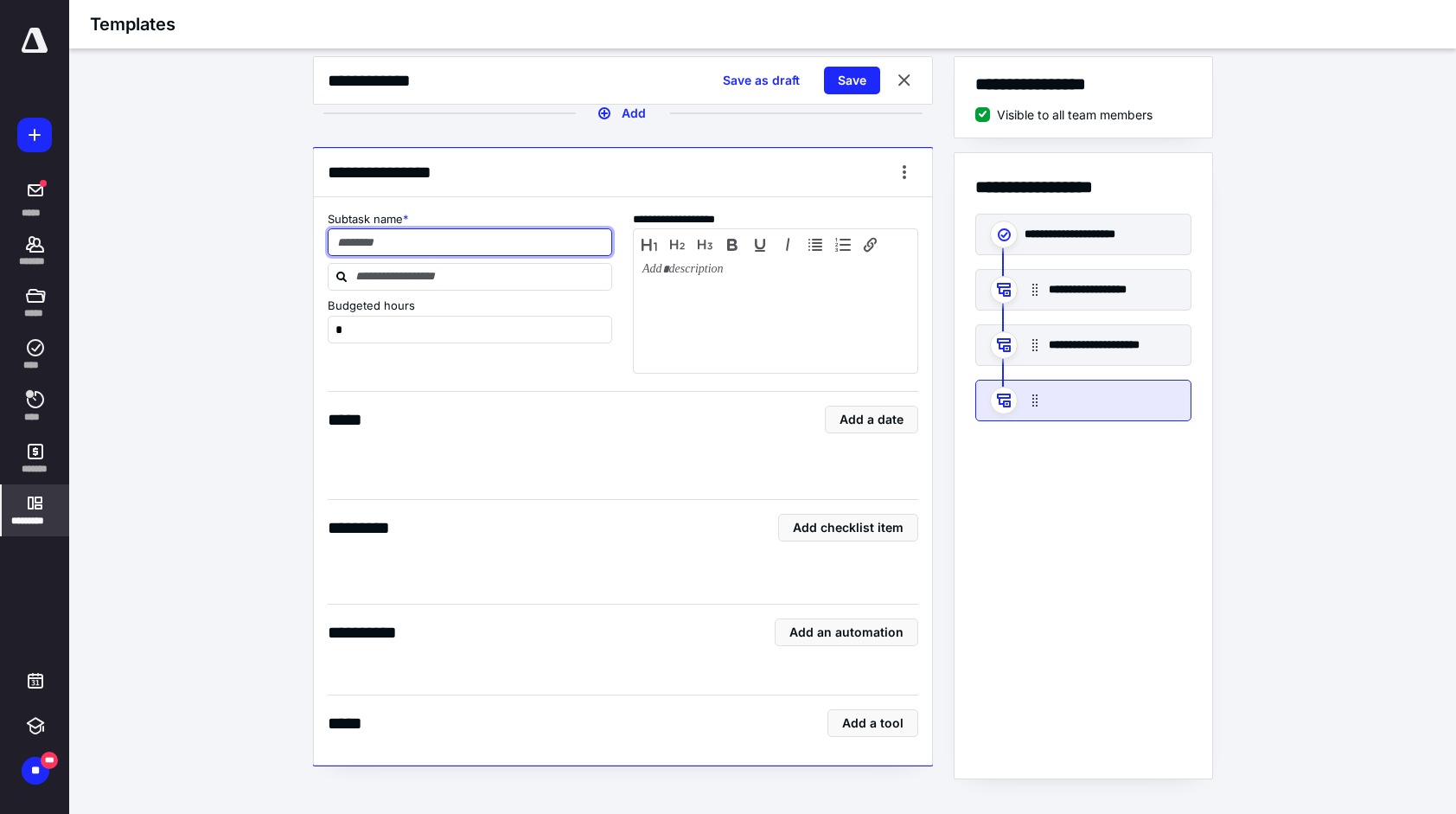 click at bounding box center [470, 242] 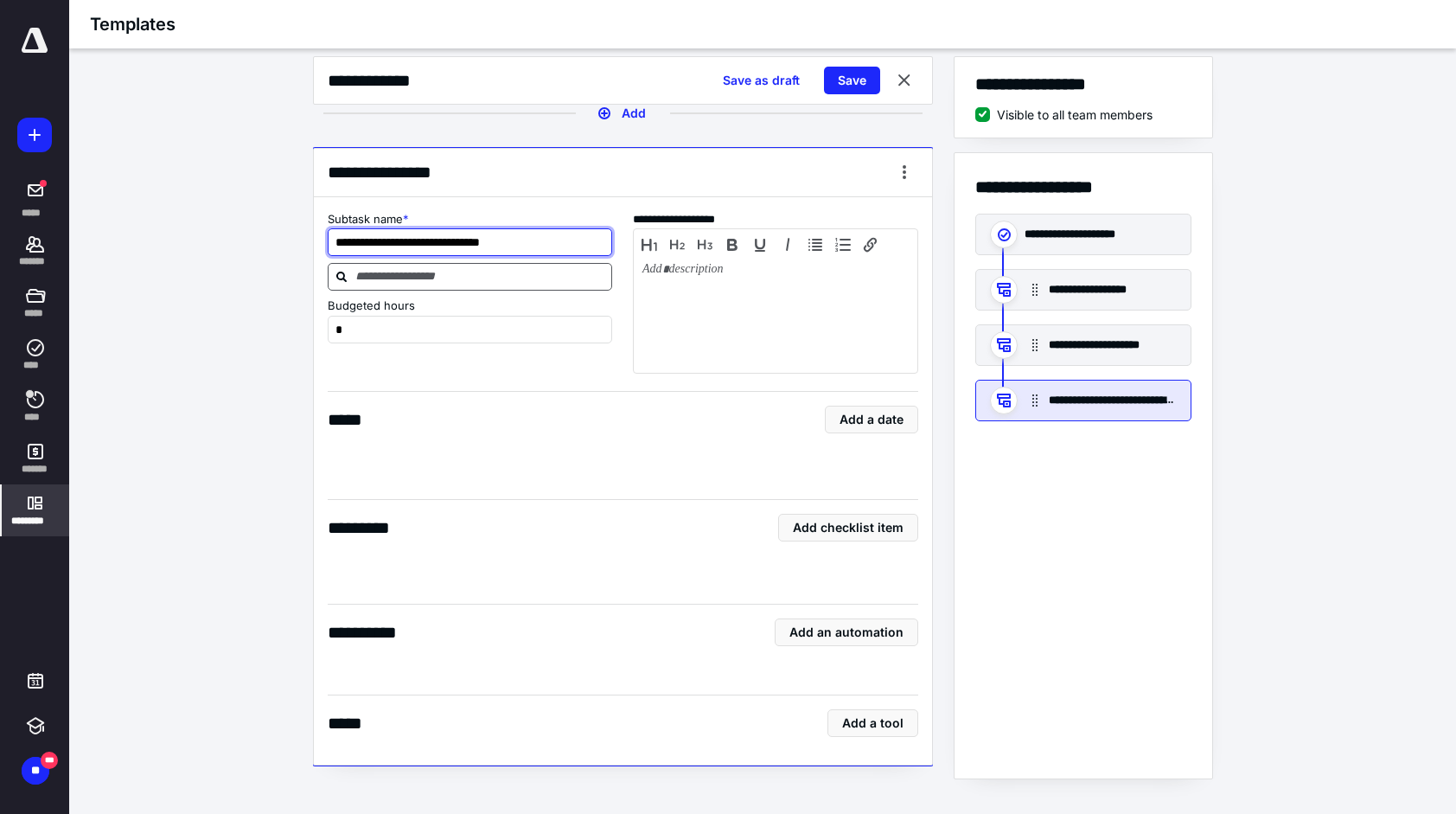 type on "**********" 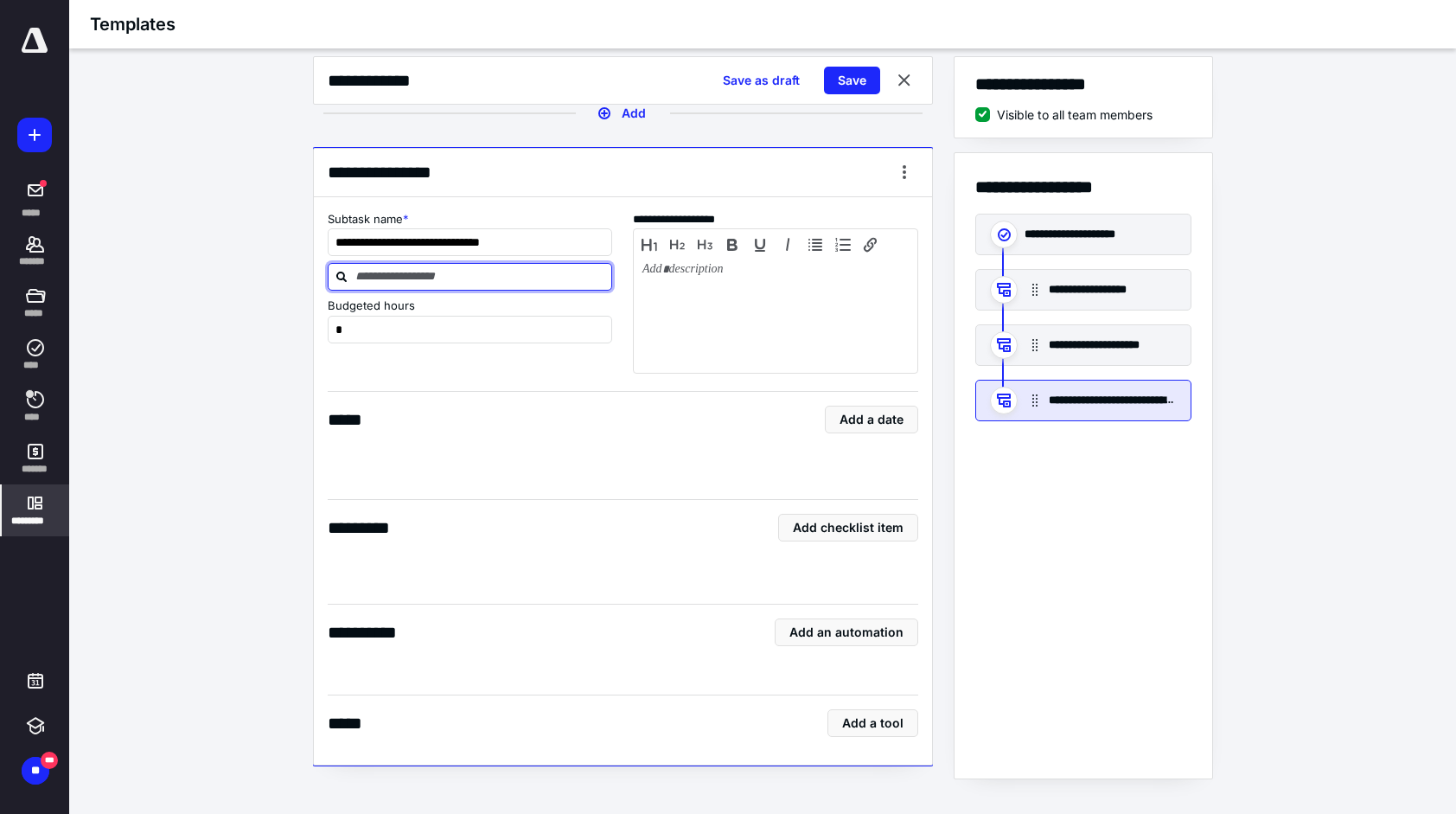click at bounding box center [481, 276] 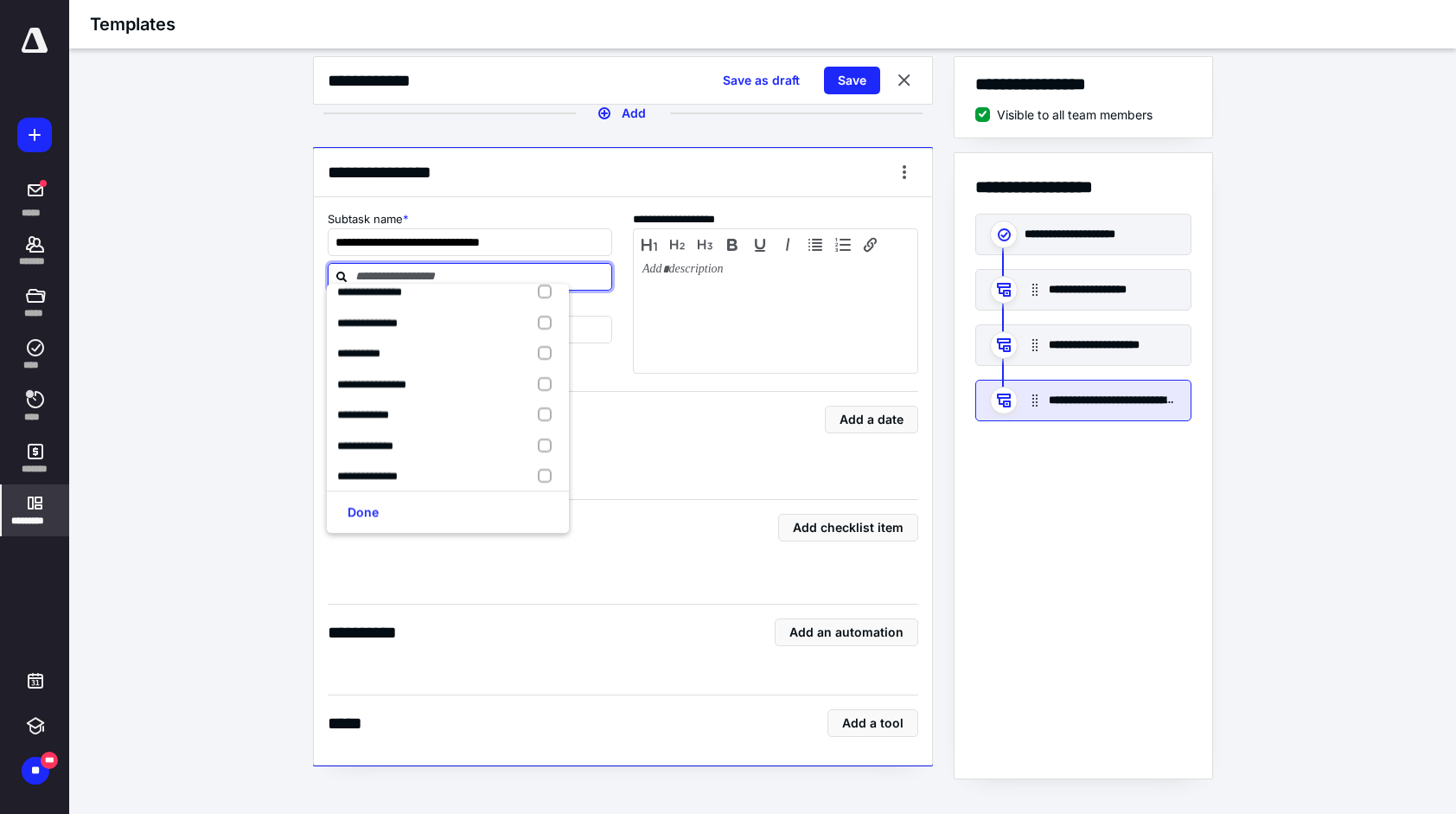 scroll, scrollTop: 346, scrollLeft: 0, axis: vertical 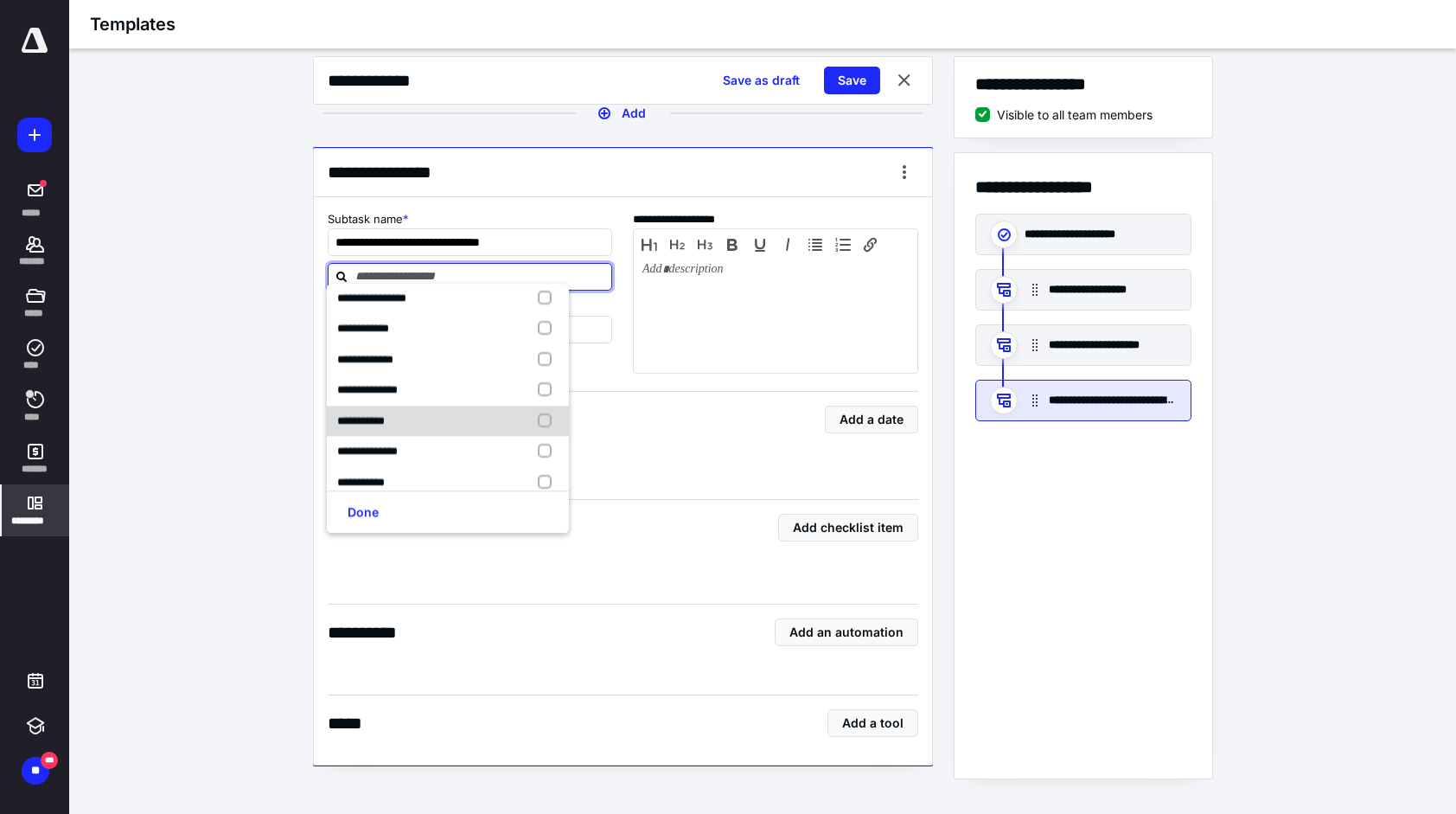 click at bounding box center [548, 421] 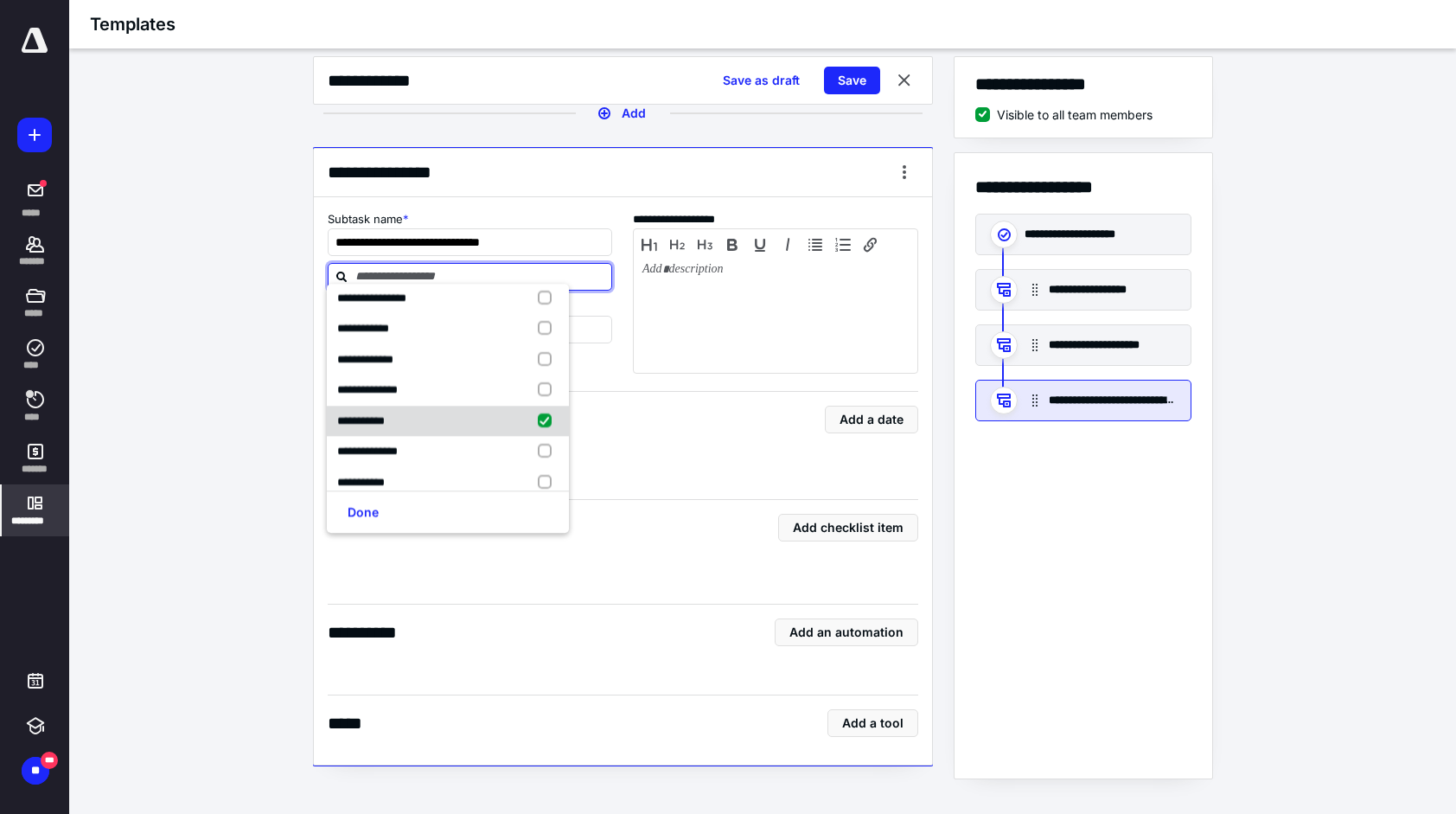 checkbox on "true" 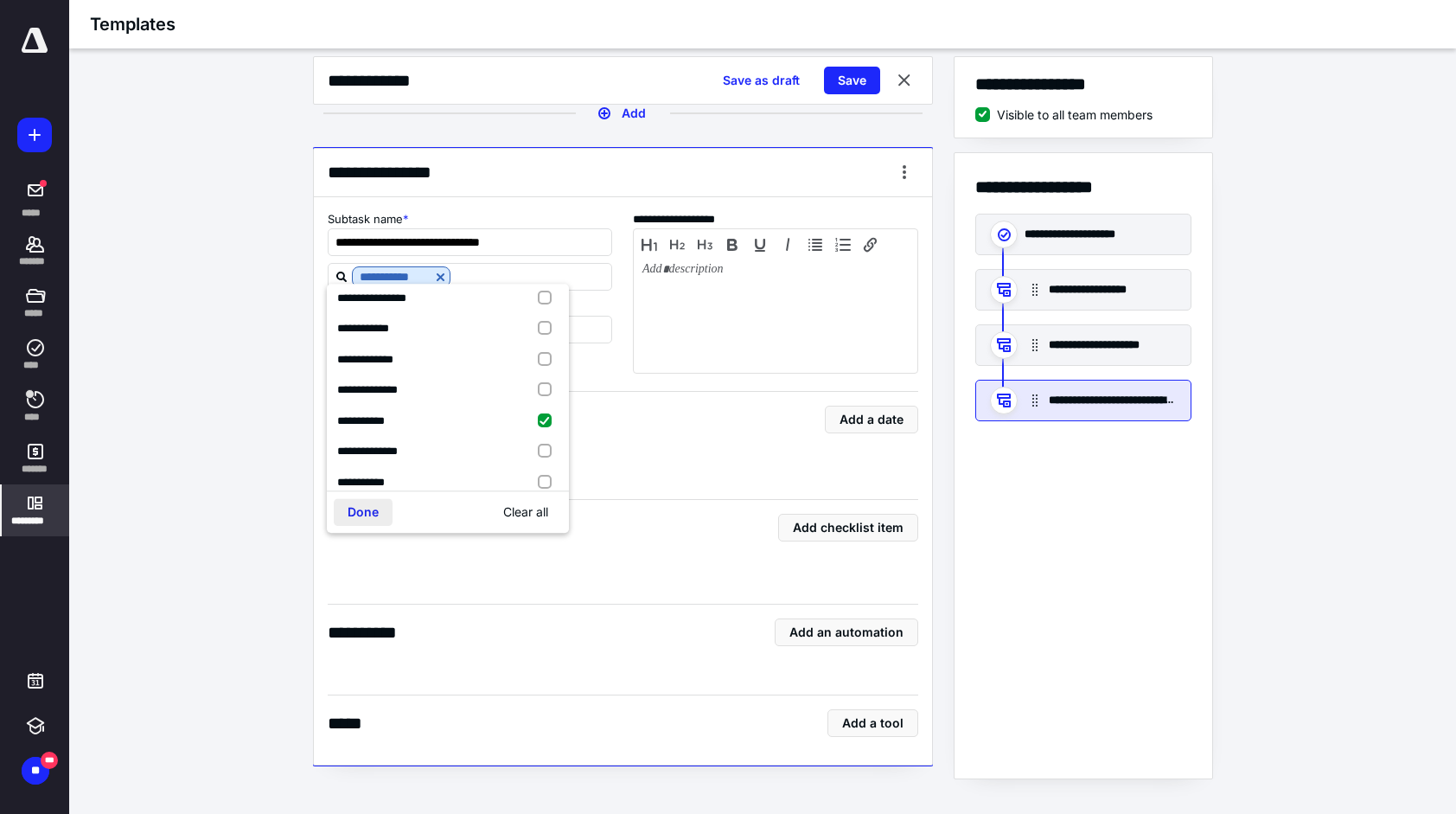 click on "Done" at bounding box center (363, 513) 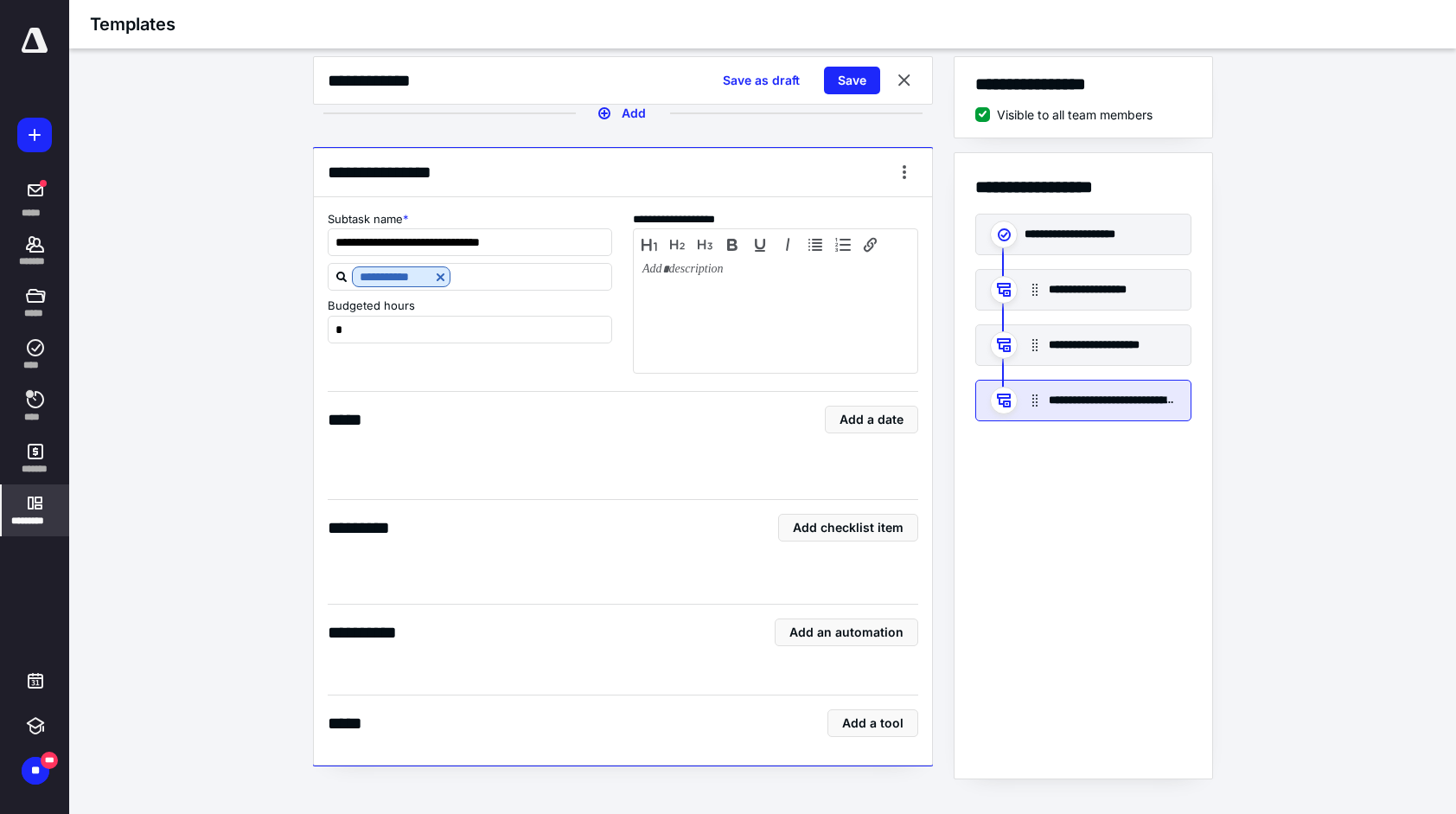 scroll, scrollTop: 2073, scrollLeft: 0, axis: vertical 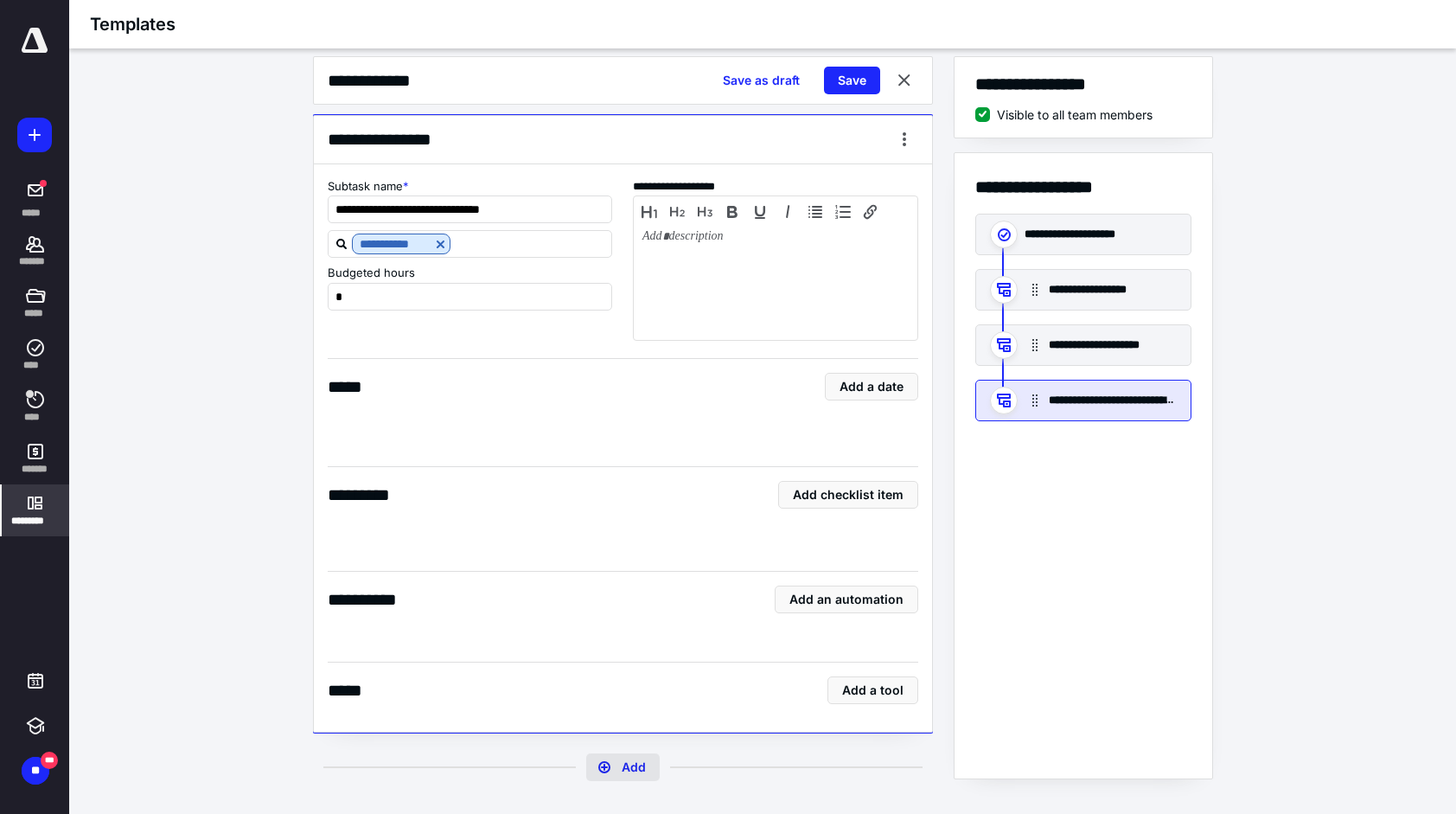 click on "Add" at bounding box center [623, 767] 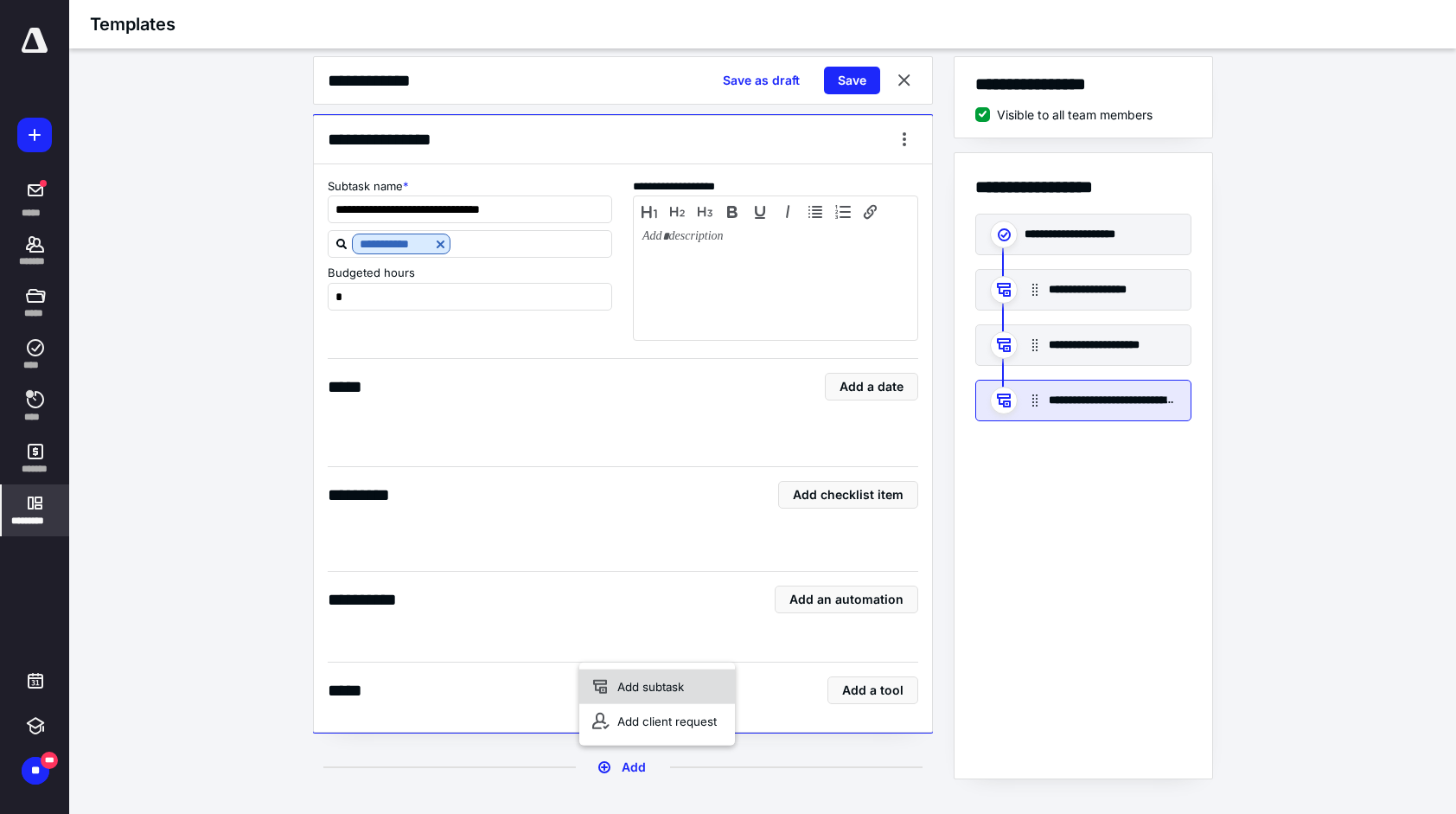 click on "Add subtask" at bounding box center (657, 687) 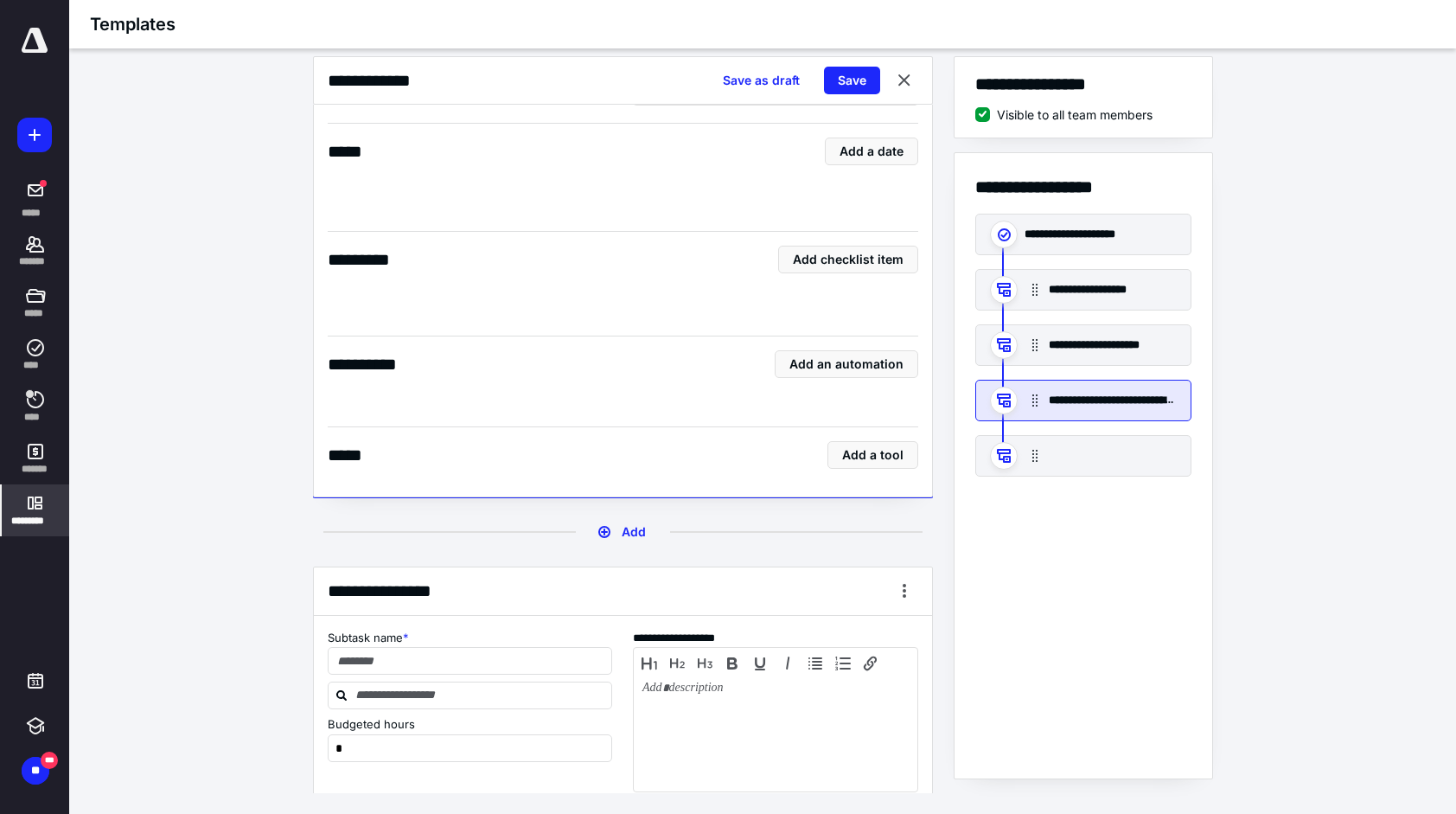 scroll, scrollTop: 2419, scrollLeft: 0, axis: vertical 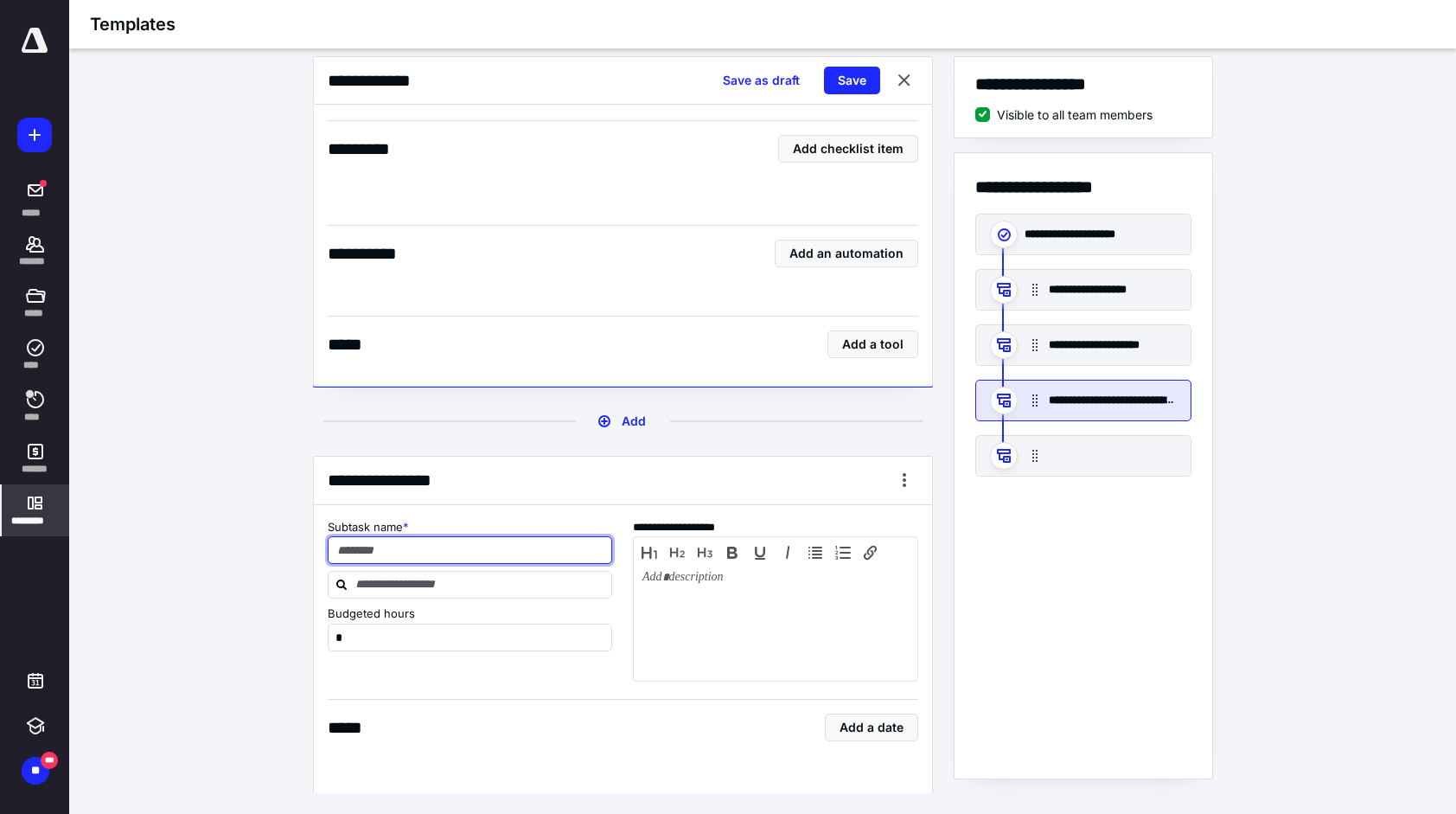 click at bounding box center (470, 550) 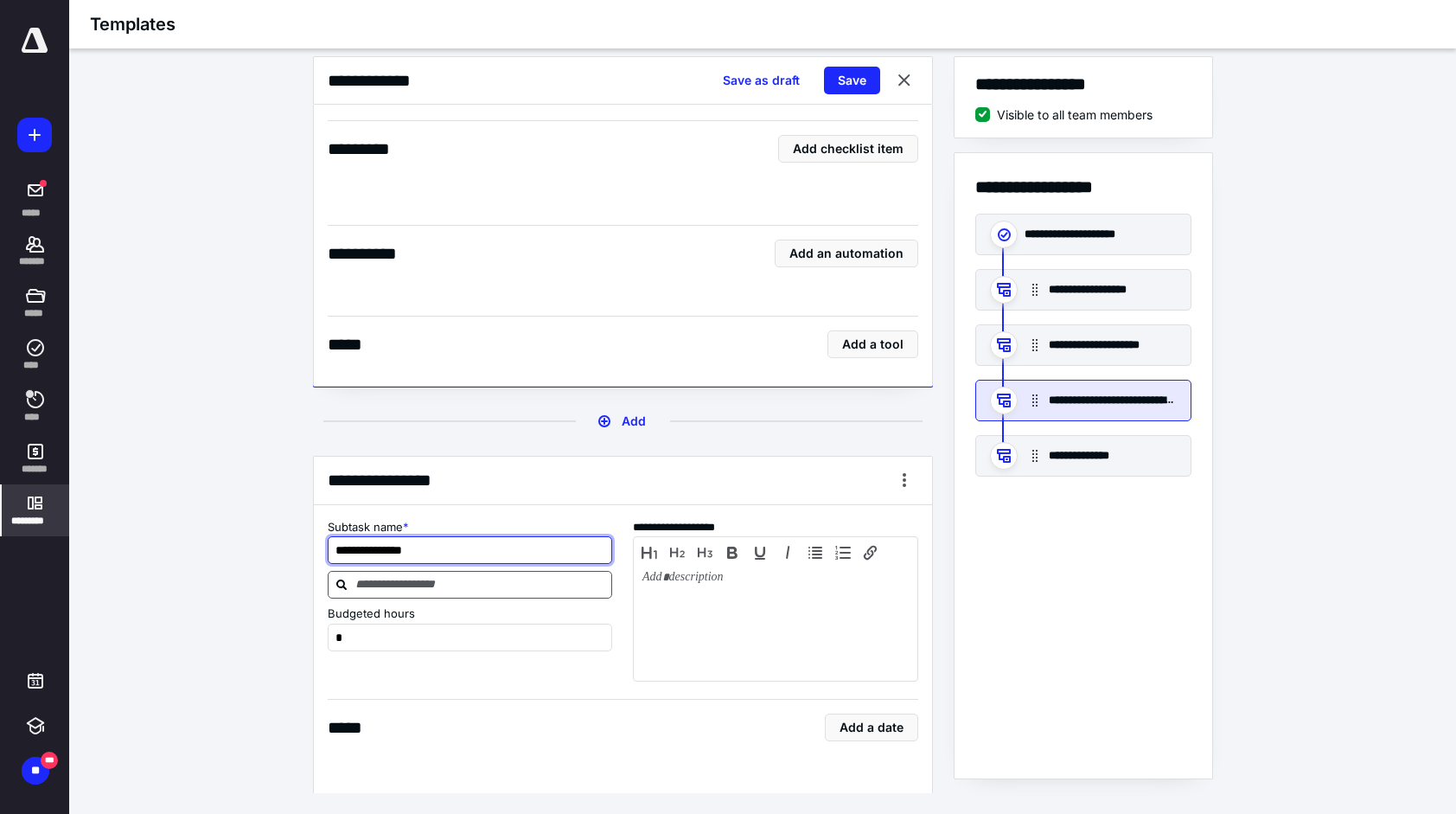 type on "**********" 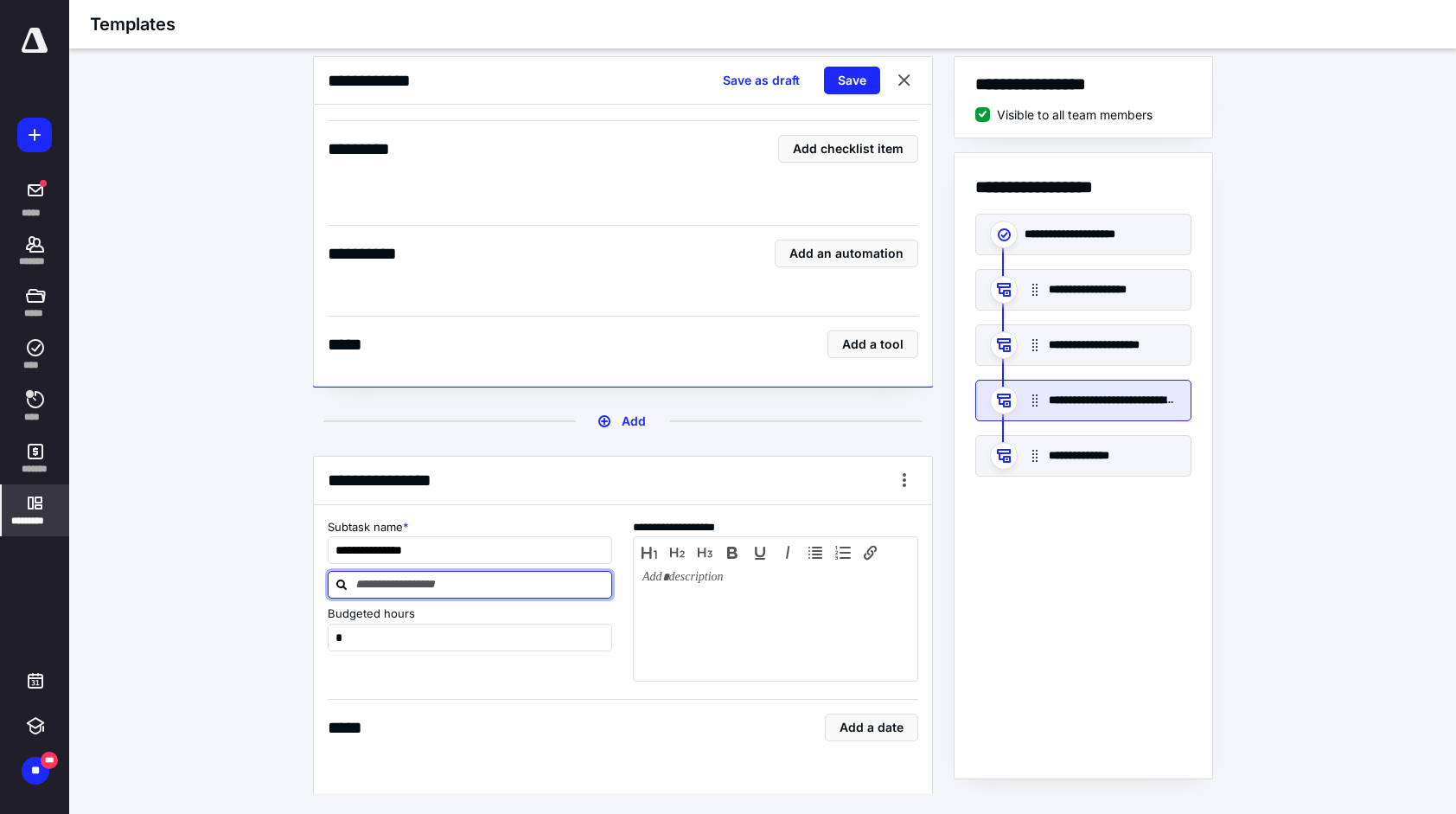 click at bounding box center (481, 584) 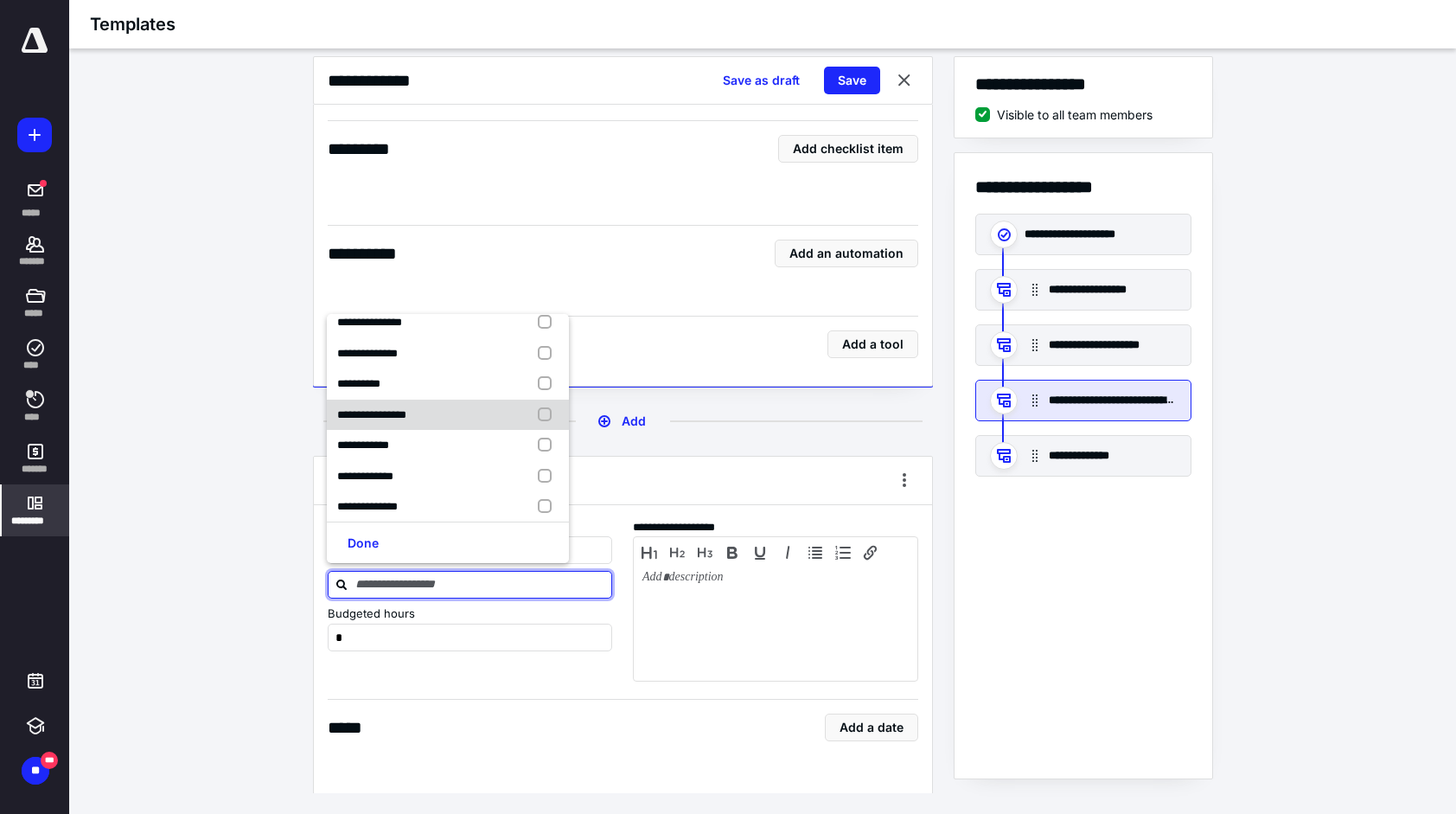 scroll, scrollTop: 346, scrollLeft: 0, axis: vertical 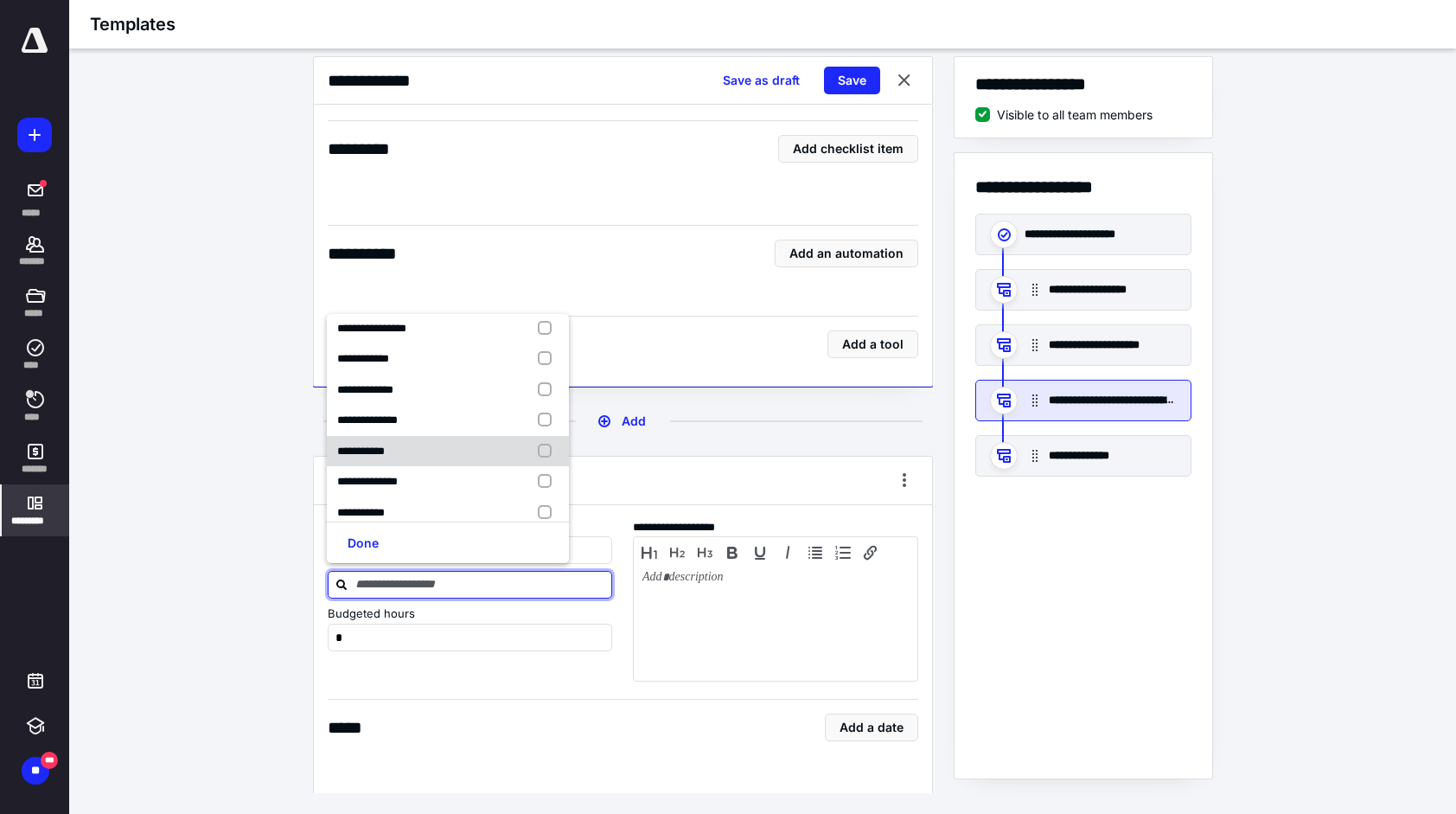 click at bounding box center [548, 452] 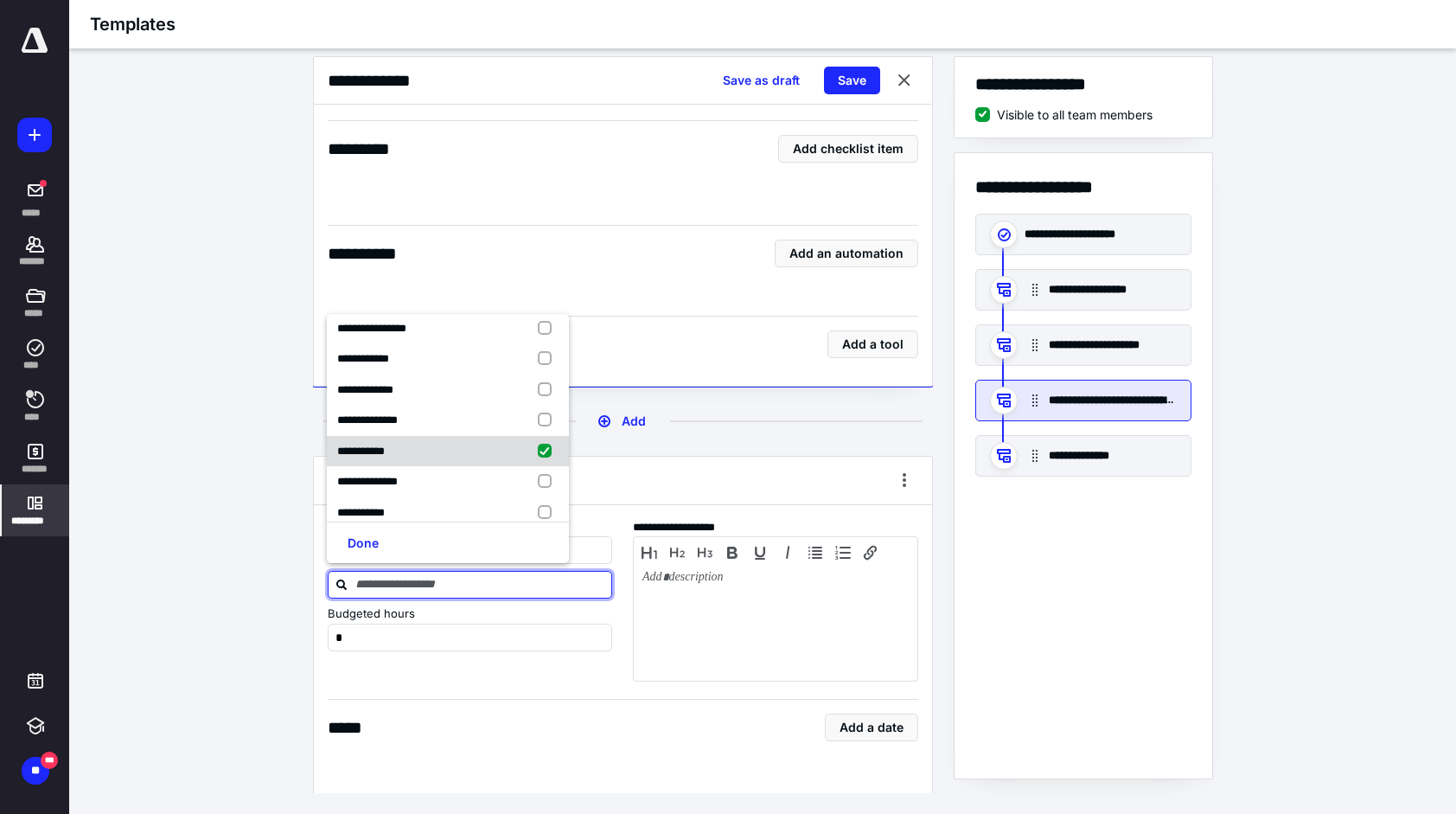 checkbox on "true" 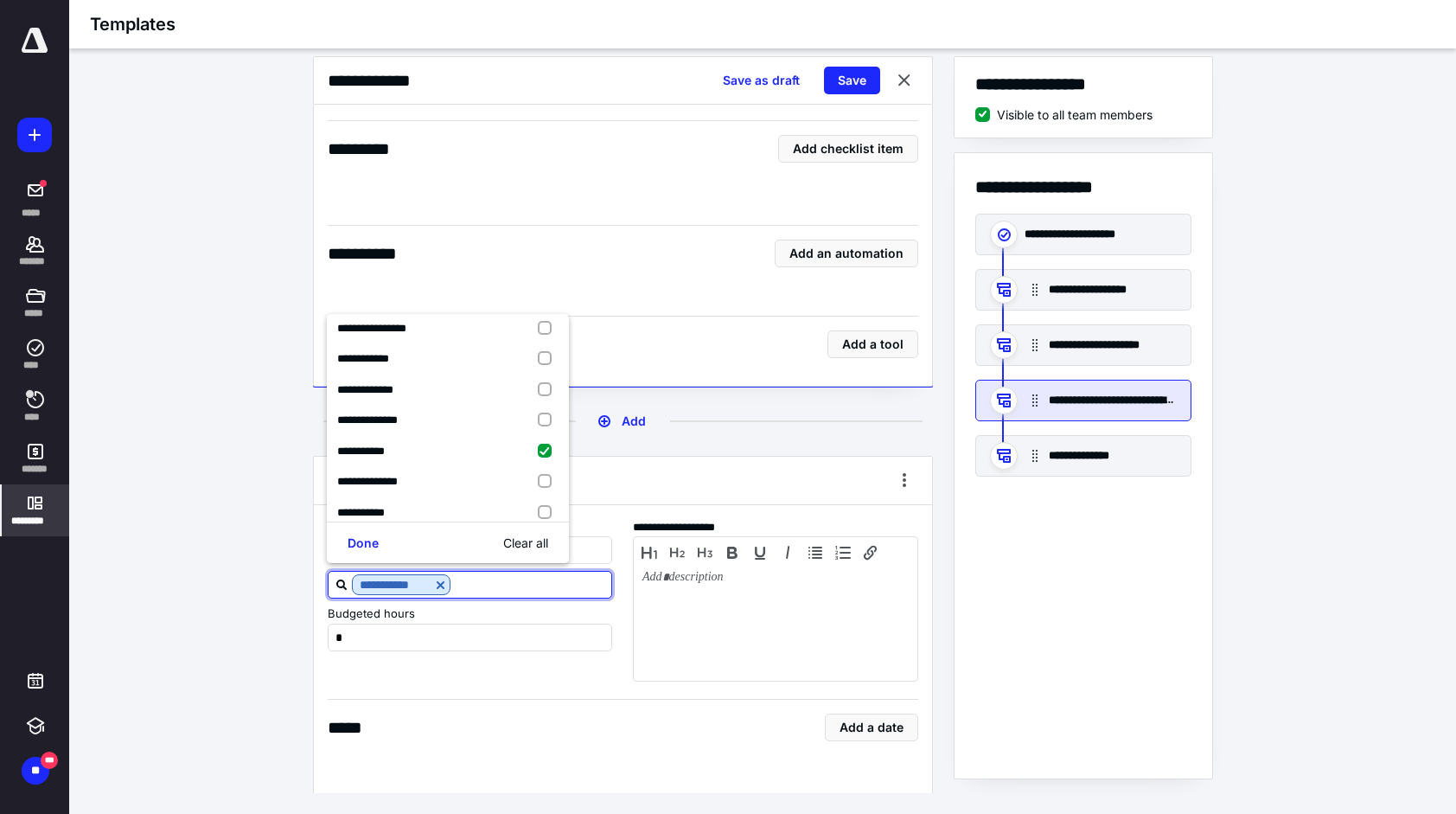 click on "**********" at bounding box center (1083, 465) 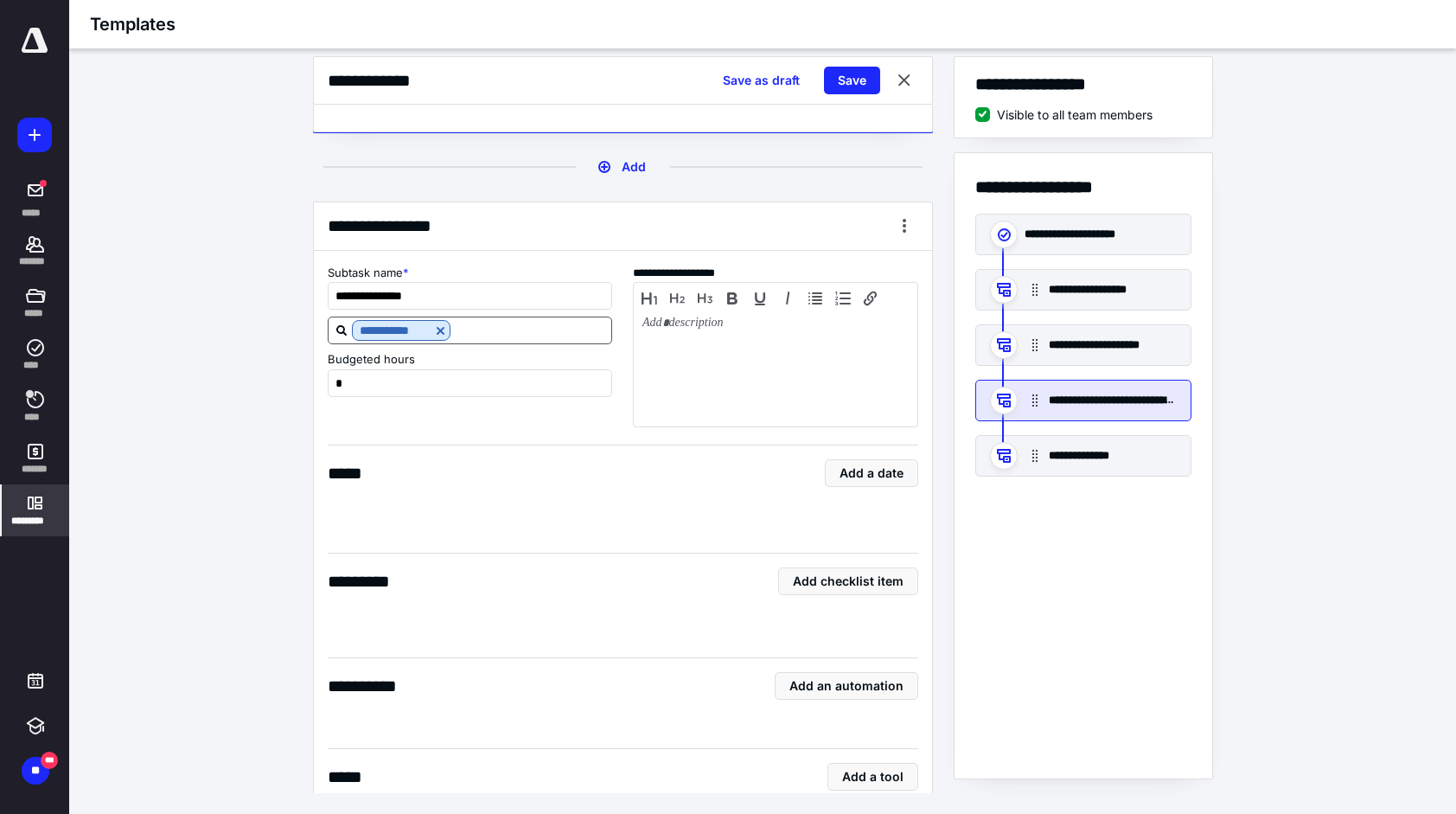 scroll, scrollTop: 2758, scrollLeft: 0, axis: vertical 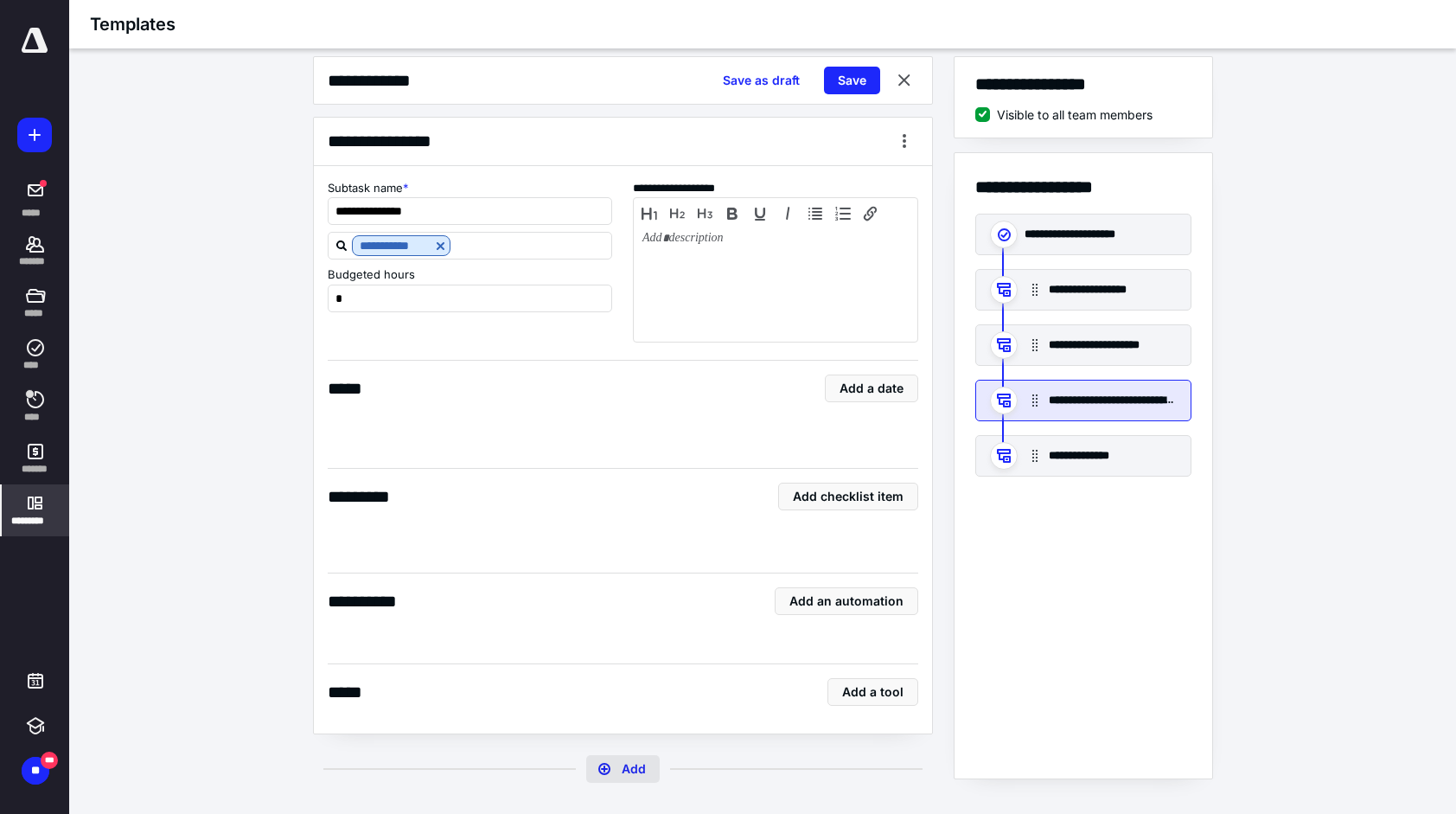 click on "Add" at bounding box center [623, 769] 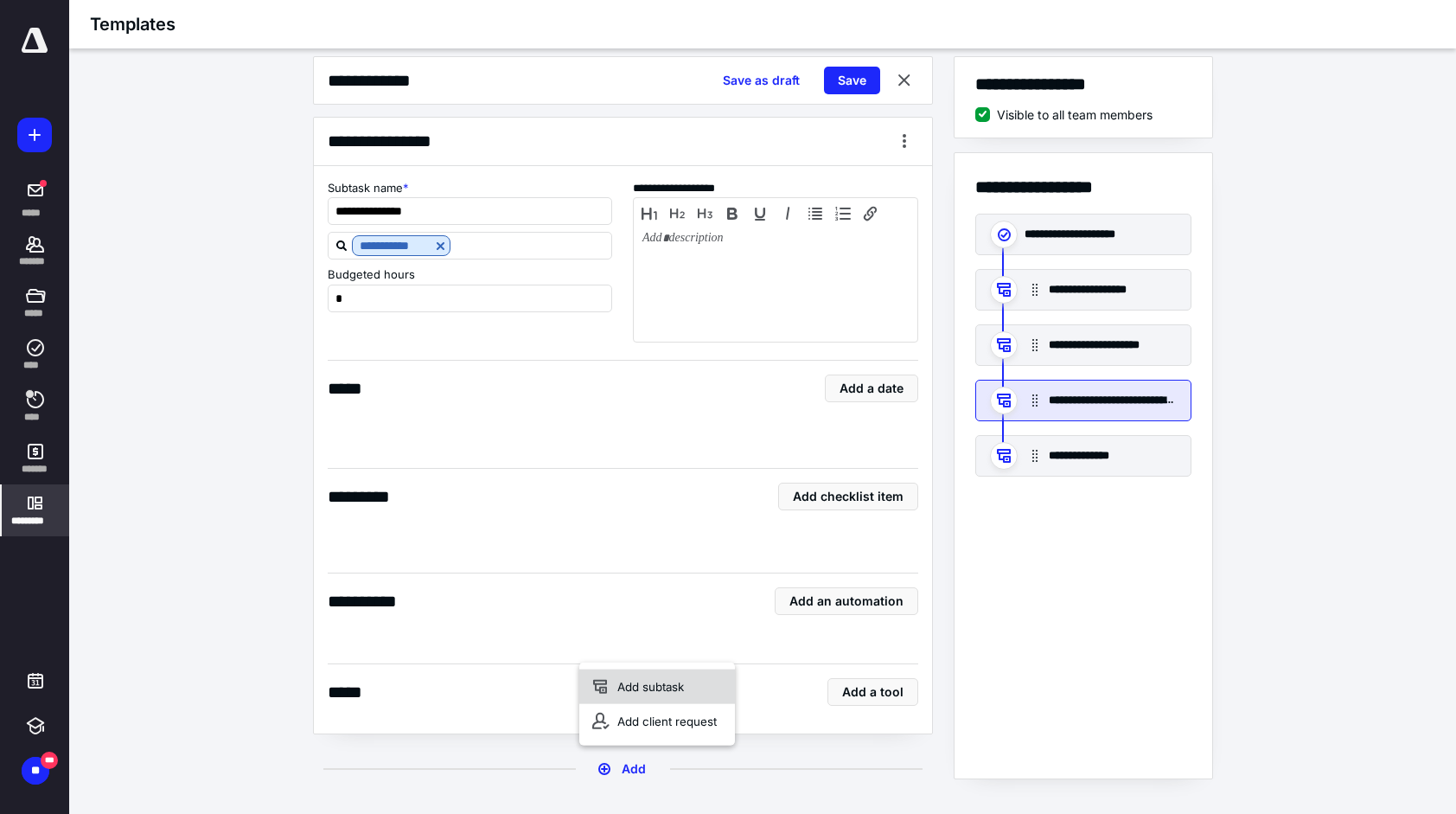 click on "Add subtask" at bounding box center (657, 687) 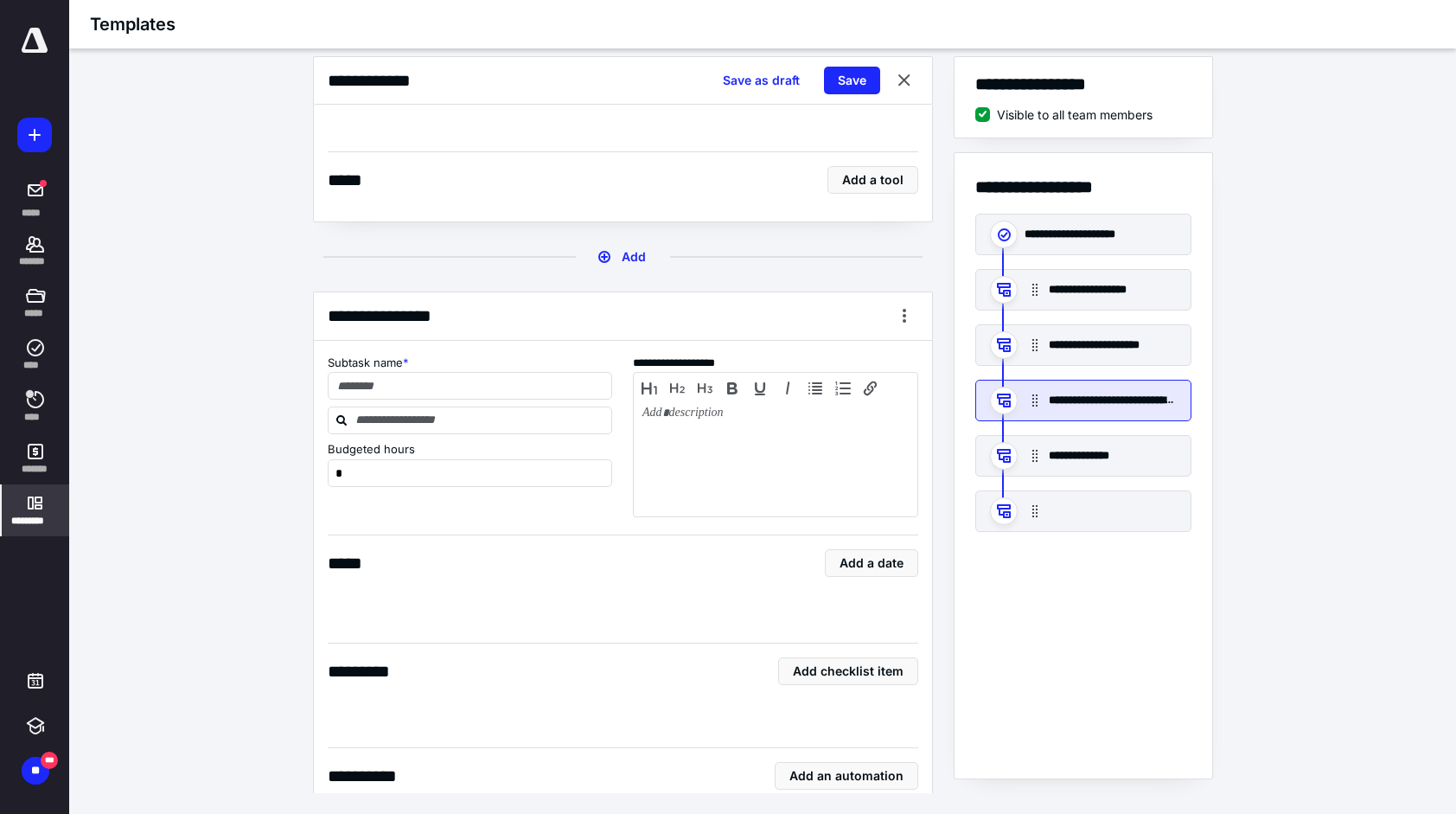 scroll, scrollTop: 3277, scrollLeft: 0, axis: vertical 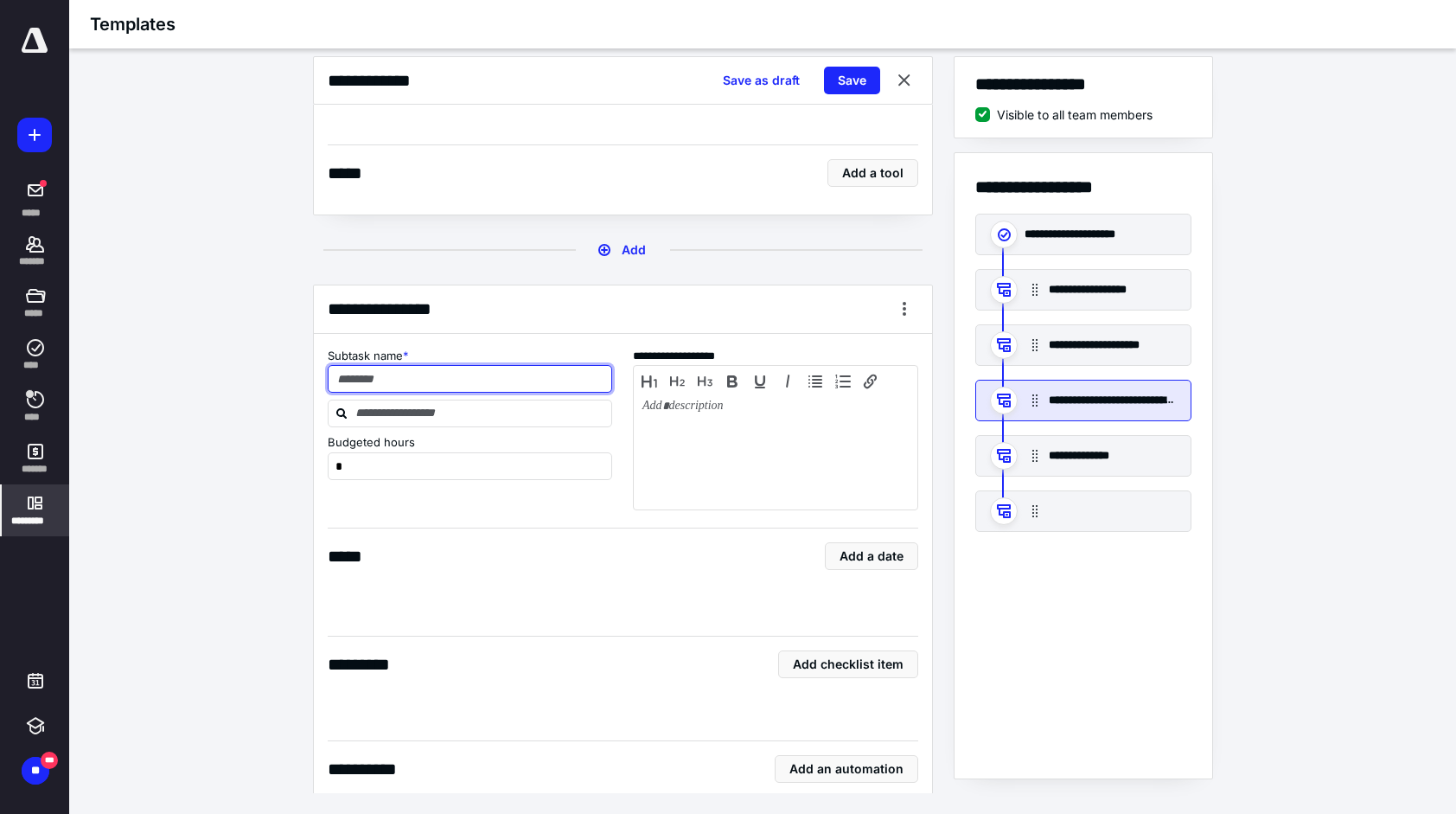 click at bounding box center [470, 379] 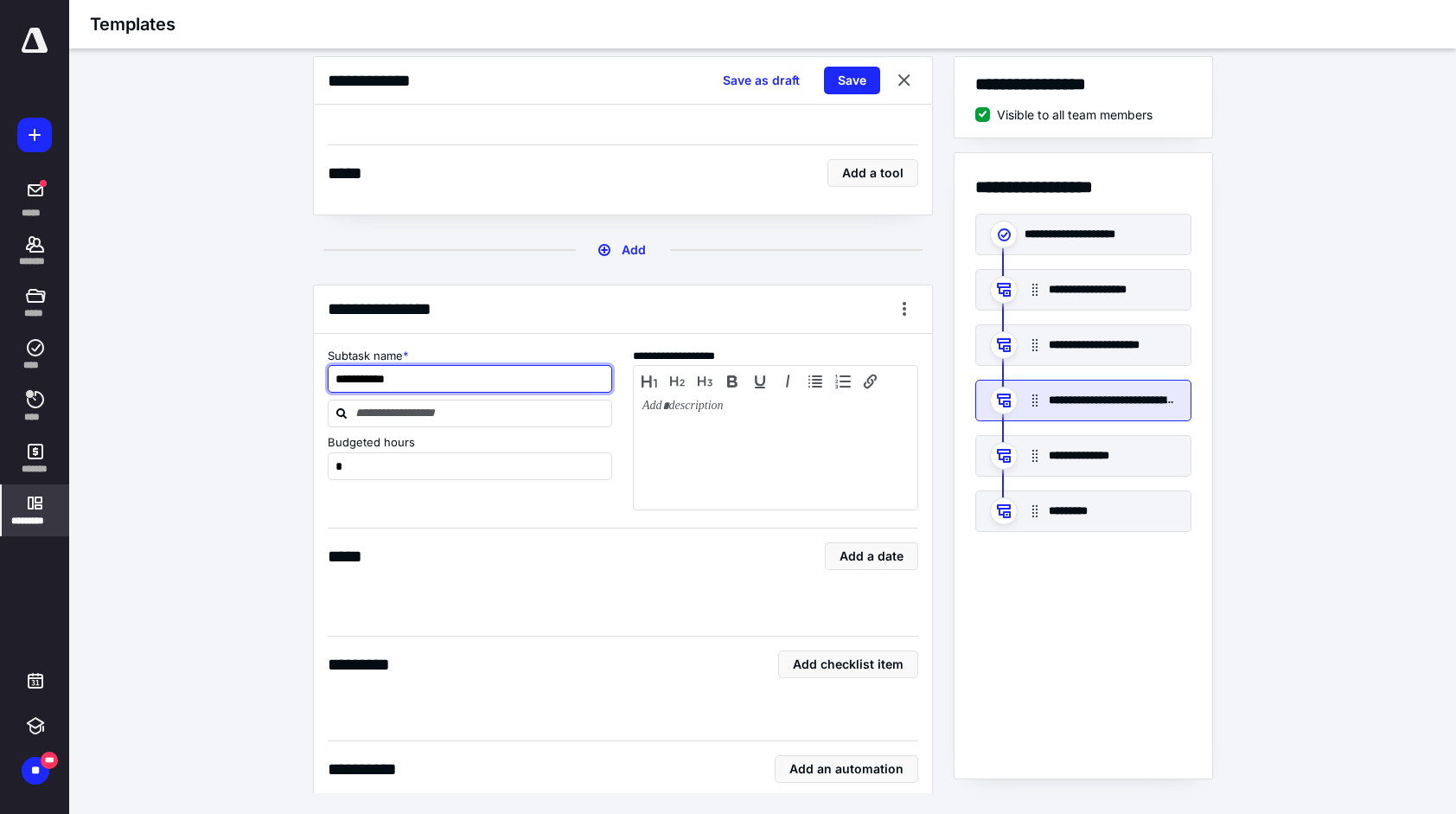 click on "*********" at bounding box center (470, 379) 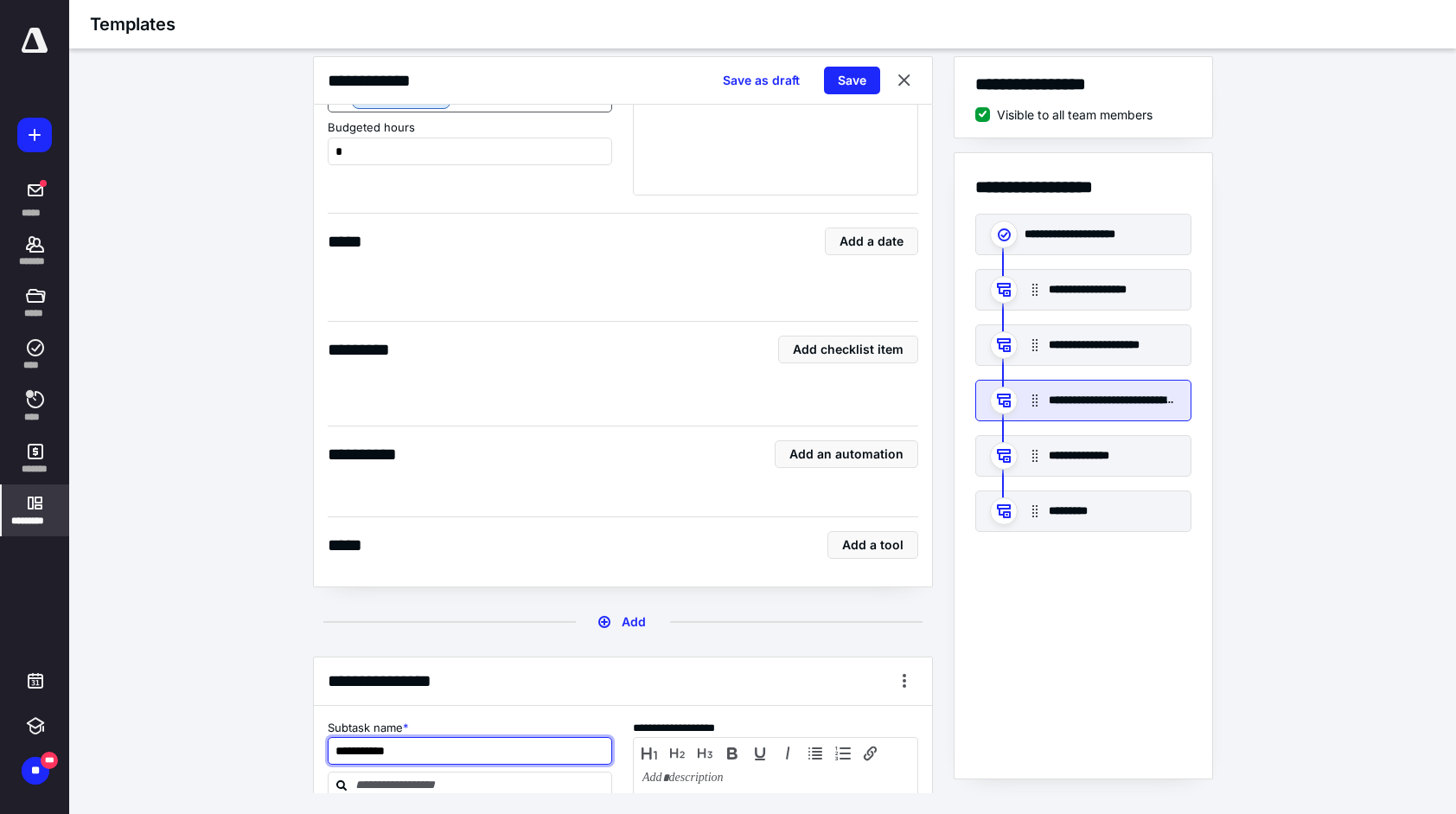 scroll, scrollTop: 2931, scrollLeft: 0, axis: vertical 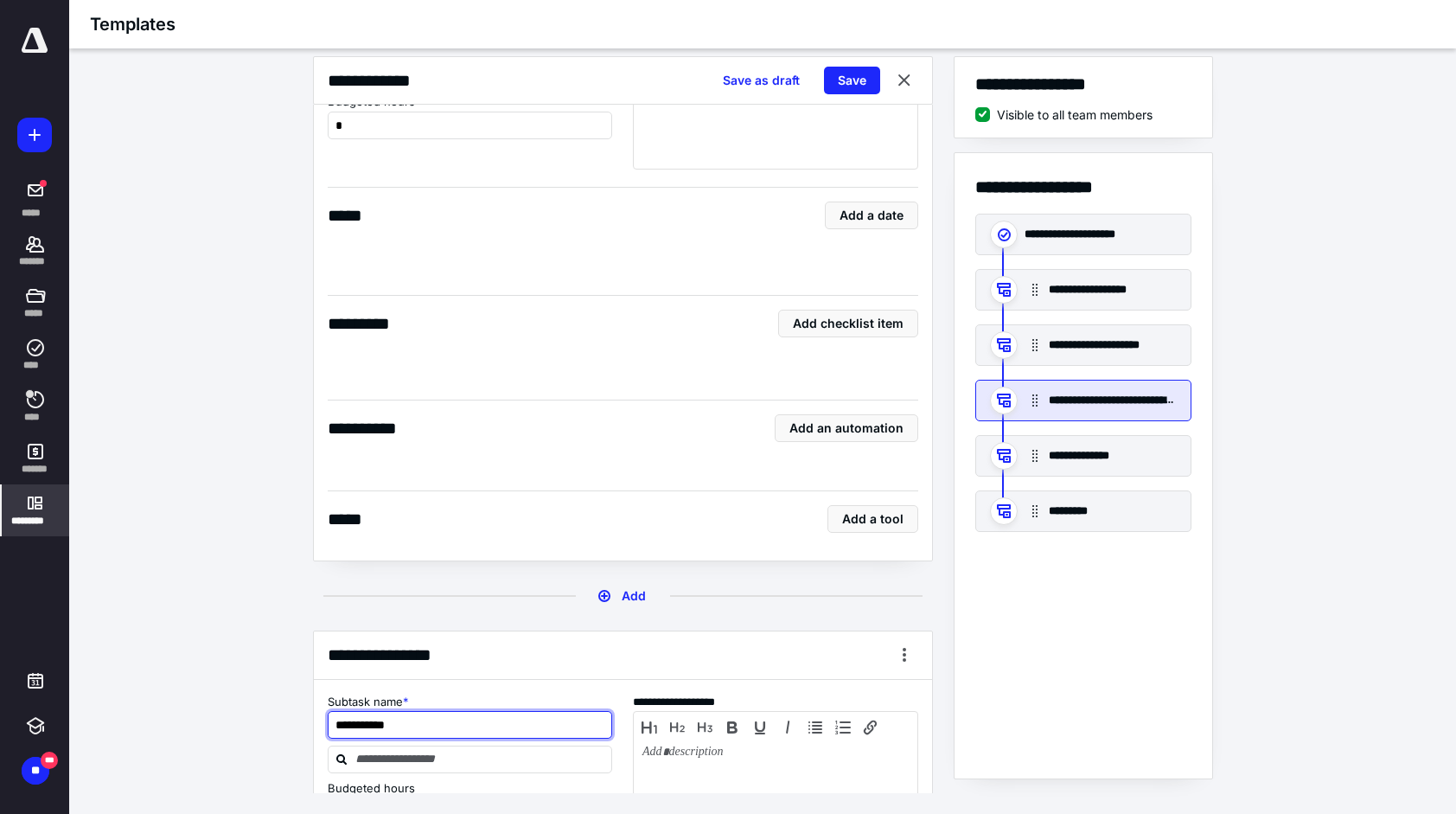 click on "**********" at bounding box center (1113, 456) 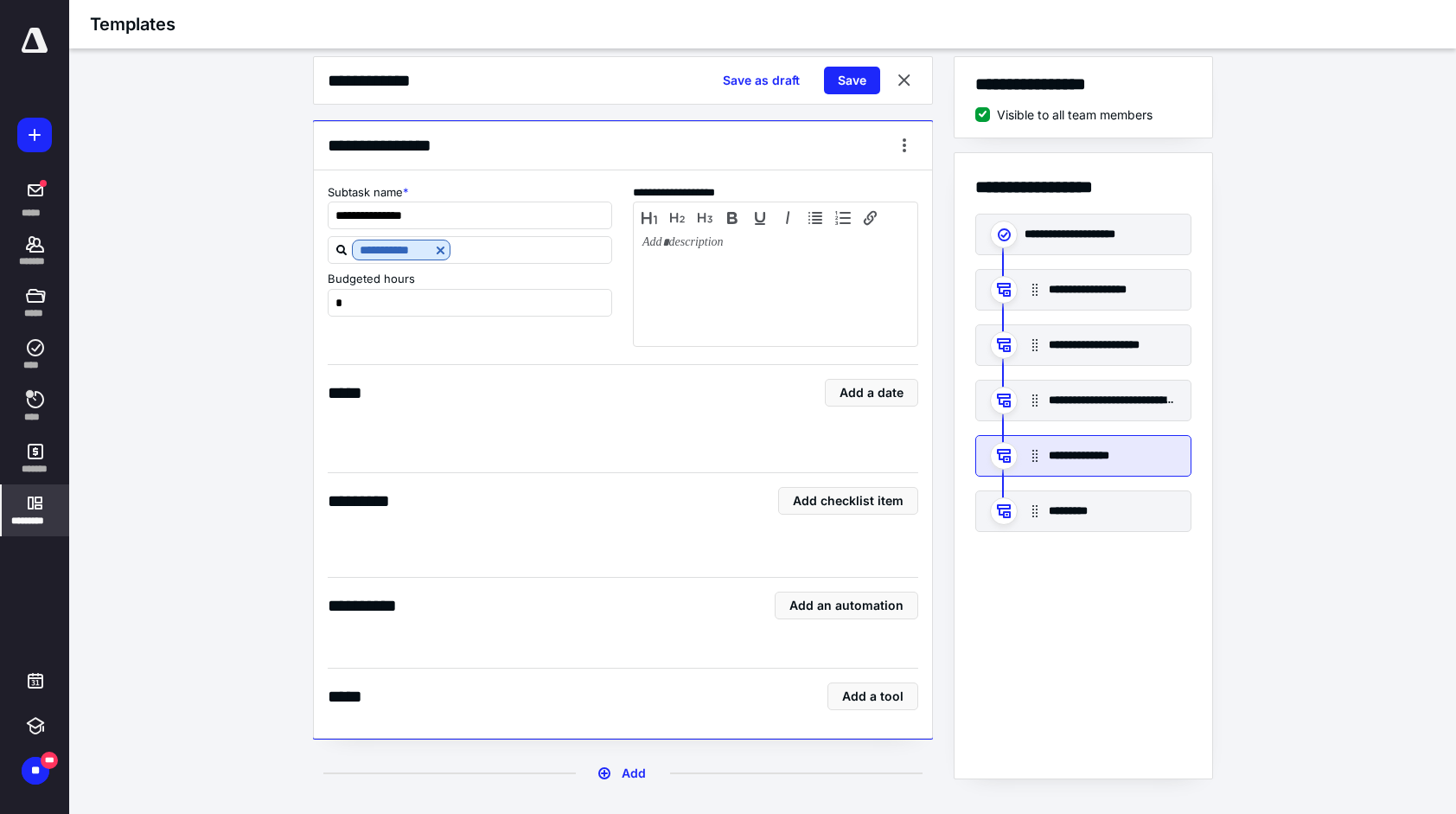 scroll, scrollTop: 2725, scrollLeft: 0, axis: vertical 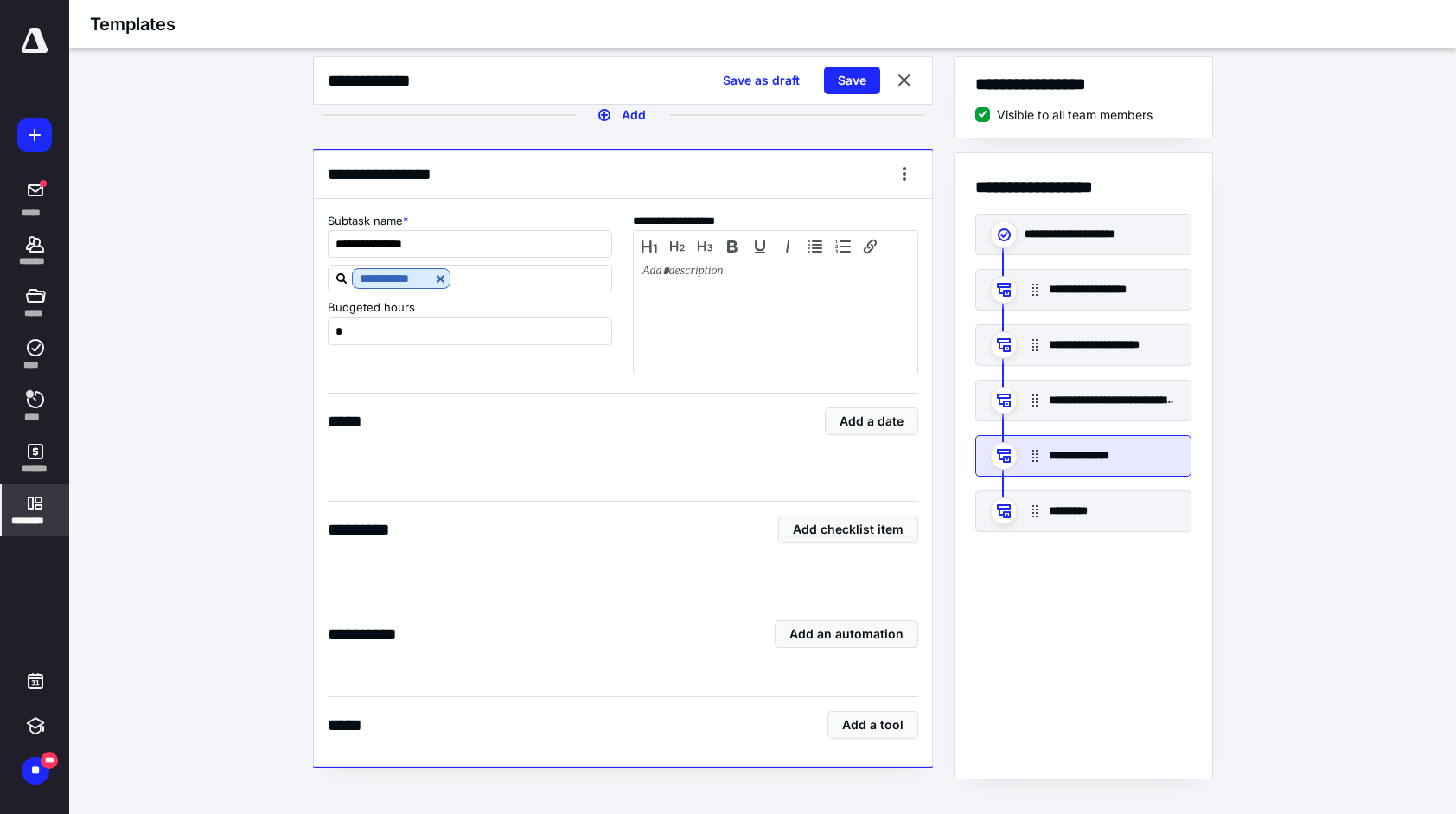 type on "*********" 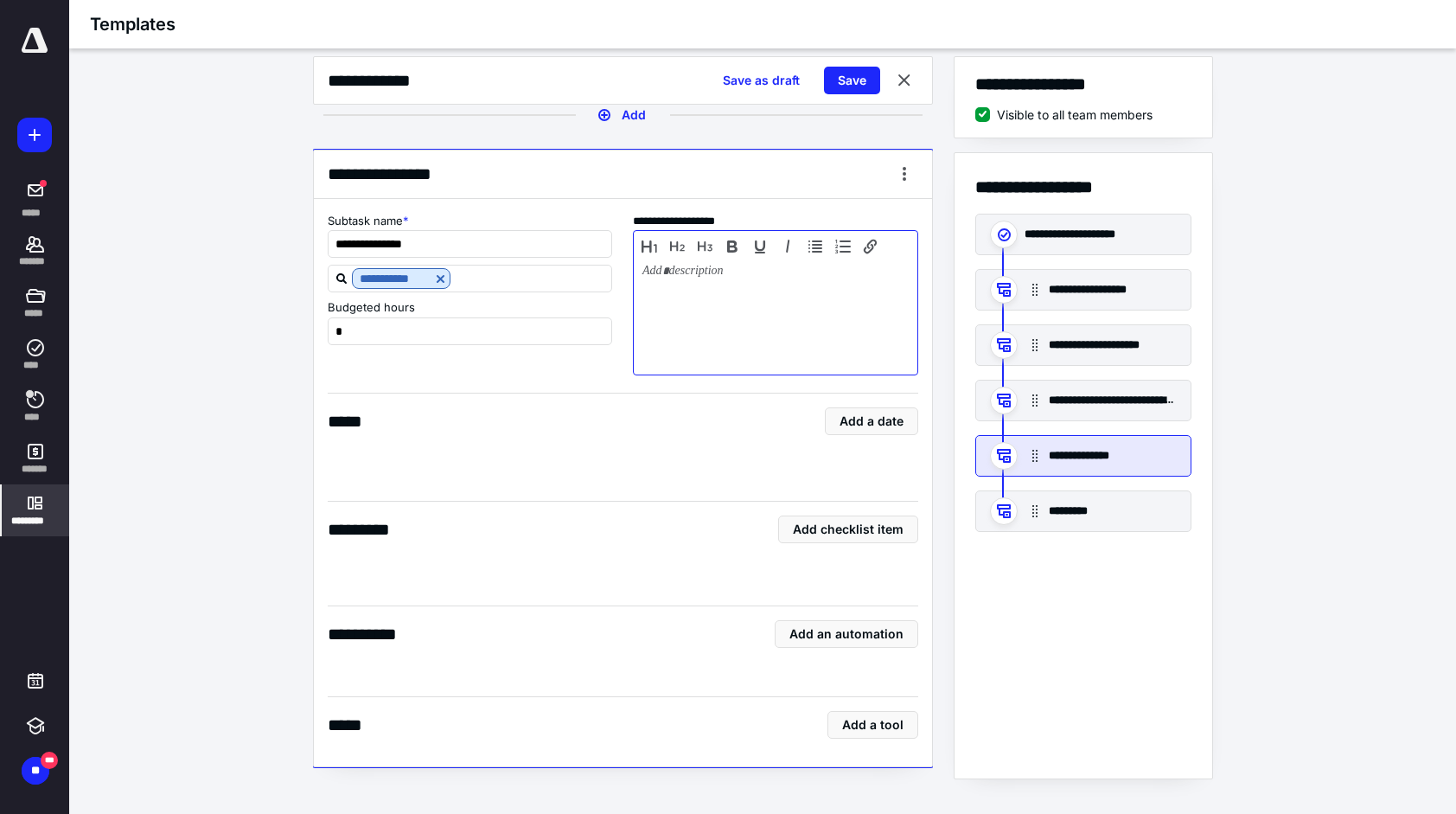 click at bounding box center (776, 316) 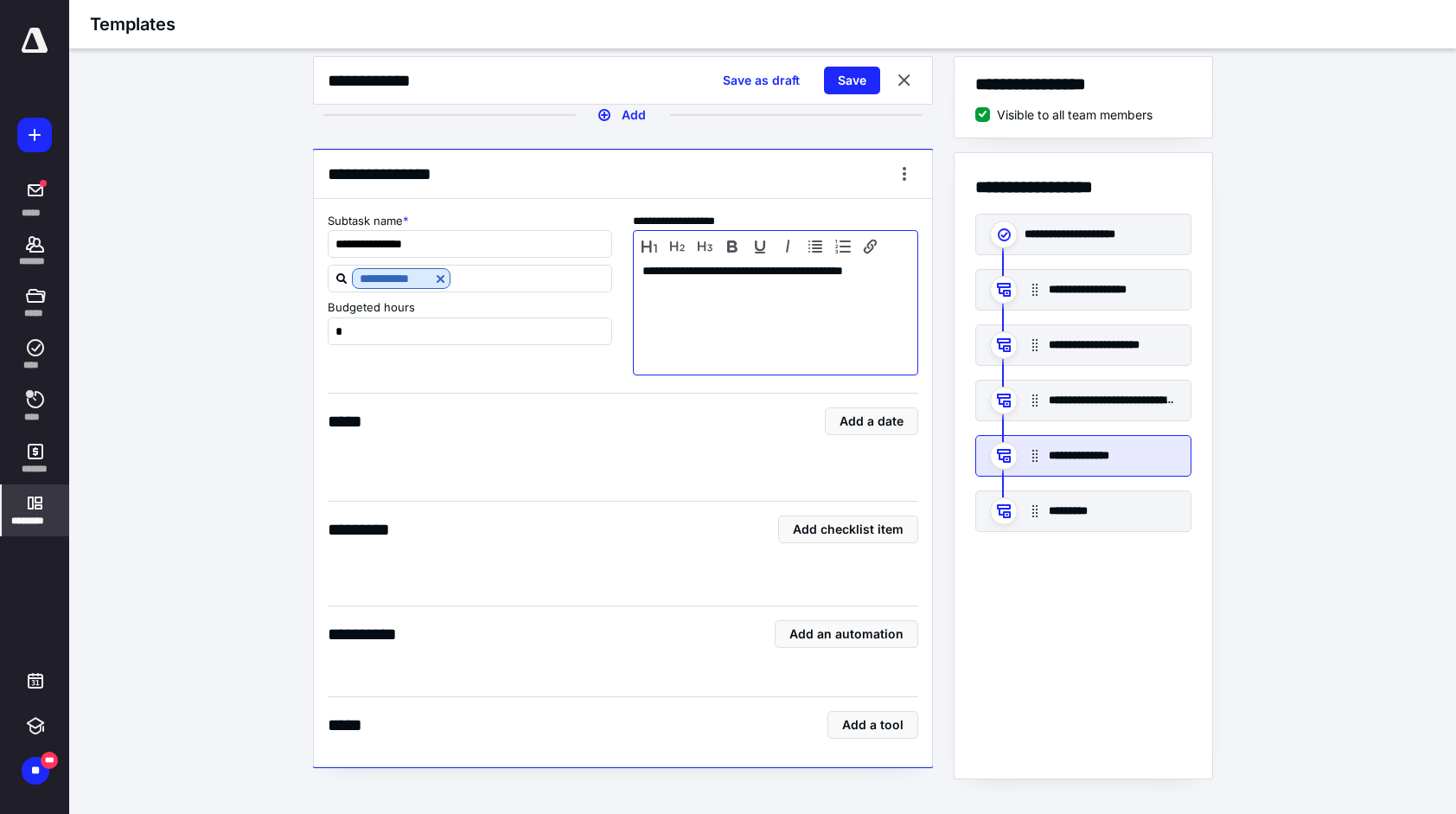 click on "**********" at bounding box center (772, 316) 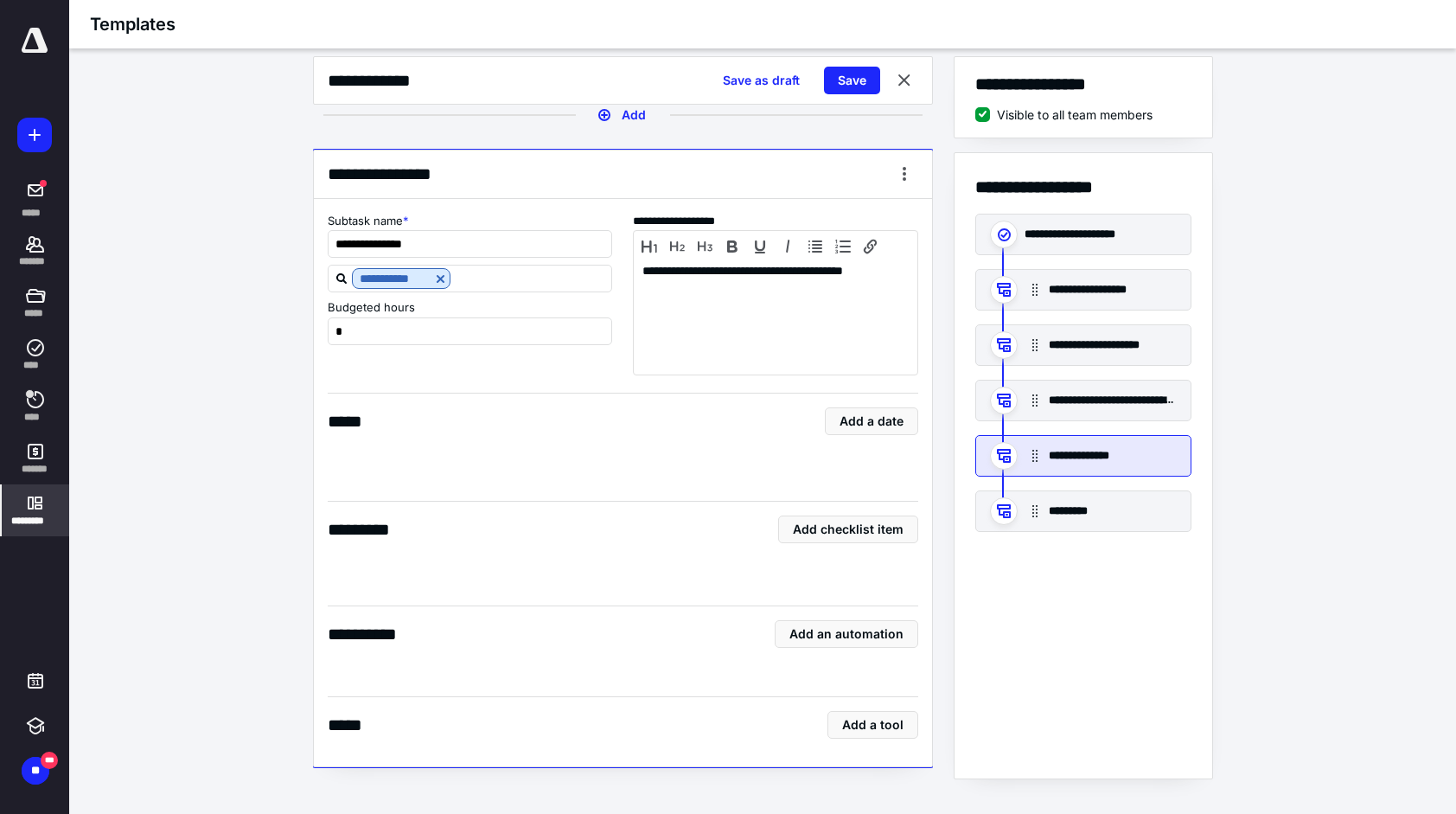 click on "**********" at bounding box center [1083, 465] 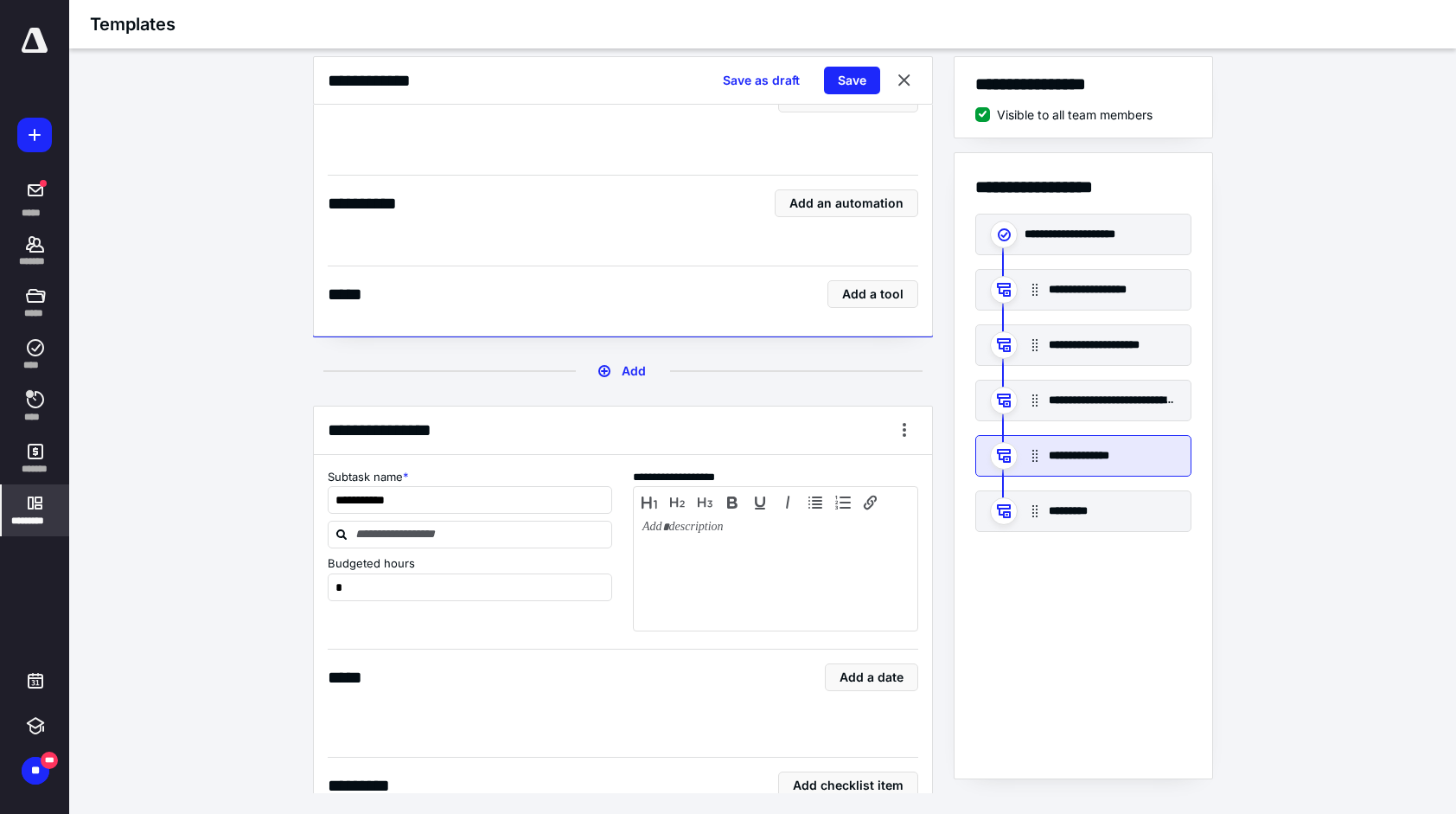 scroll, scrollTop: 3157, scrollLeft: 0, axis: vertical 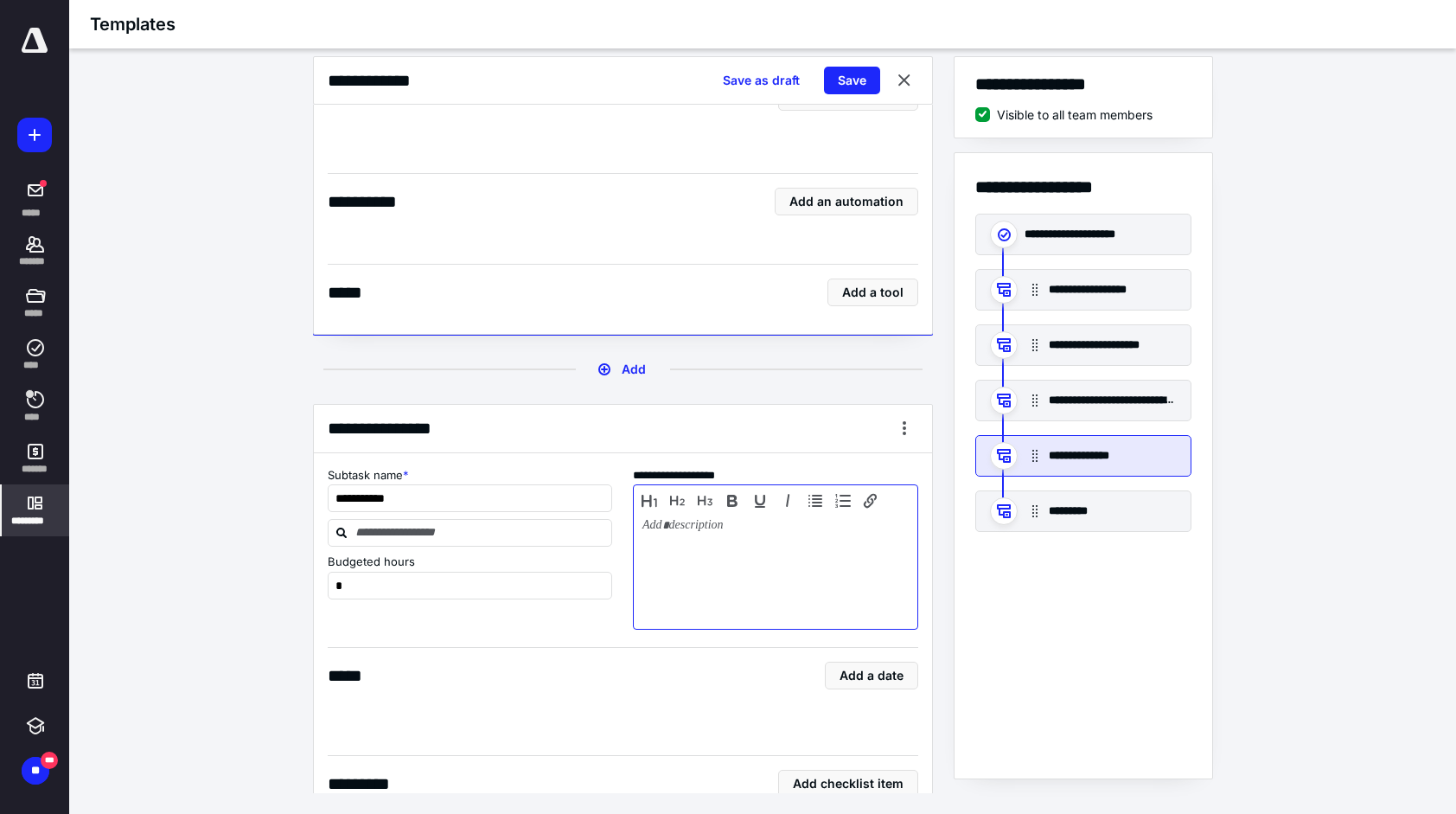 click at bounding box center [776, 570] 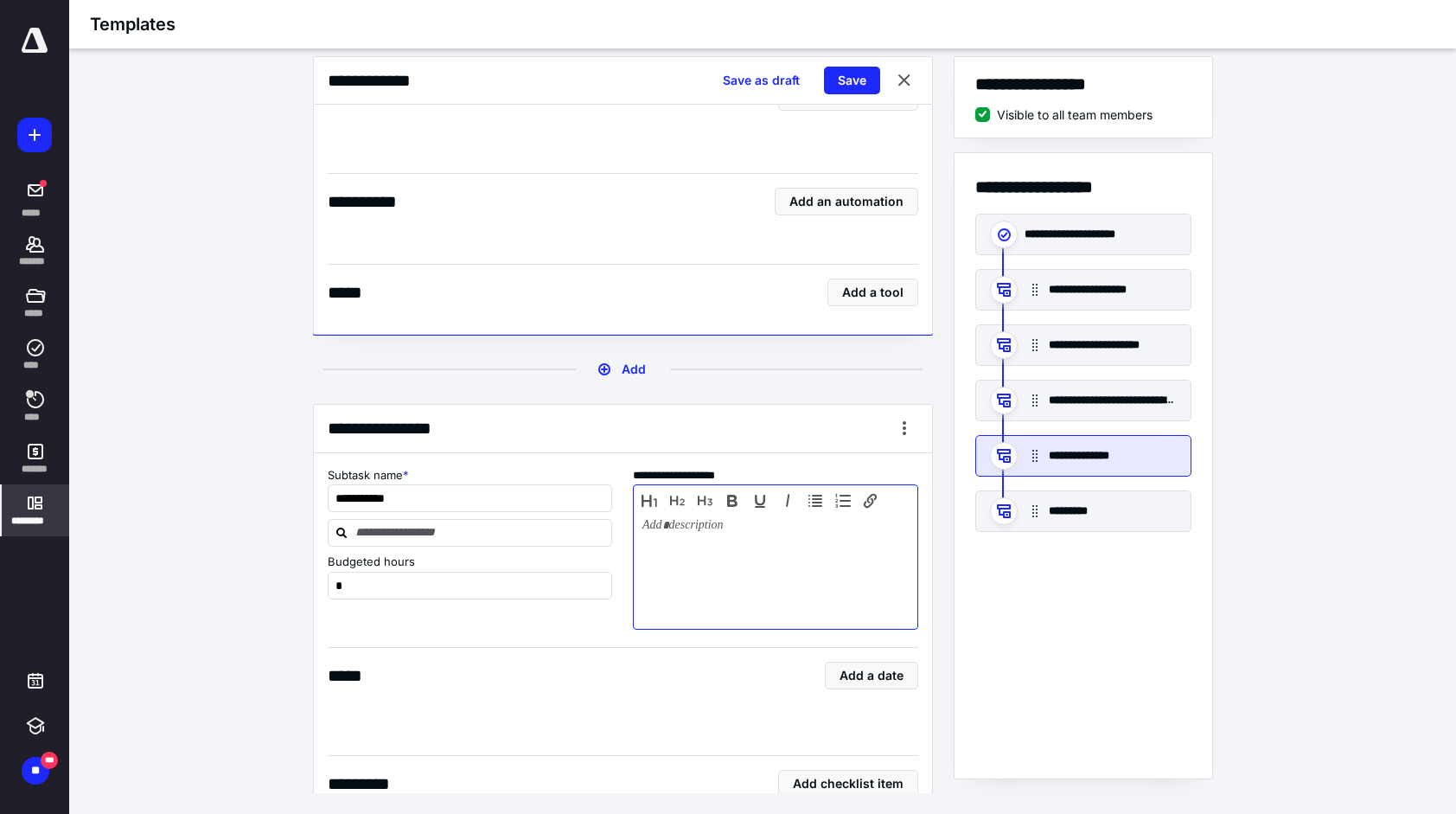 type 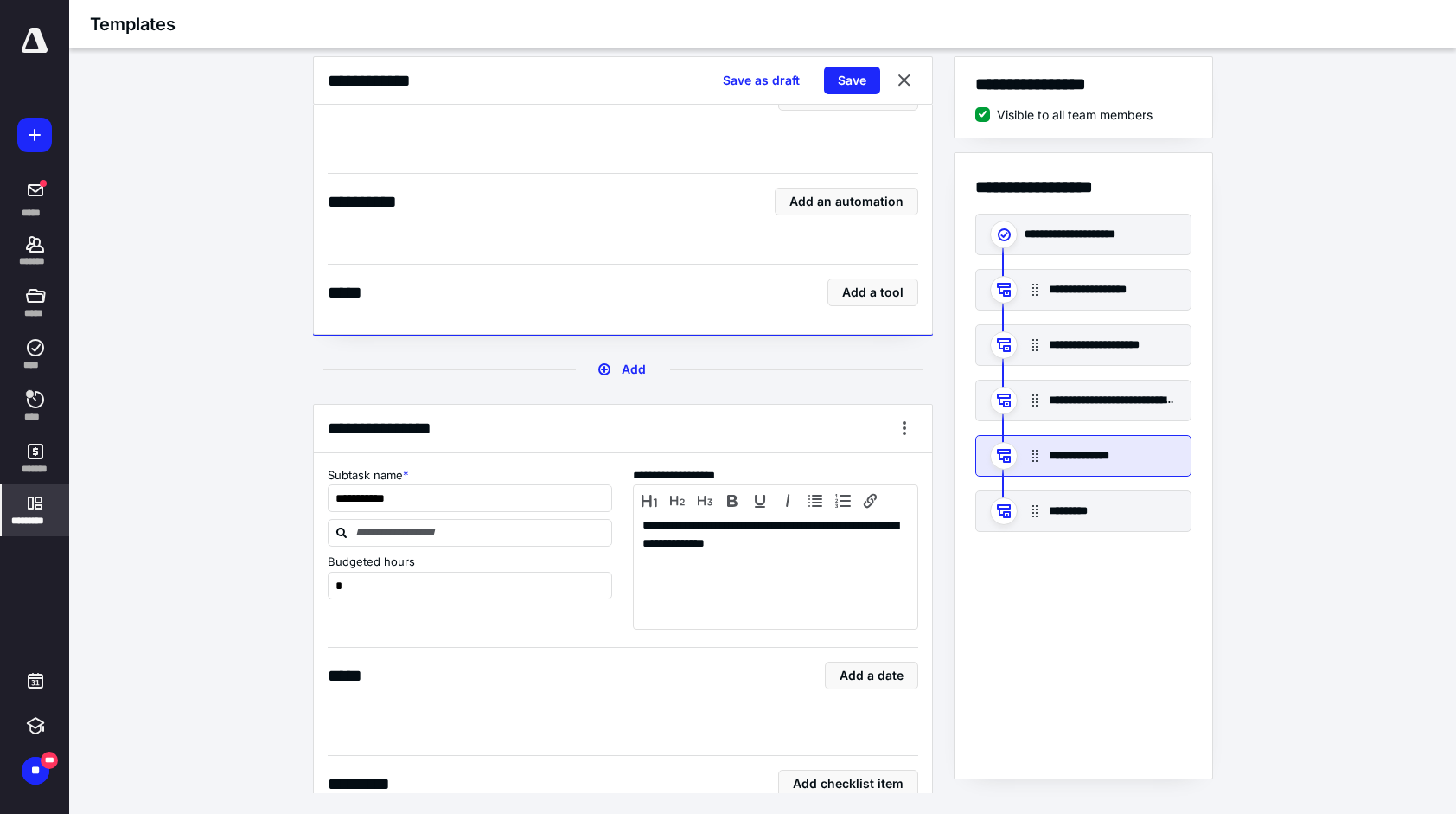 click on "**********" at bounding box center (1083, 465) 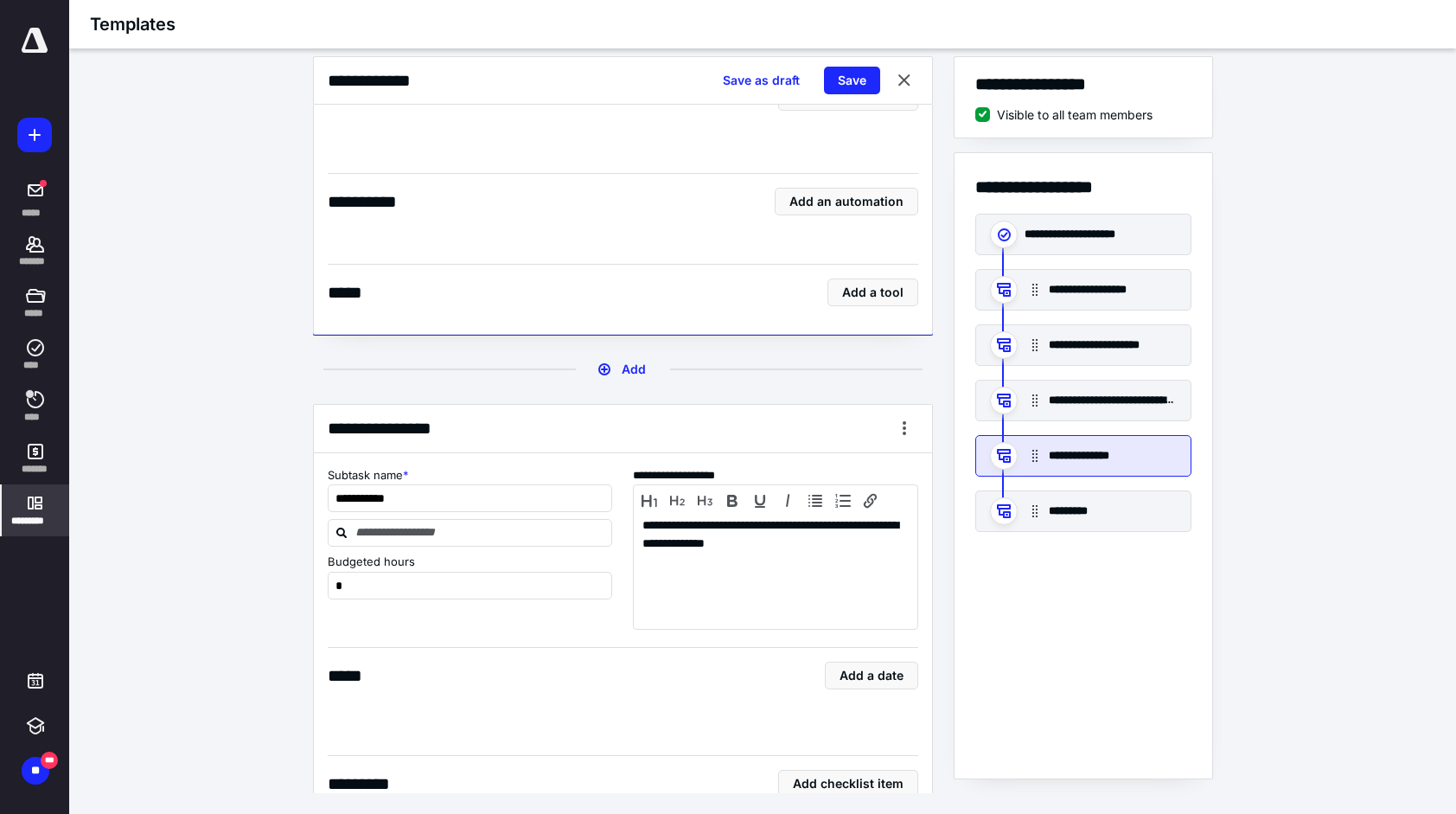 click on "**********" at bounding box center [1083, 465] 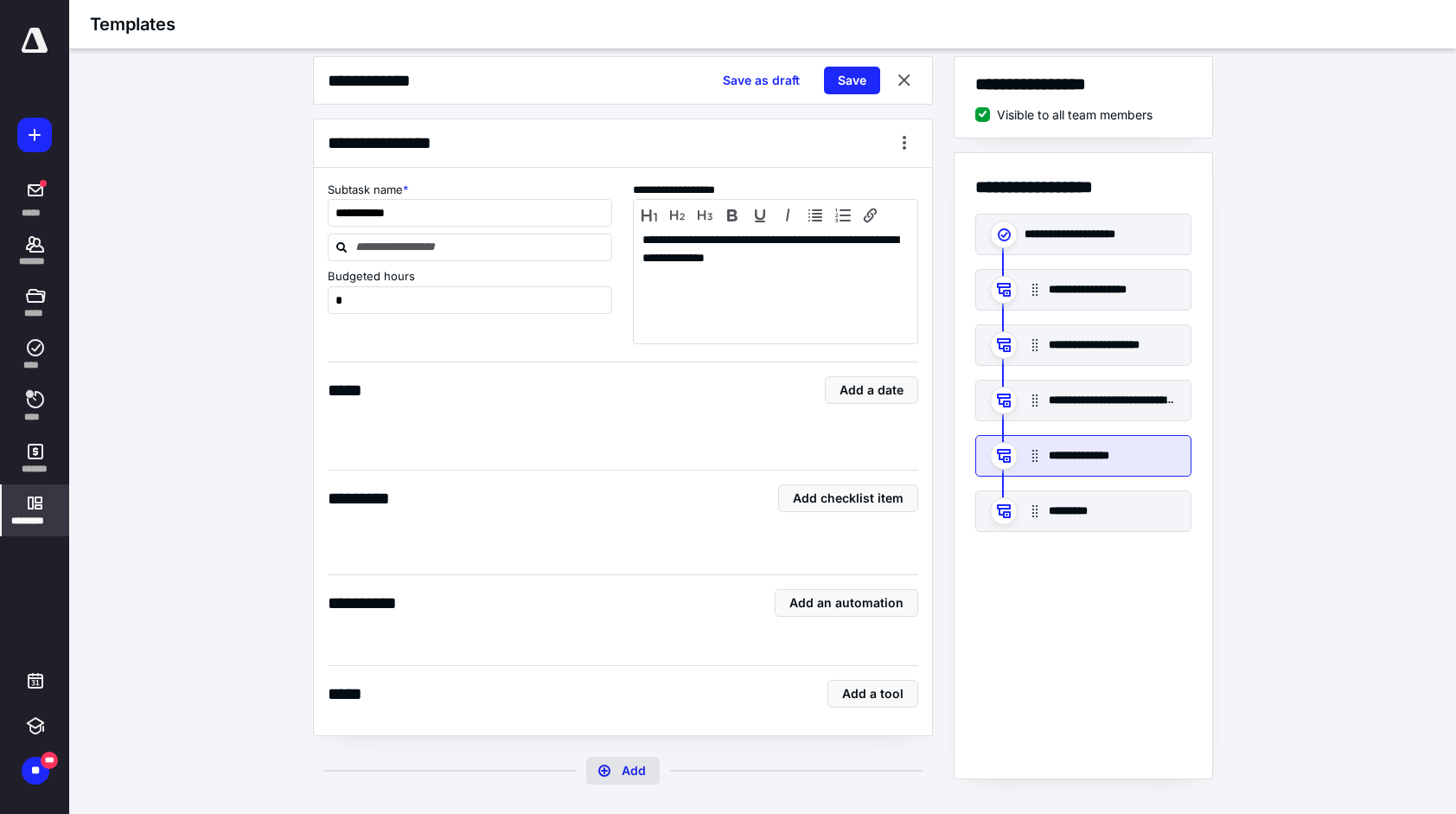 click on "Add" at bounding box center [623, 771] 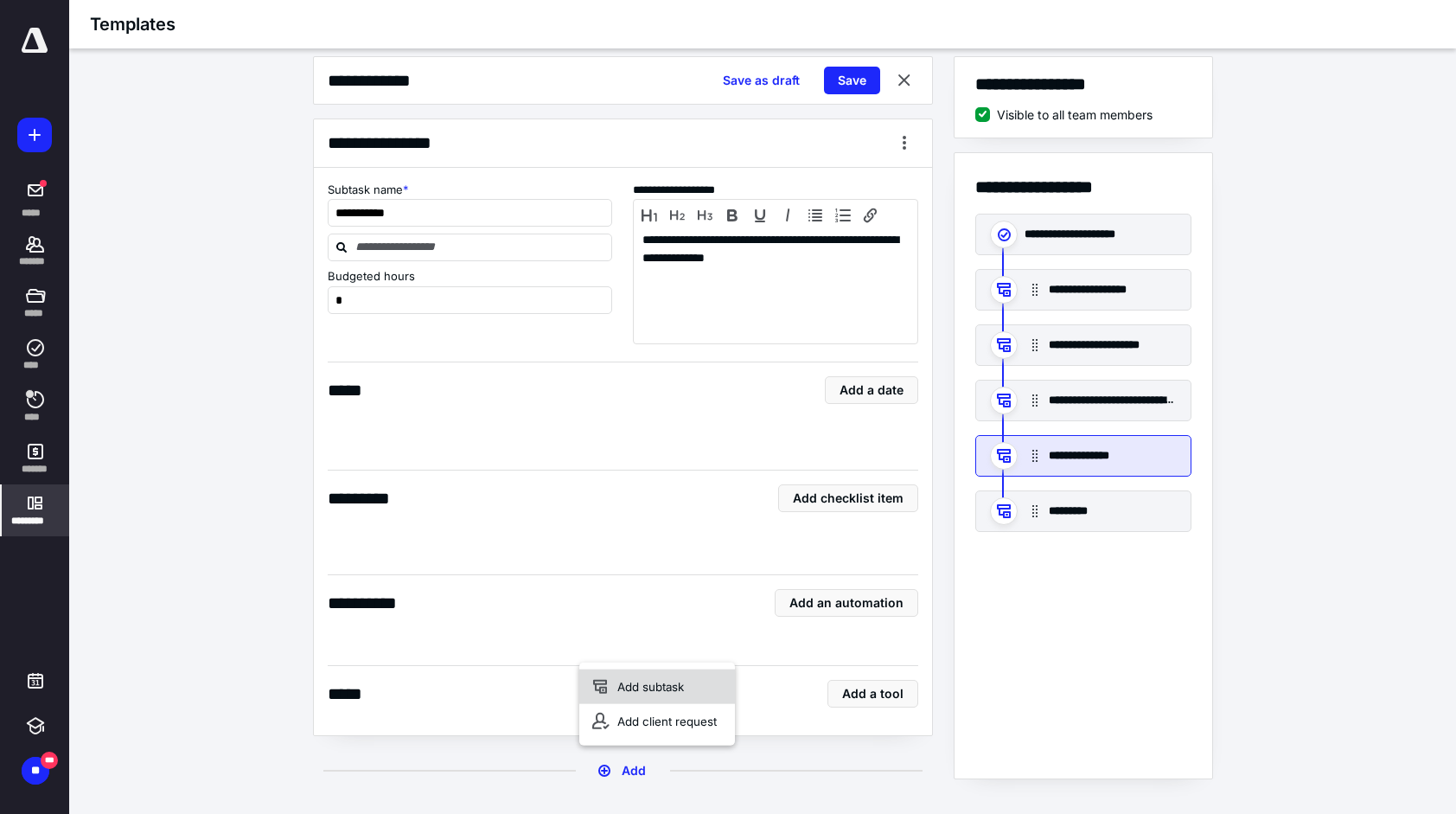 click on "Add subtask" at bounding box center (657, 687) 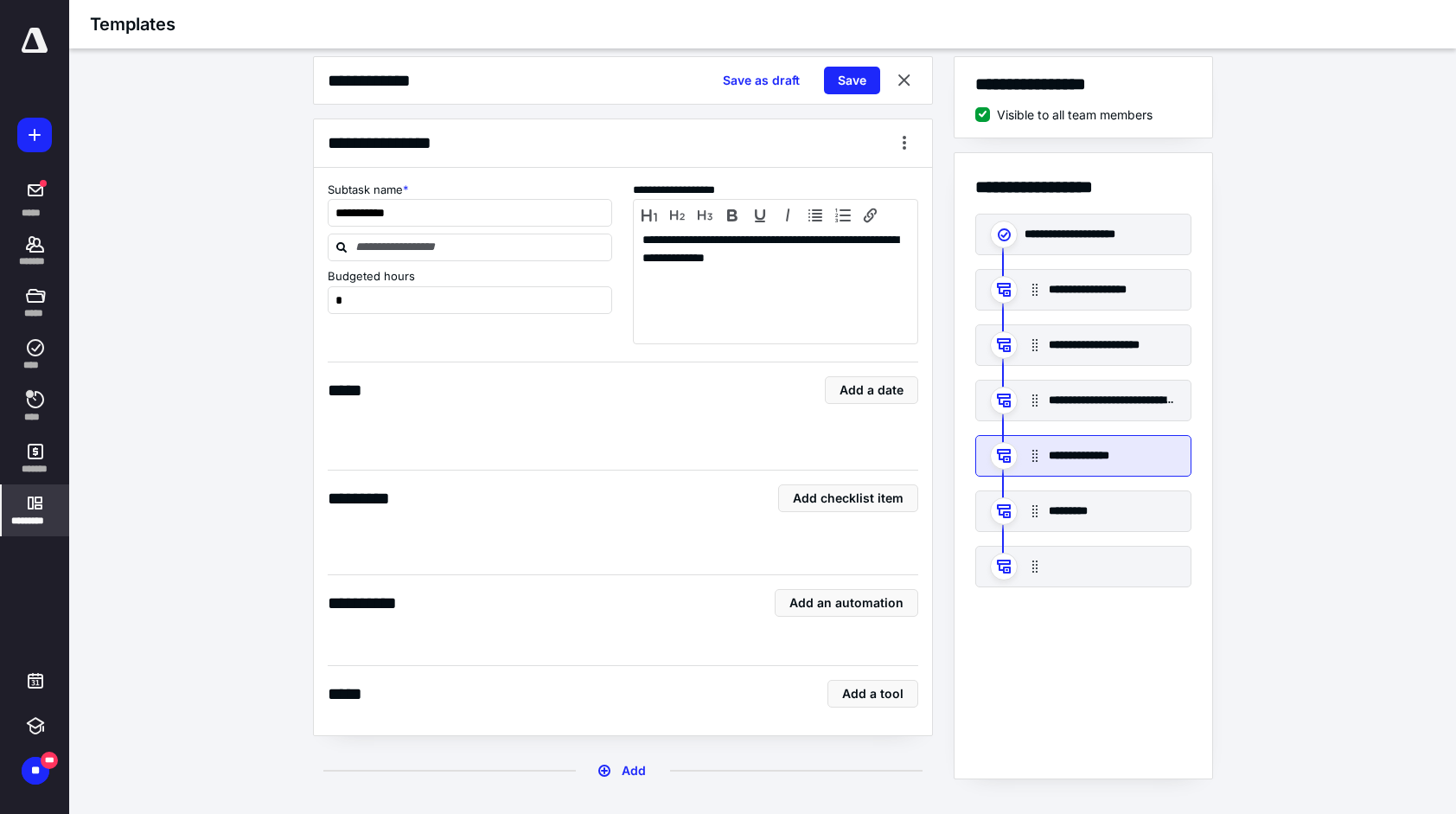 scroll, scrollTop: 3875, scrollLeft: 0, axis: vertical 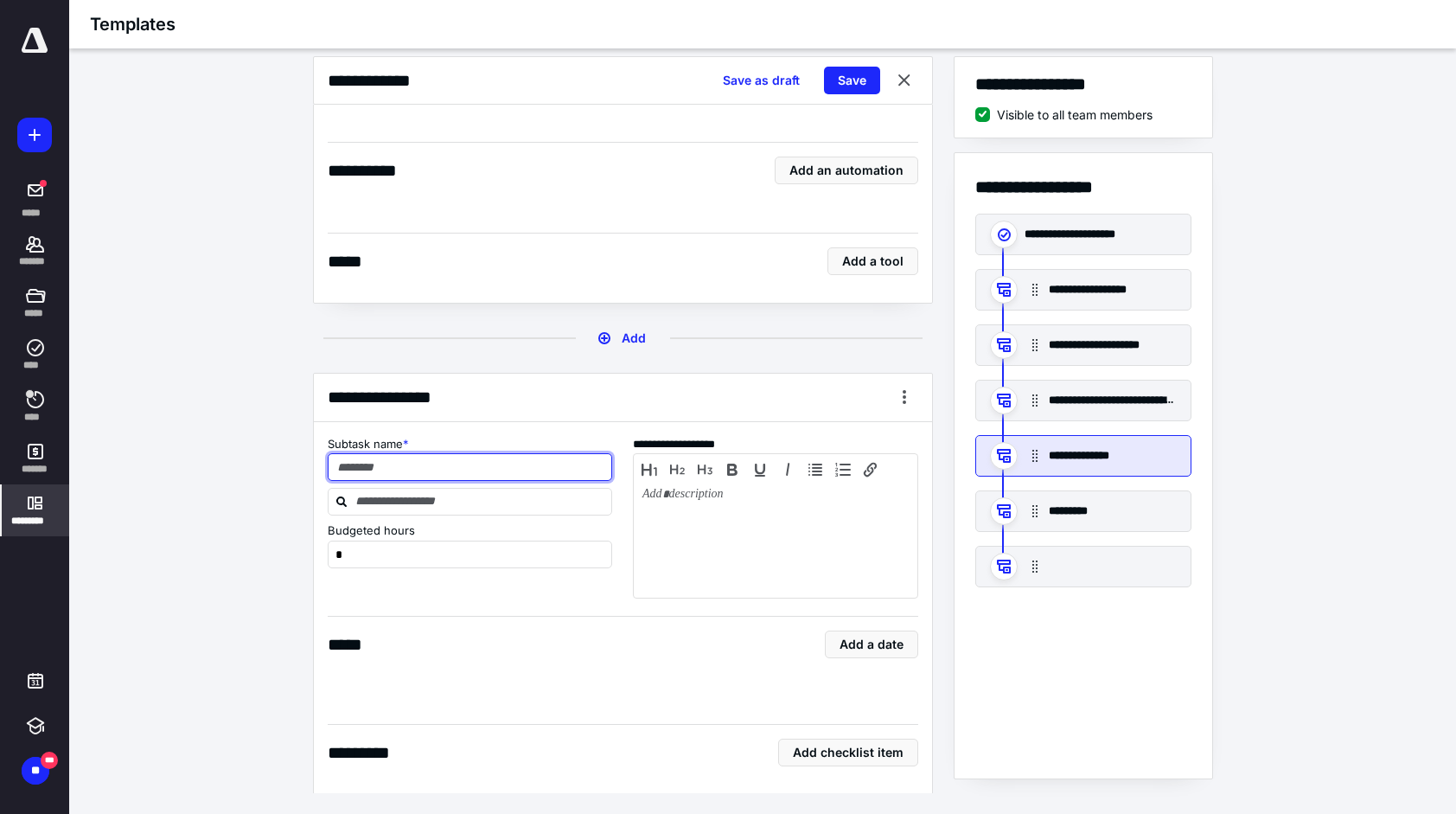 click at bounding box center (470, 467) 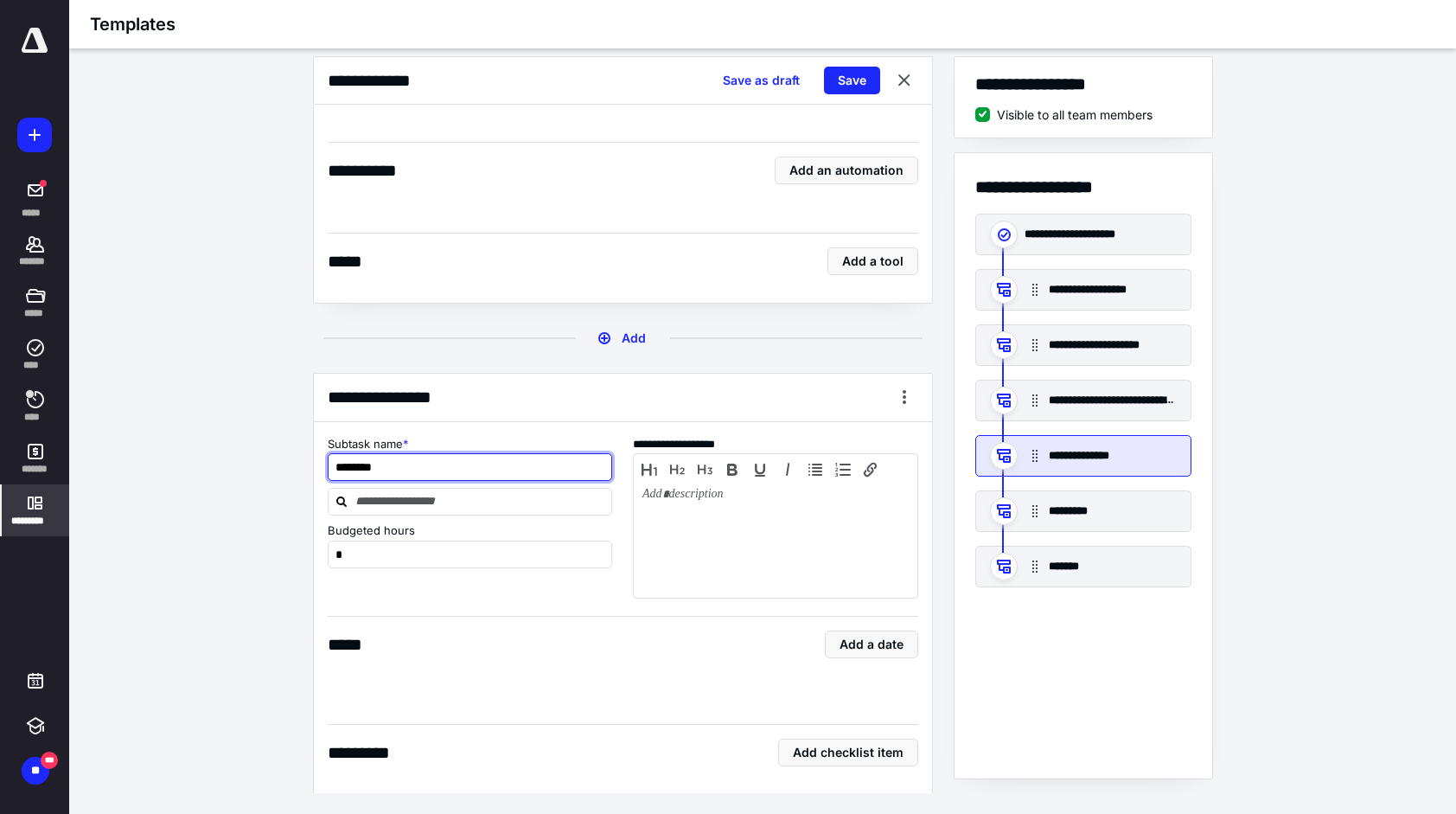 type on "*******" 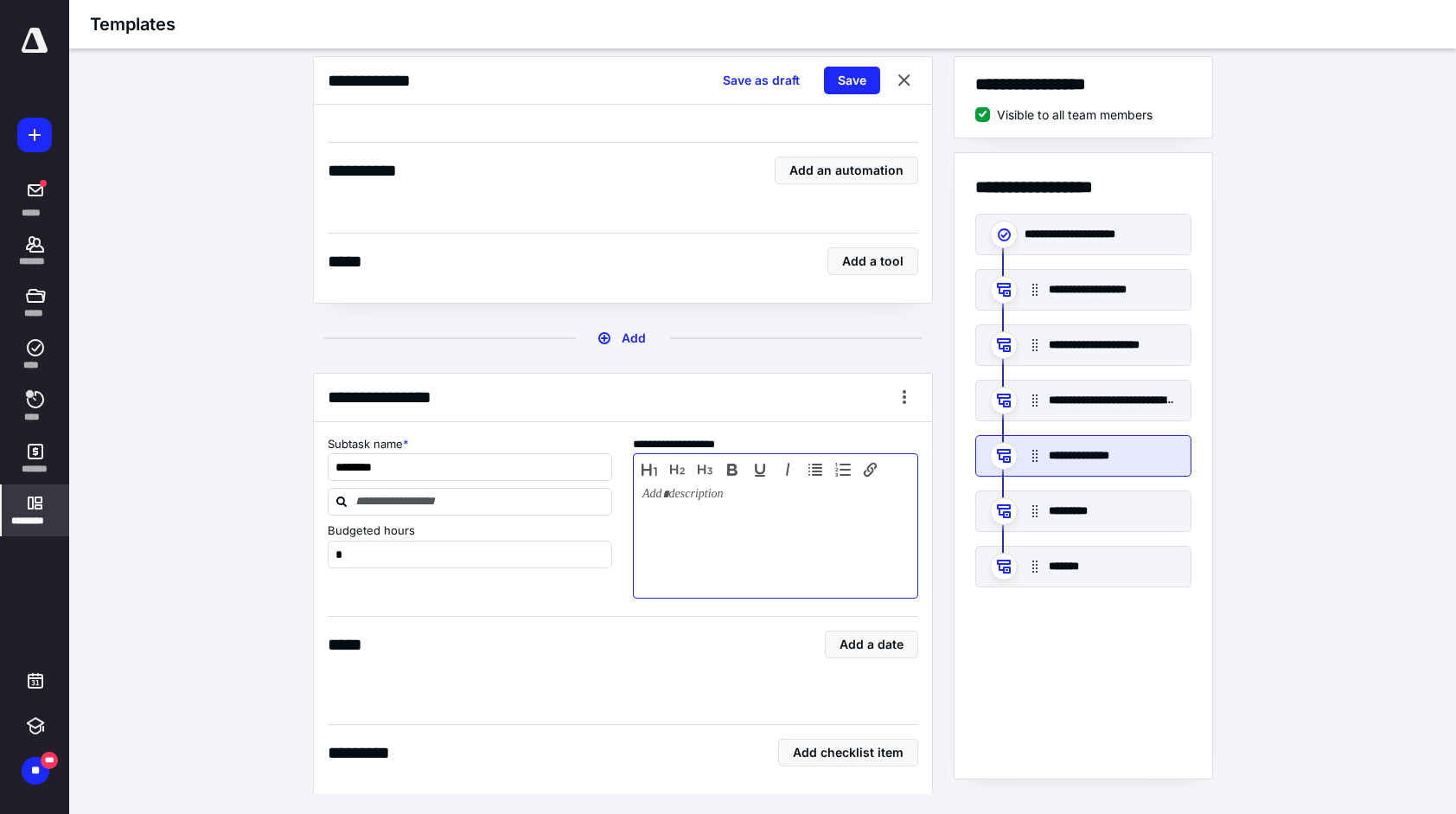 click at bounding box center [776, 539] 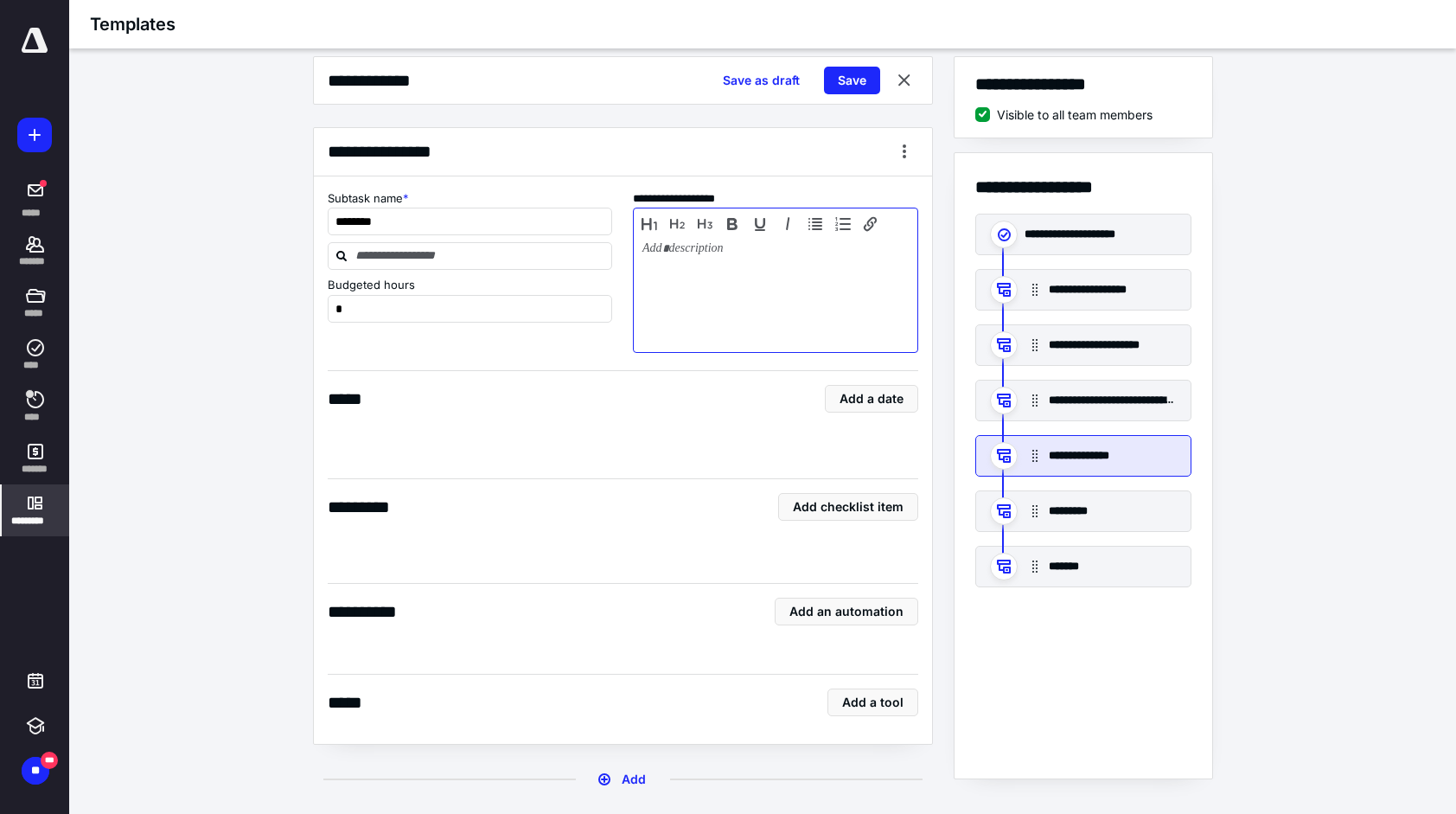 scroll, scrollTop: 4128, scrollLeft: 0, axis: vertical 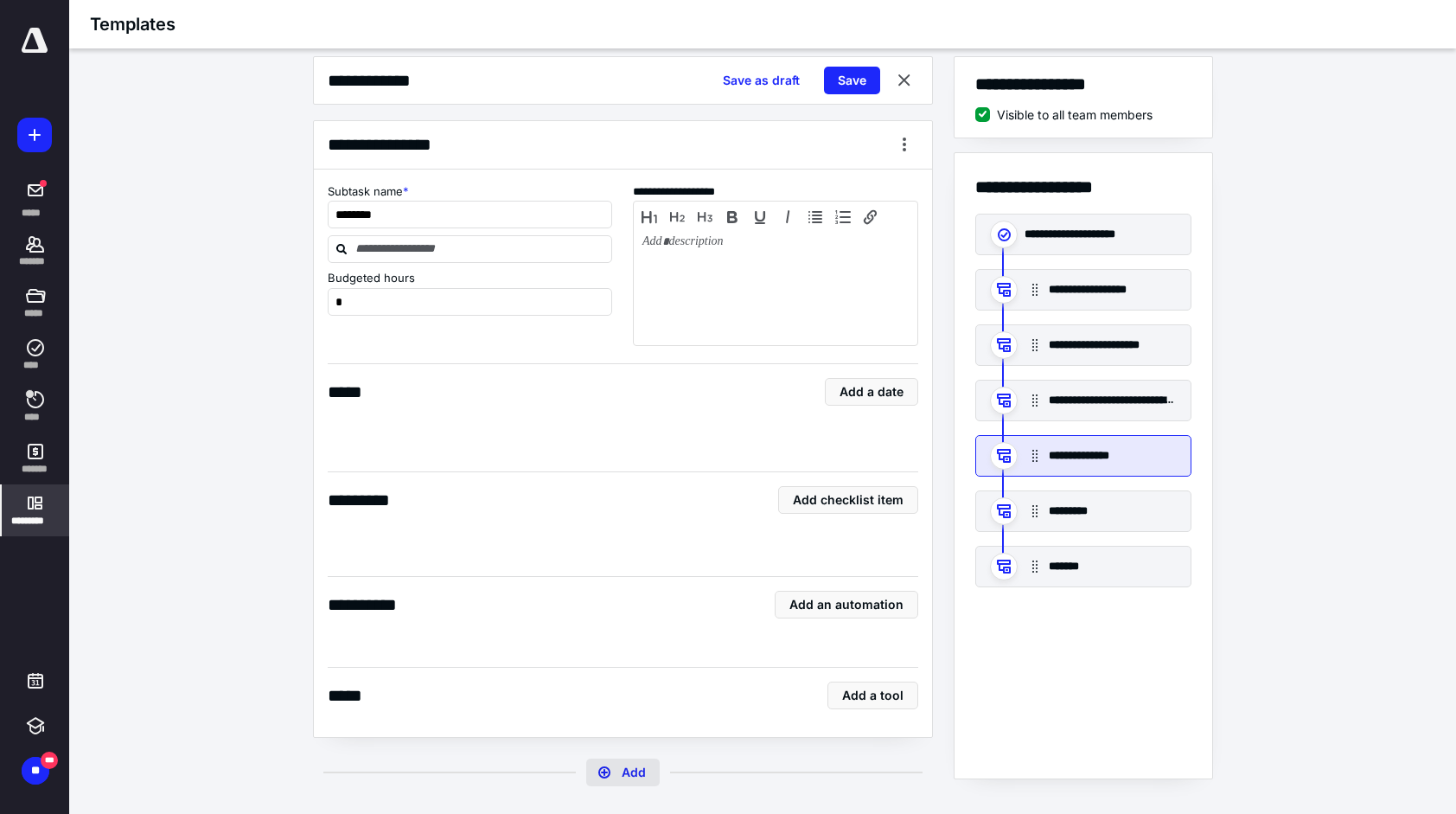 click on "Add" at bounding box center (623, 772) 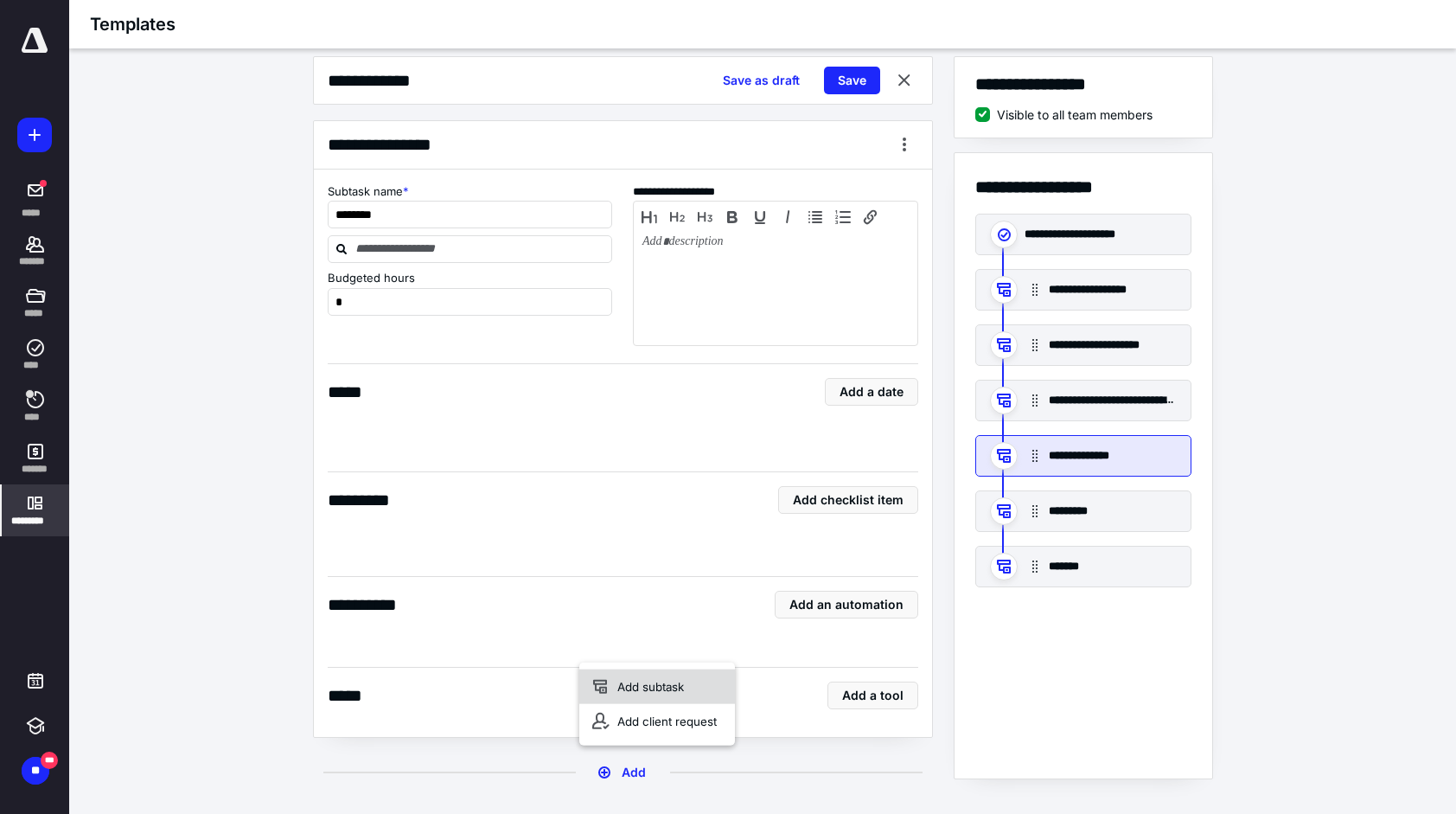 click on "Add subtask" at bounding box center (657, 687) 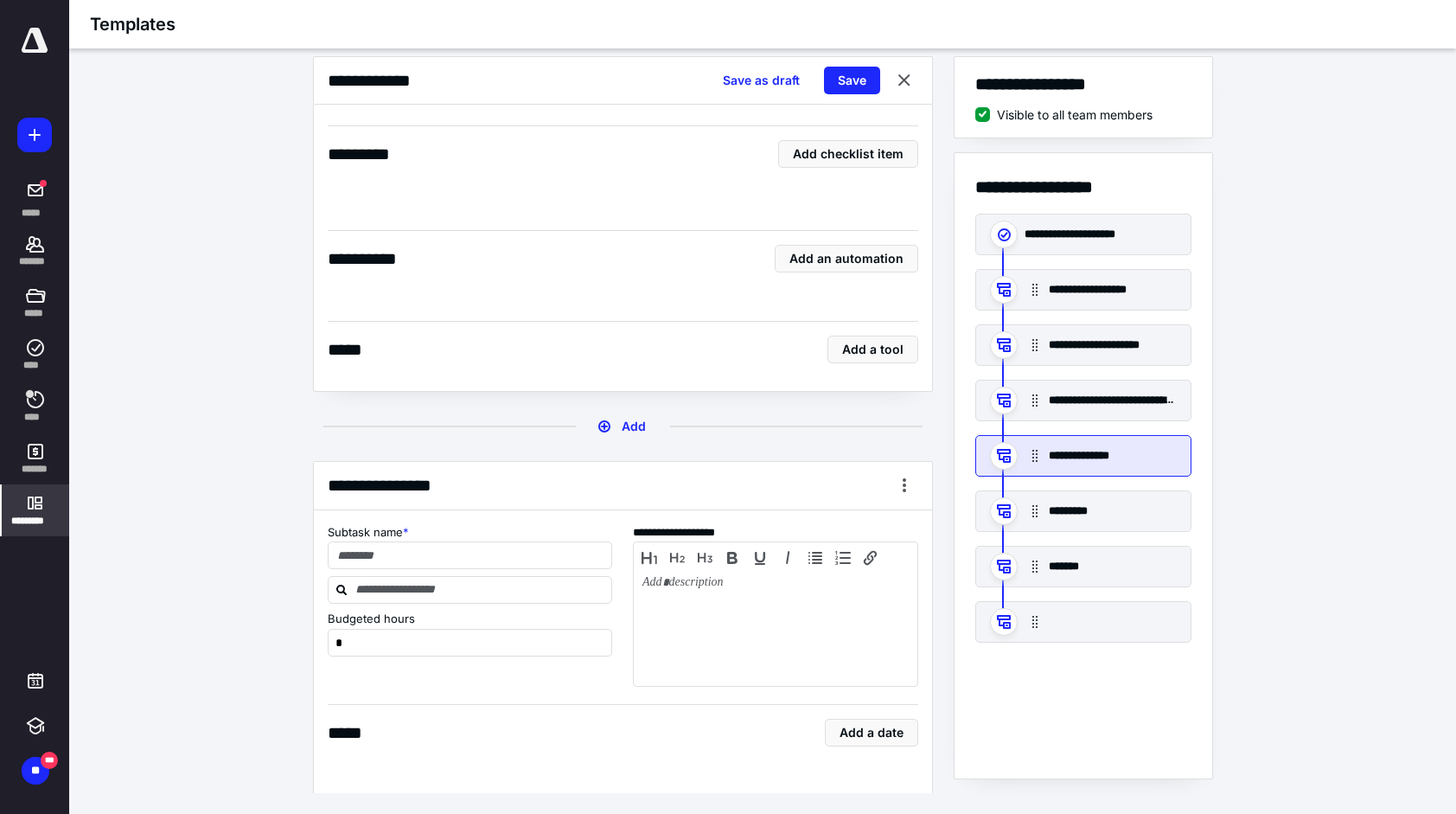 scroll, scrollTop: 4813, scrollLeft: 0, axis: vertical 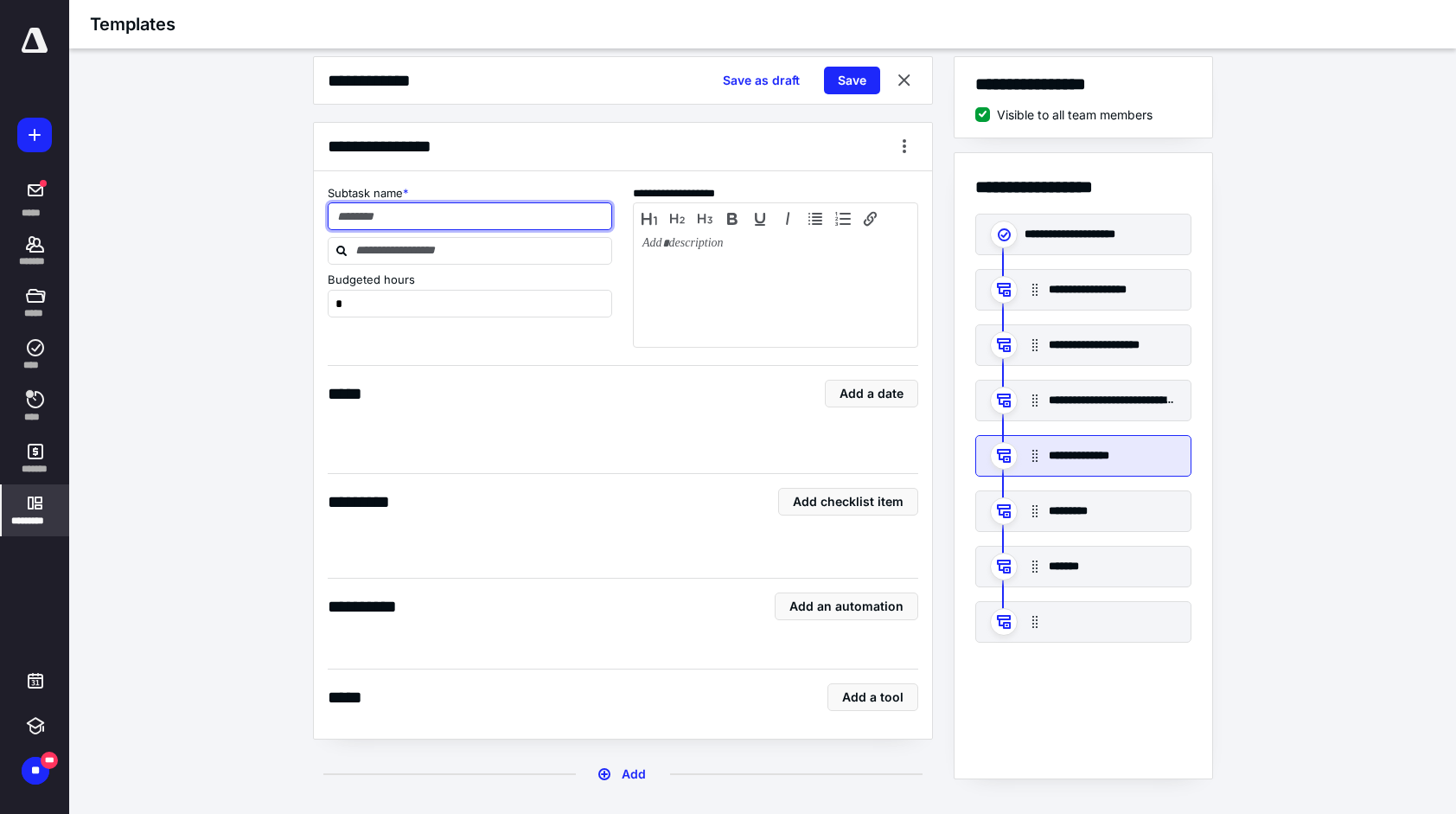 click at bounding box center (470, 216) 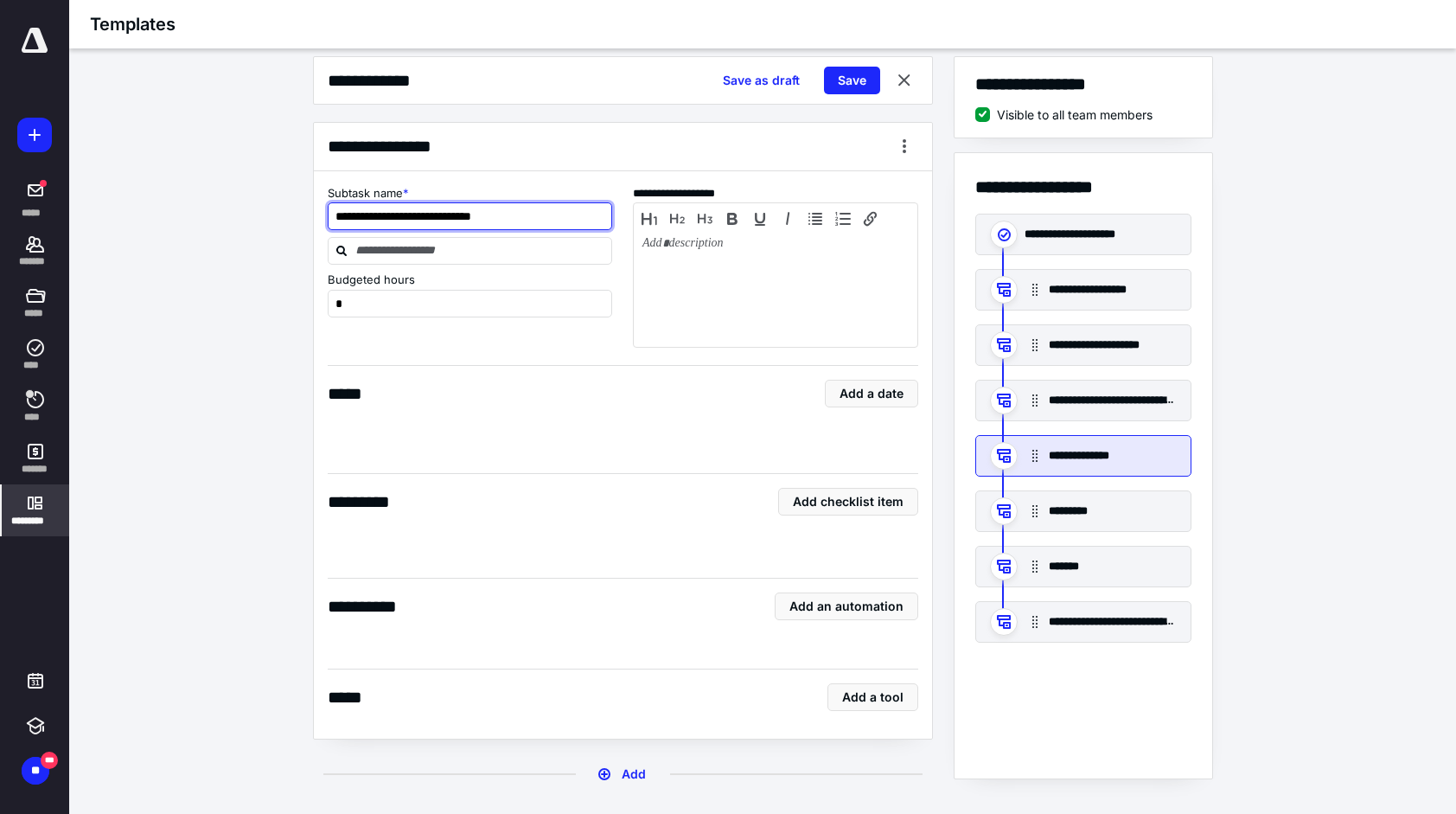 click on "**********" at bounding box center (470, 216) 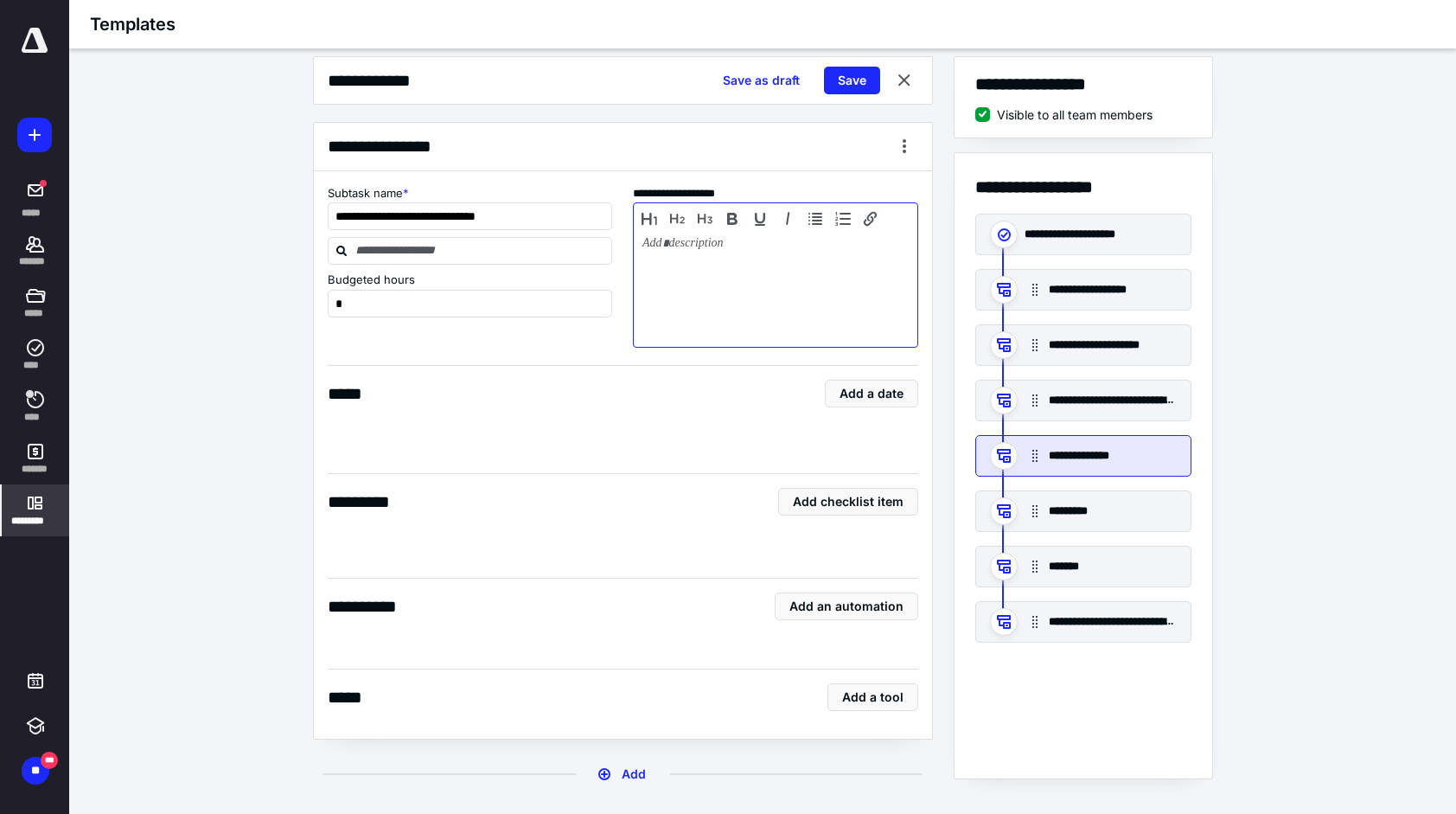 click at bounding box center [776, 288] 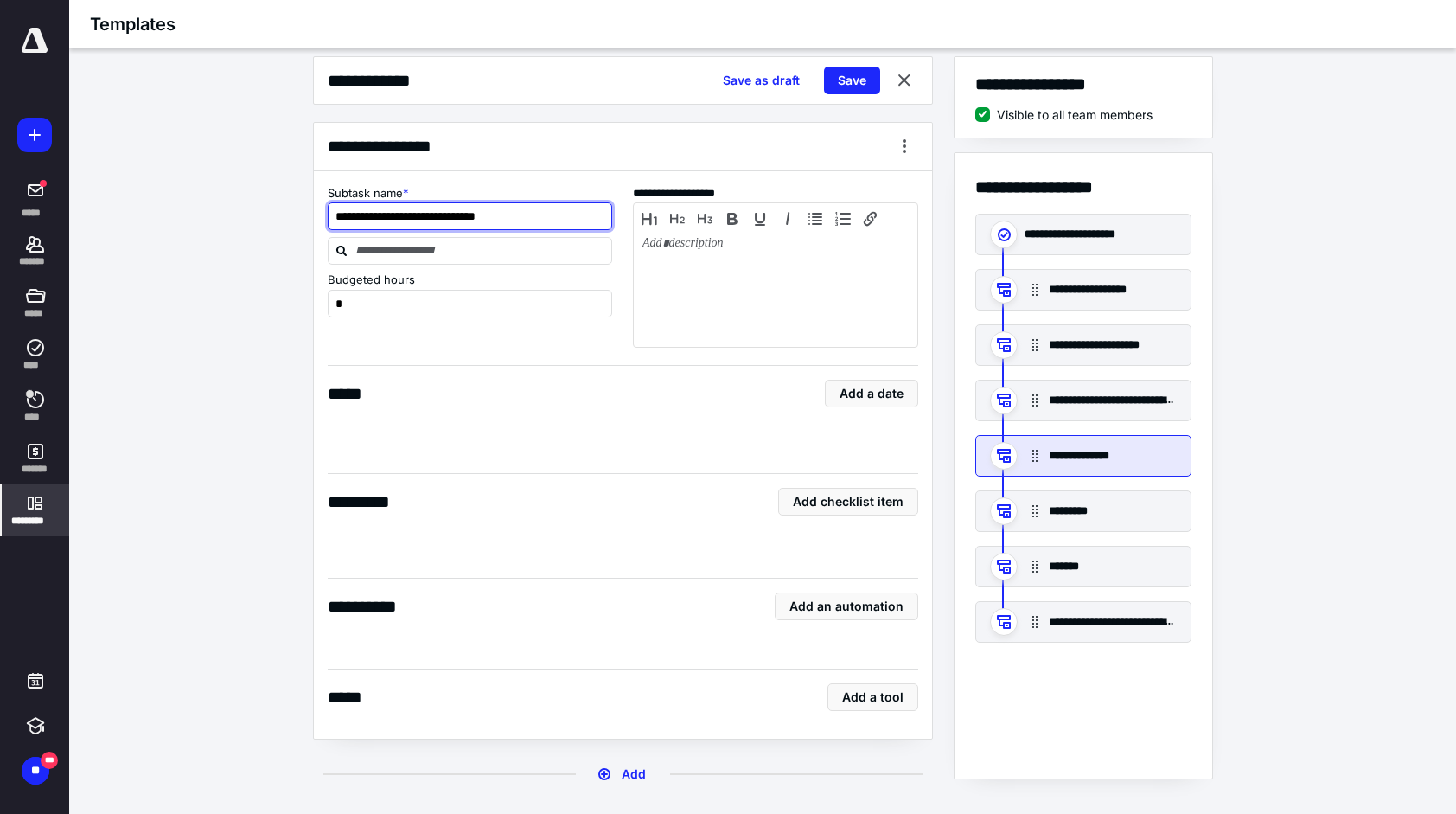 click on "**********" at bounding box center [470, 216] 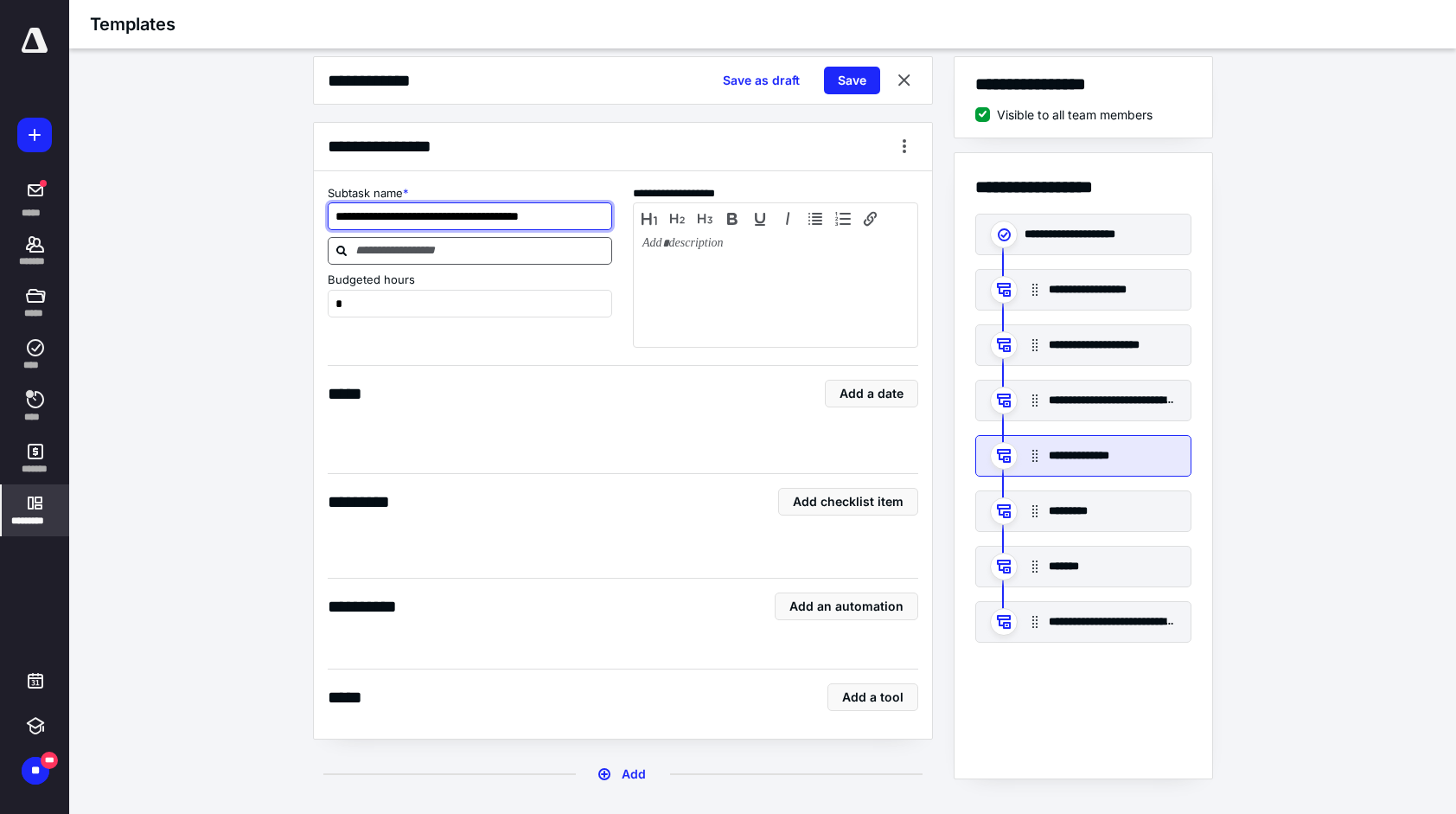 type on "**********" 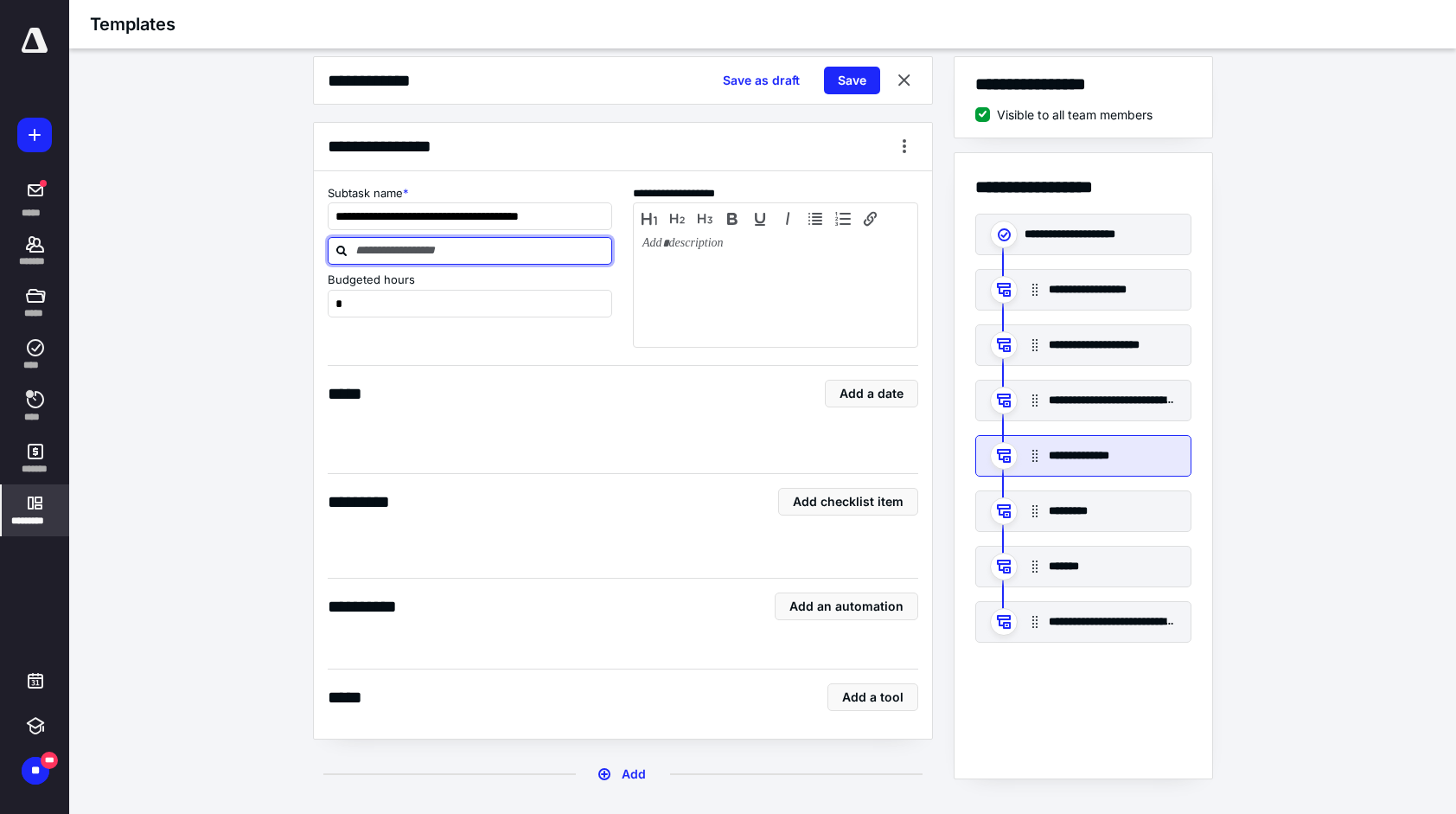 click at bounding box center [481, 250] 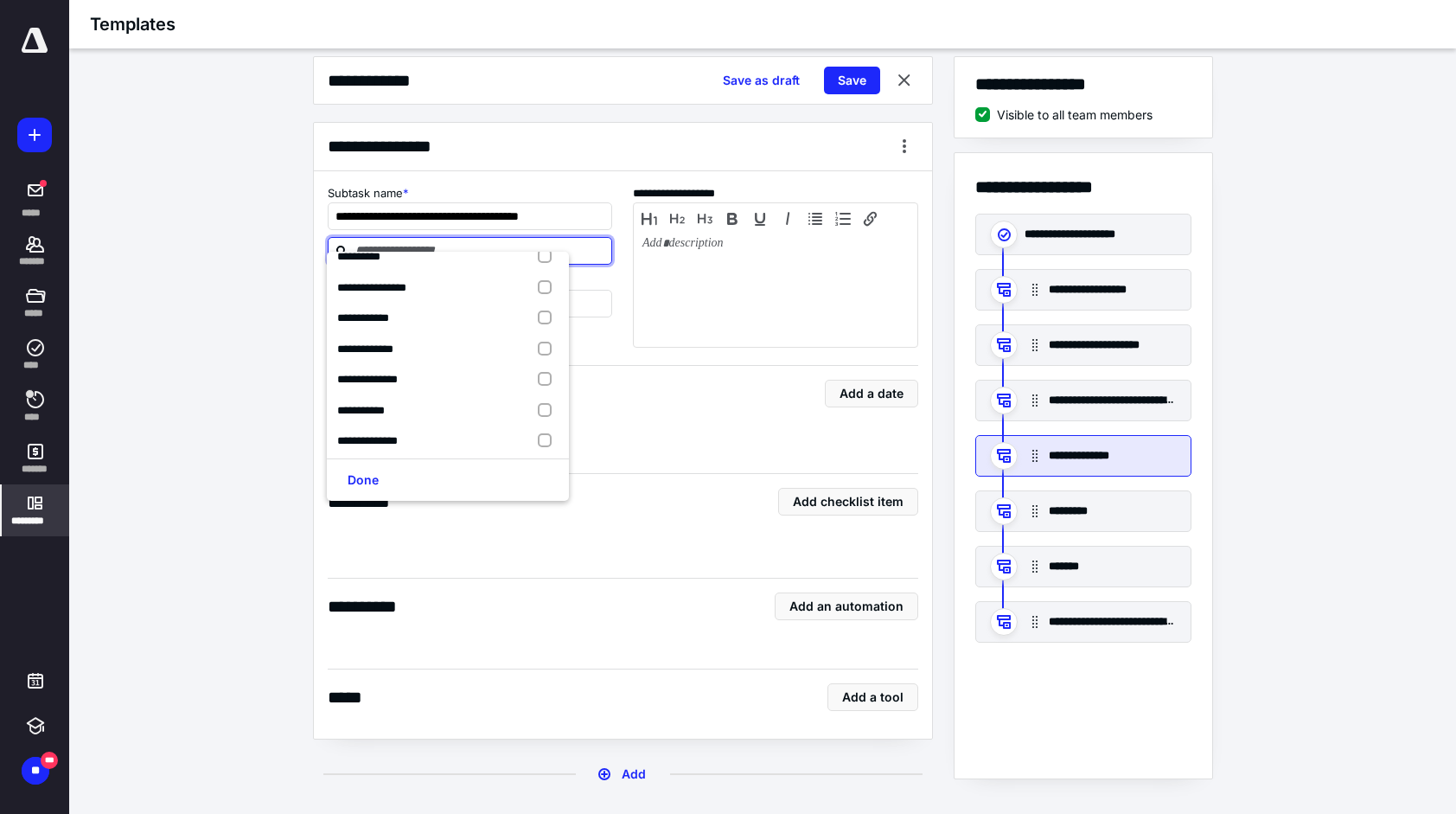 scroll, scrollTop: 346, scrollLeft: 0, axis: vertical 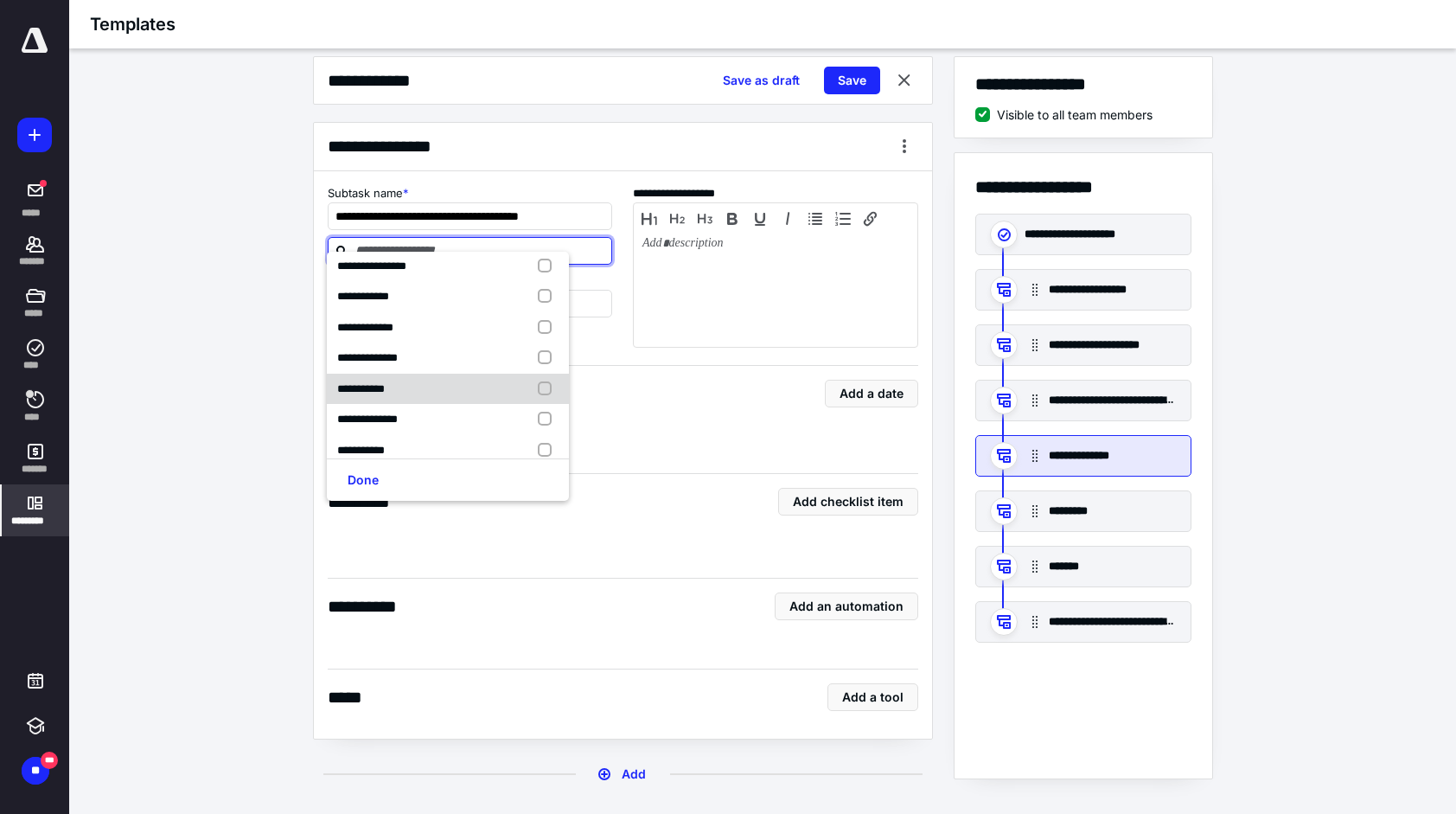 click at bounding box center [548, 389] 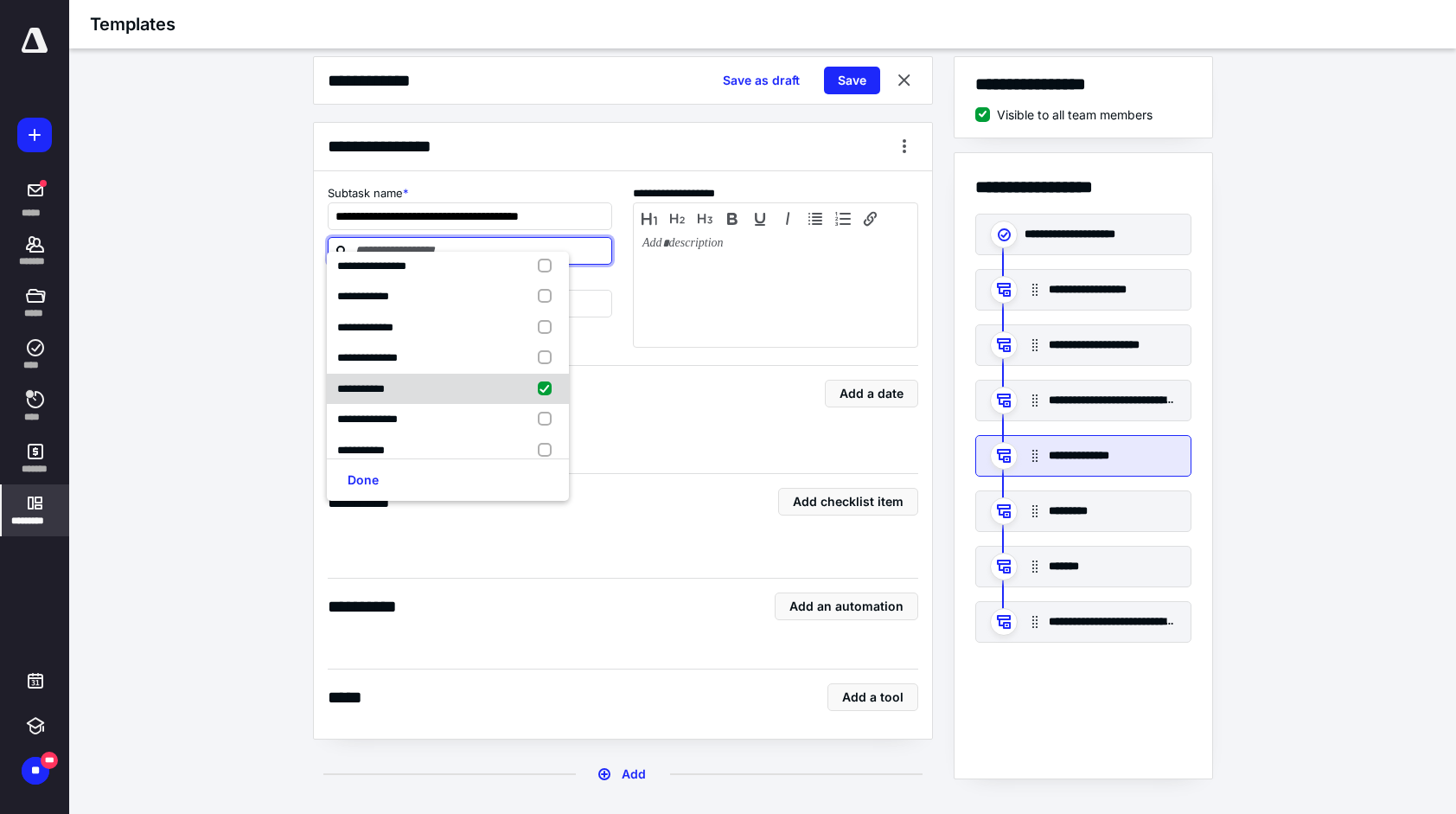 checkbox on "true" 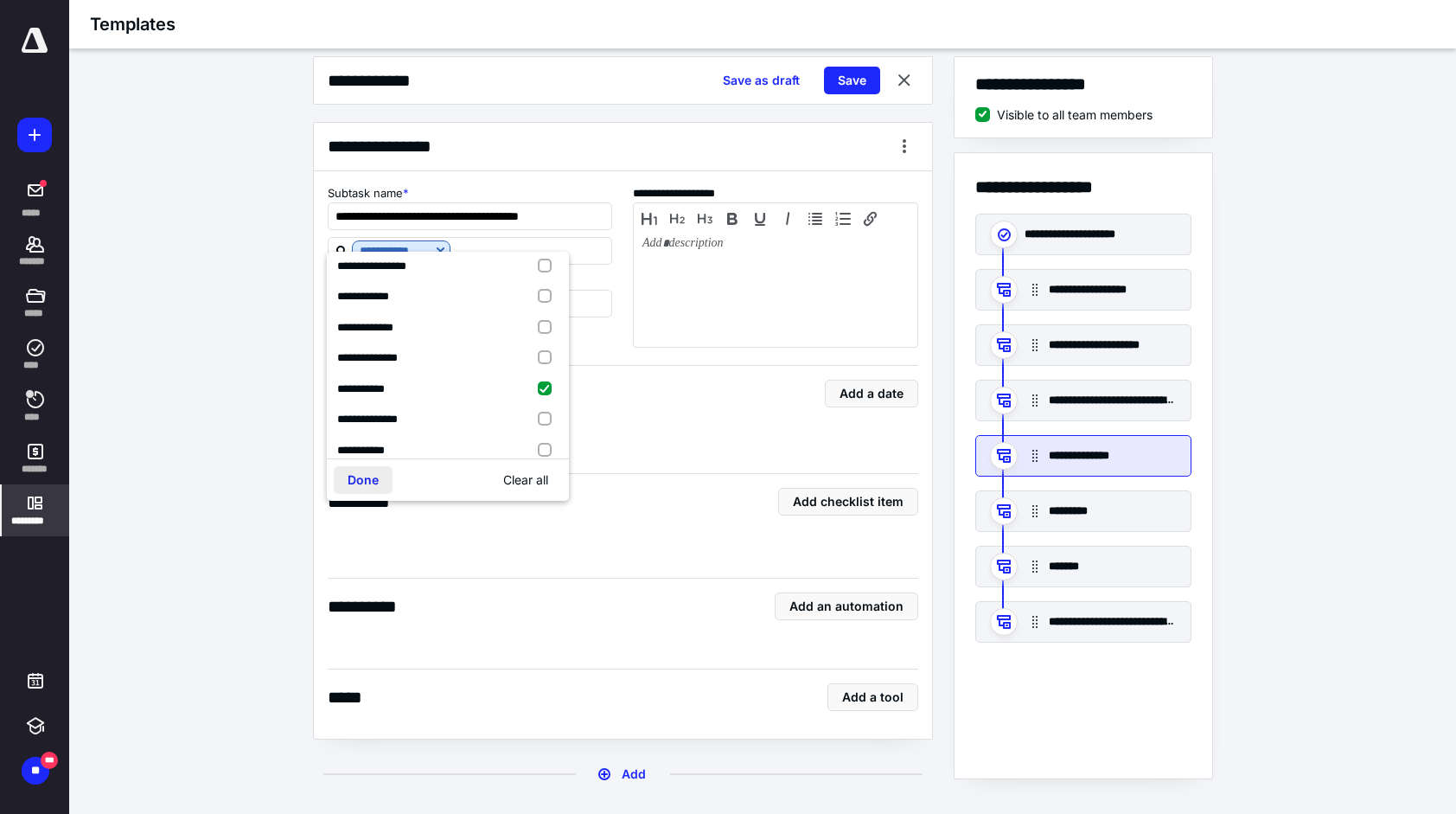 click on "Done" at bounding box center (363, 480) 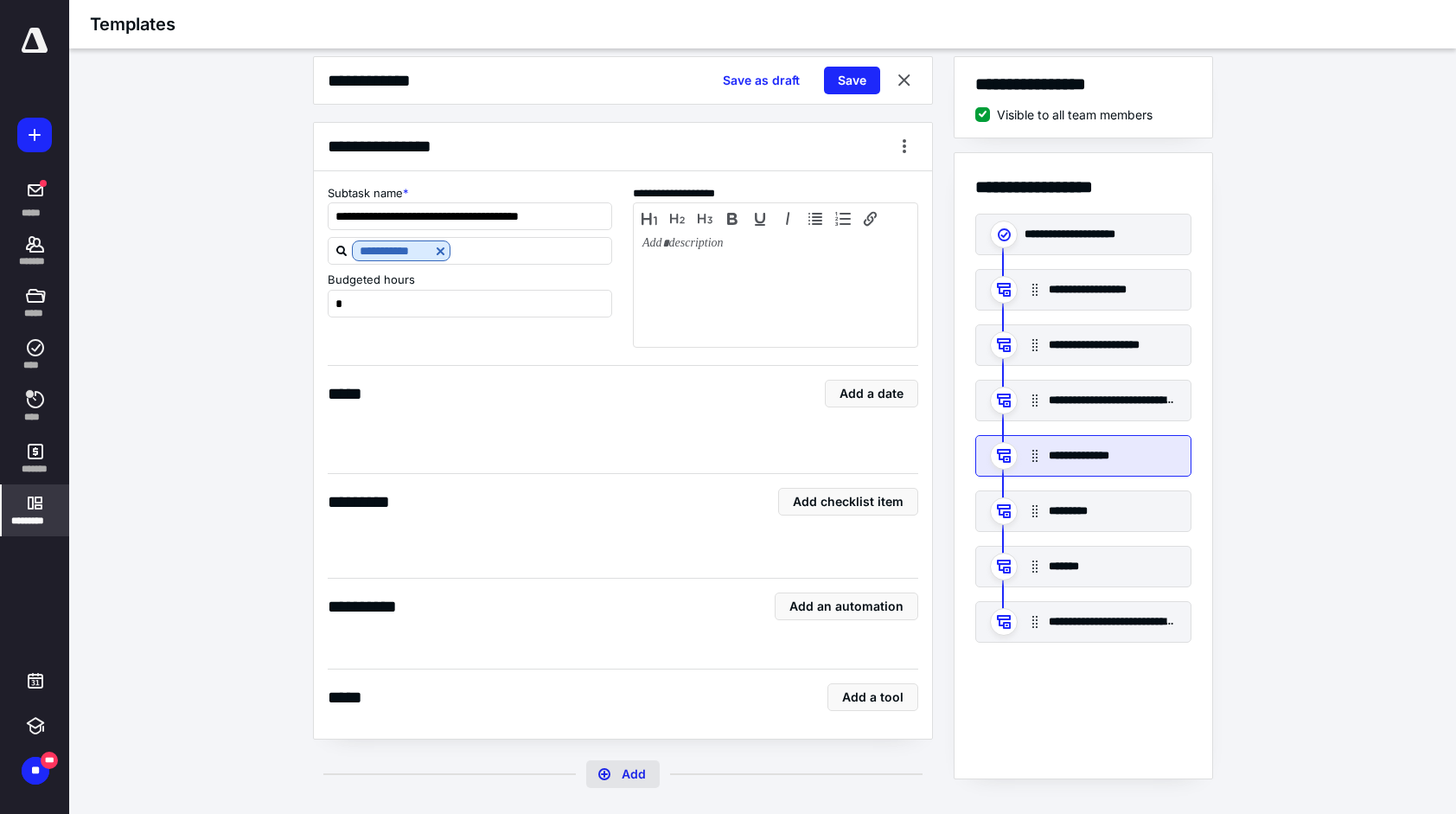 click on "Add" at bounding box center (623, 774) 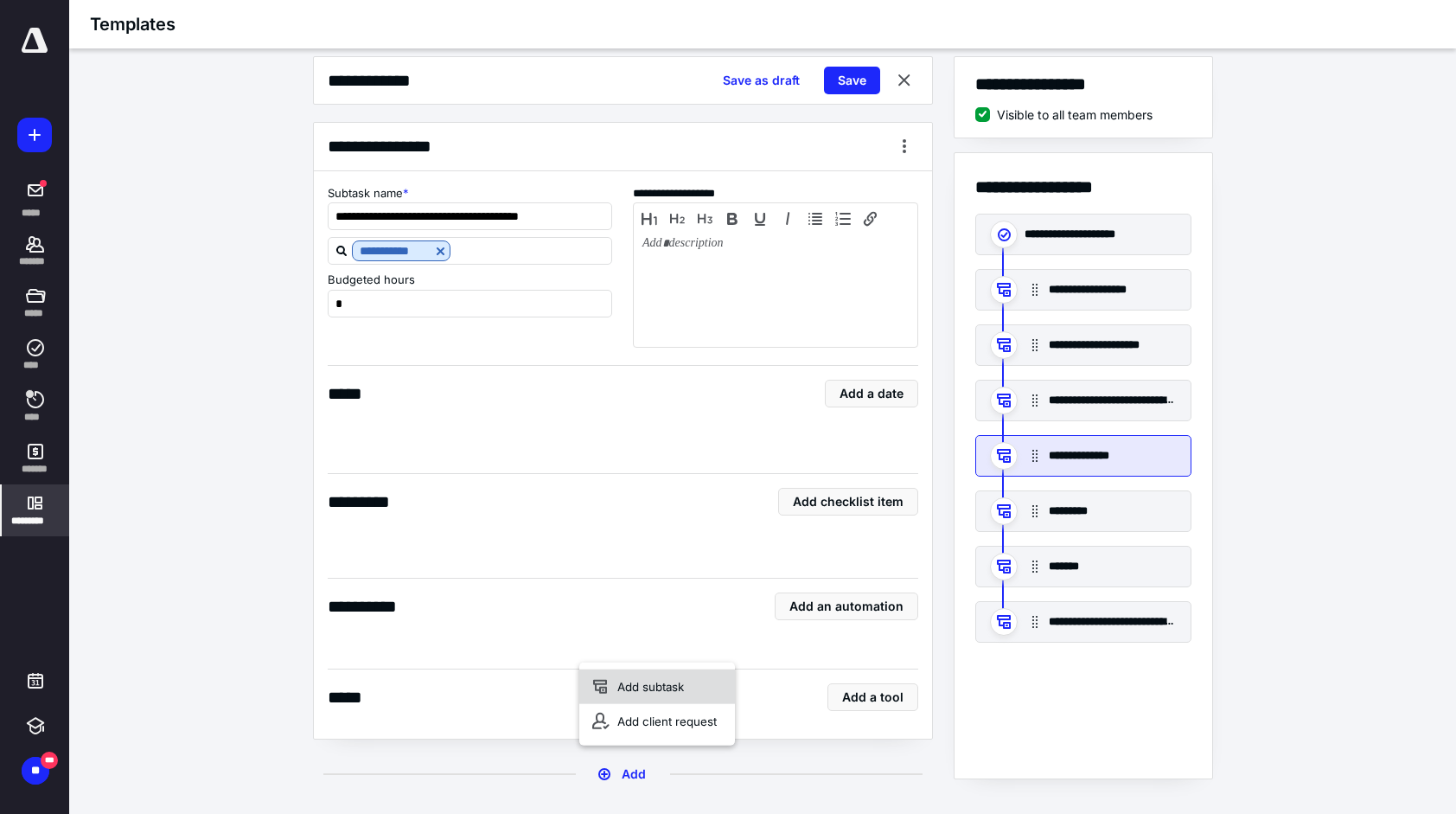 click on "Add subtask" at bounding box center [657, 687] 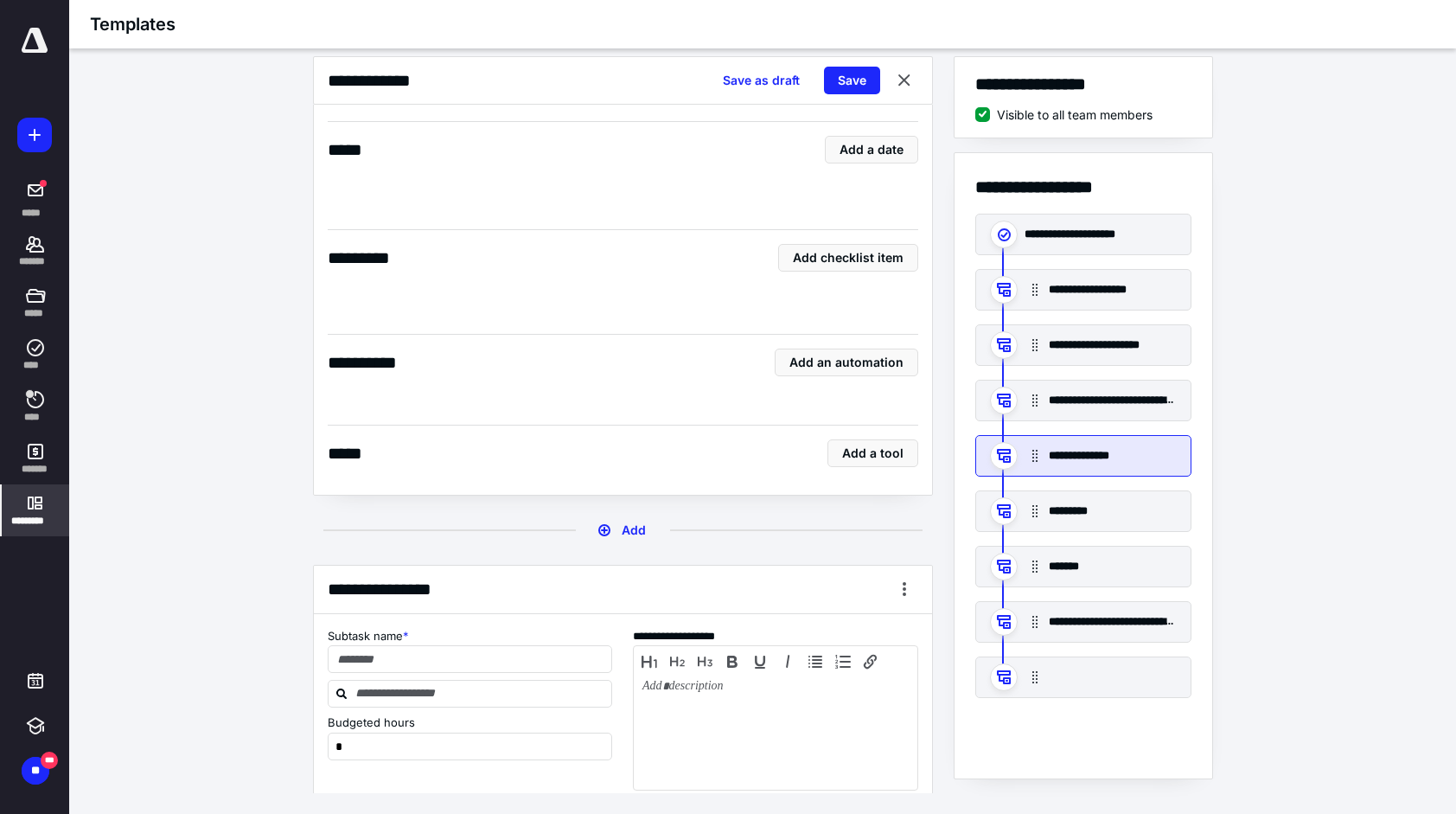 scroll, scrollTop: 5073, scrollLeft: 0, axis: vertical 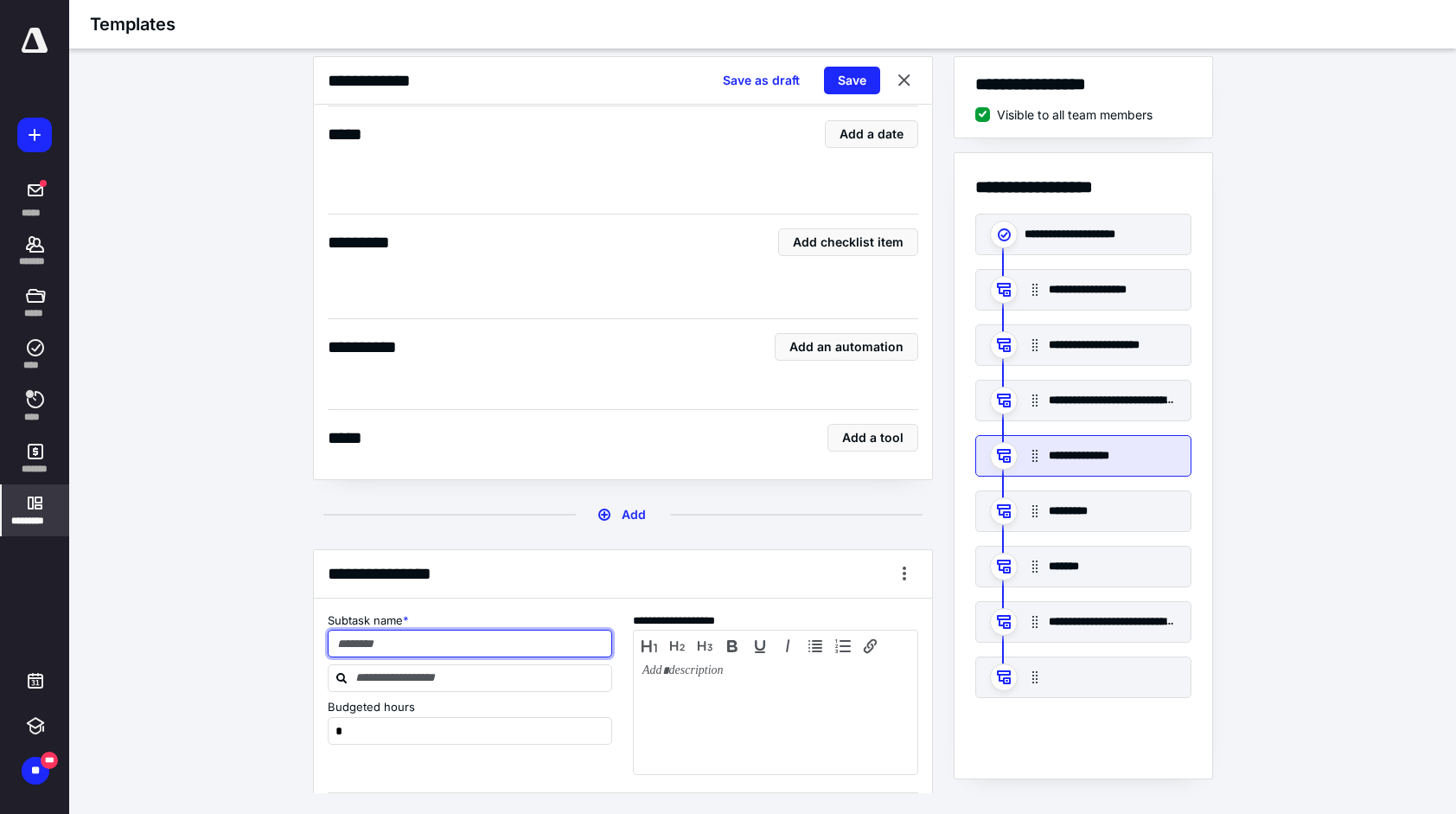 click at bounding box center (470, 644) 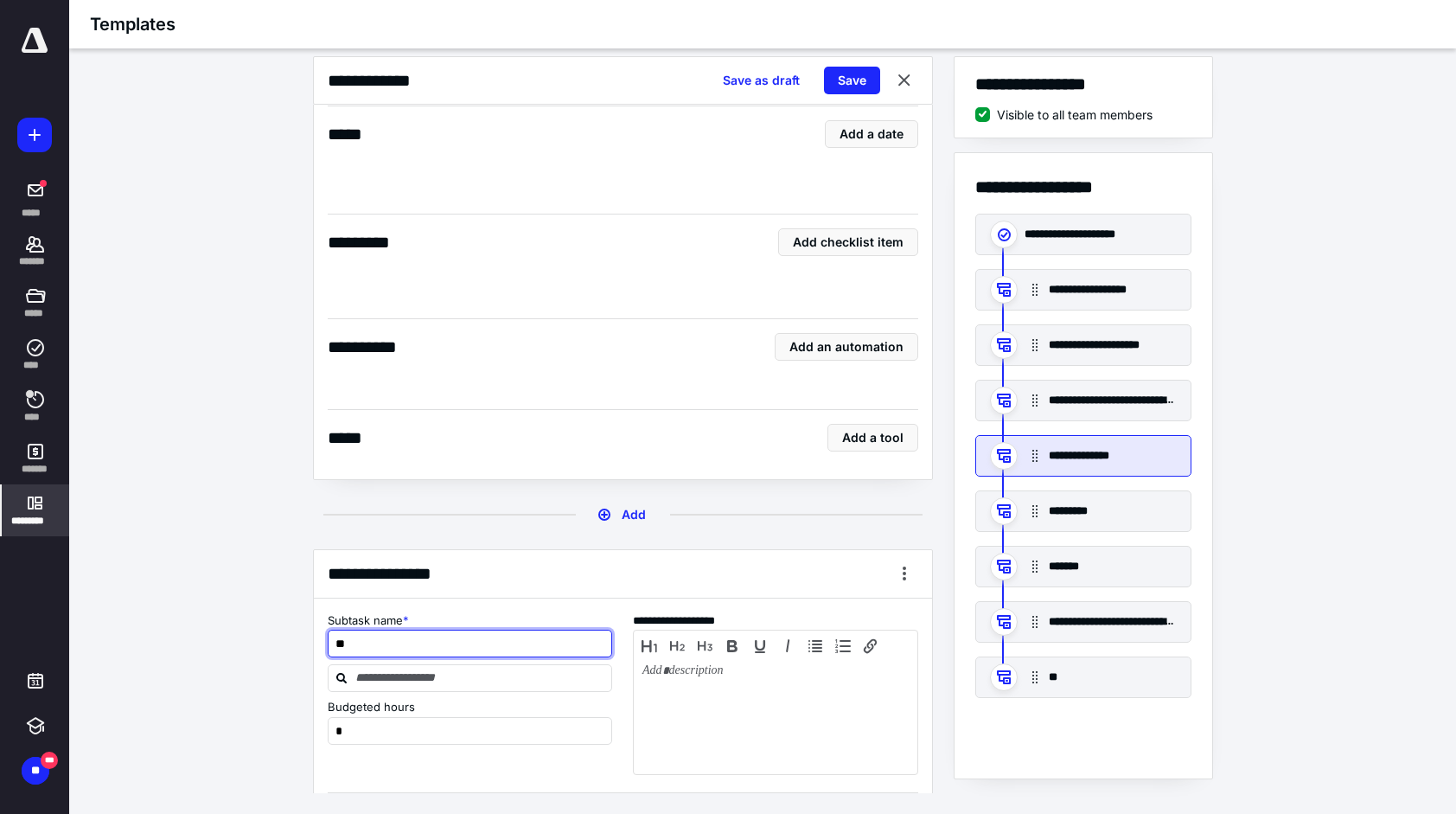 type on "*" 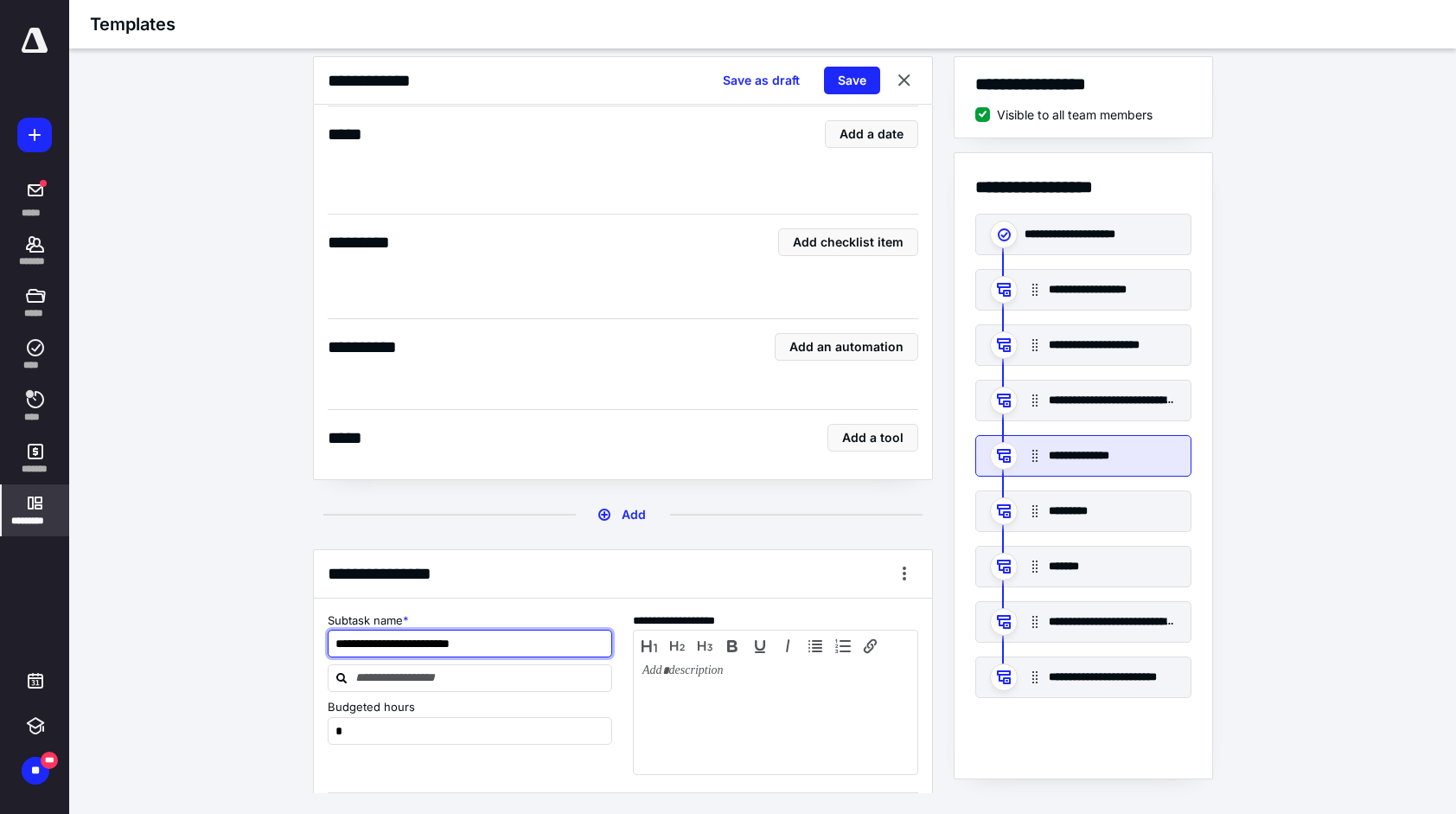 type on "**********" 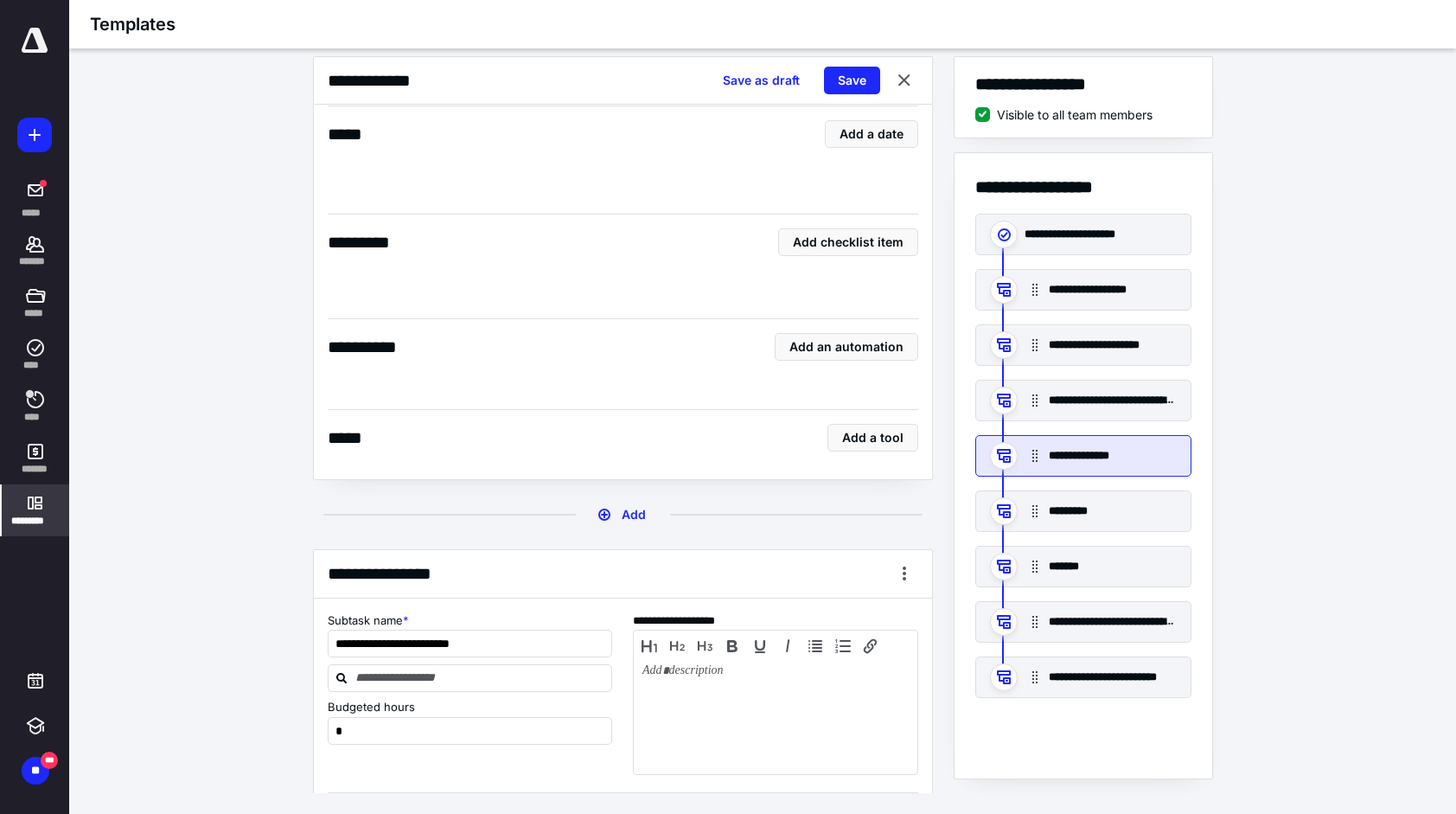 click on "**********" at bounding box center (763, 425) 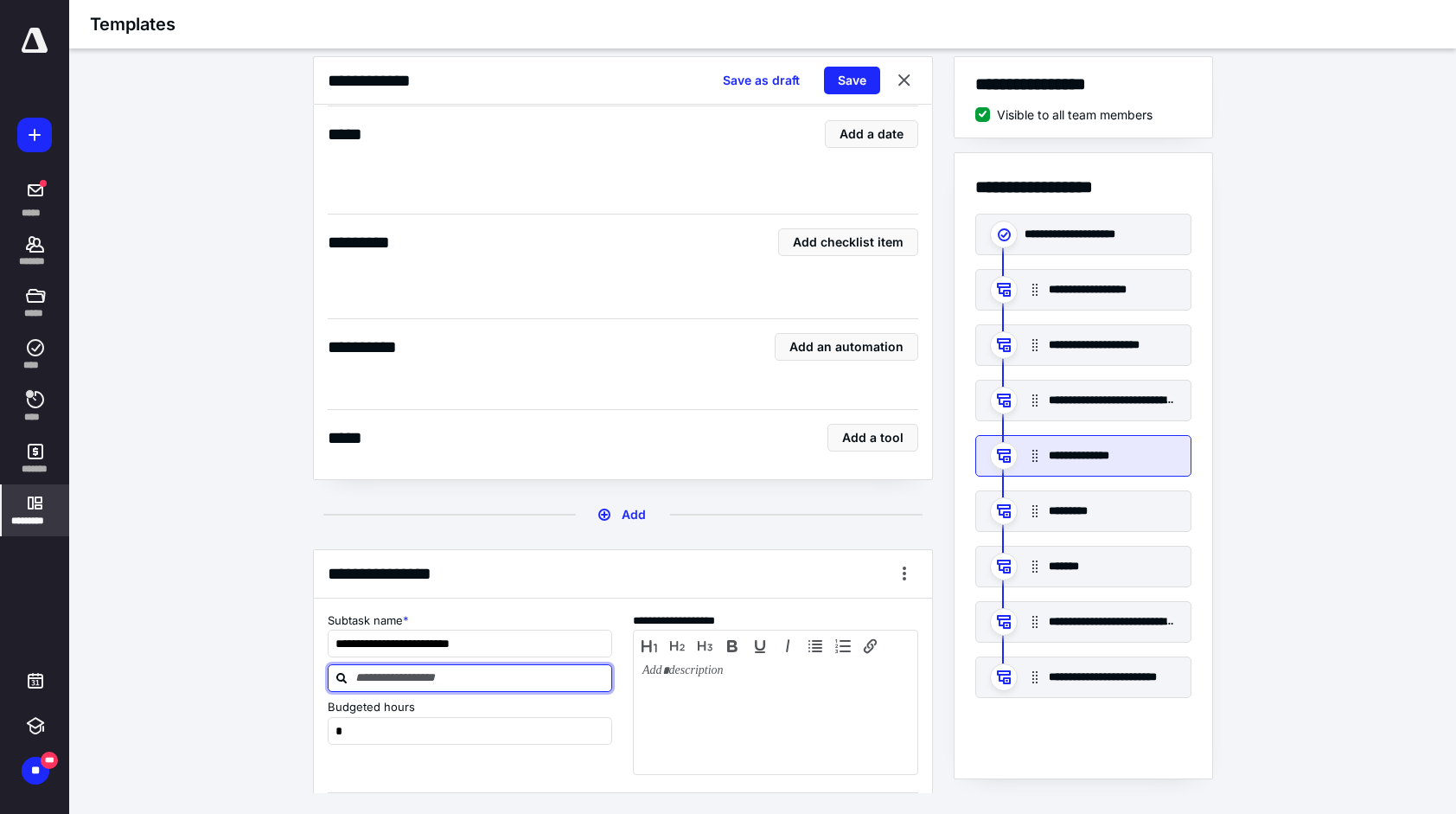 click at bounding box center [481, 677] 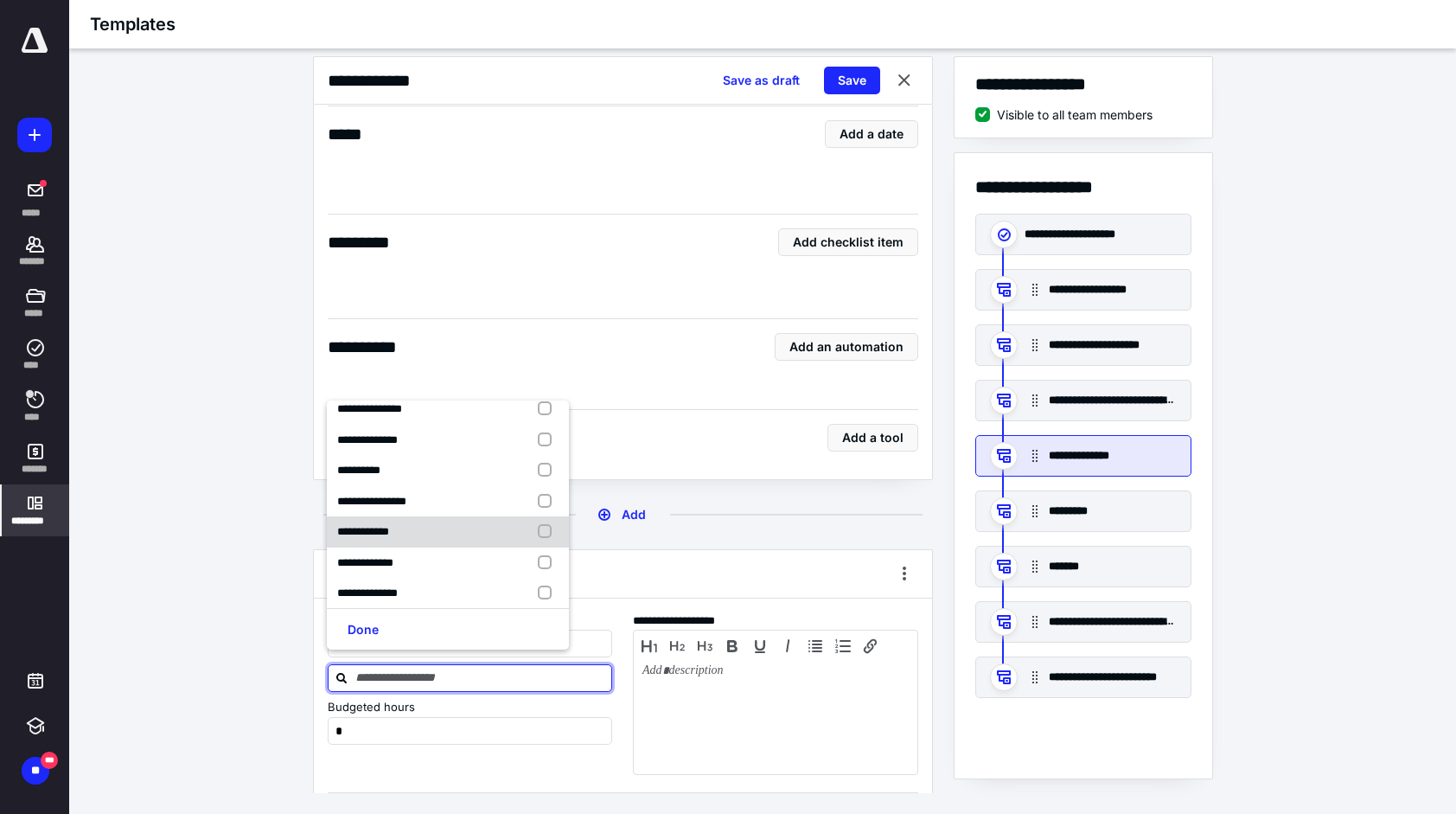 scroll, scrollTop: 346, scrollLeft: 0, axis: vertical 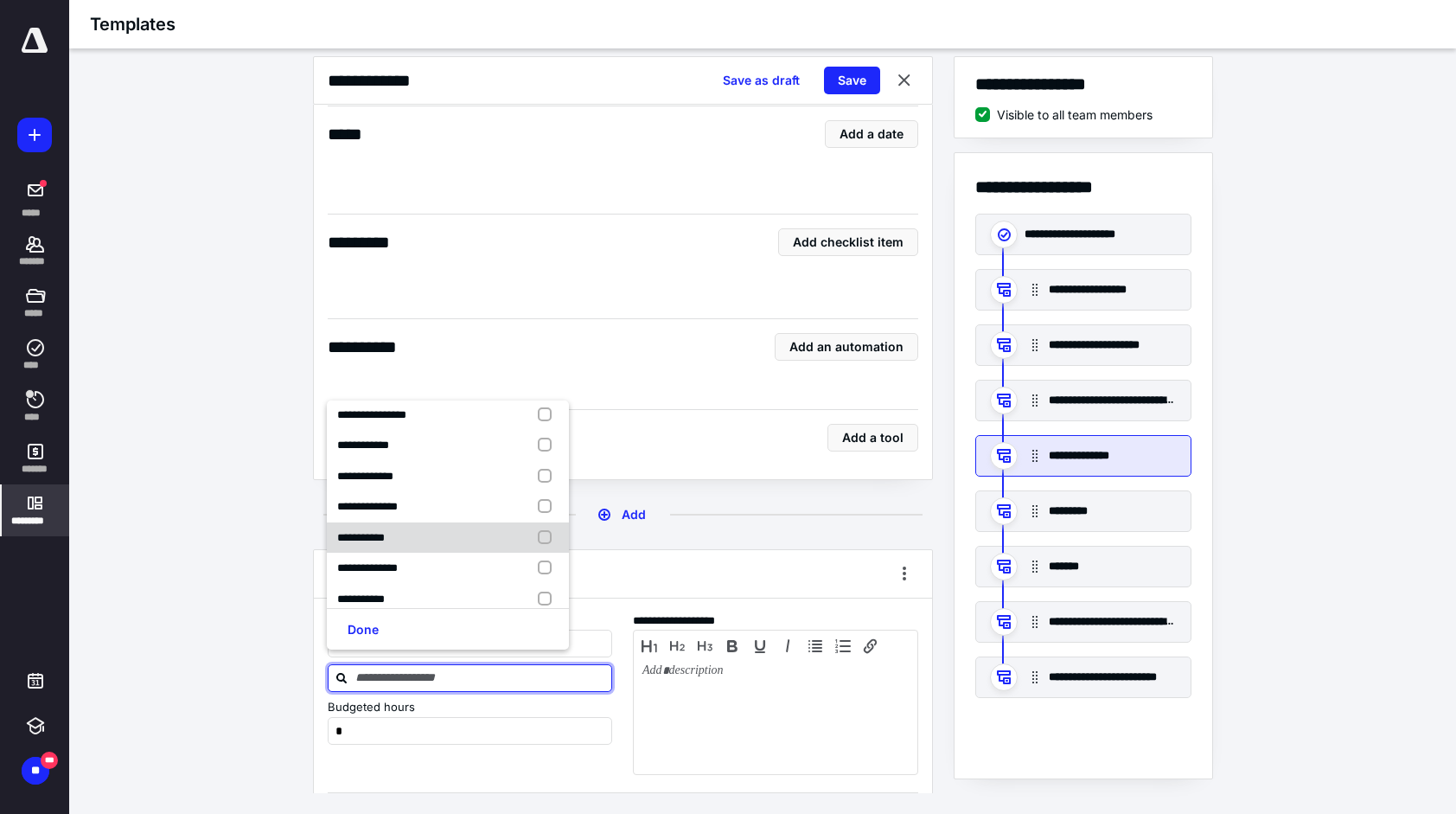 click at bounding box center (548, 538) 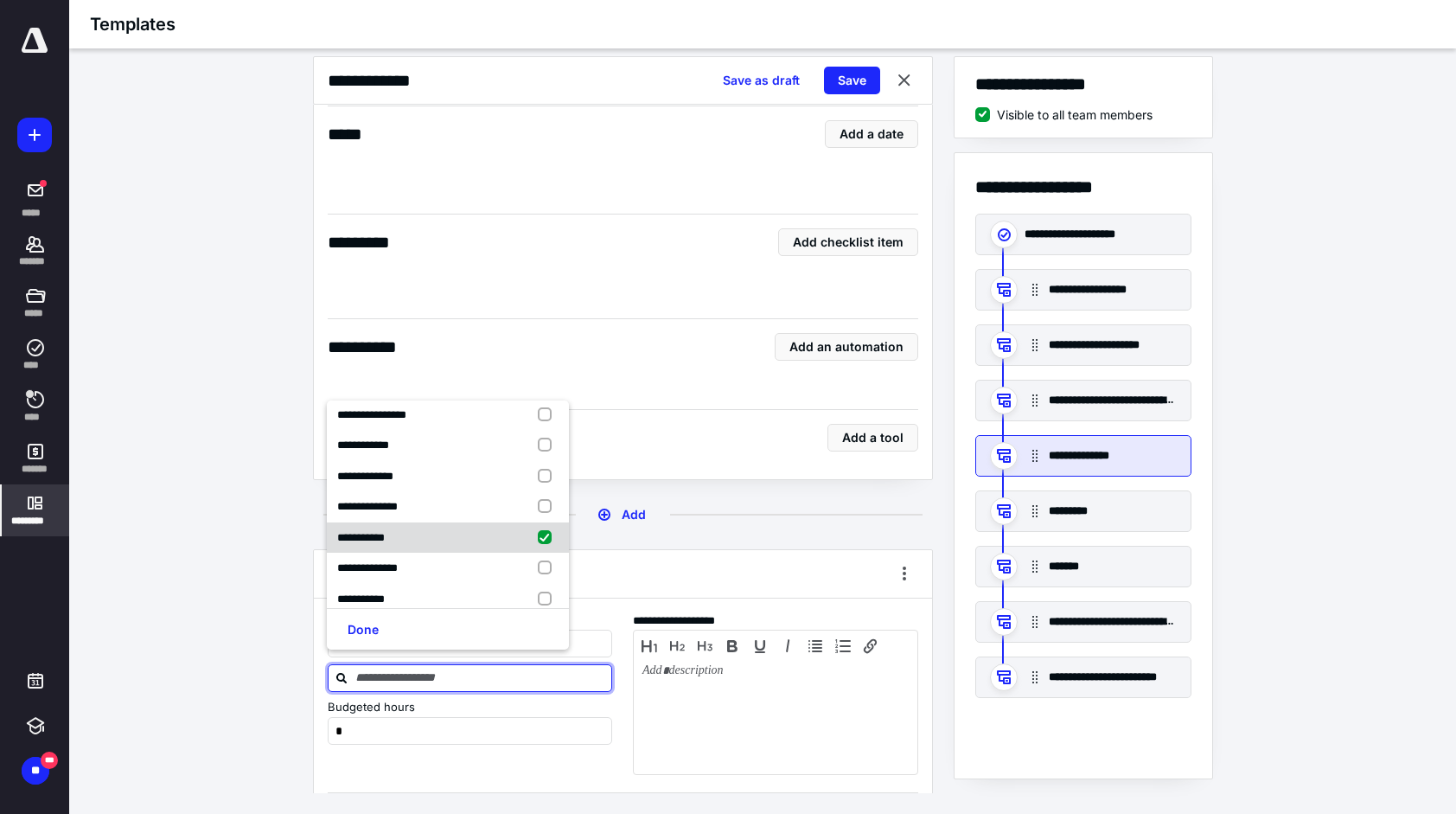 checkbox on "true" 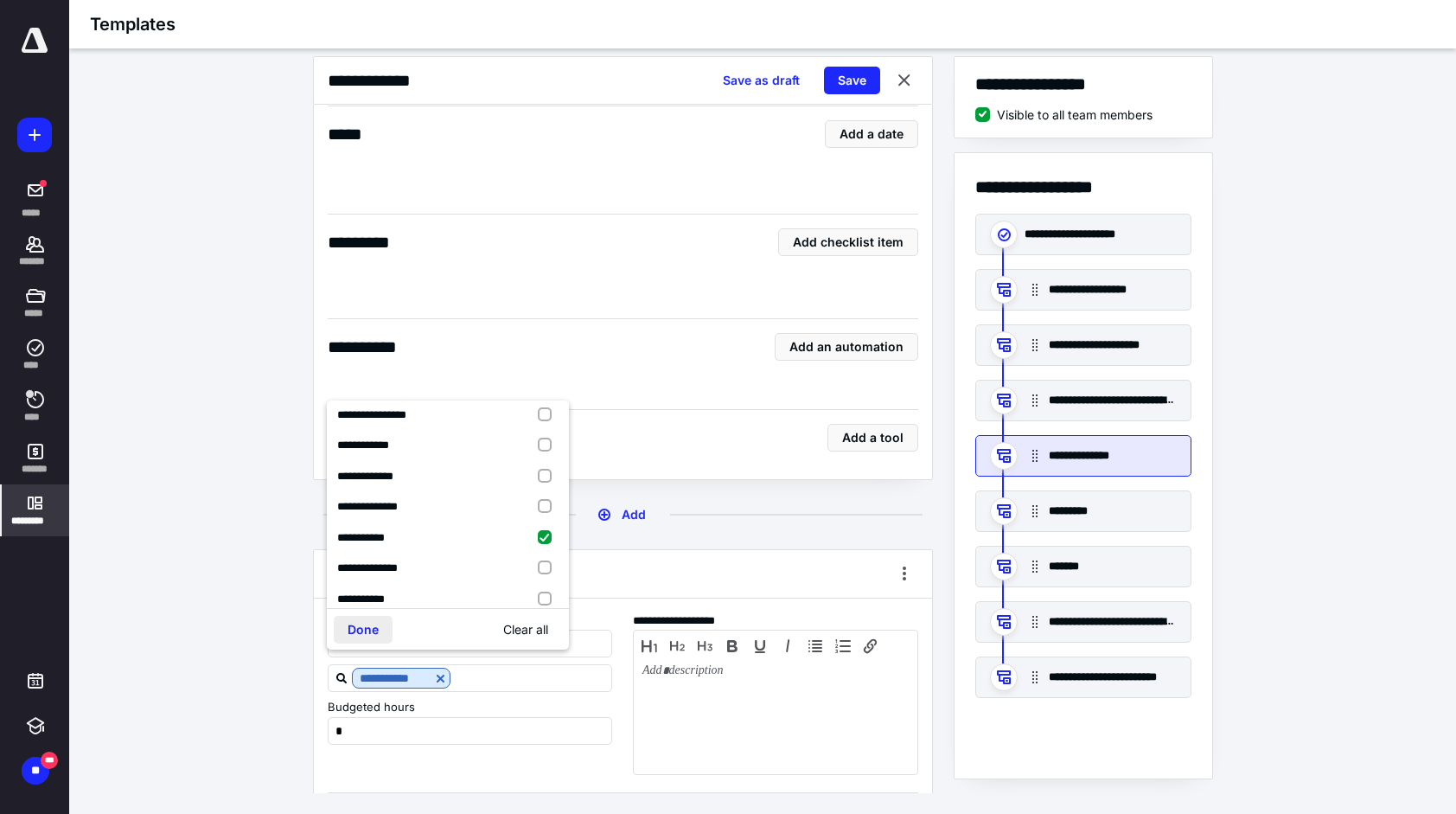 click on "Done" at bounding box center (363, 630) 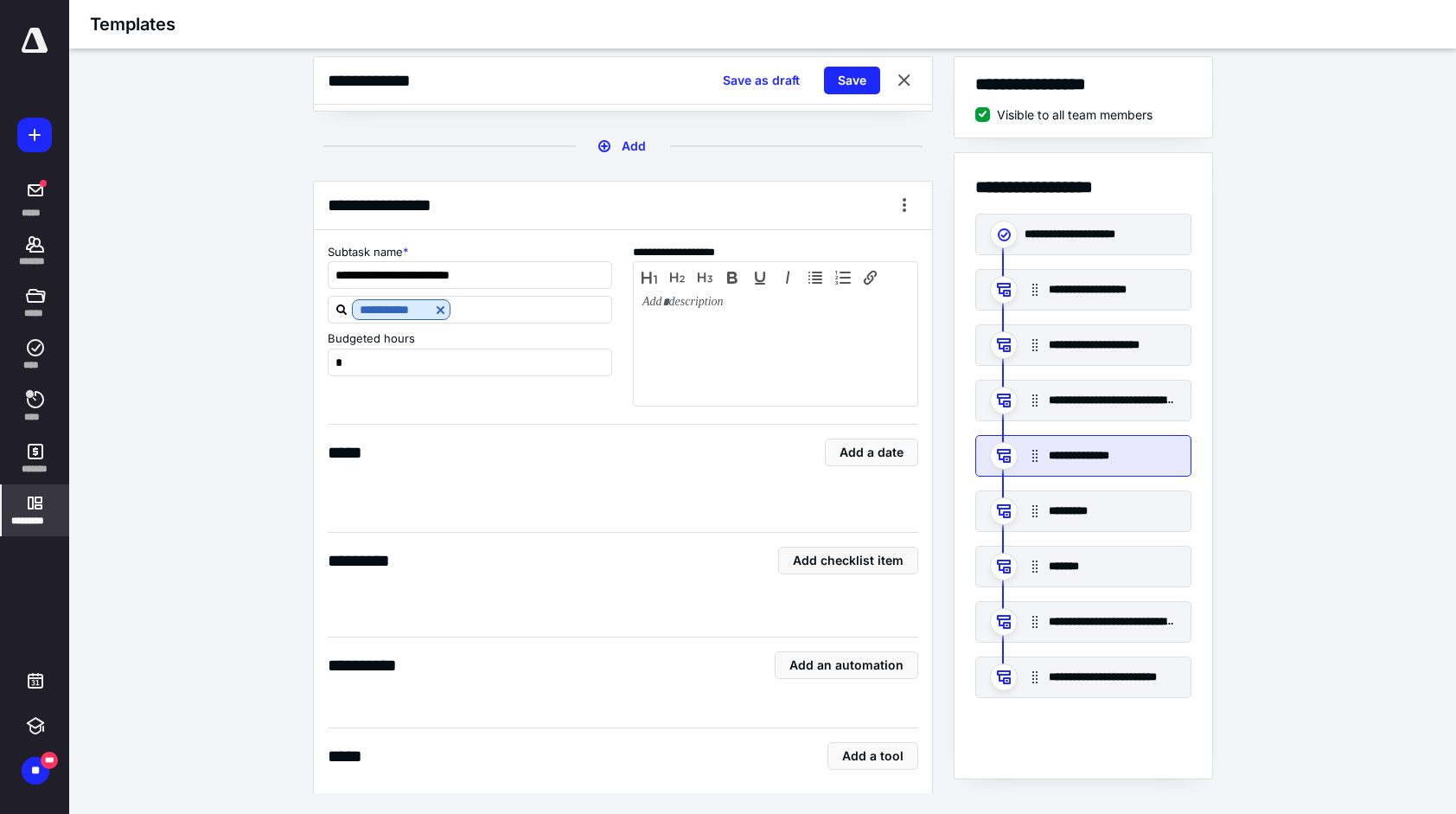 scroll, scrollTop: 5498, scrollLeft: 0, axis: vertical 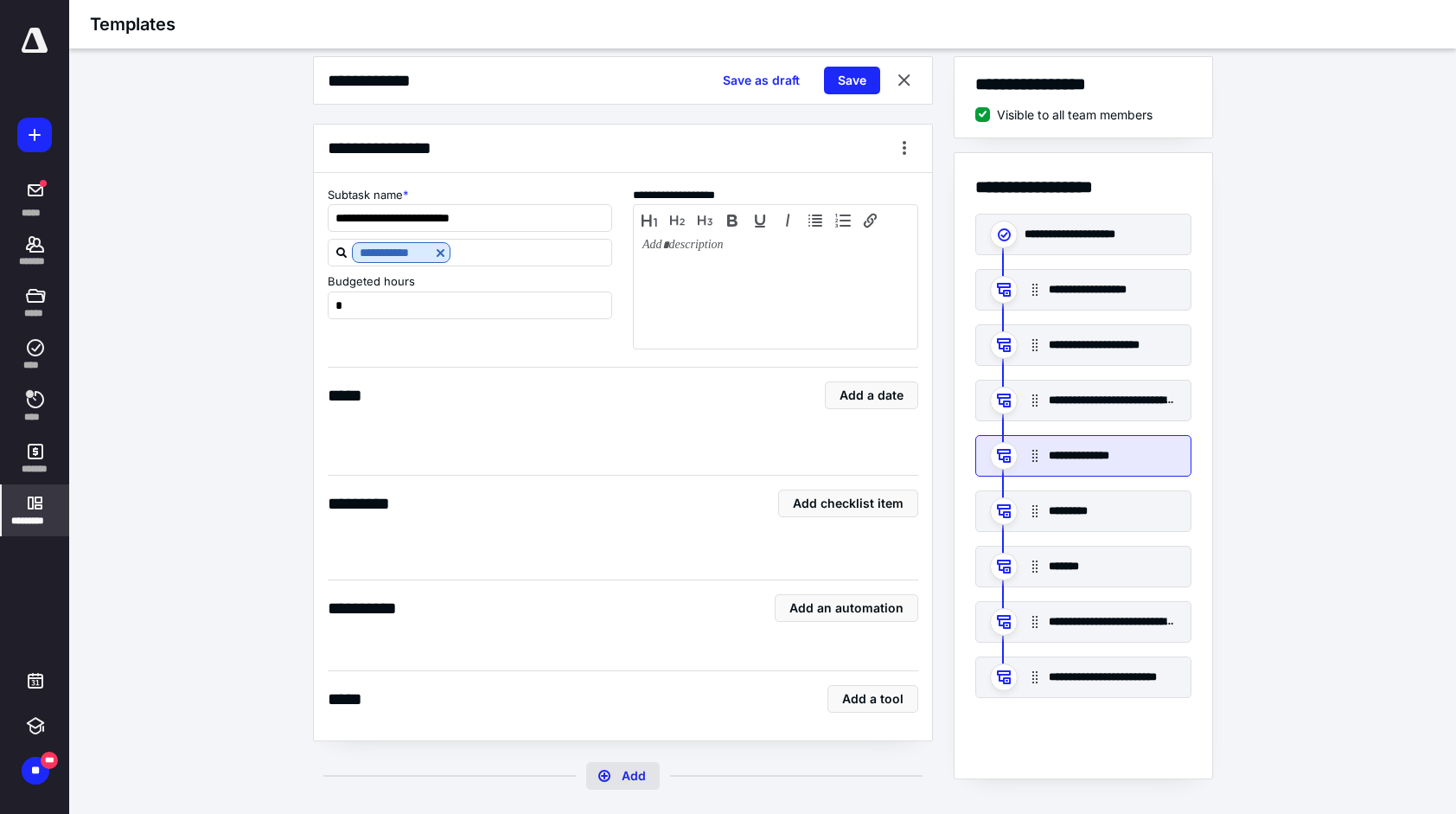 click on "Add" at bounding box center [623, 776] 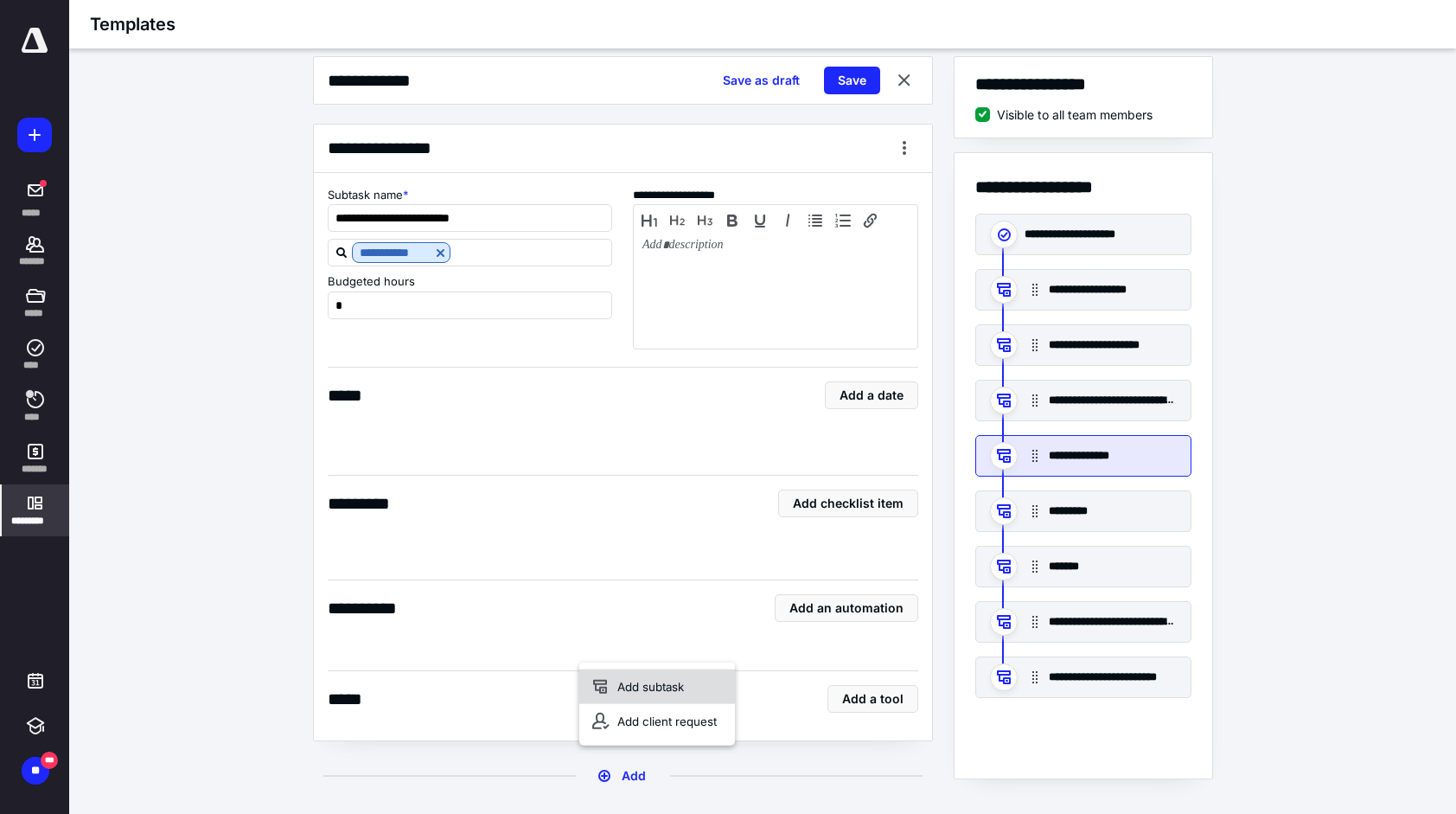 click on "Add subtask" at bounding box center [657, 687] 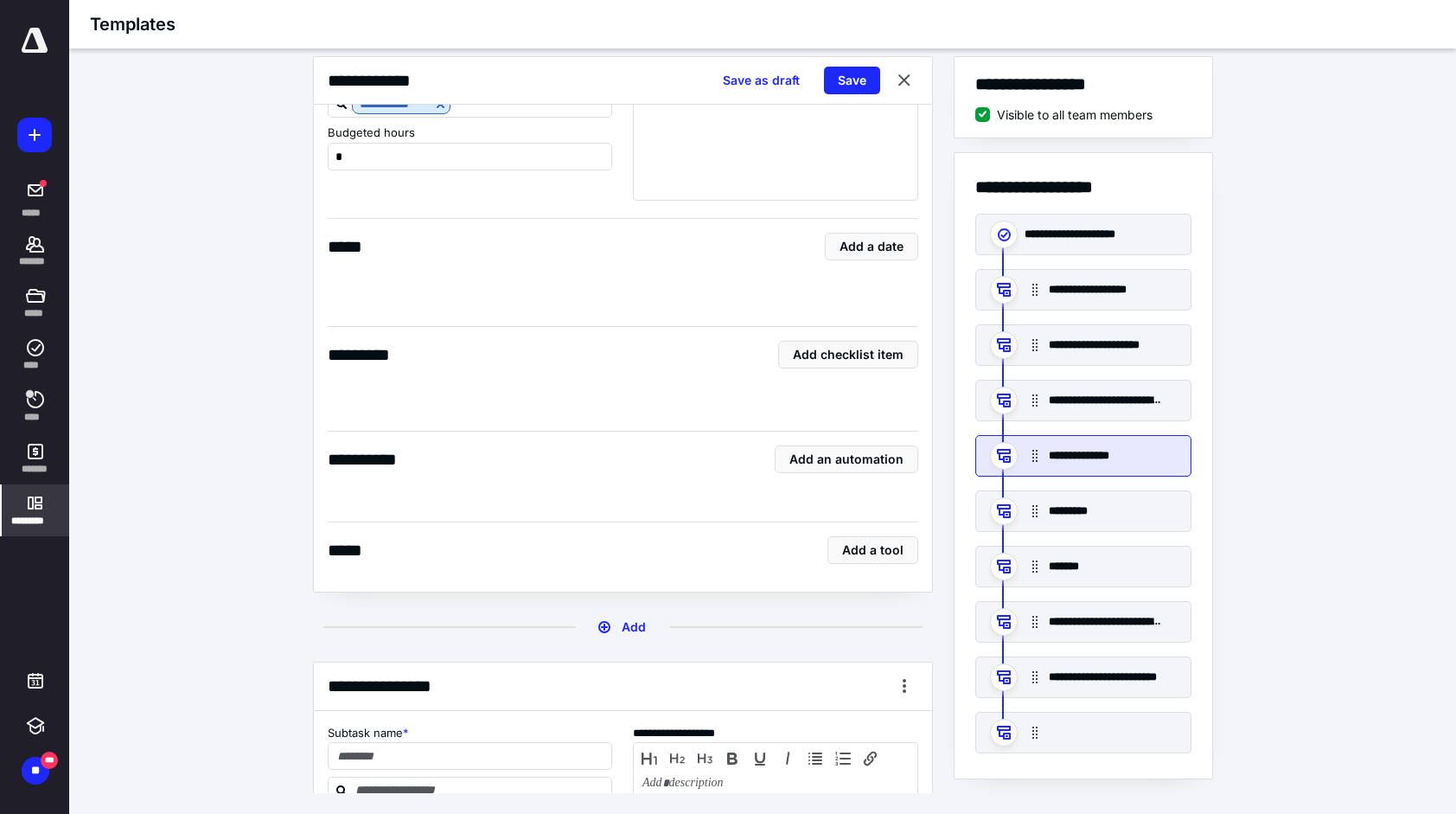 scroll, scrollTop: 5931, scrollLeft: 0, axis: vertical 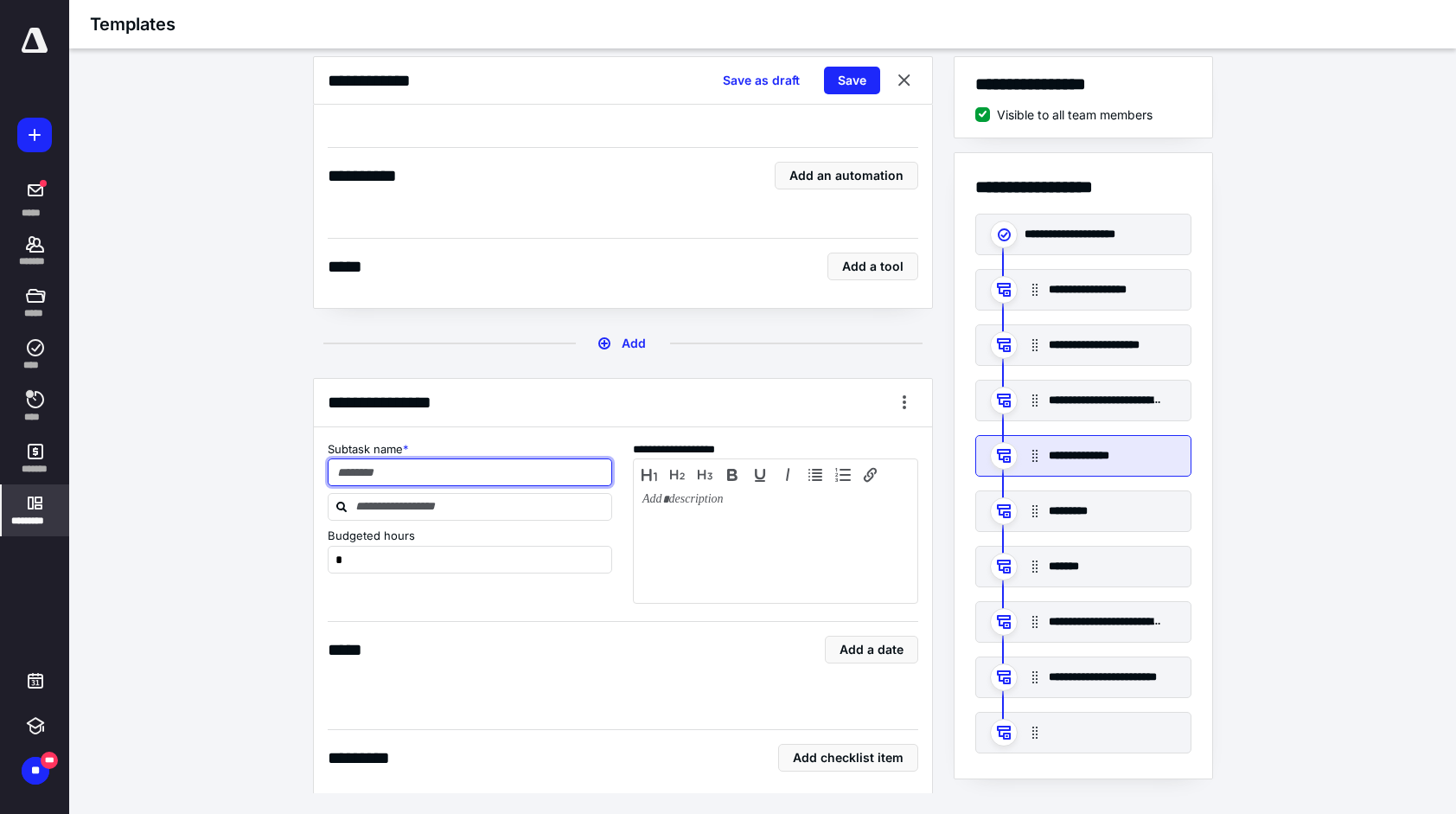 click at bounding box center [470, 472] 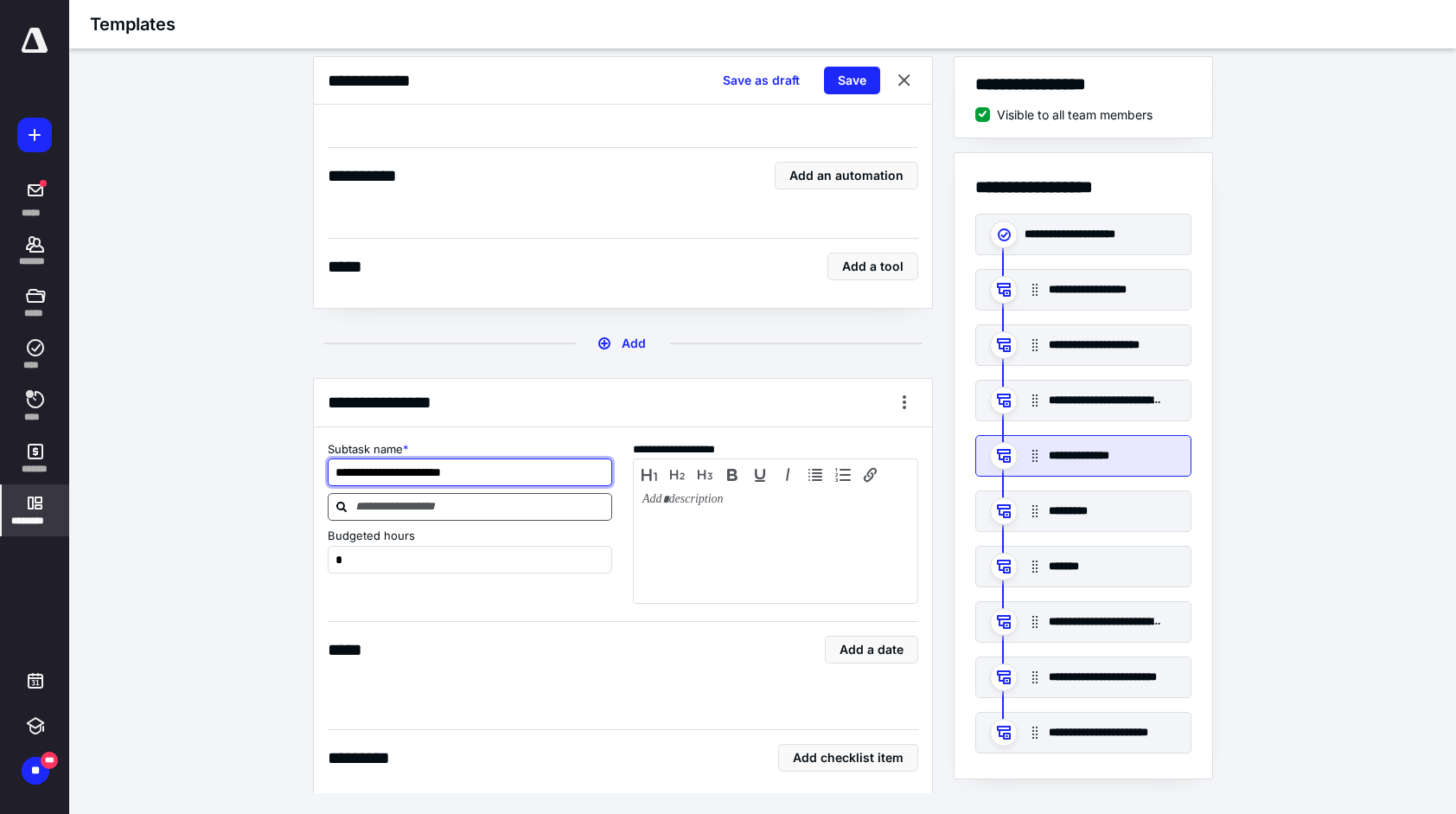 type on "**********" 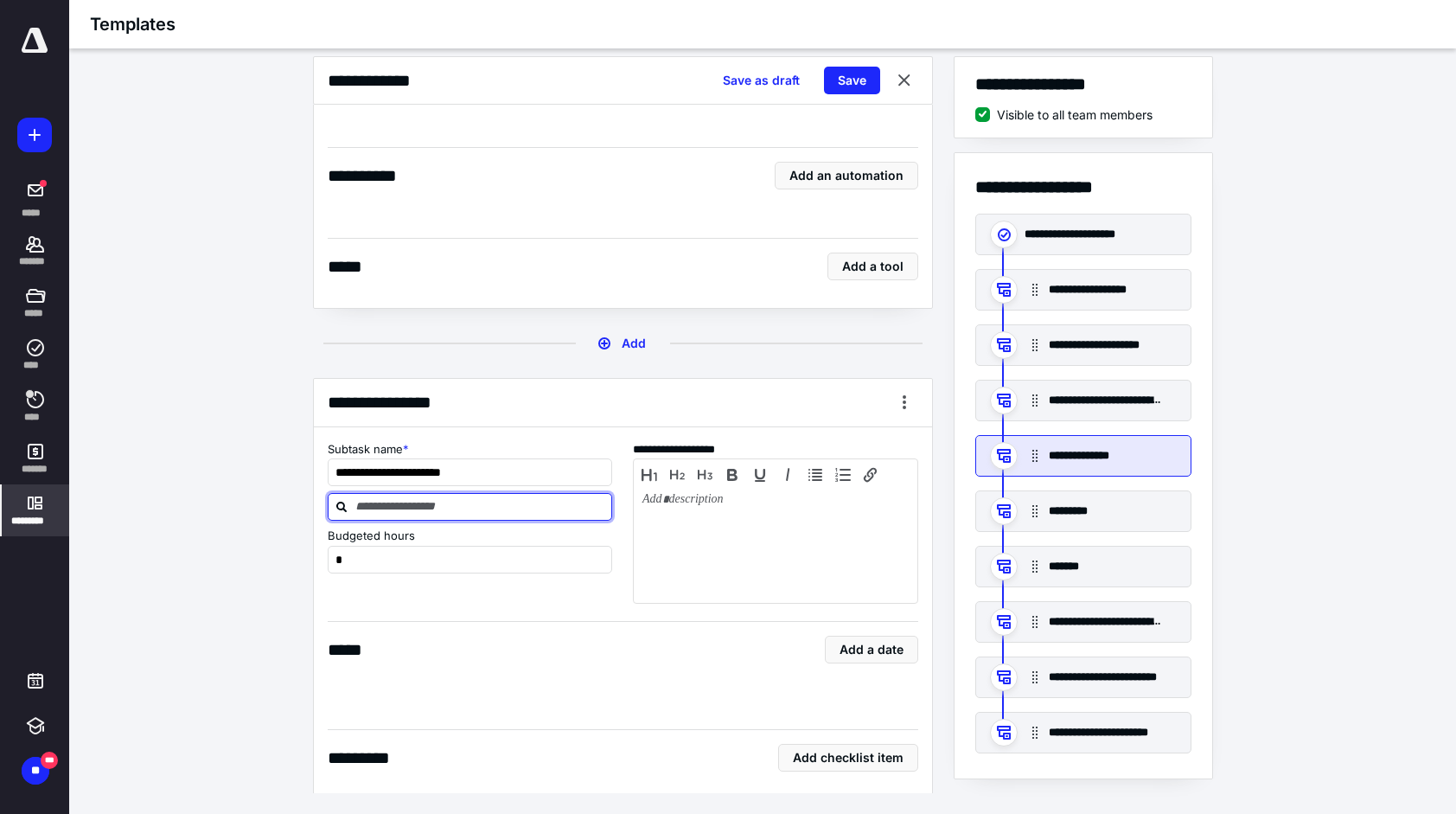 click at bounding box center [481, 506] 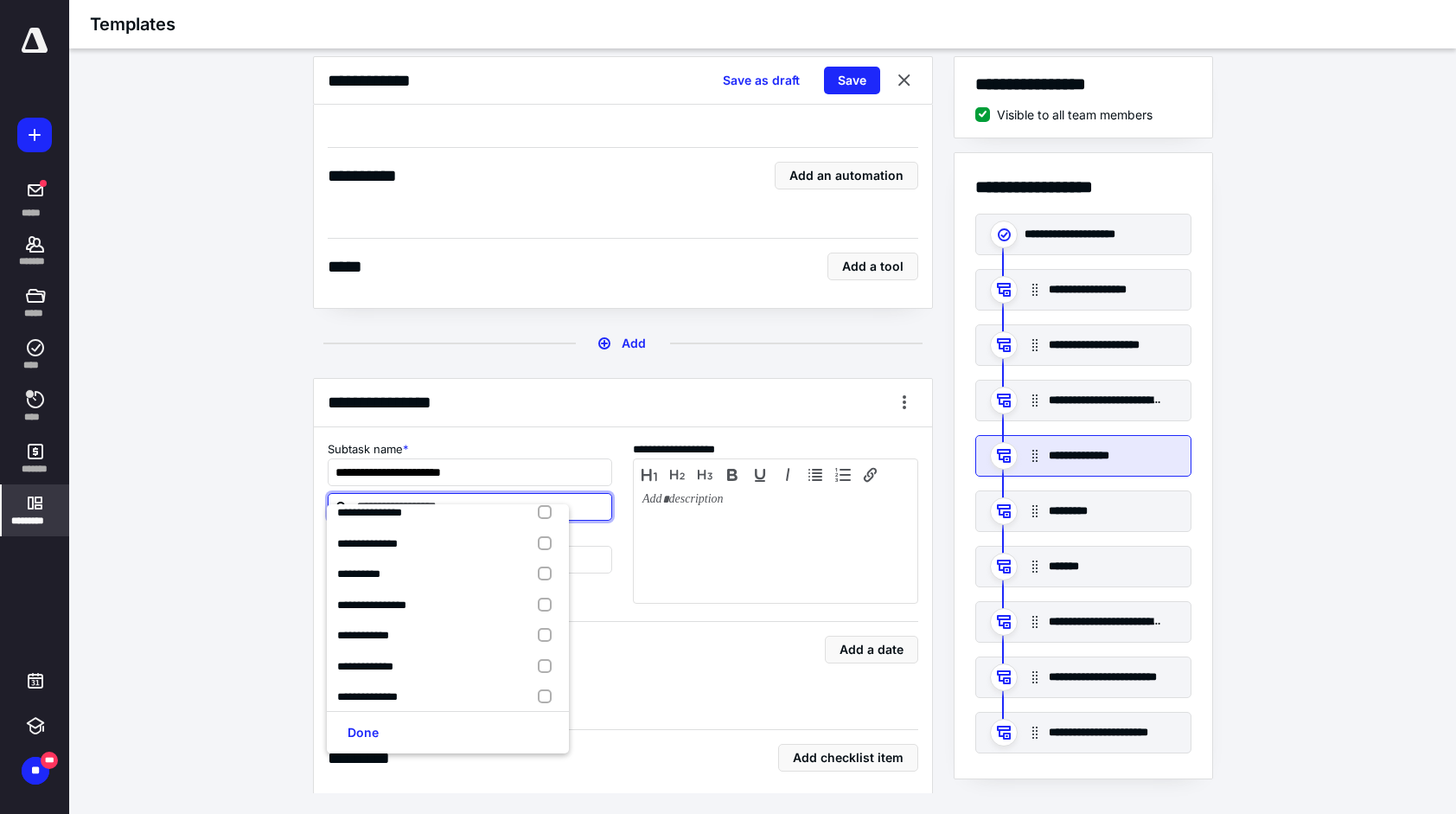 scroll, scrollTop: 346, scrollLeft: 0, axis: vertical 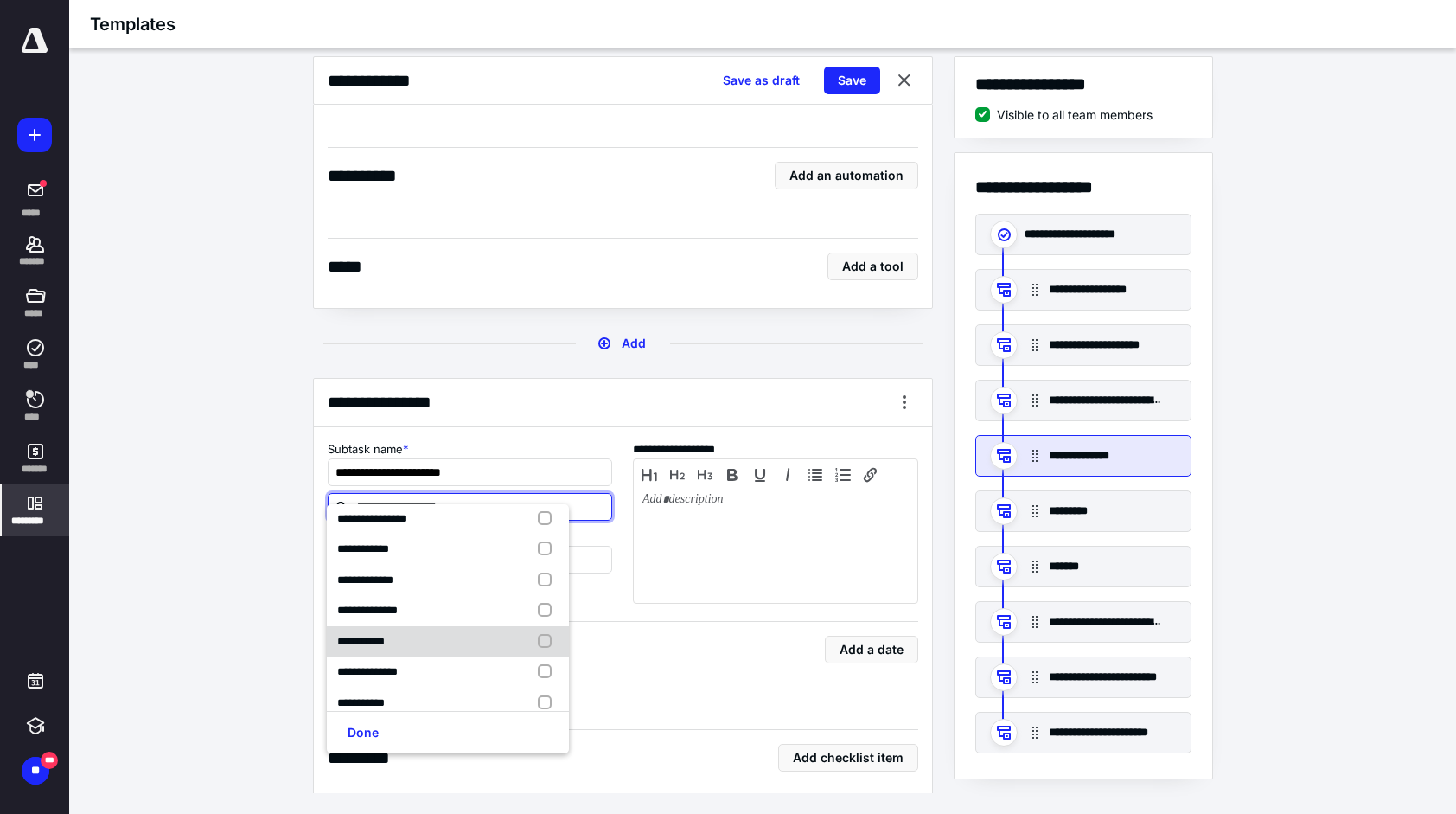 click at bounding box center [548, 642] 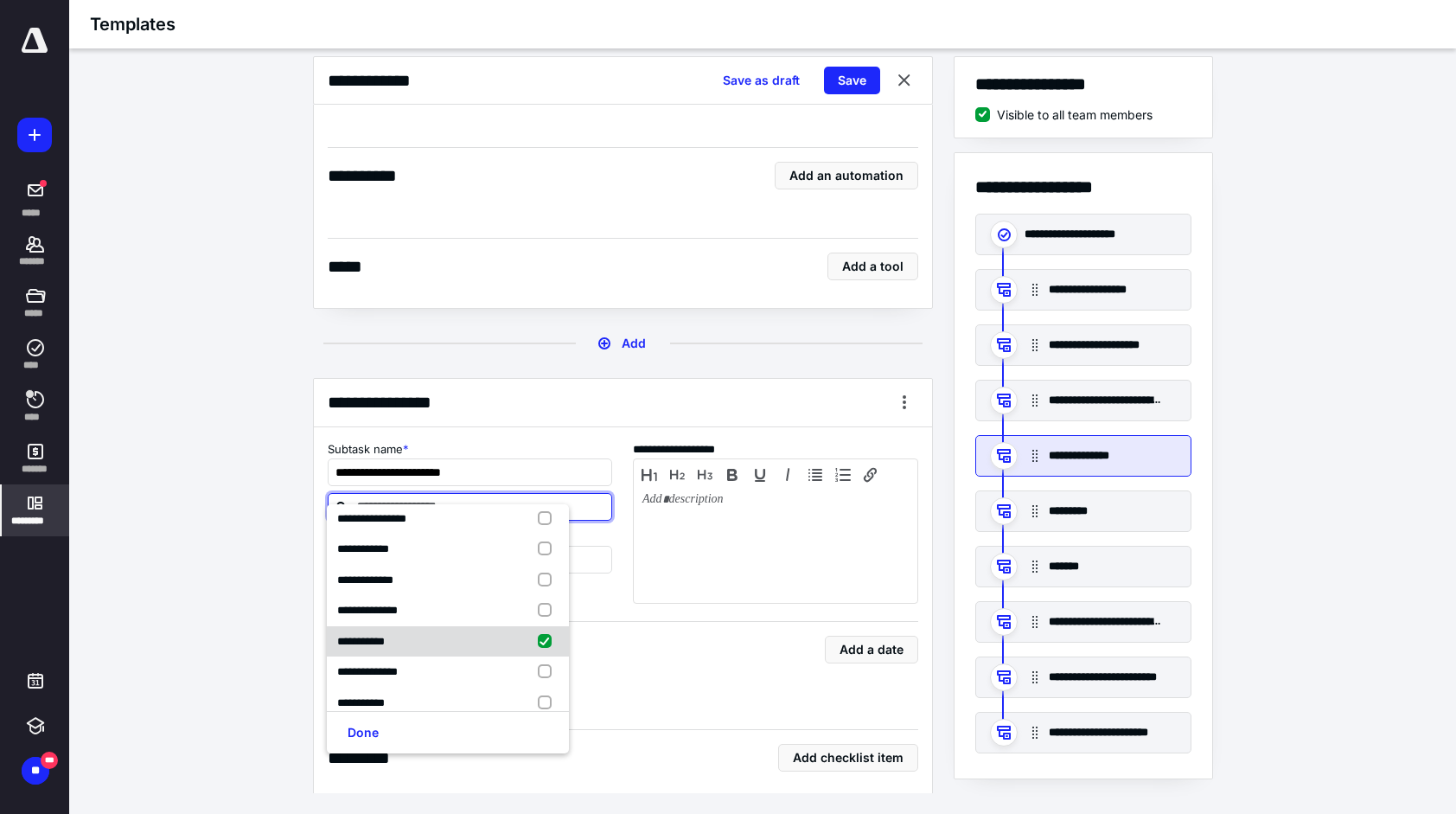 checkbox on "true" 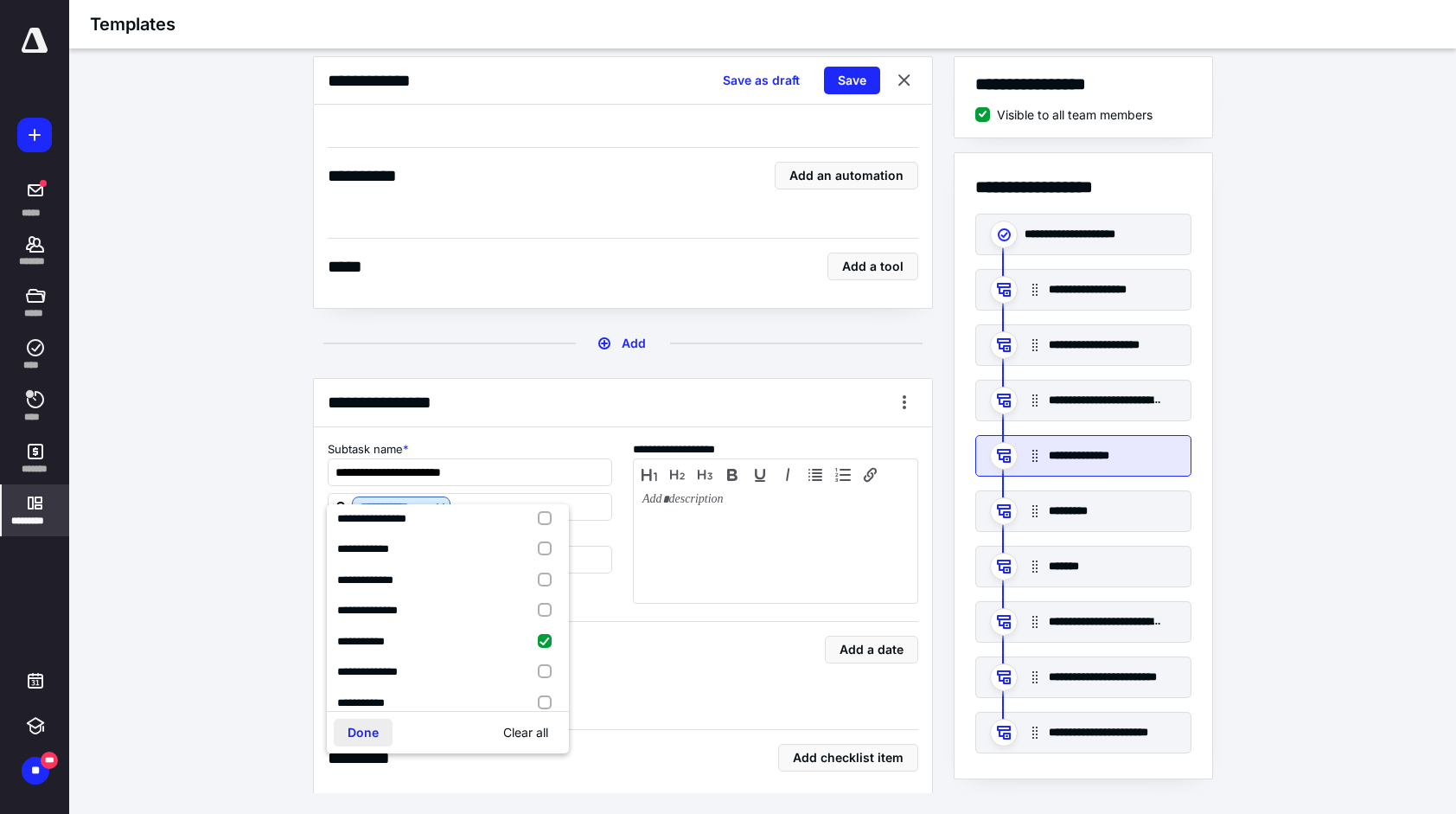 click on "Done" at bounding box center (363, 733) 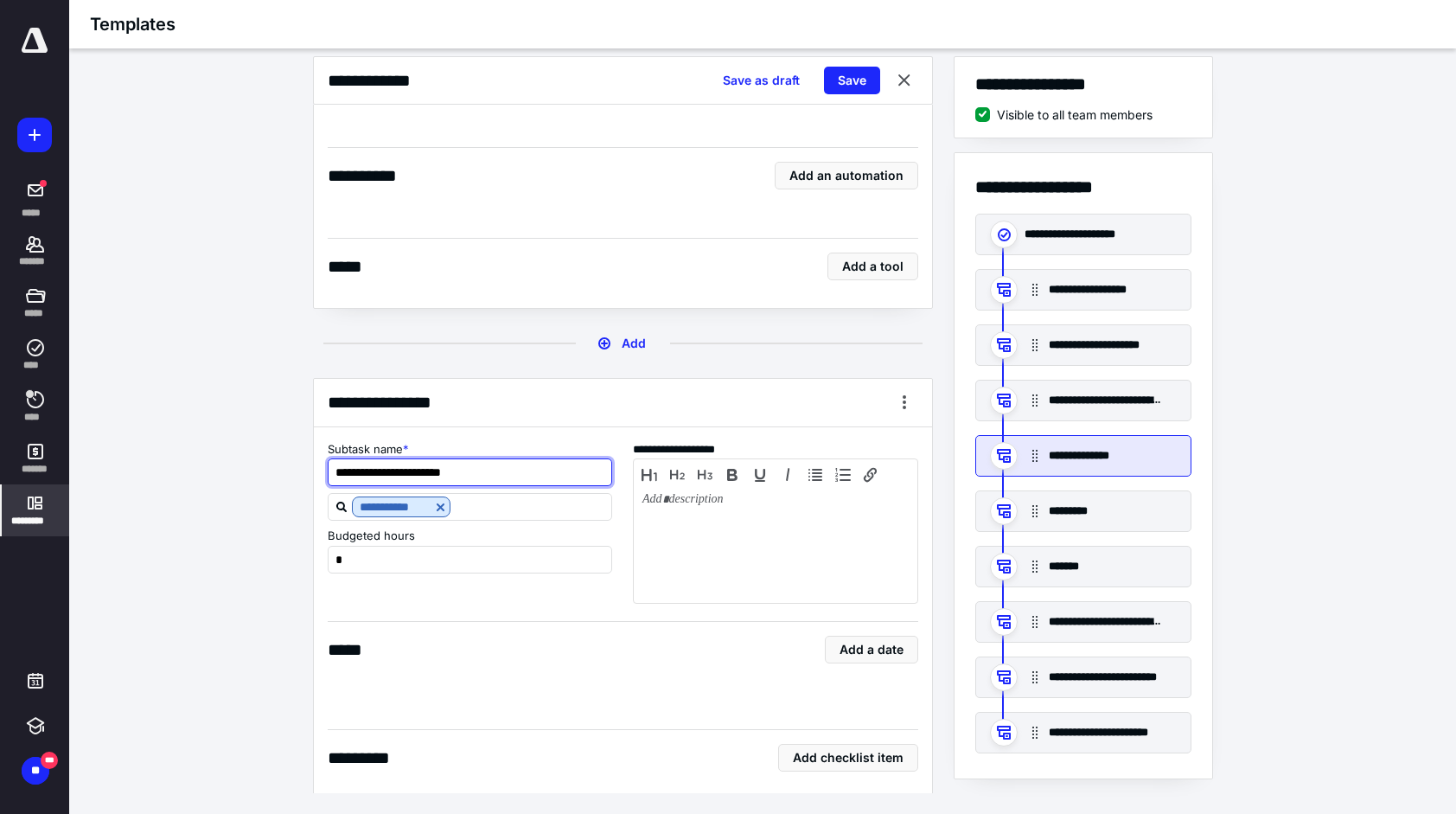 click on "**********" at bounding box center (470, 472) 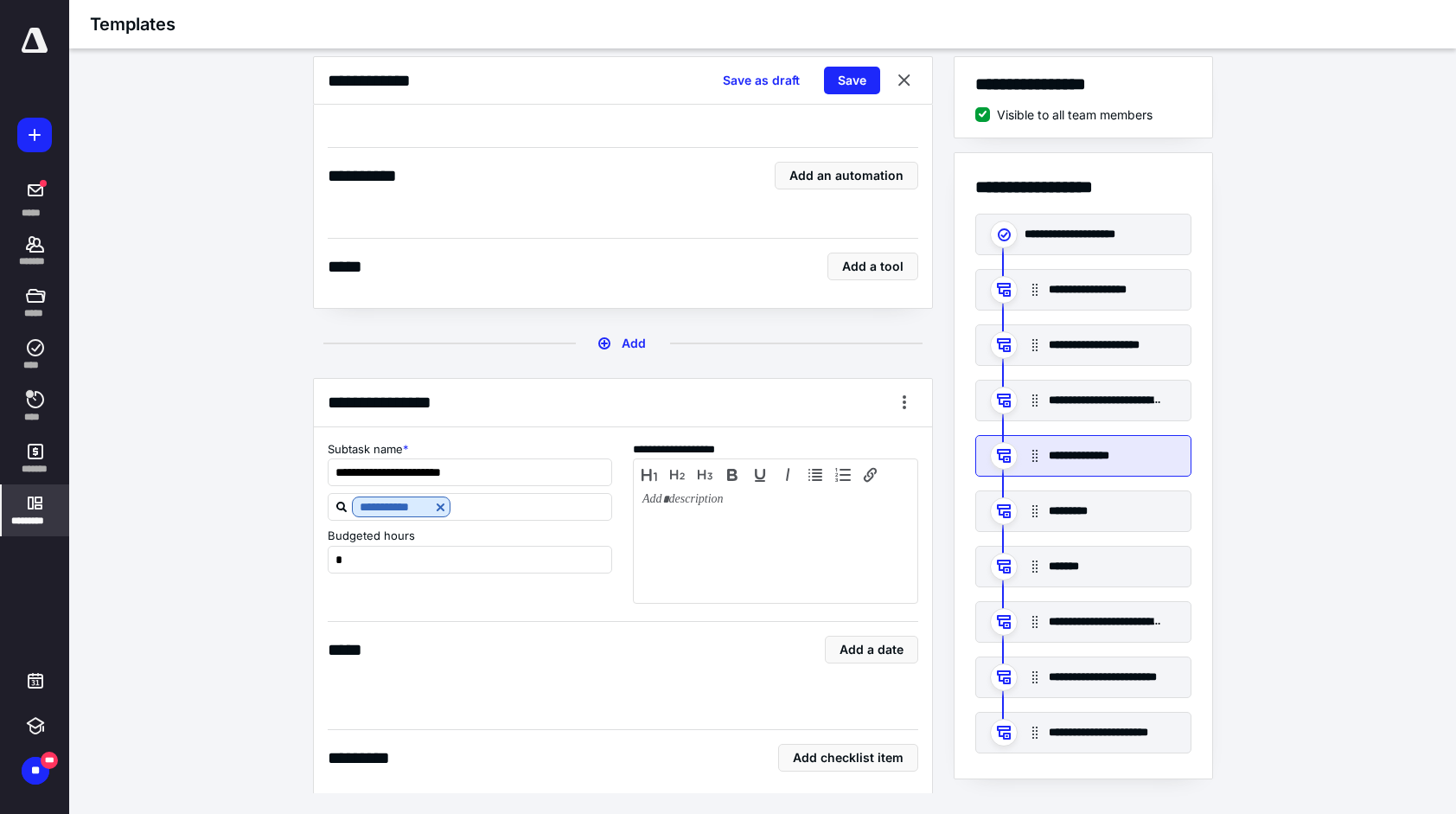 click on "**********" at bounding box center [763, 425] 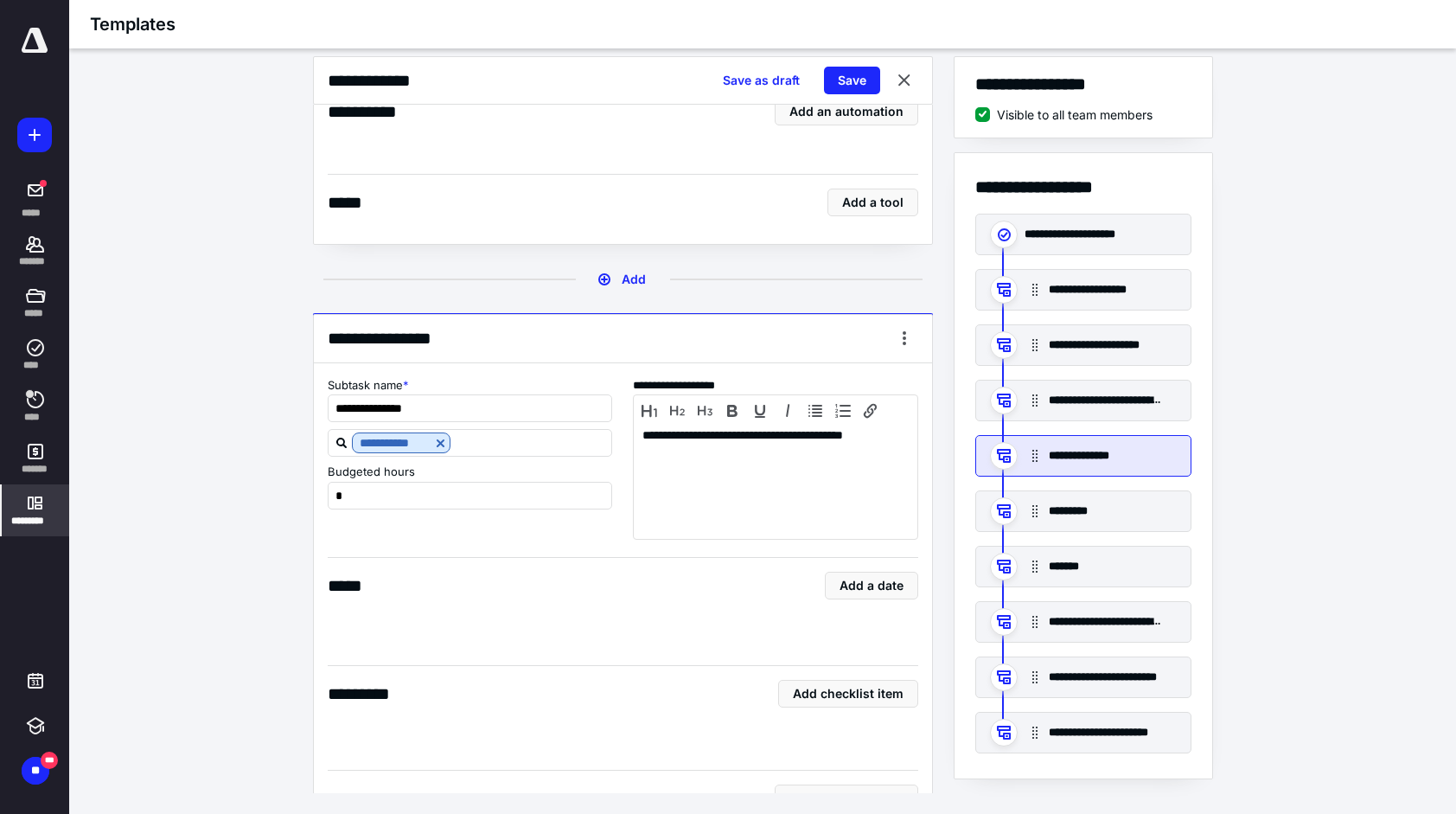scroll, scrollTop: 2557, scrollLeft: 0, axis: vertical 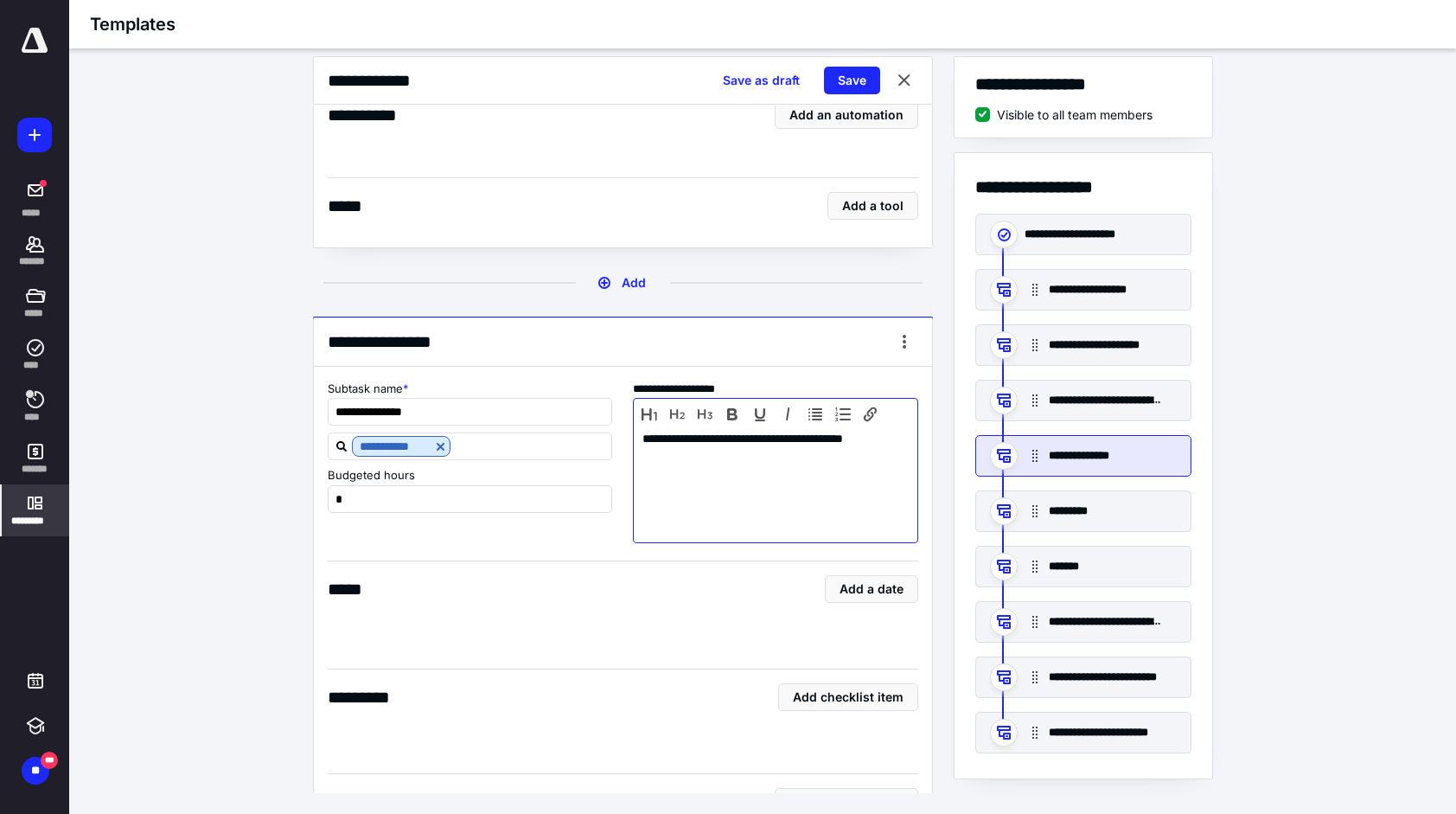 click on "**********" at bounding box center [772, 484] 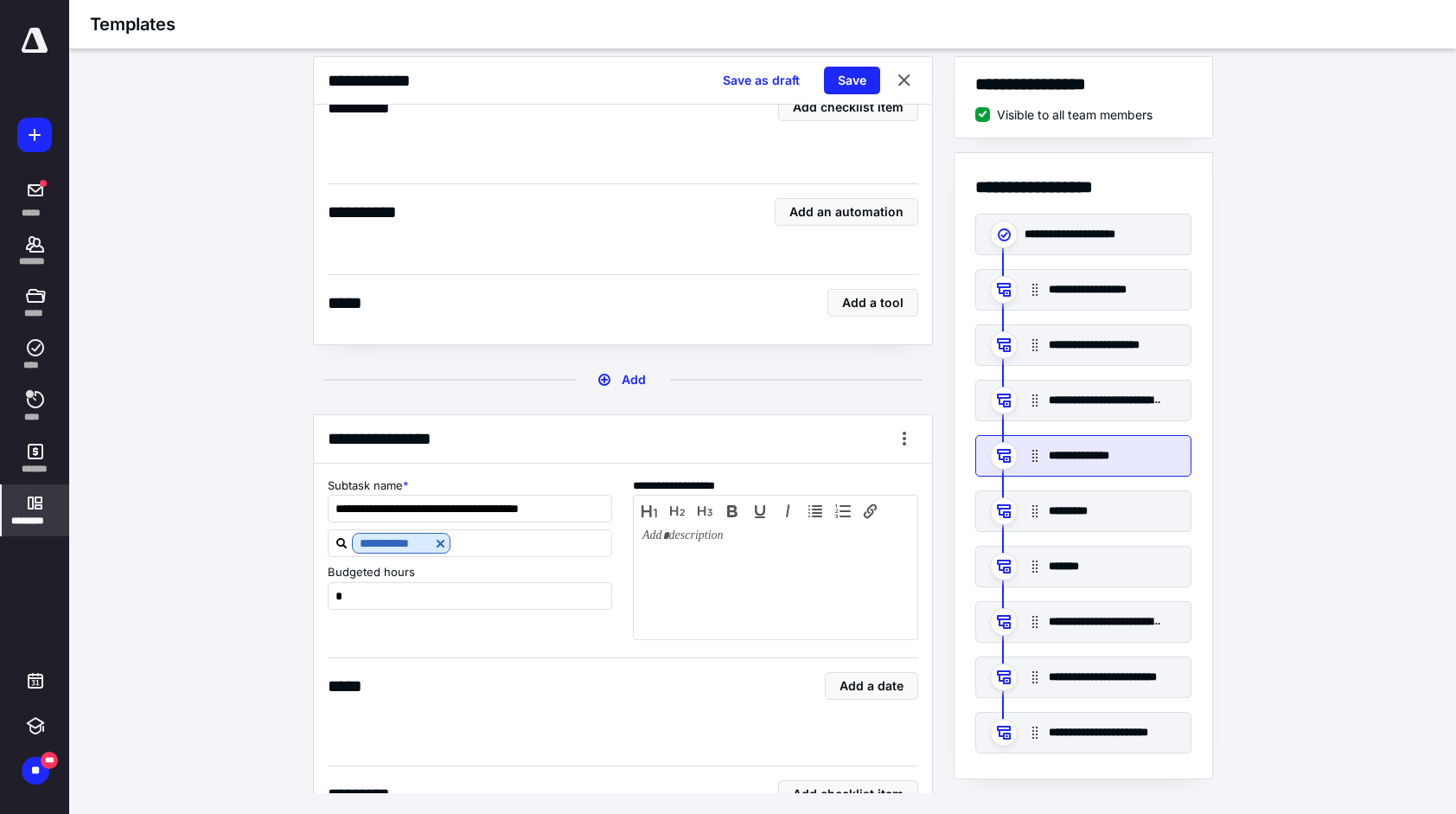 scroll, scrollTop: 4893, scrollLeft: 0, axis: vertical 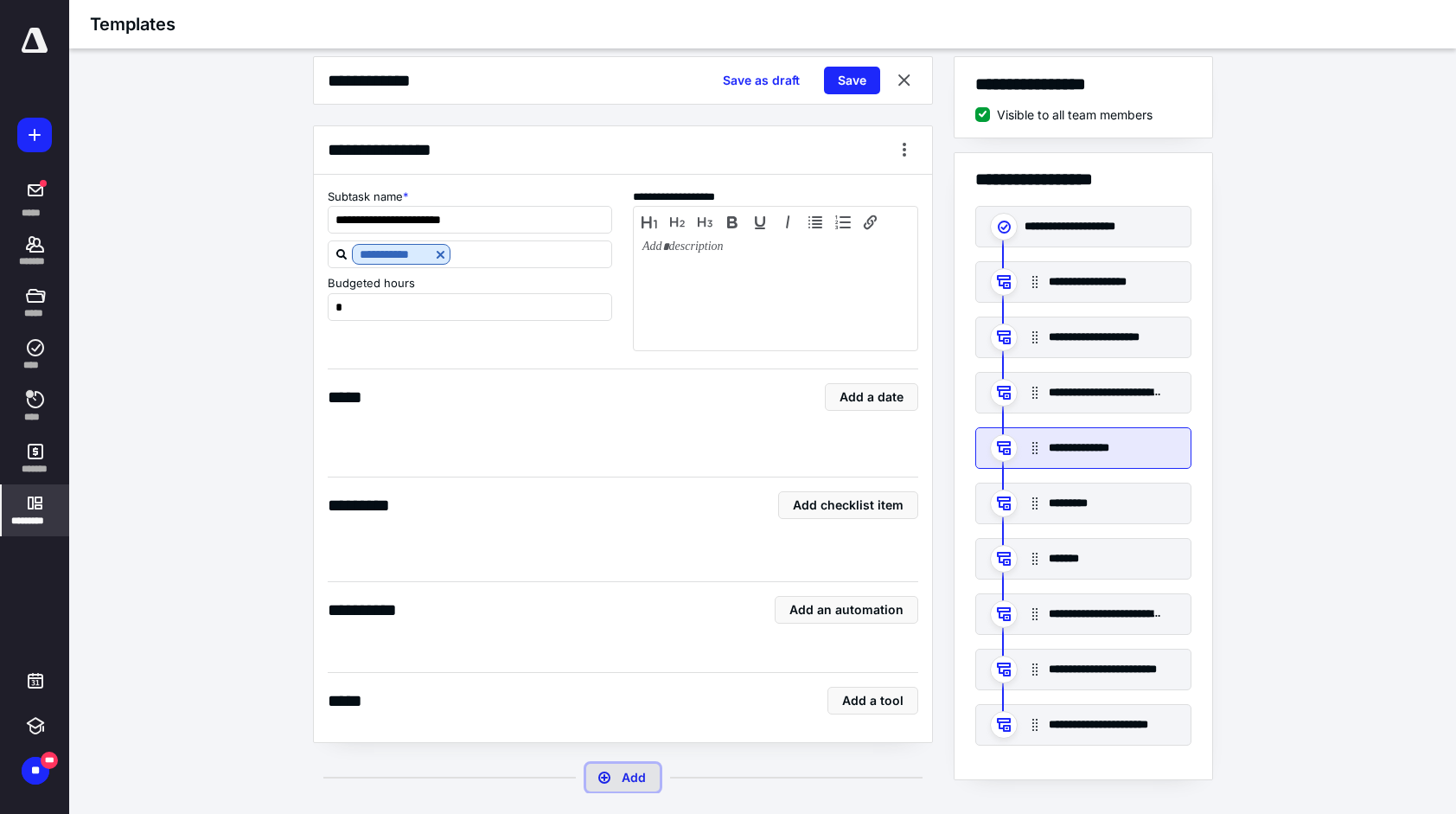 click on "Add" at bounding box center (623, 778) 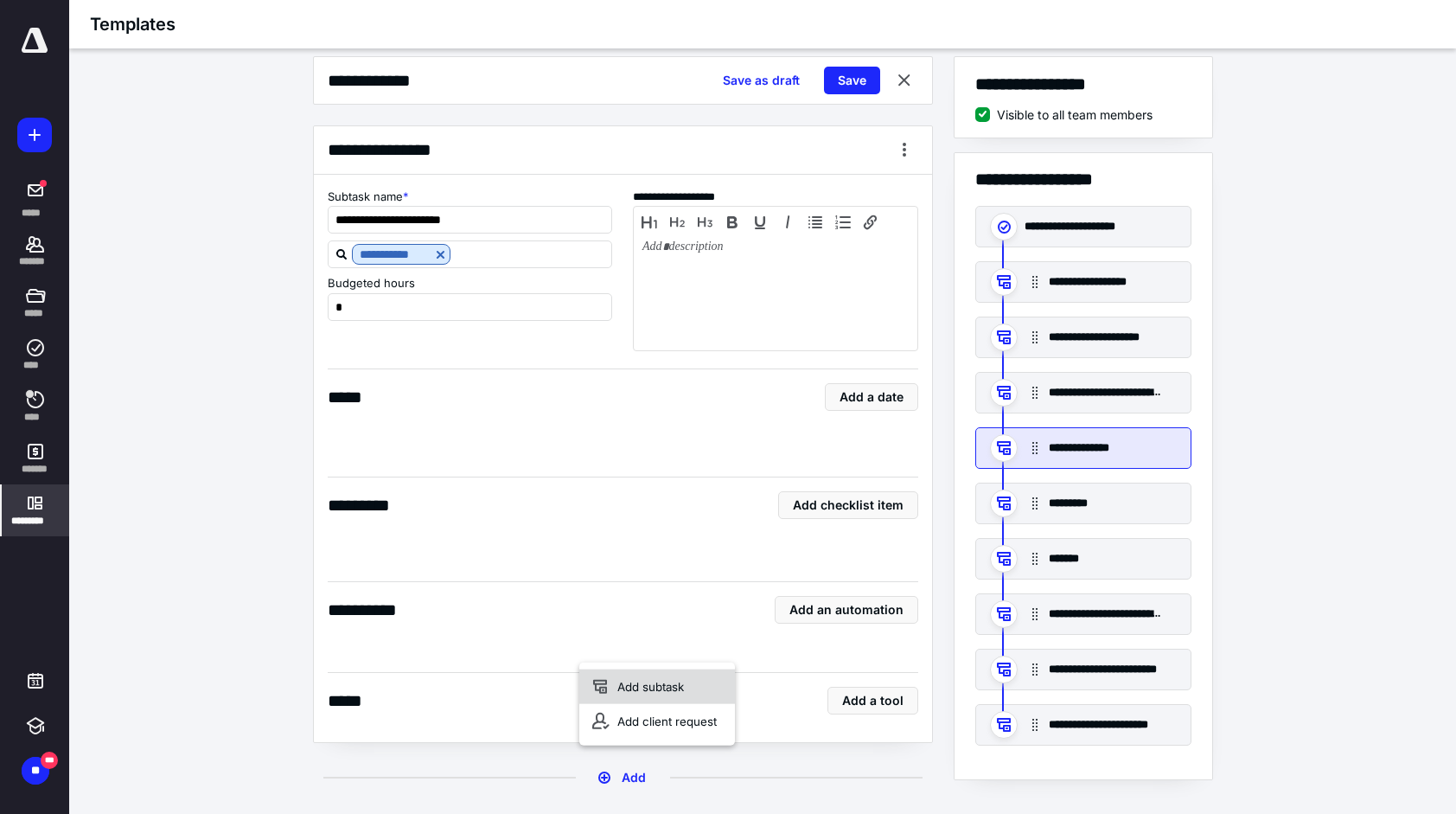 click on "Add subtask" at bounding box center (657, 687) 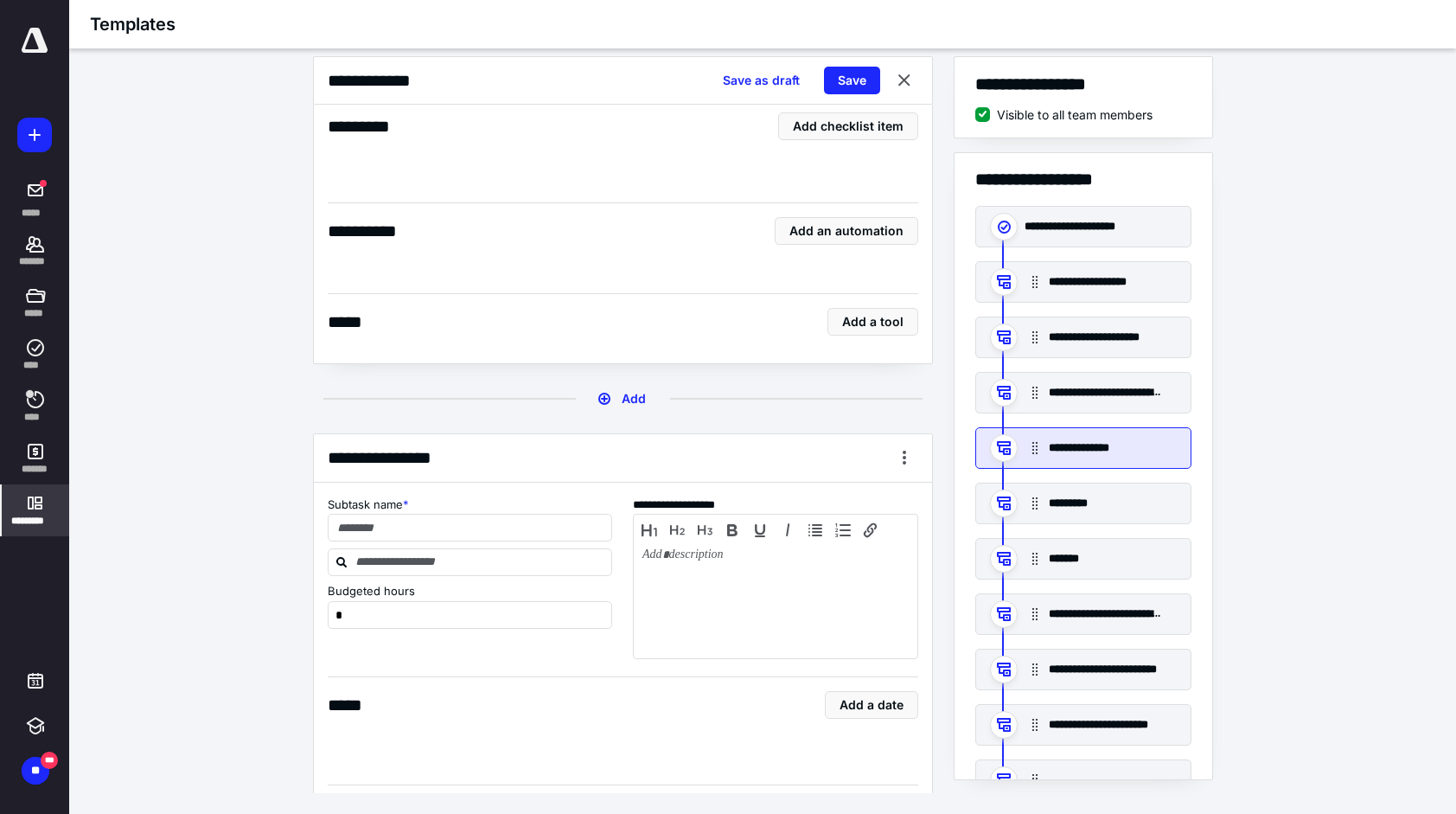 scroll, scrollTop: 6616, scrollLeft: 0, axis: vertical 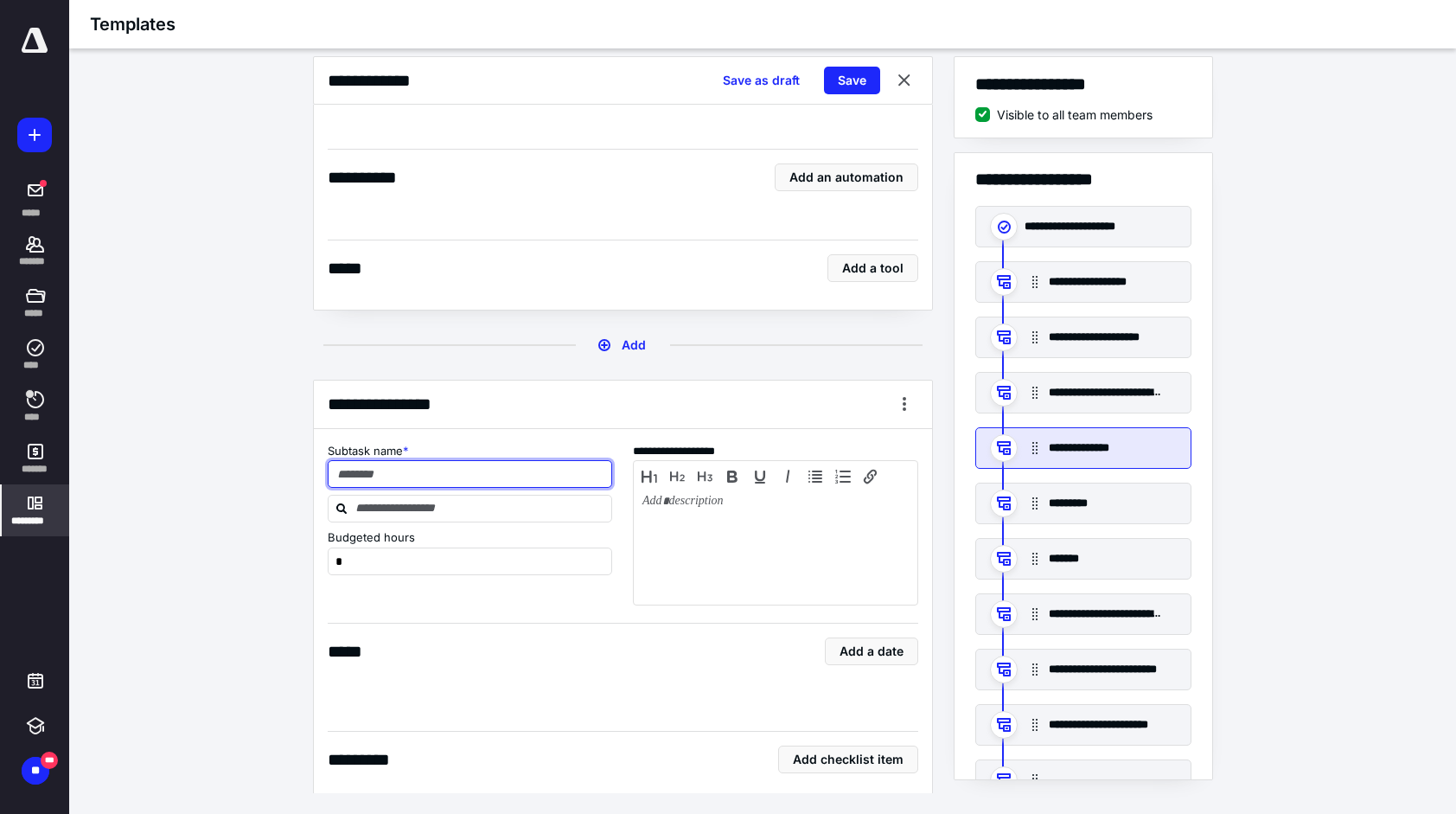 click at bounding box center [470, 474] 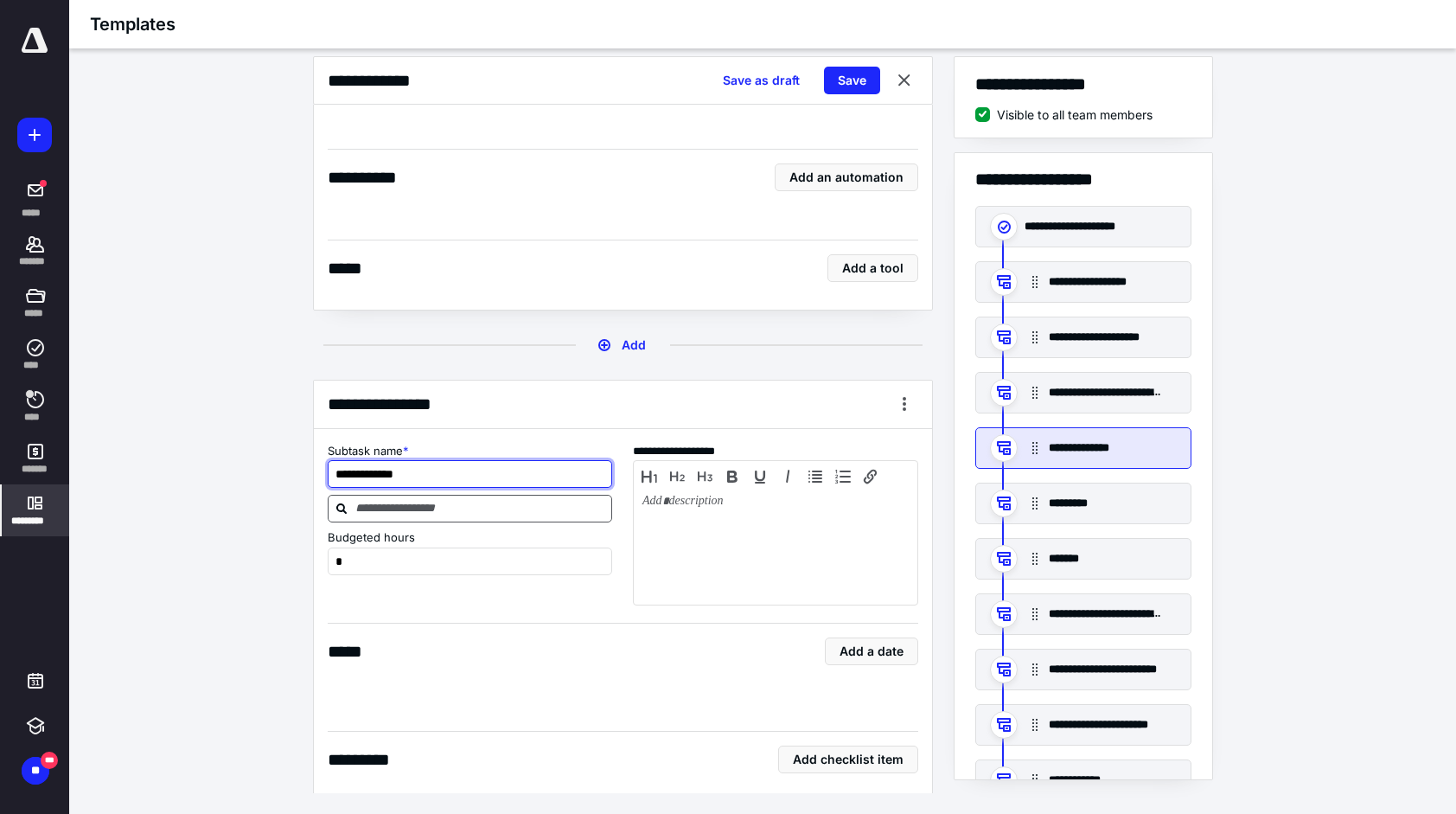 type on "**********" 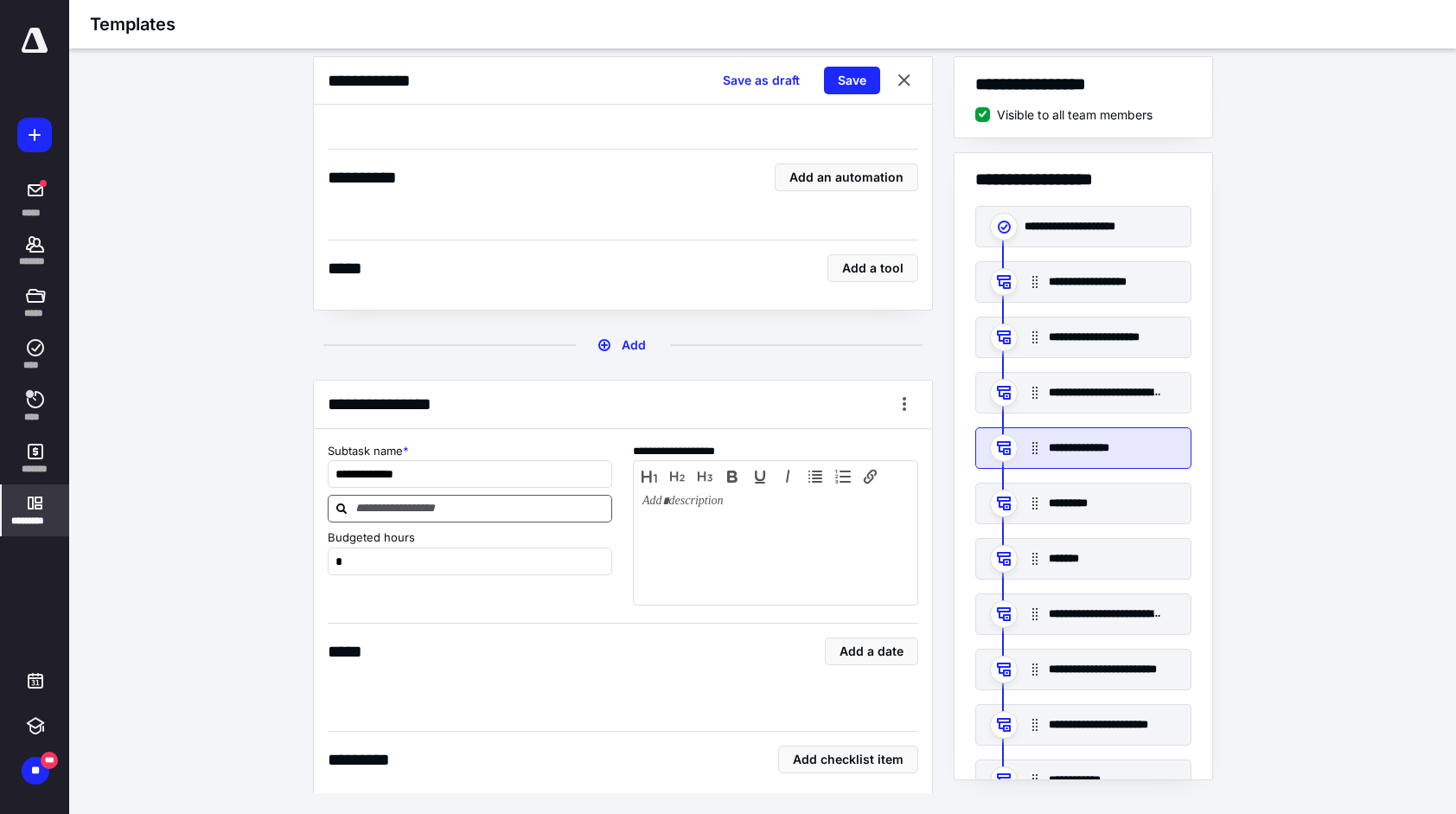 click at bounding box center (481, 508) 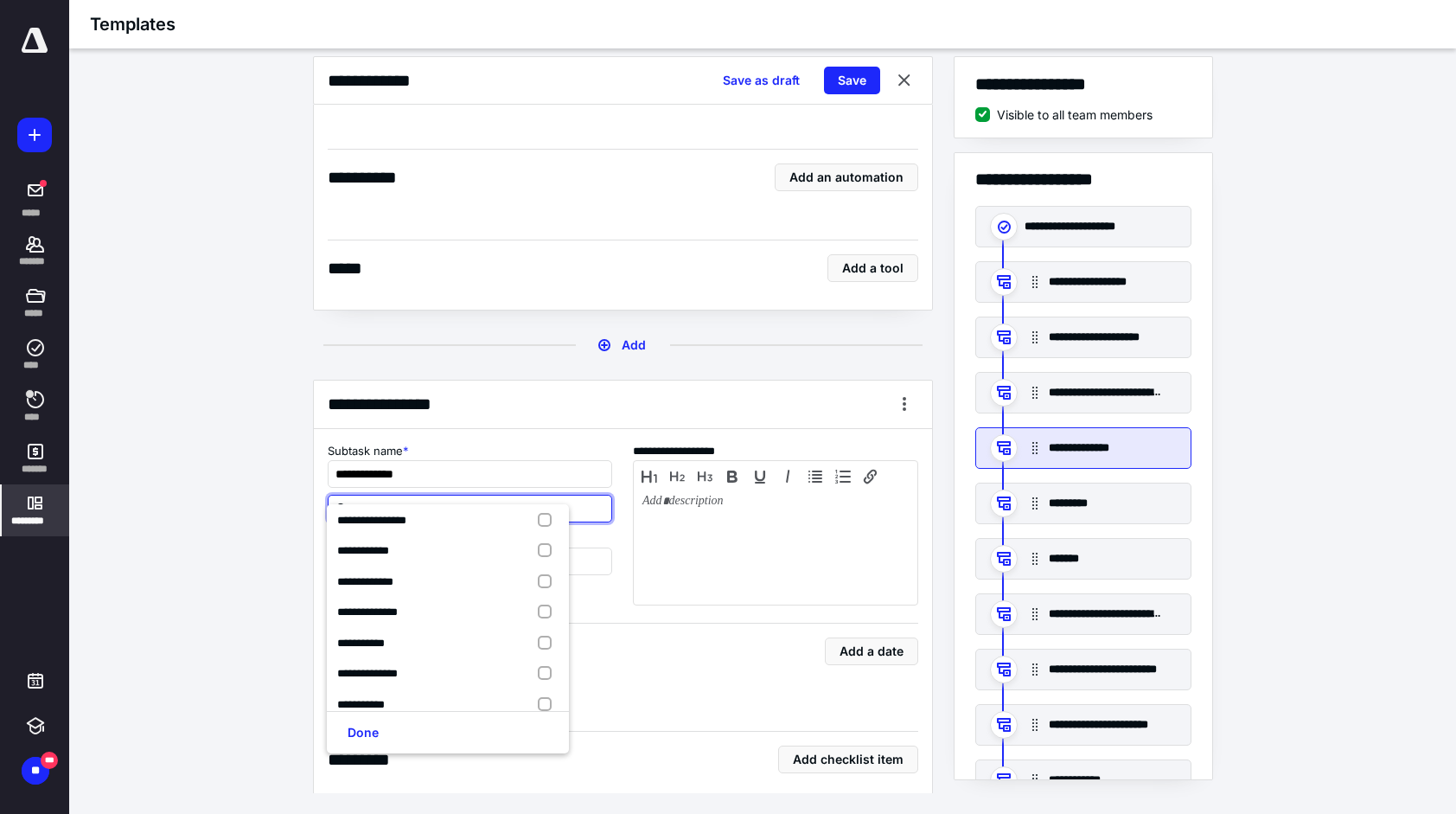scroll, scrollTop: 346, scrollLeft: 0, axis: vertical 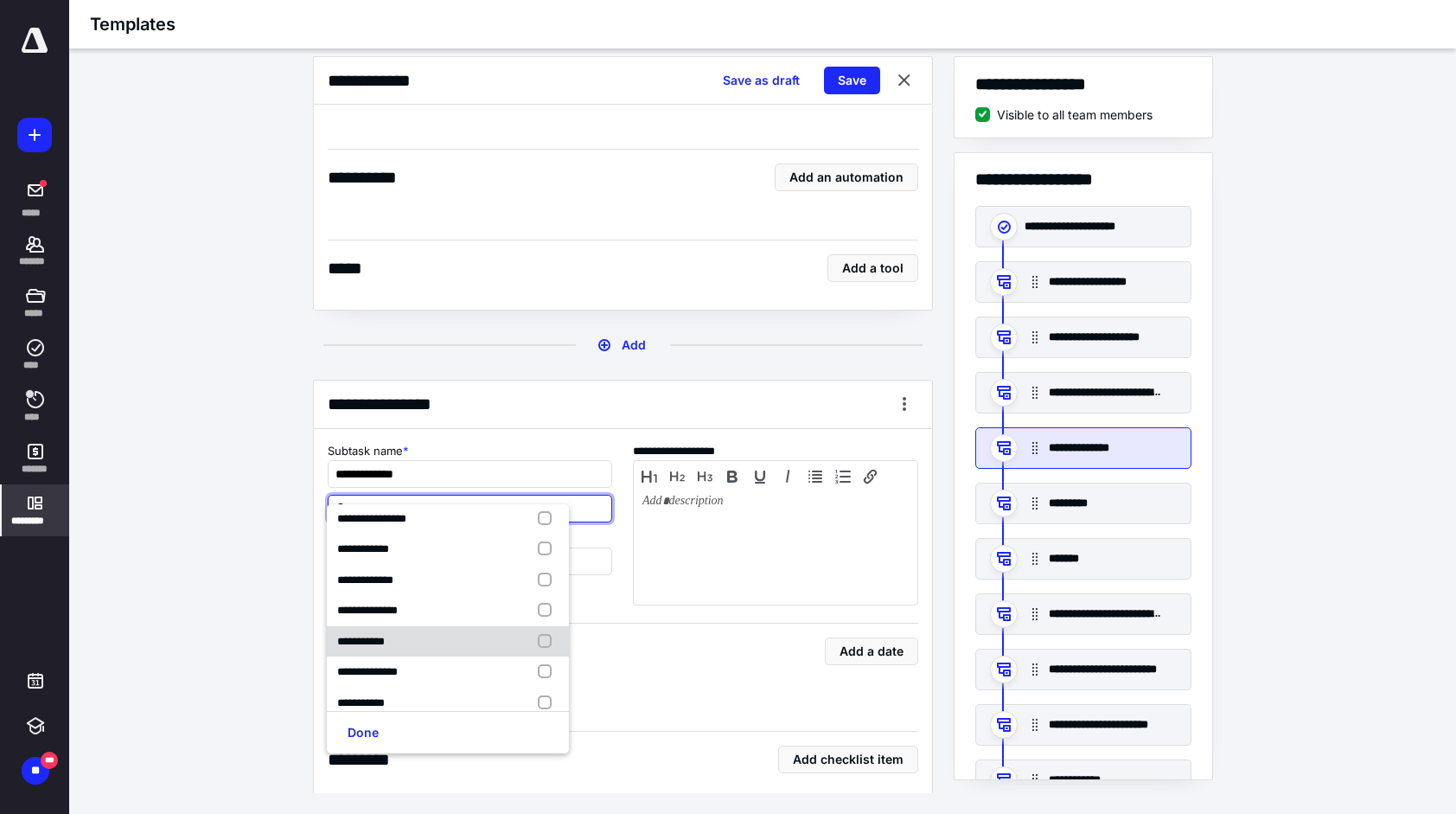 click at bounding box center (548, 642) 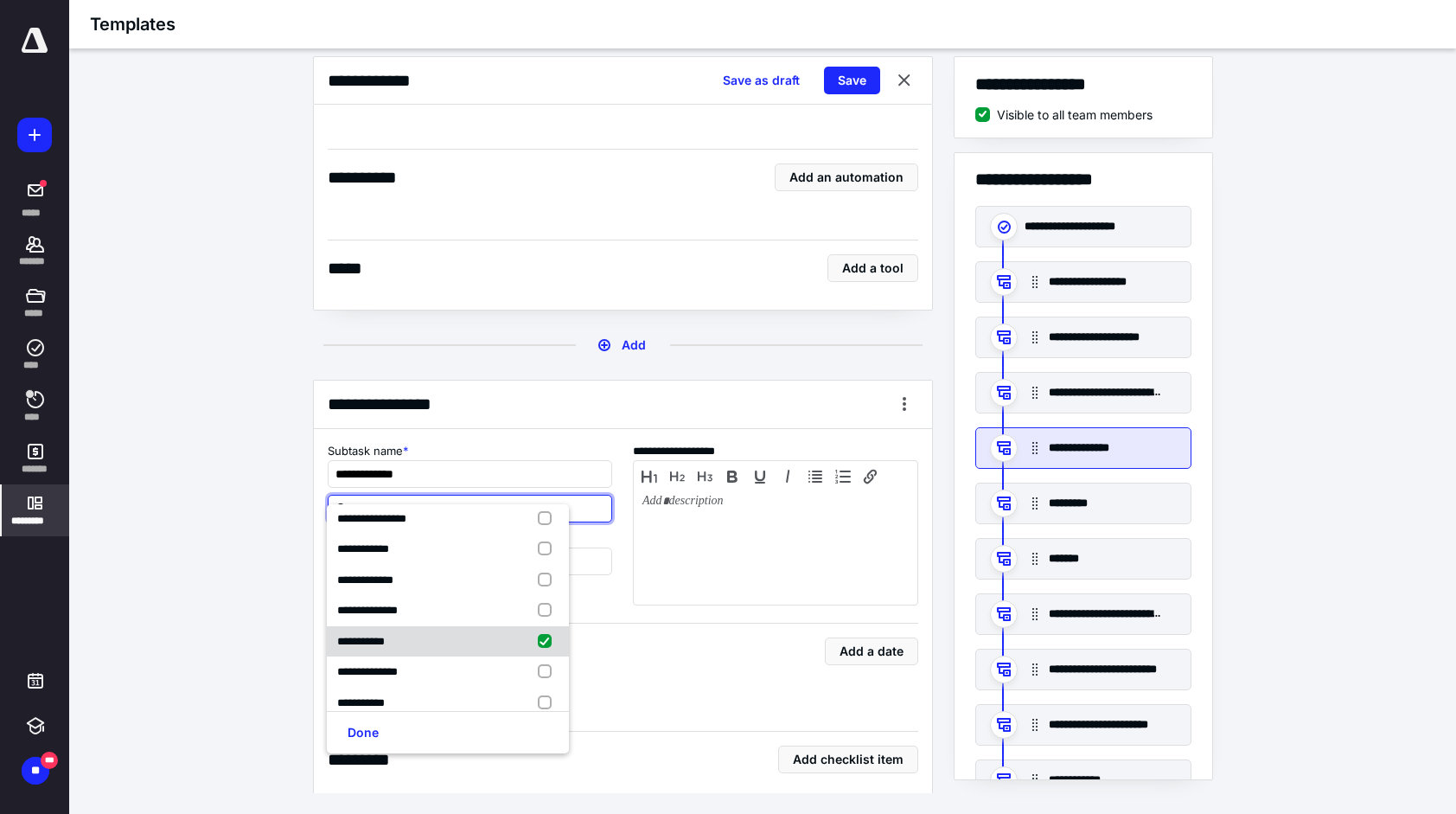 checkbox on "true" 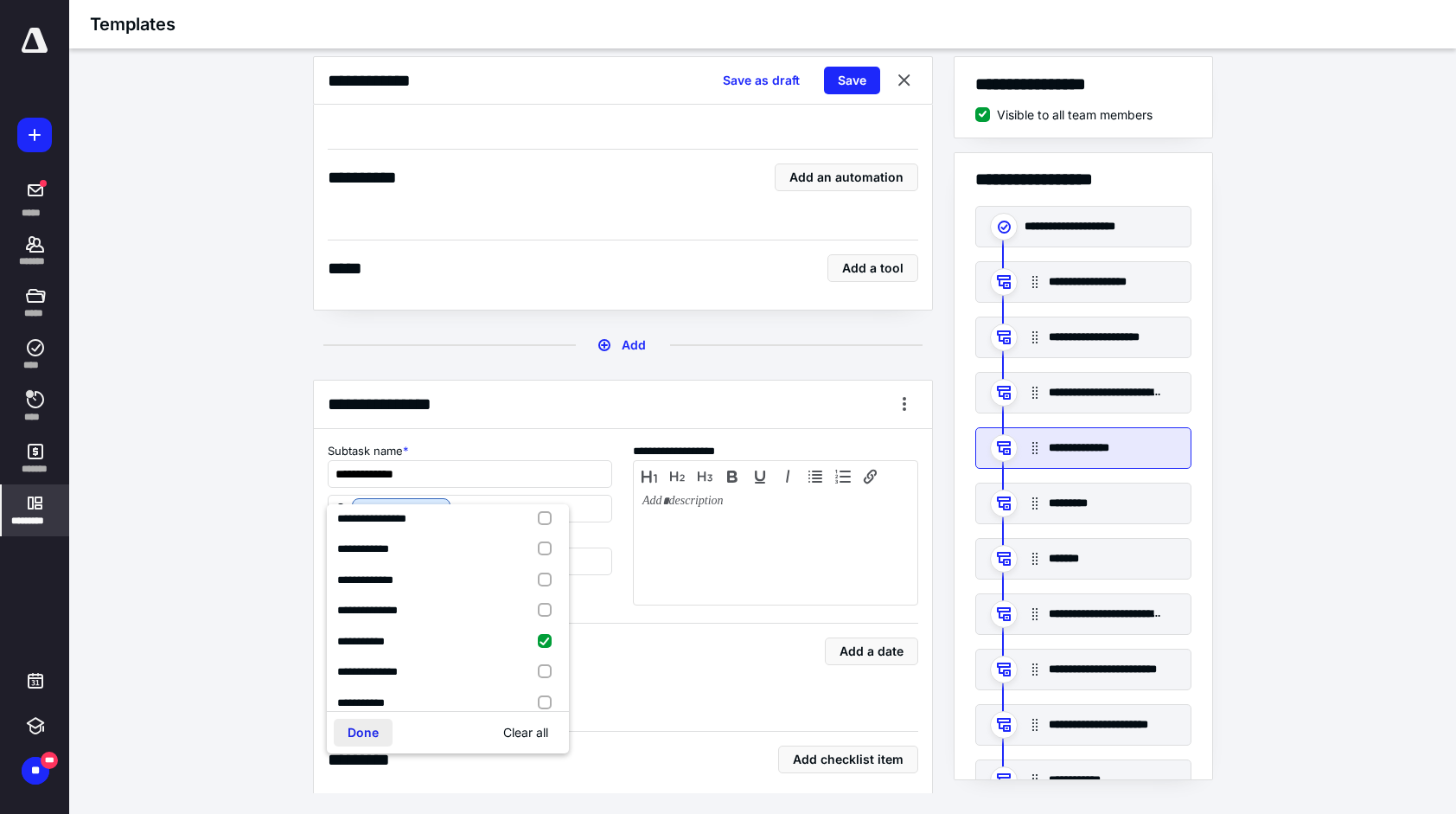 click on "Done" at bounding box center (363, 733) 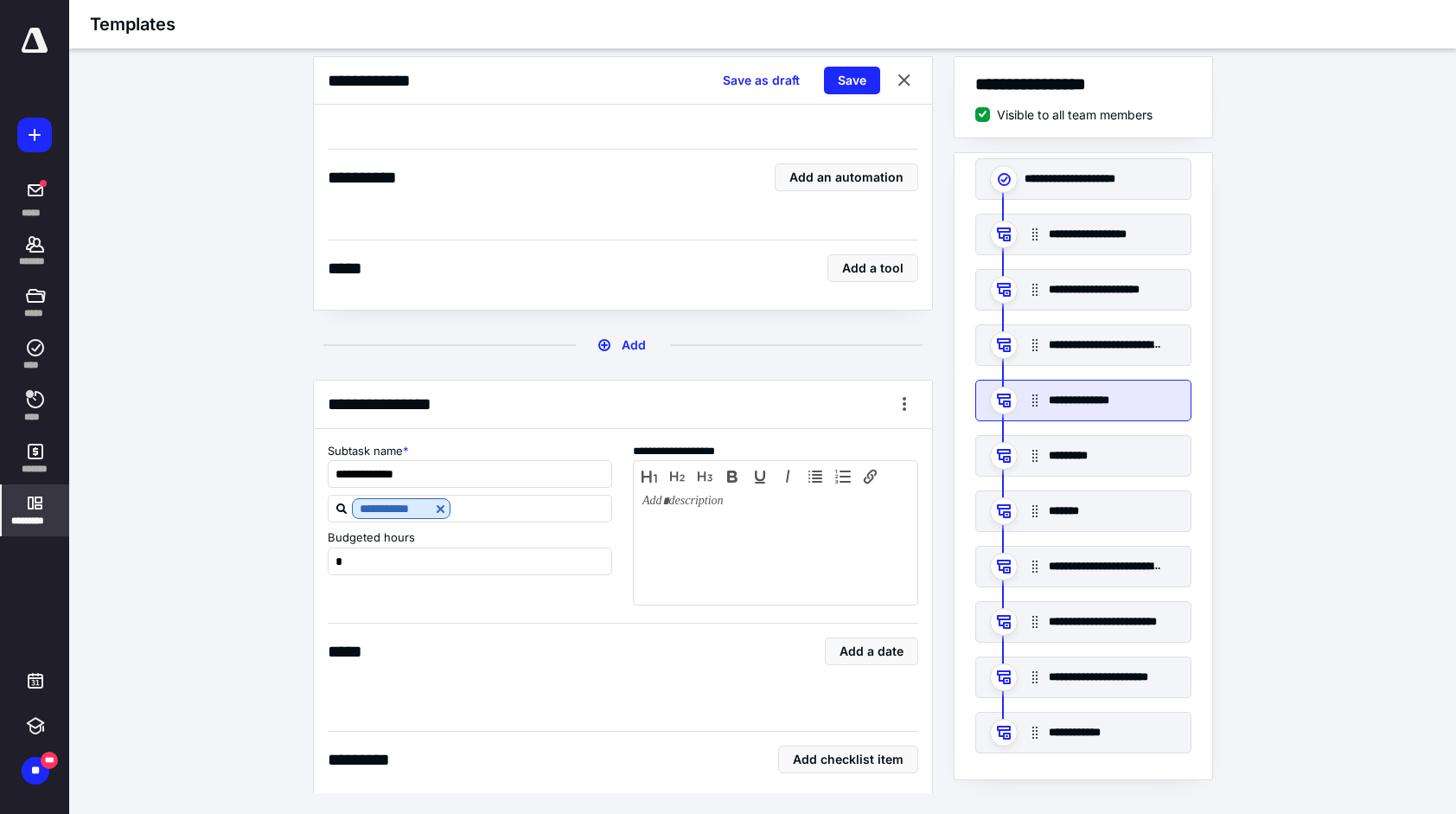 scroll, scrollTop: 63, scrollLeft: 0, axis: vertical 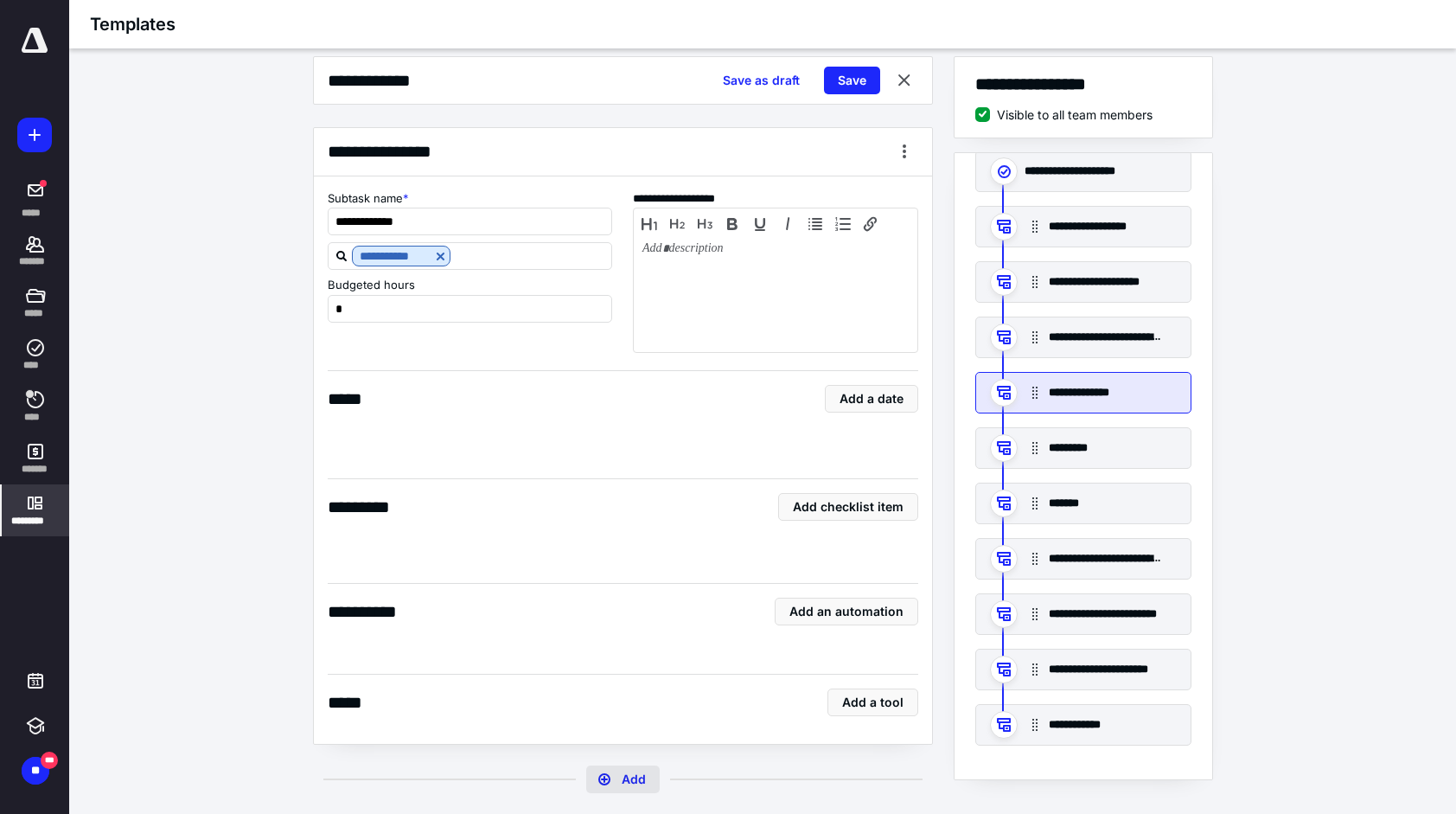 click on "Add" at bounding box center [623, 779] 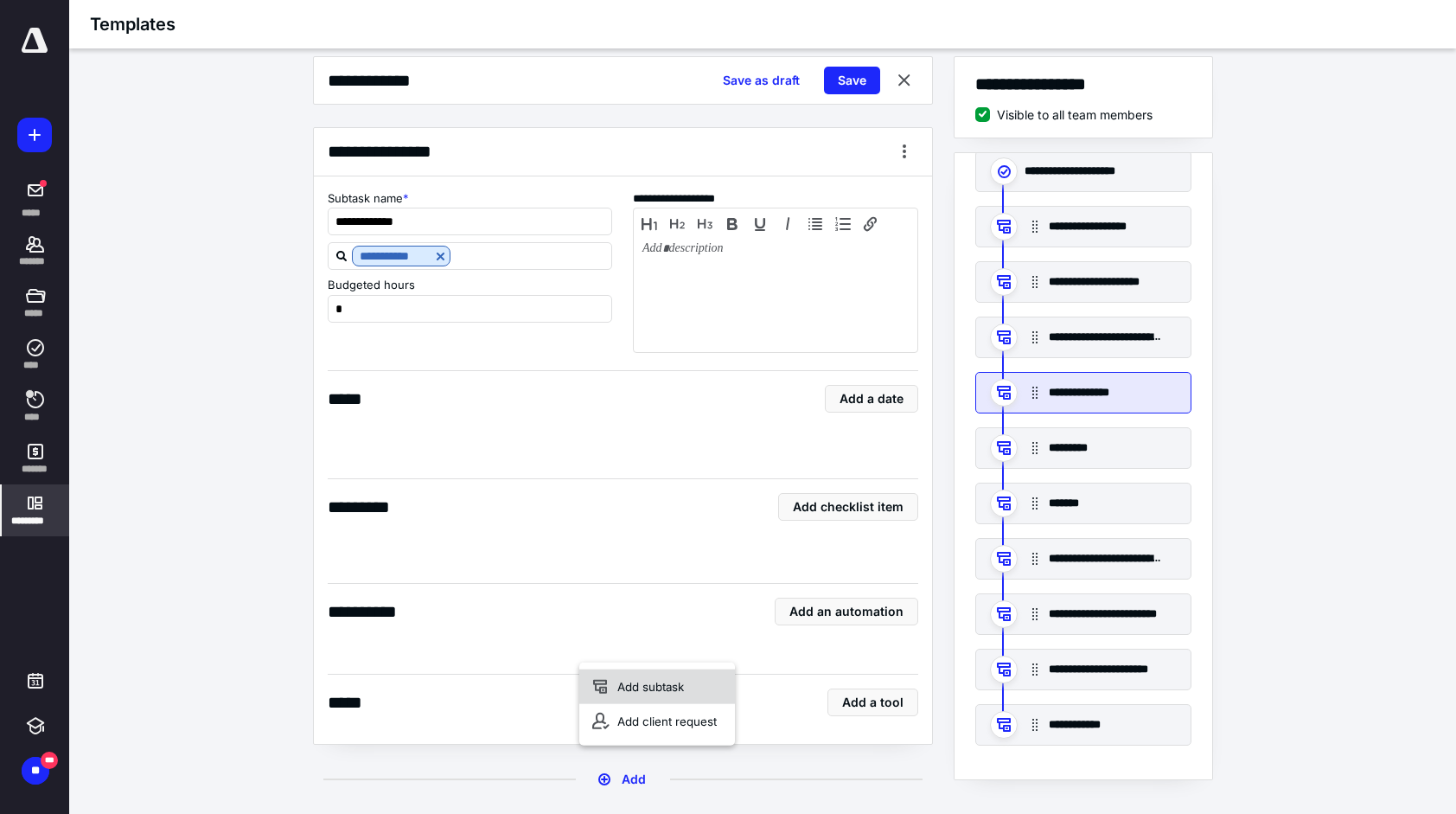 click on "Add subtask" at bounding box center (657, 687) 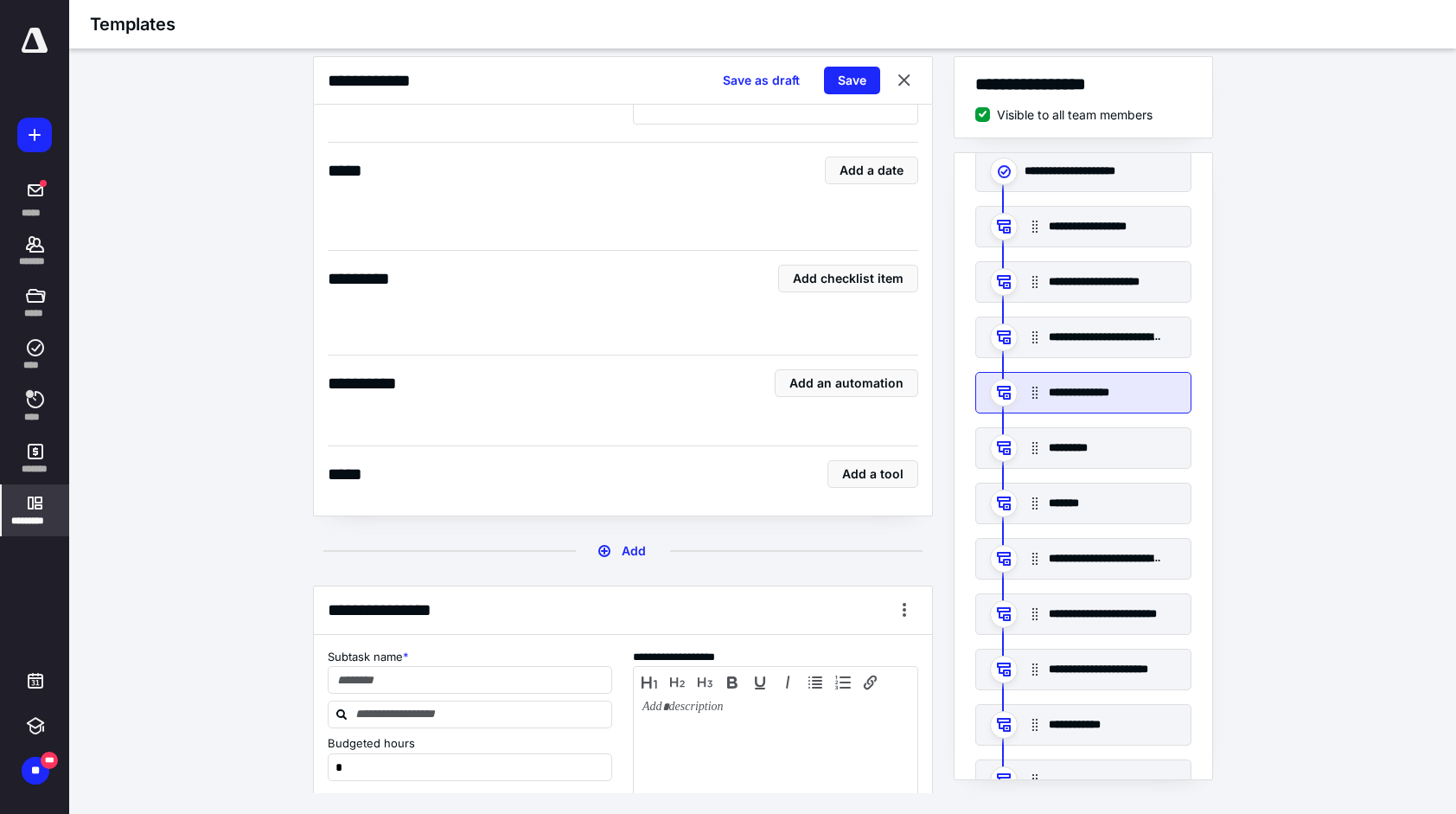 scroll, scrollTop: 7301, scrollLeft: 0, axis: vertical 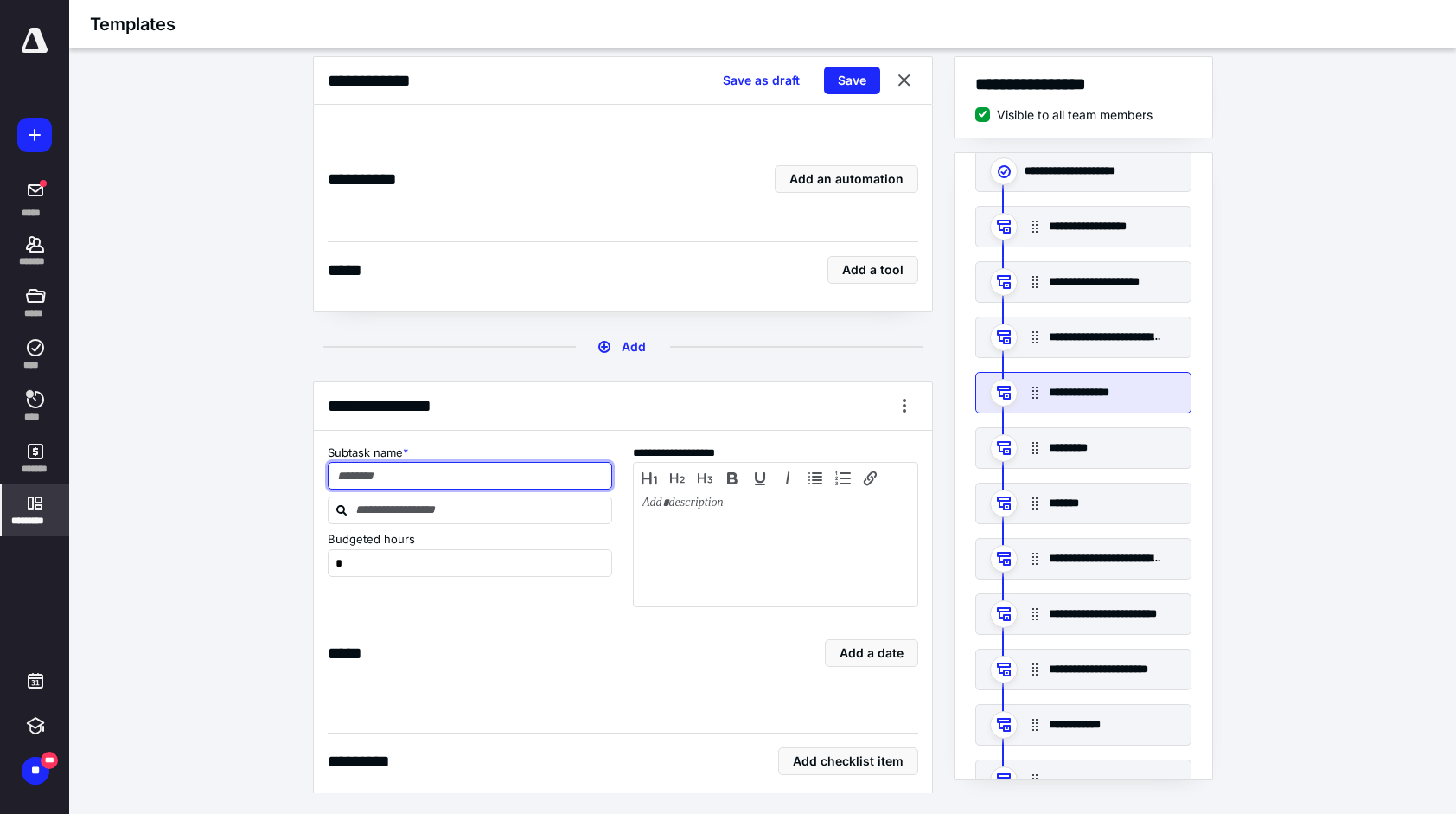 click at bounding box center [470, 476] 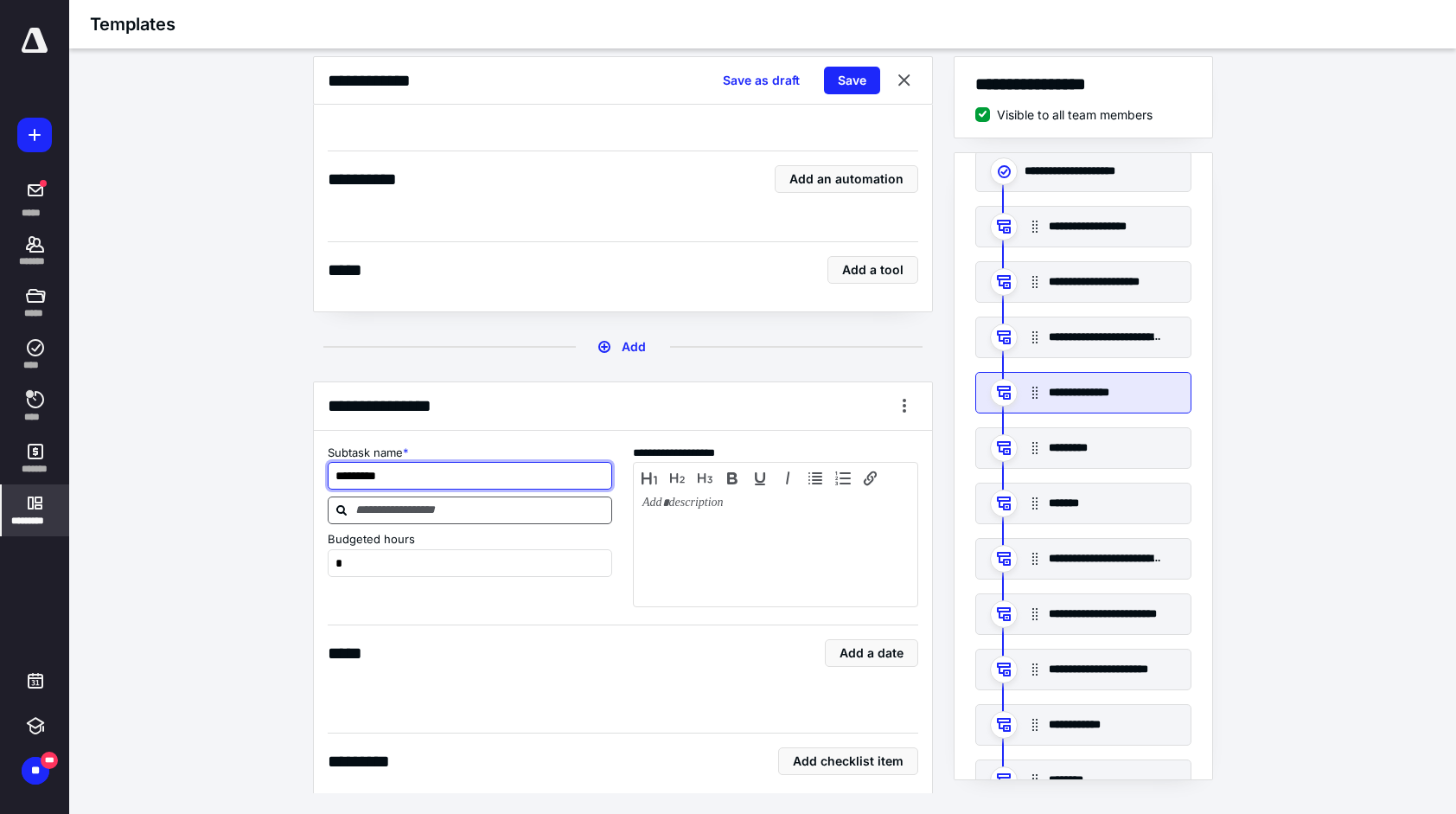 type on "********" 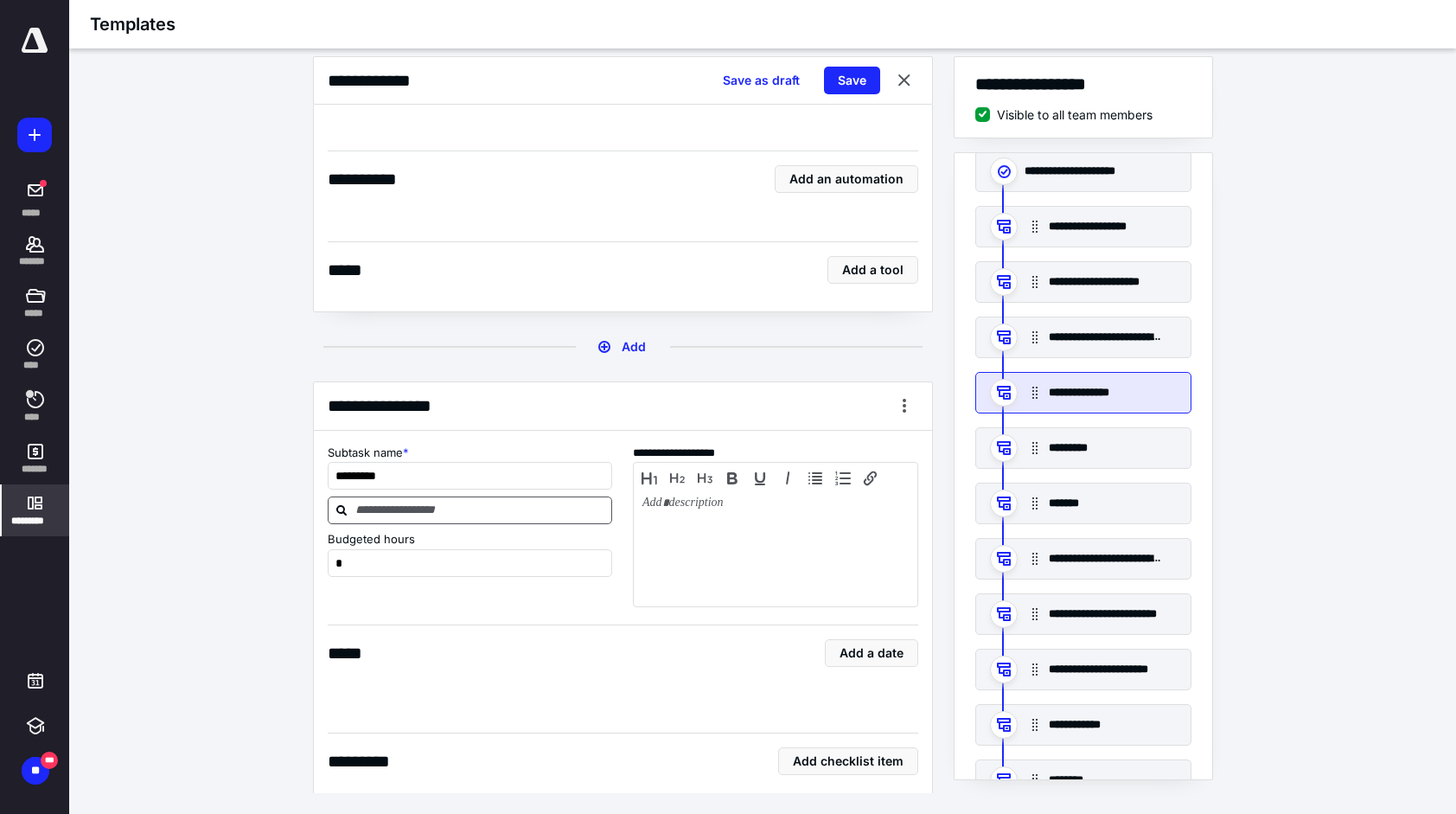 click at bounding box center [481, 510] 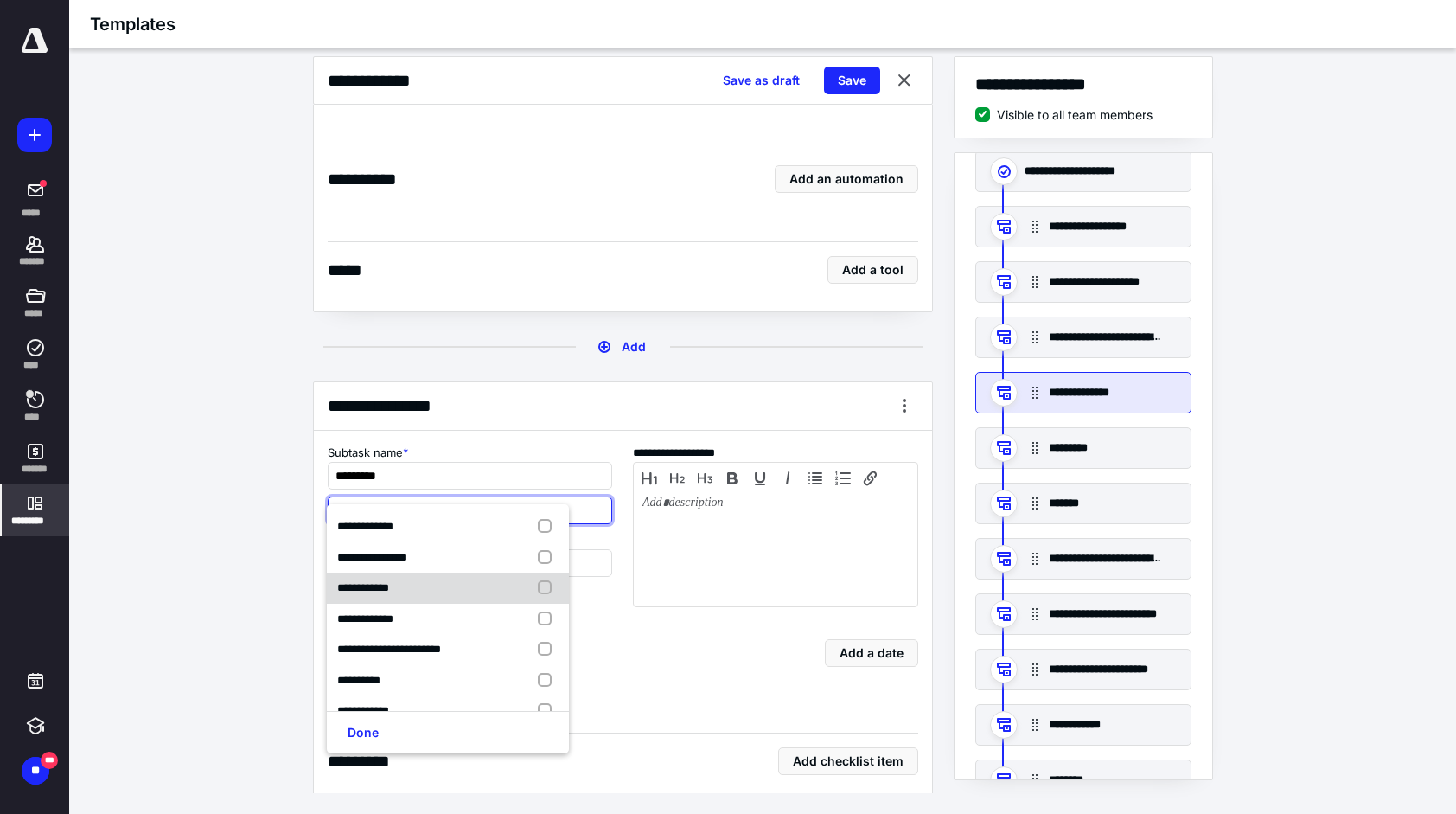 click at bounding box center (548, 588) 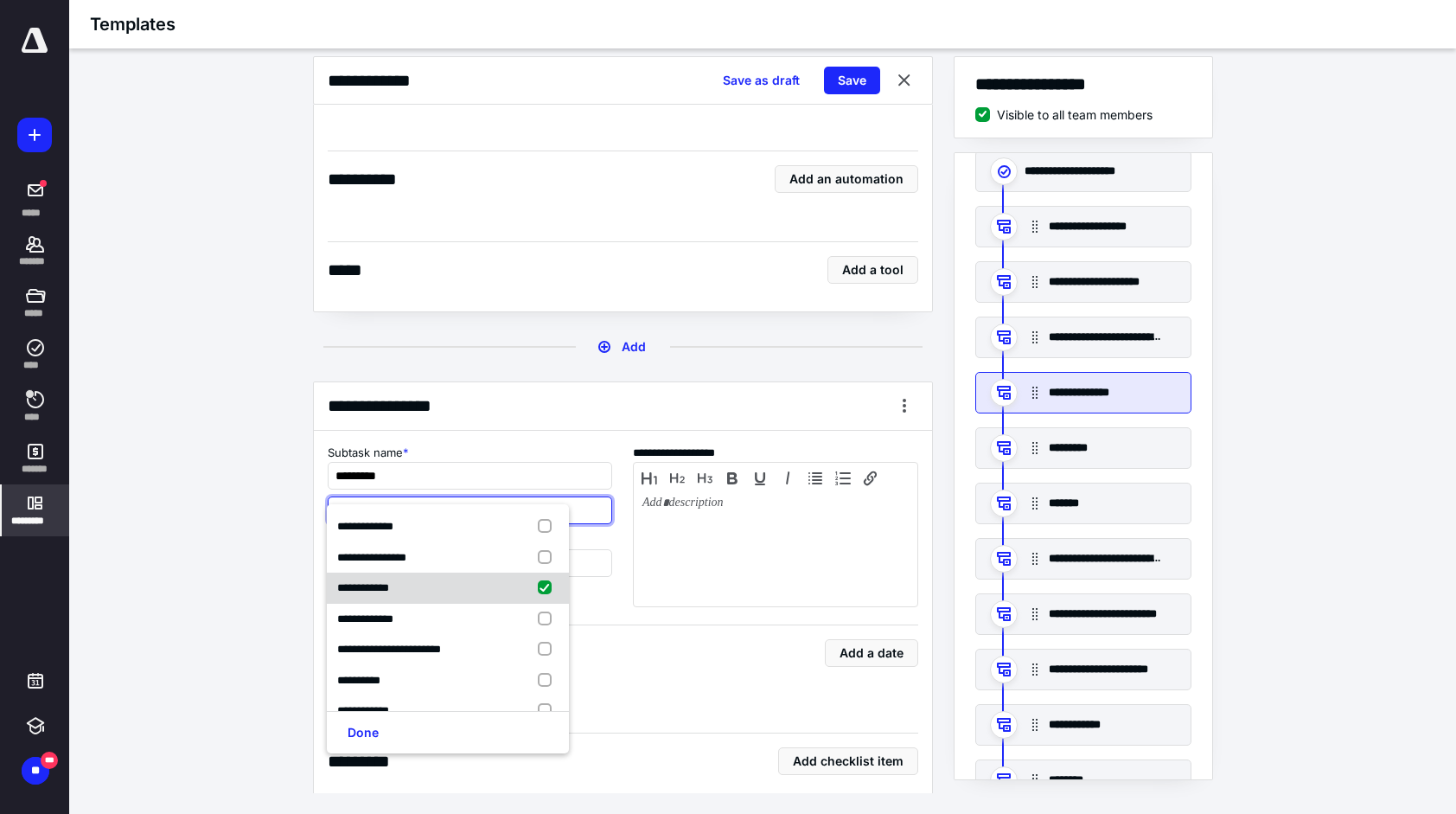 checkbox on "true" 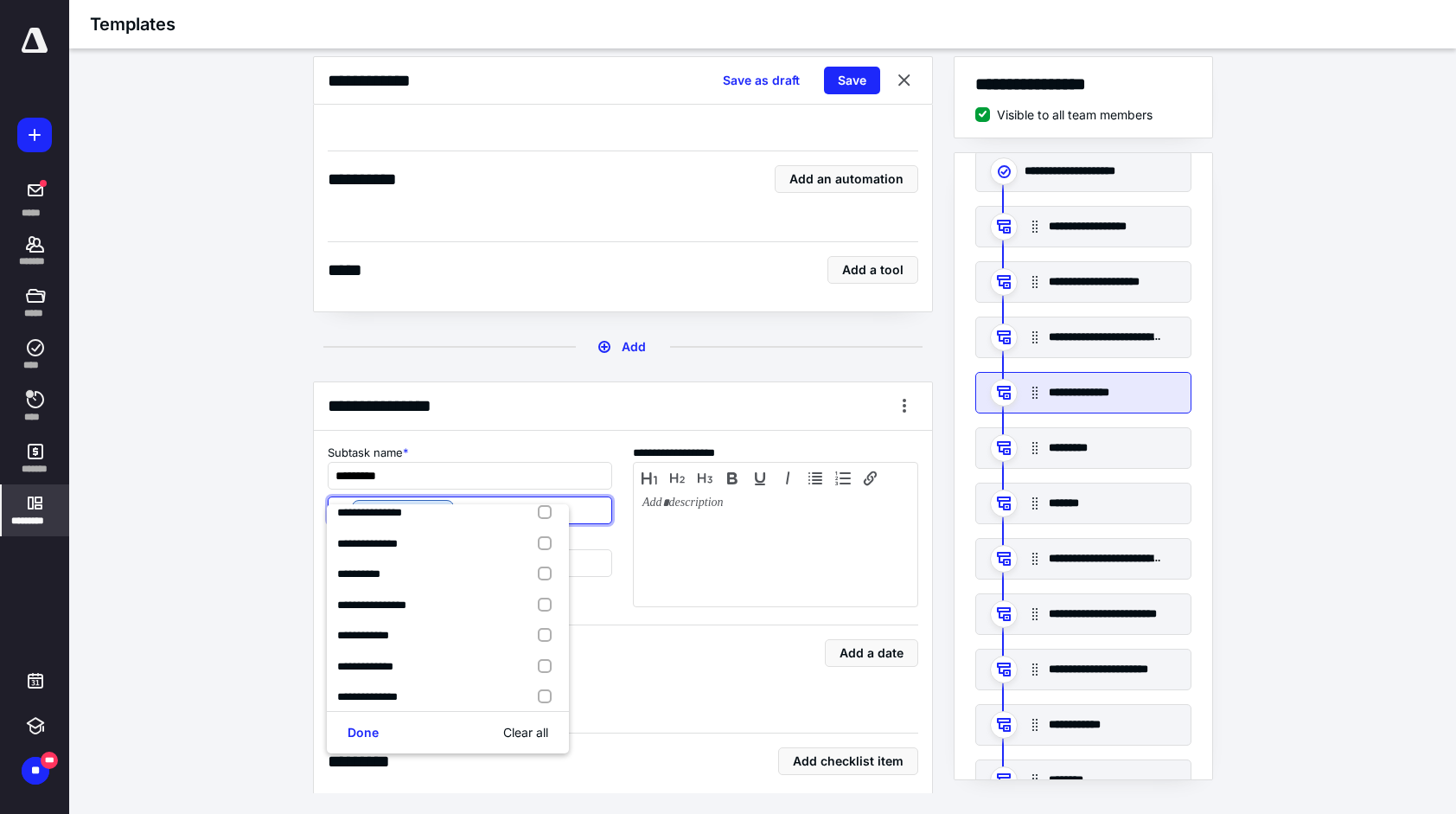 scroll, scrollTop: 346, scrollLeft: 0, axis: vertical 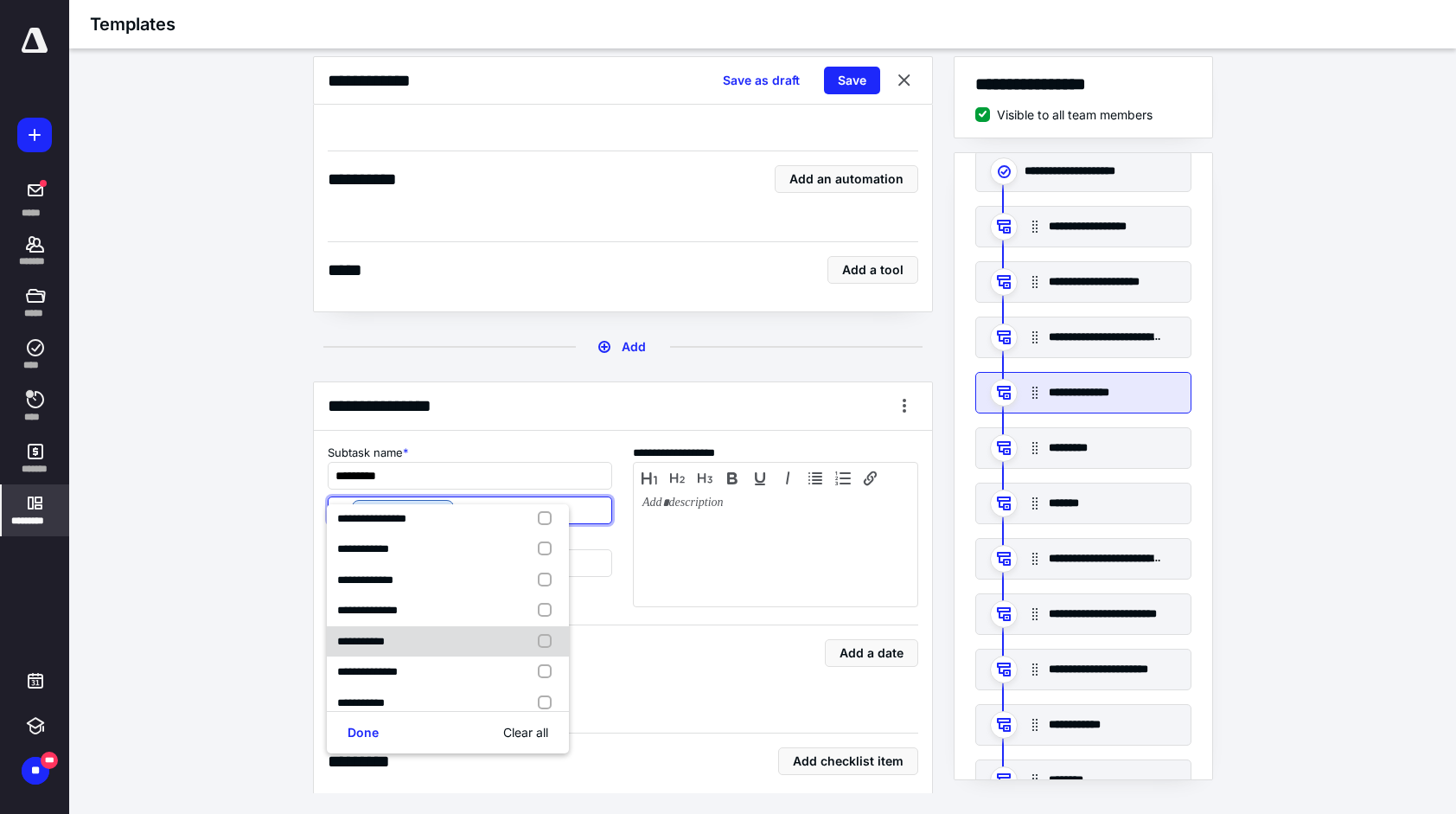 click at bounding box center [548, 642] 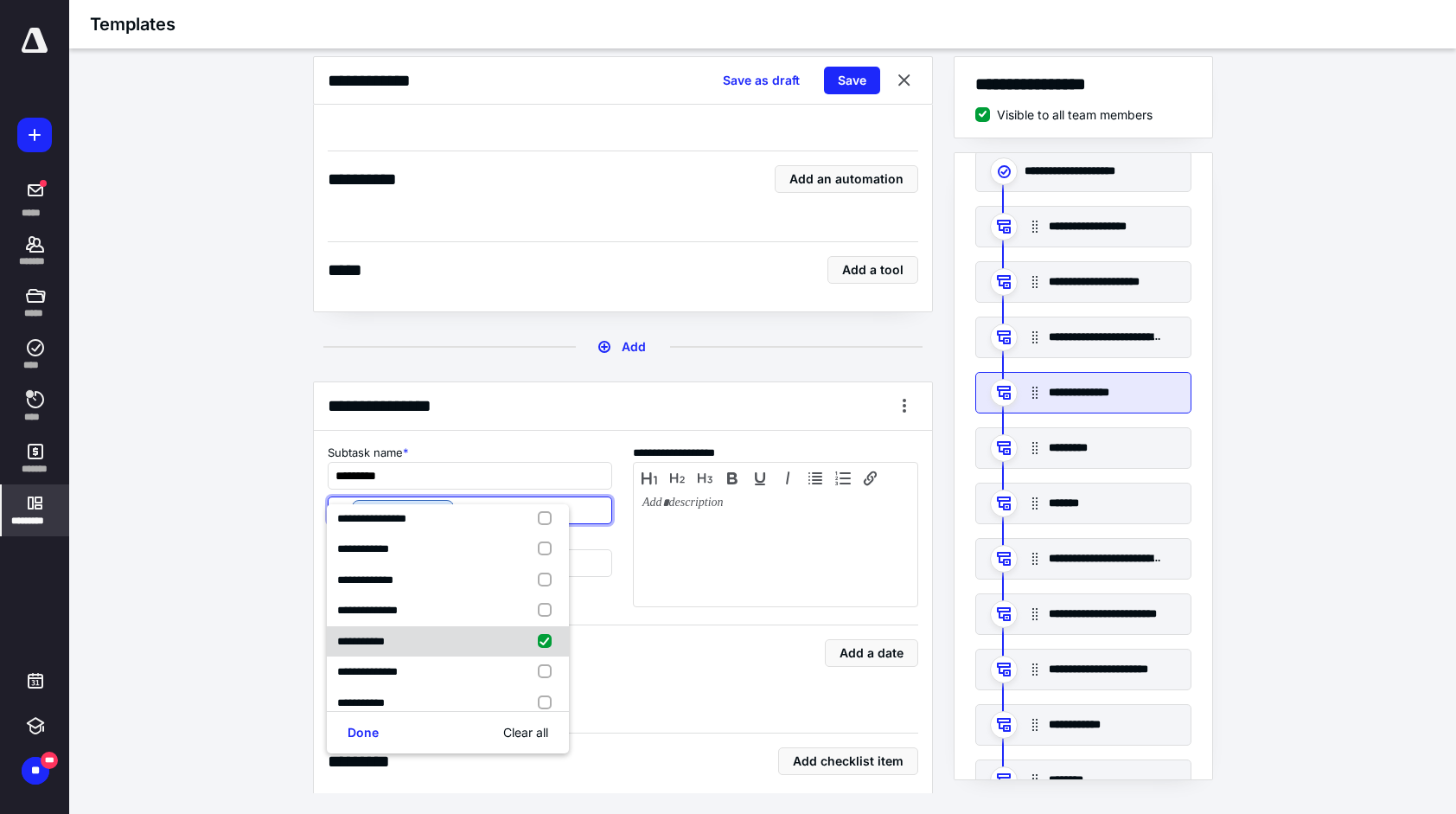checkbox on "true" 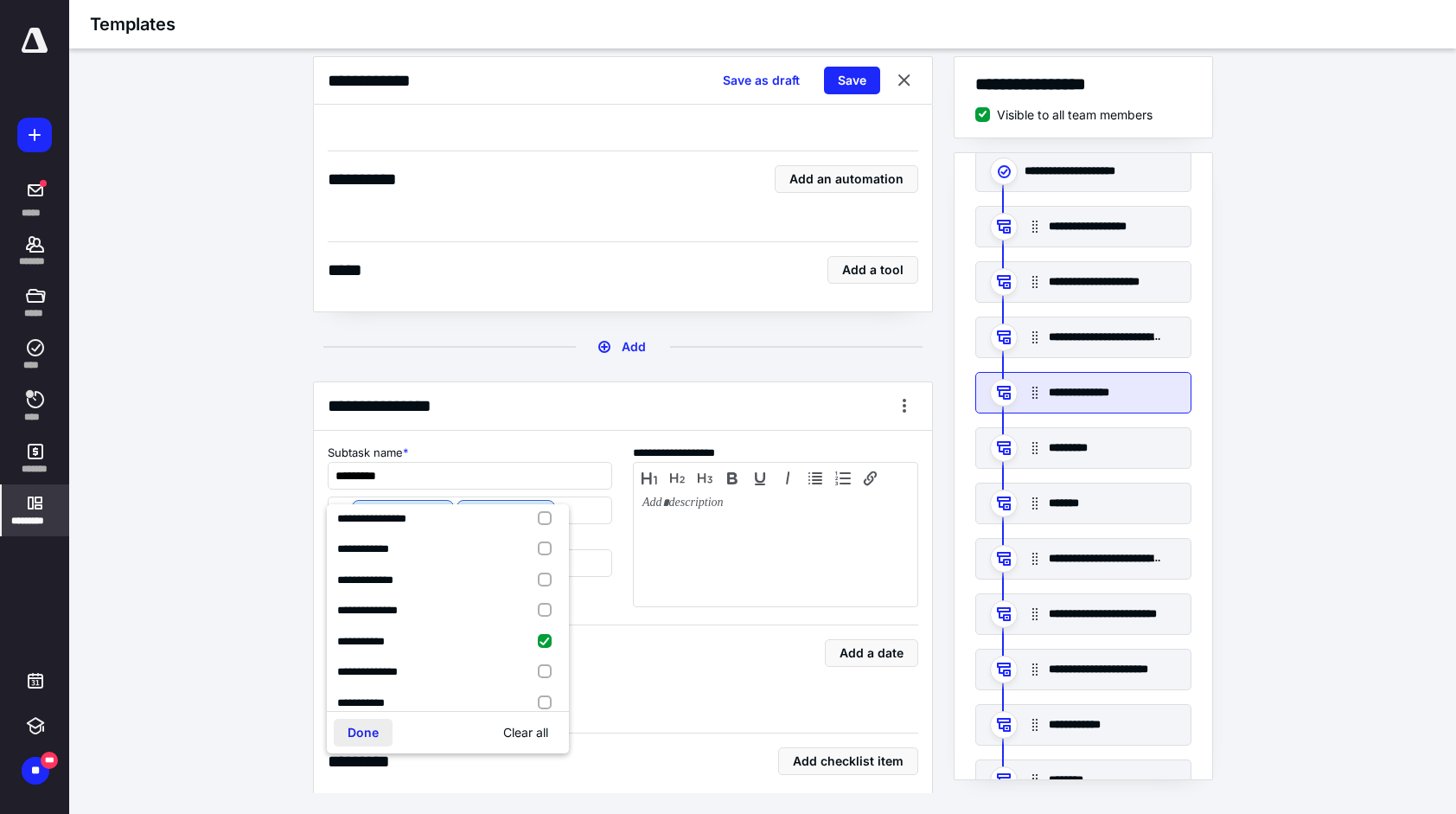 click on "Done" at bounding box center [363, 733] 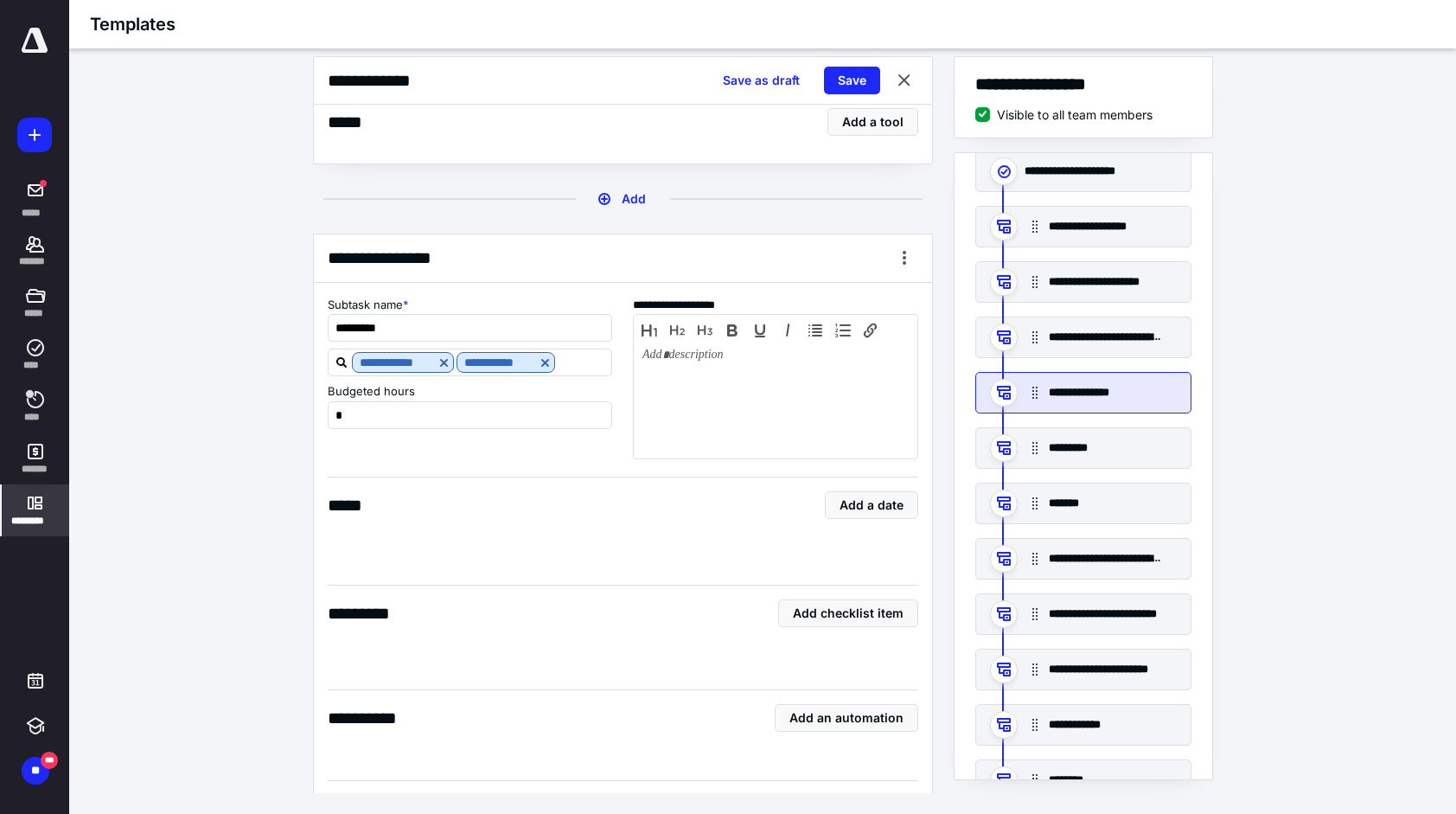 scroll, scrollTop: 7554, scrollLeft: 0, axis: vertical 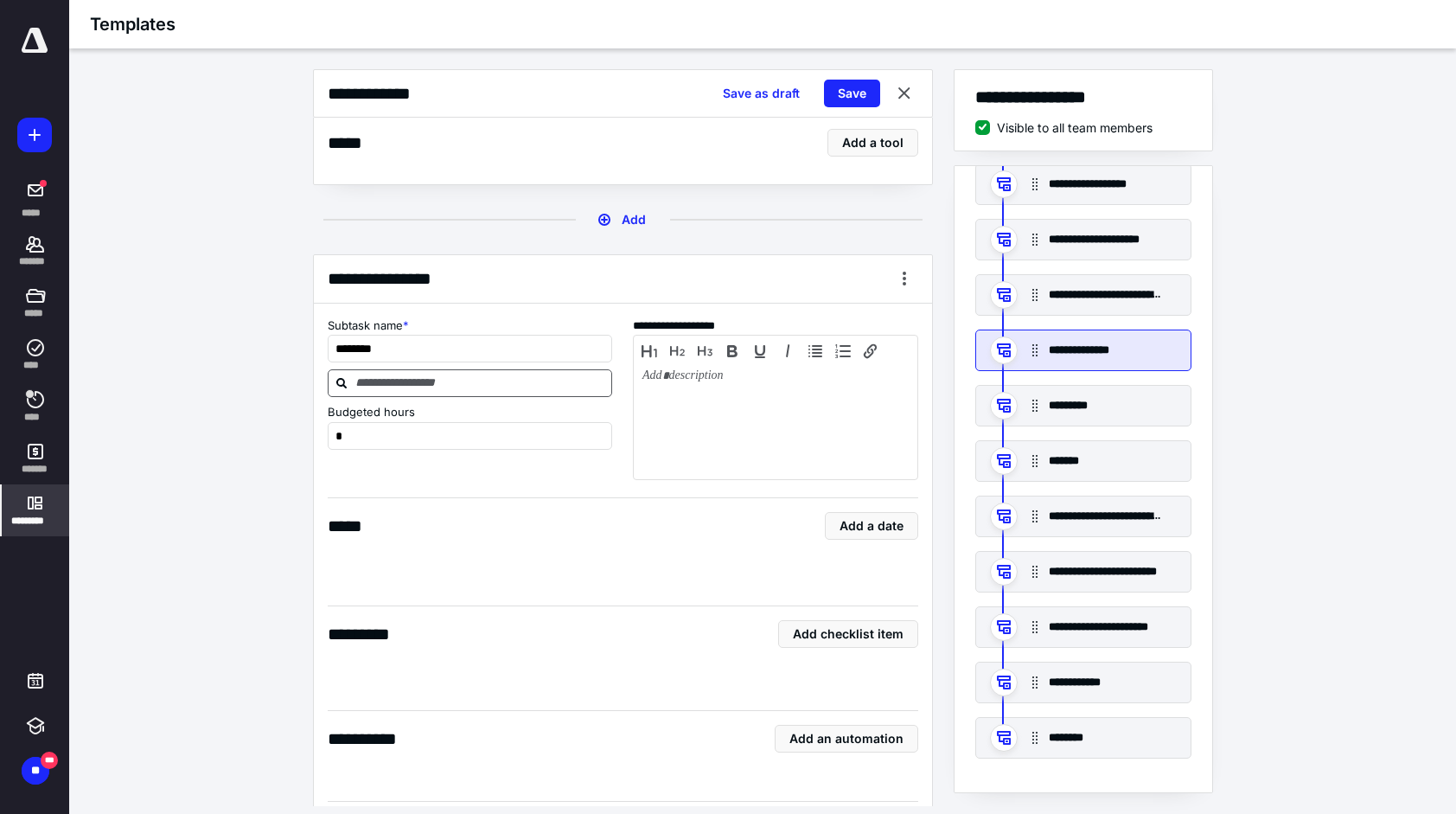 click at bounding box center (481, 382) 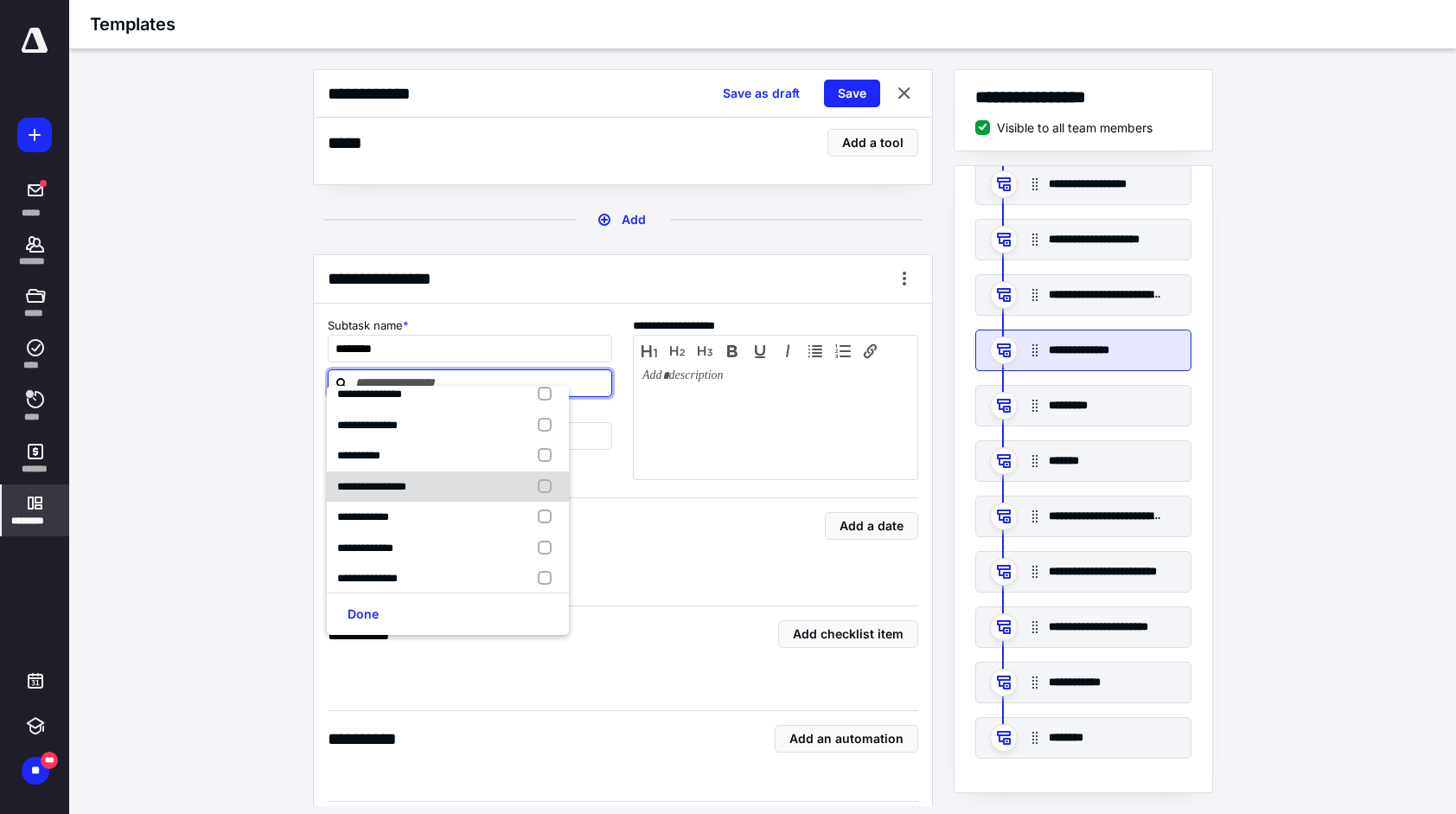 scroll, scrollTop: 346, scrollLeft: 0, axis: vertical 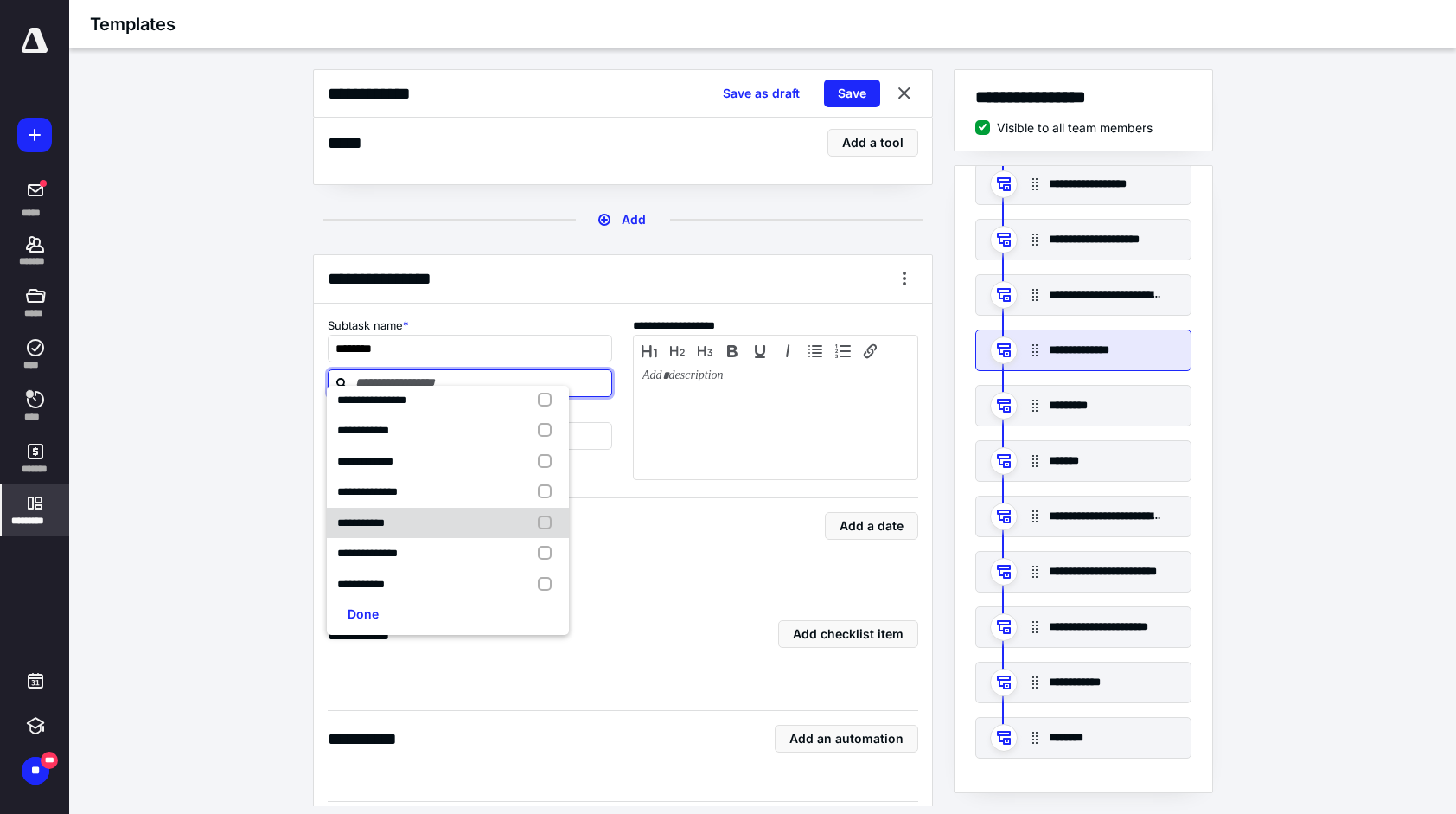 click at bounding box center [548, 523] 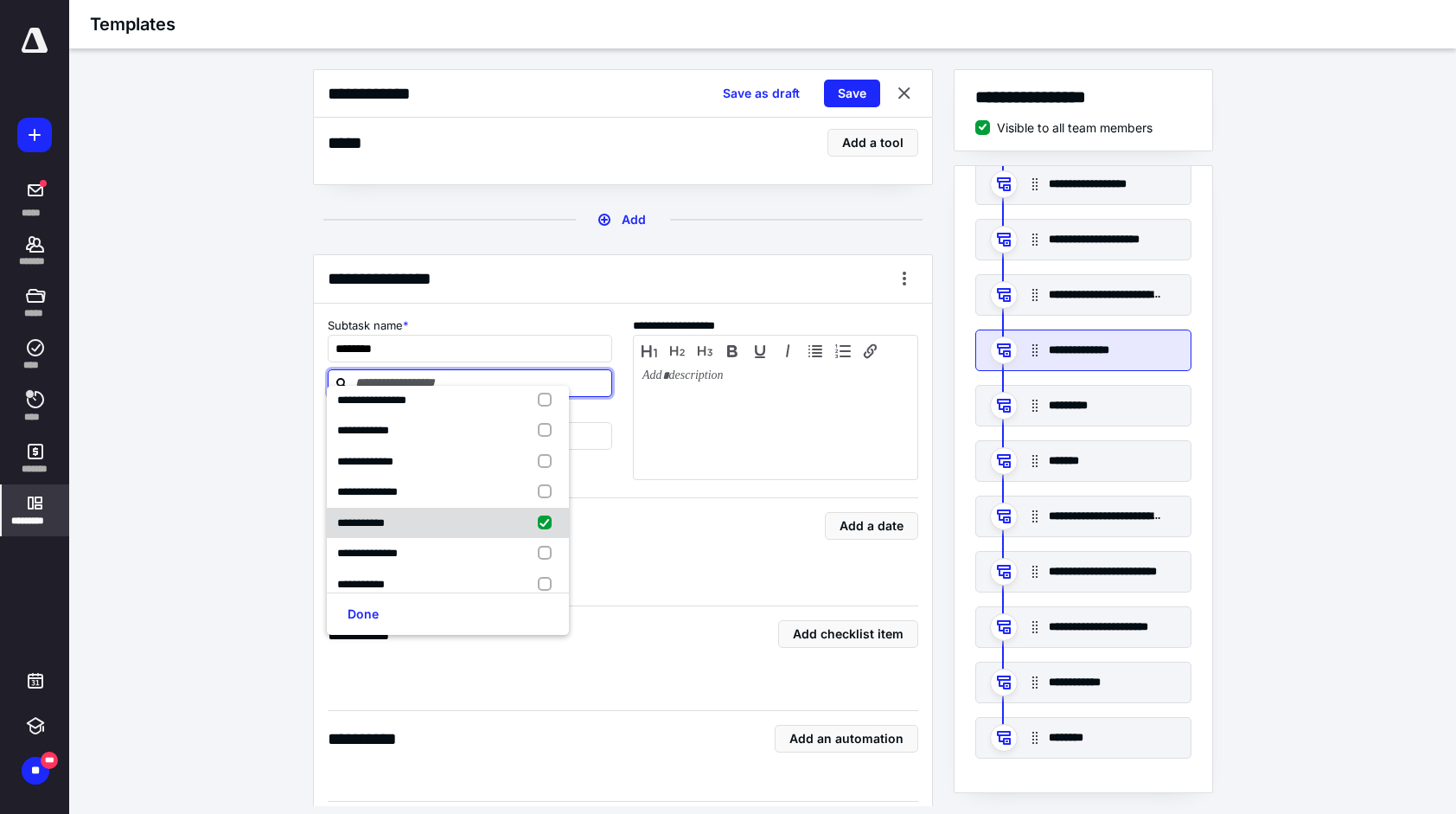 checkbox on "true" 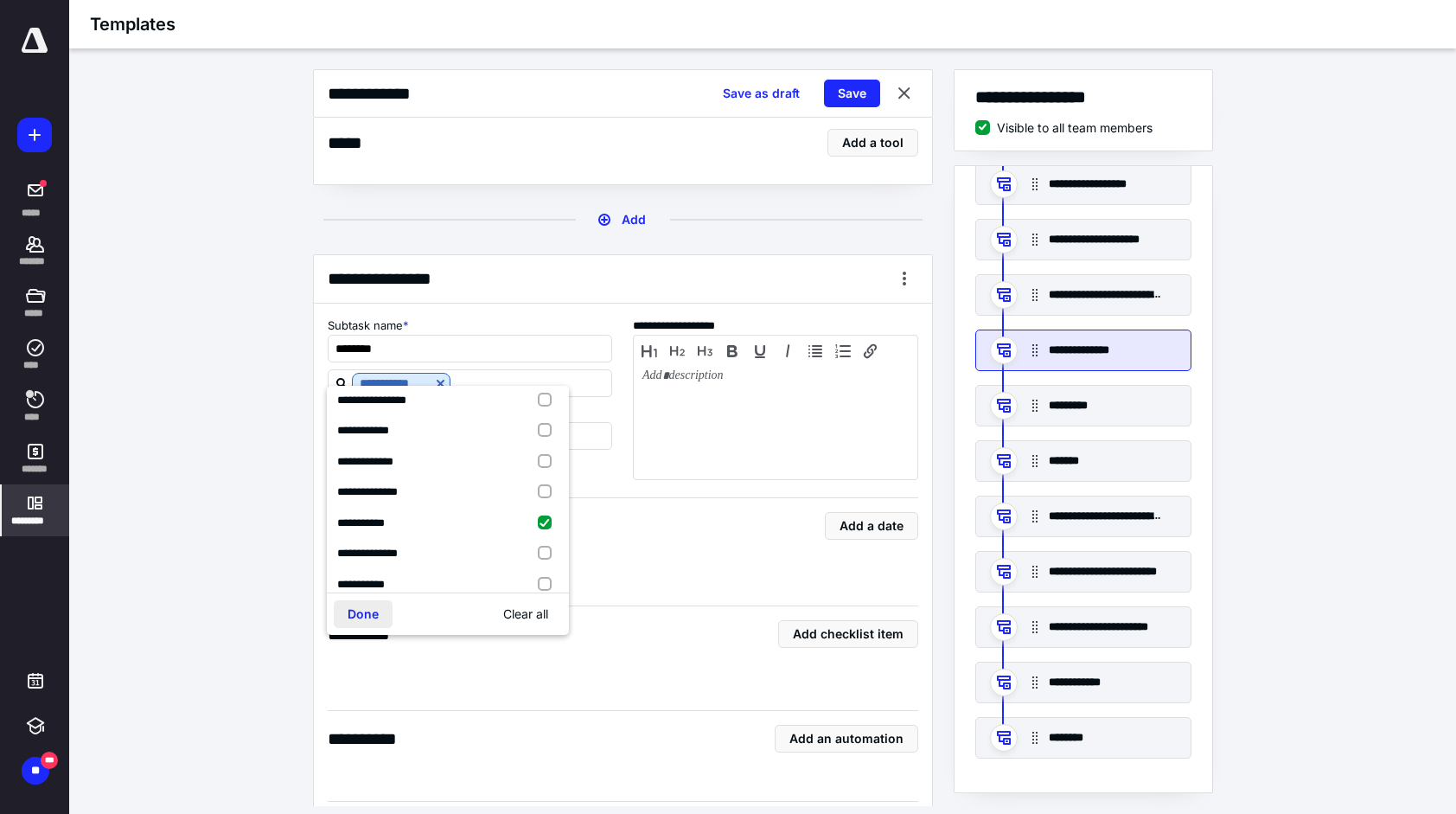 click on "Done" at bounding box center [363, 614] 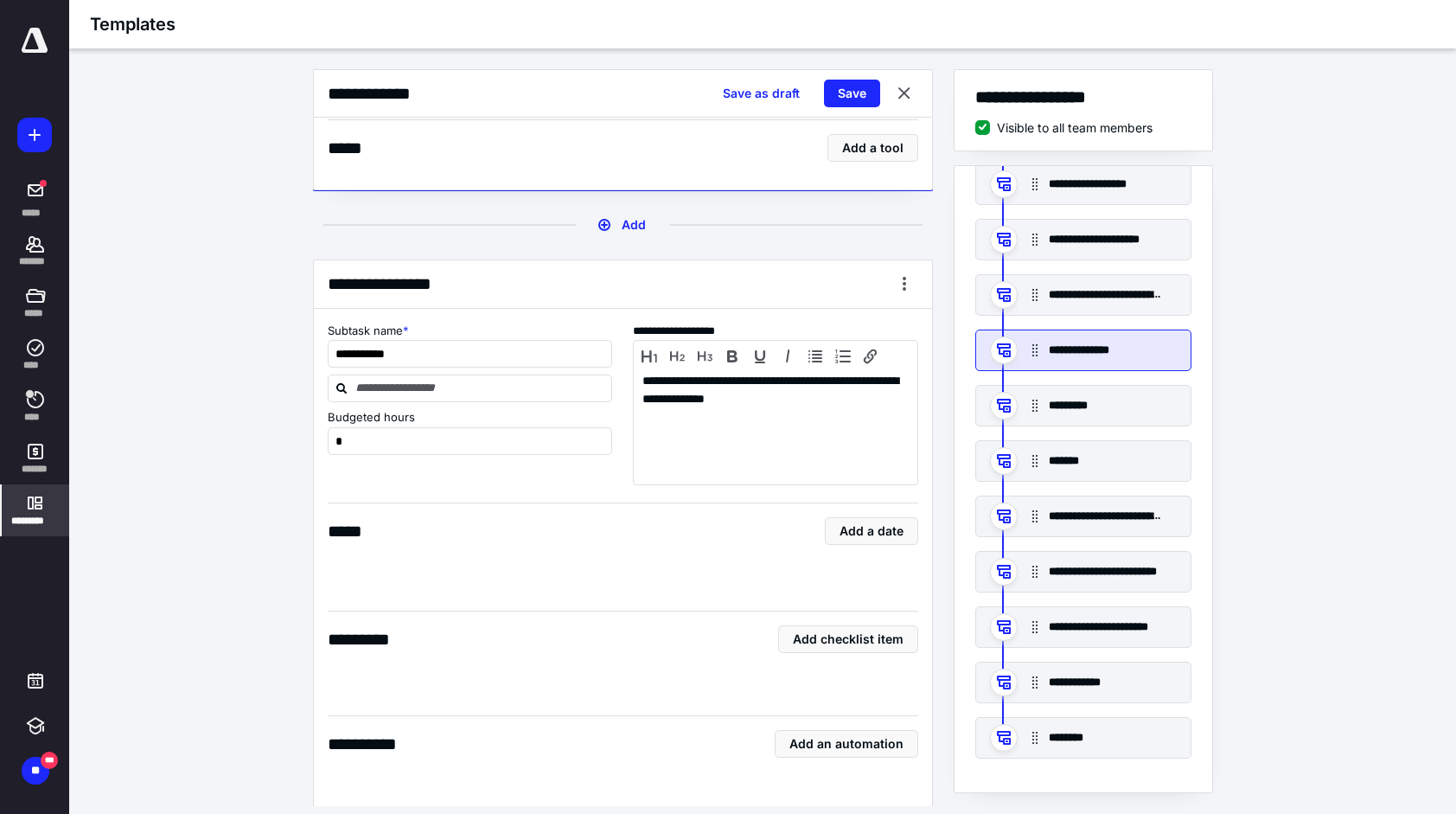 scroll, scrollTop: 3228, scrollLeft: 0, axis: vertical 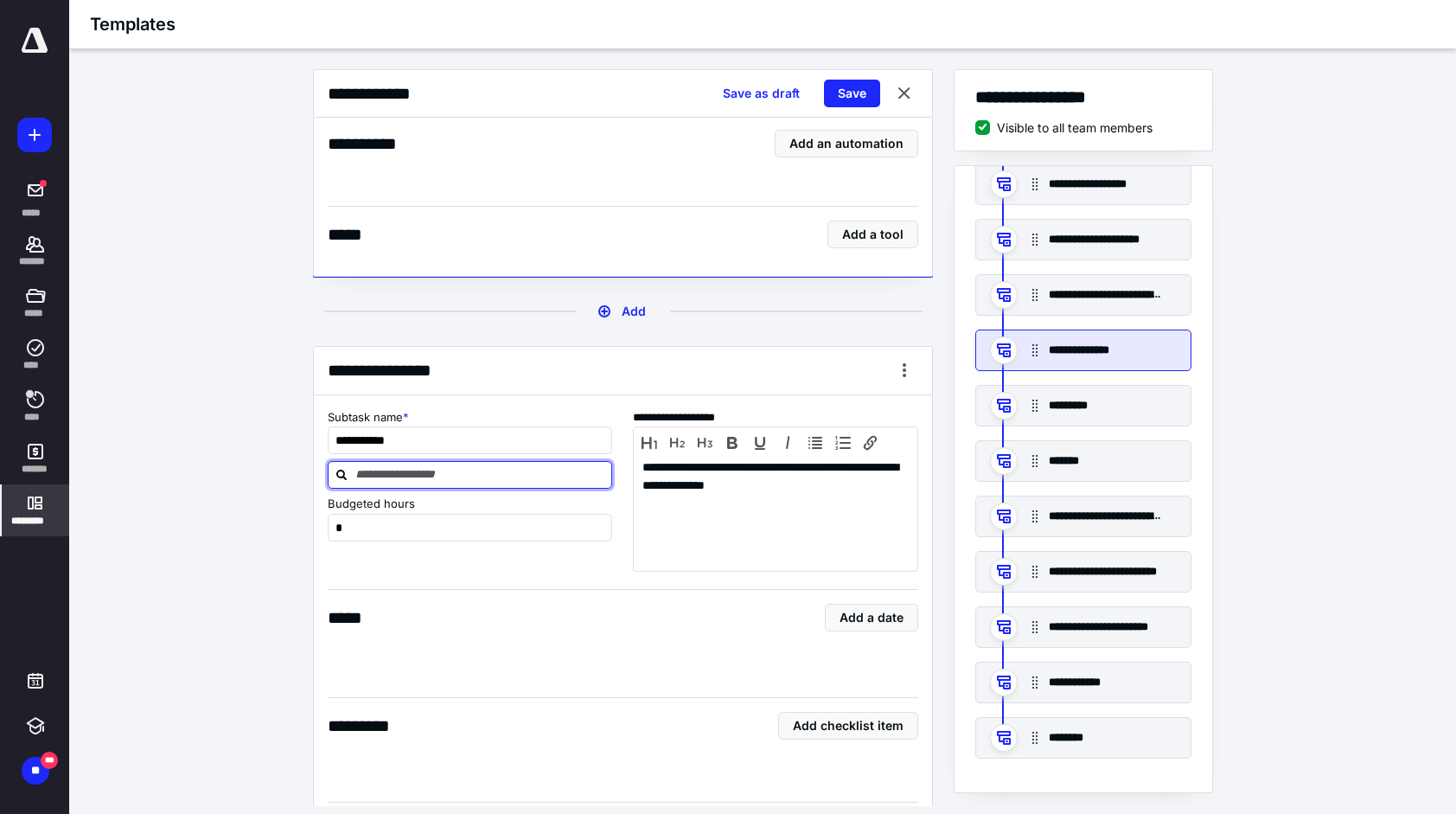click at bounding box center (481, 474) 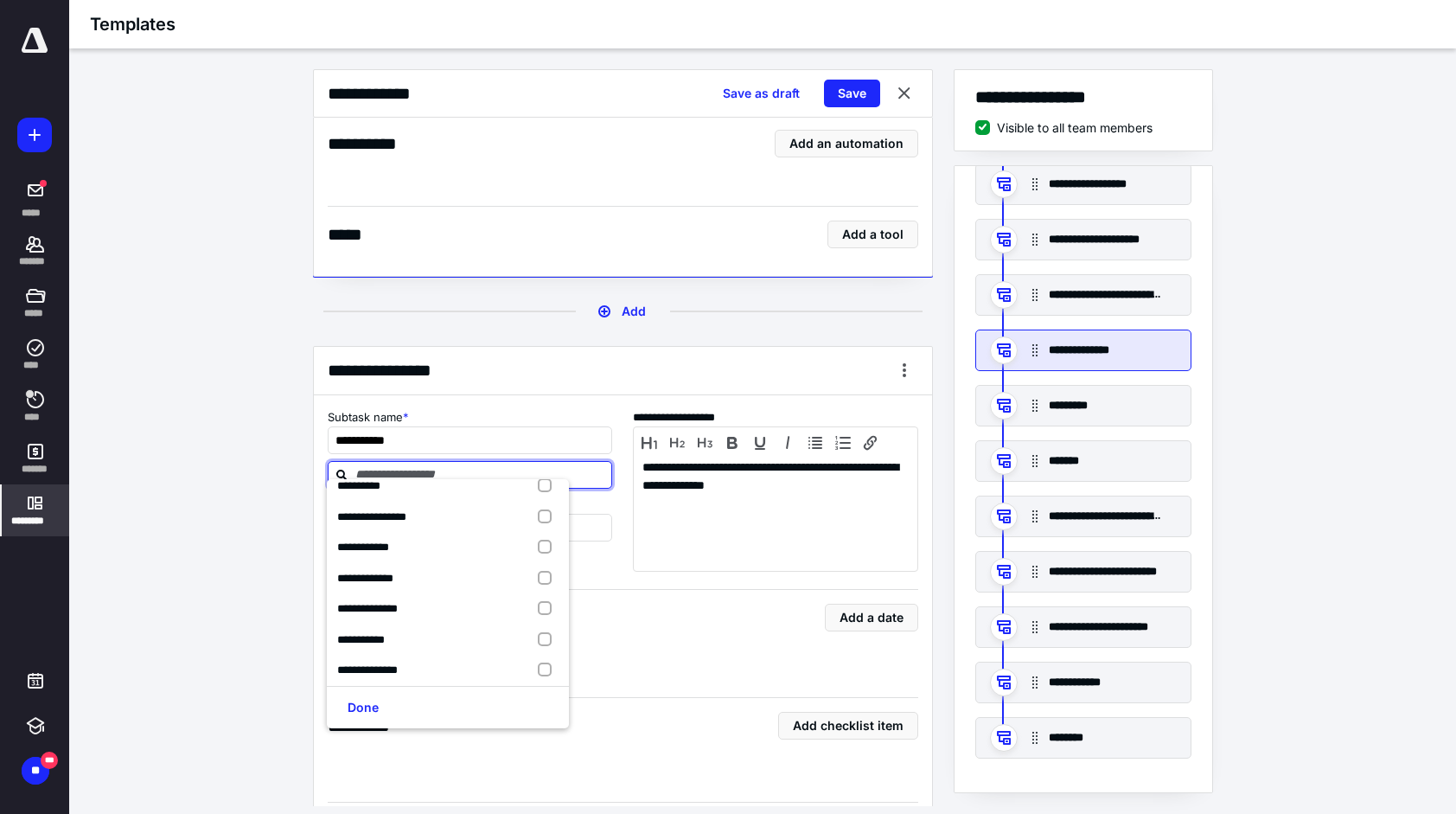 scroll, scrollTop: 346, scrollLeft: 0, axis: vertical 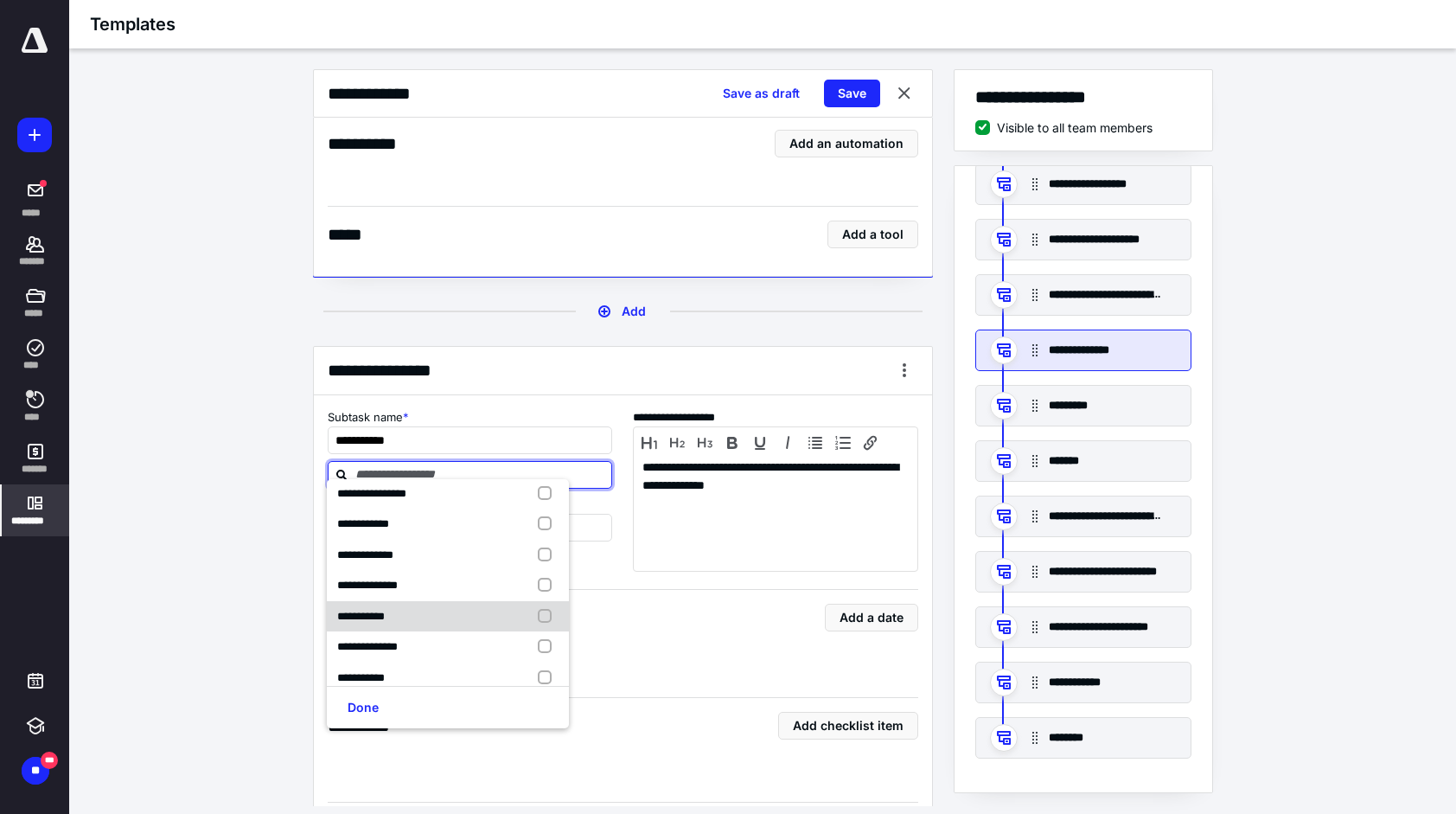 click at bounding box center [548, 617] 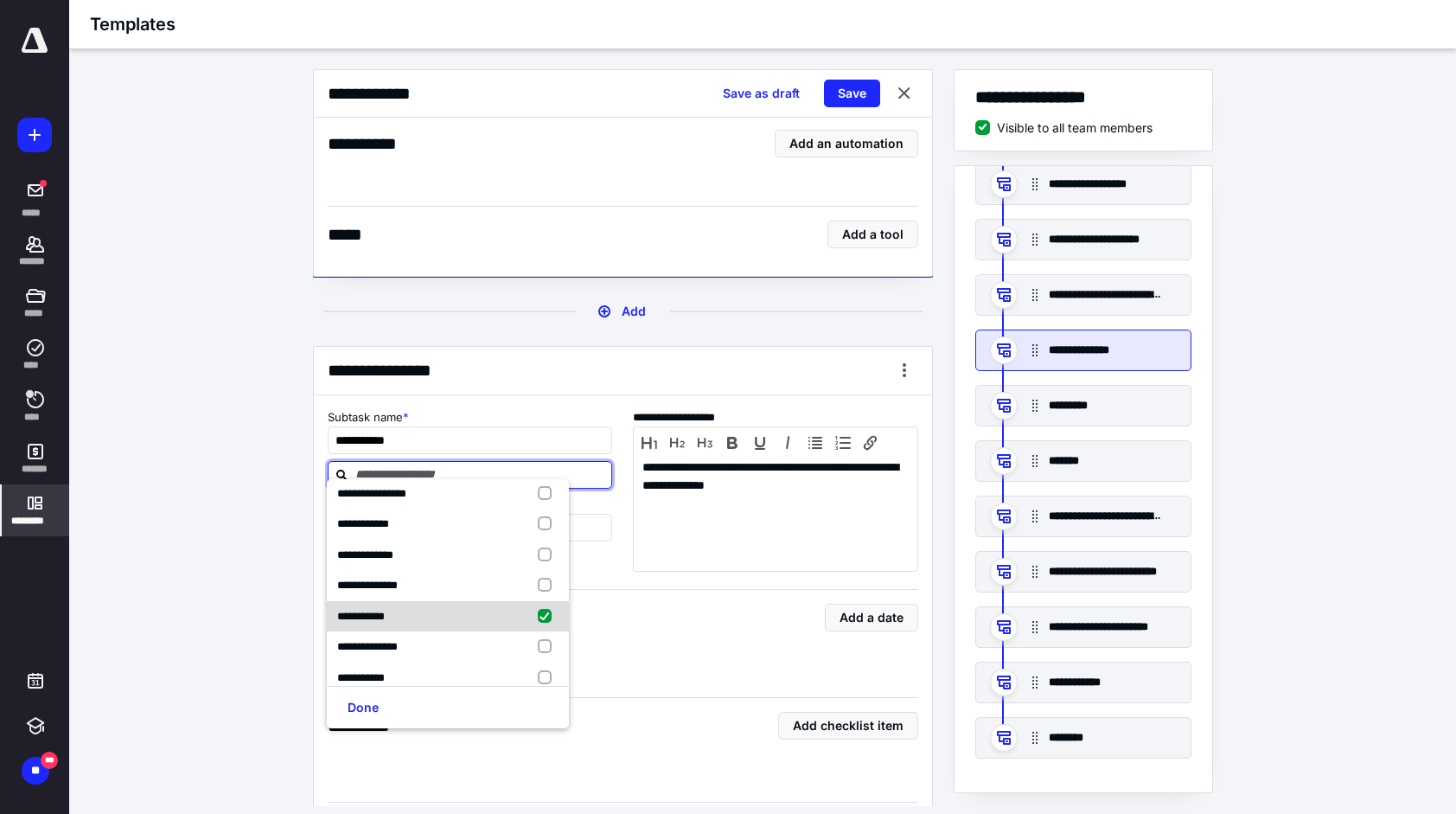 checkbox on "true" 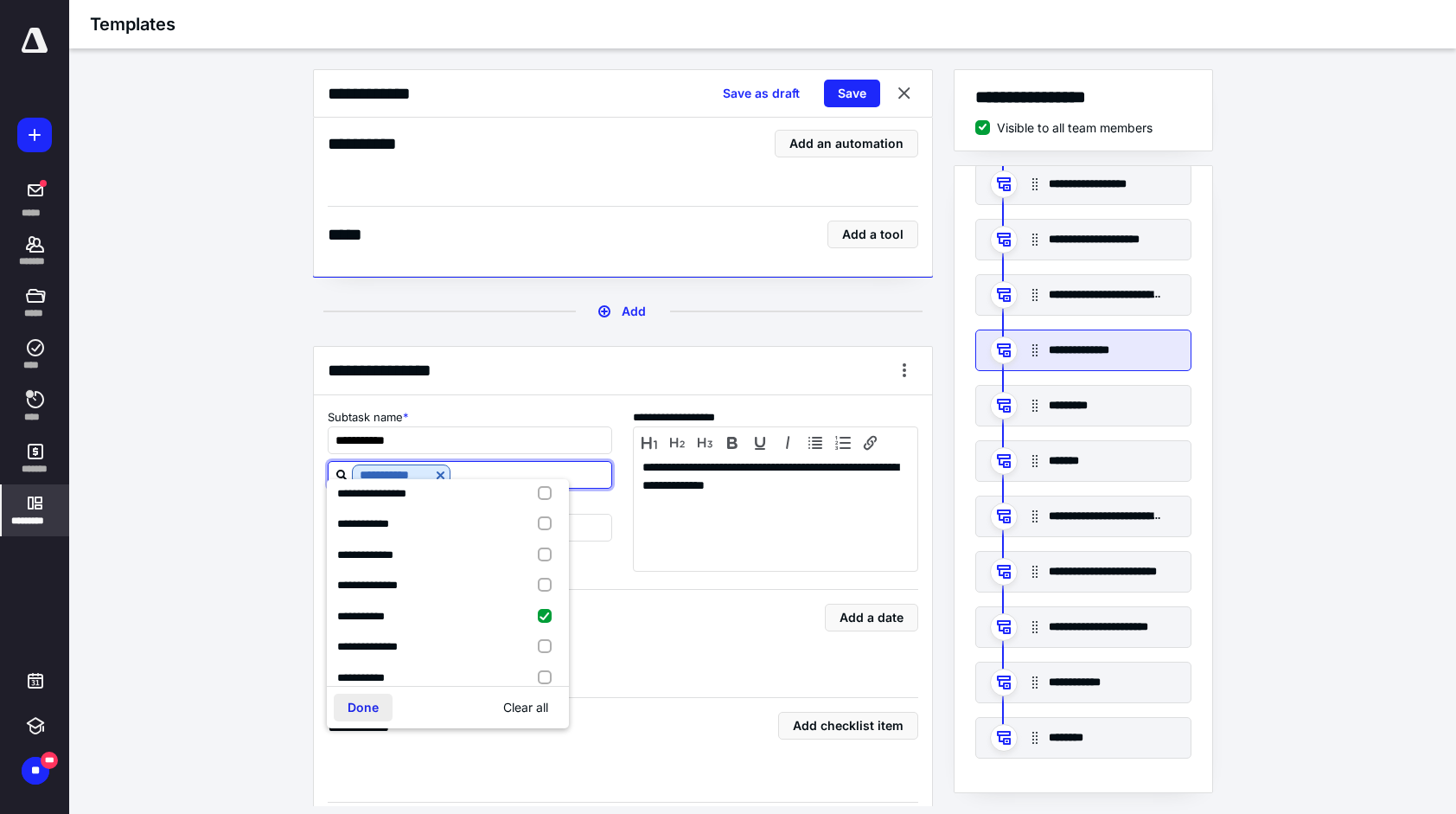 click on "Done" at bounding box center (363, 708) 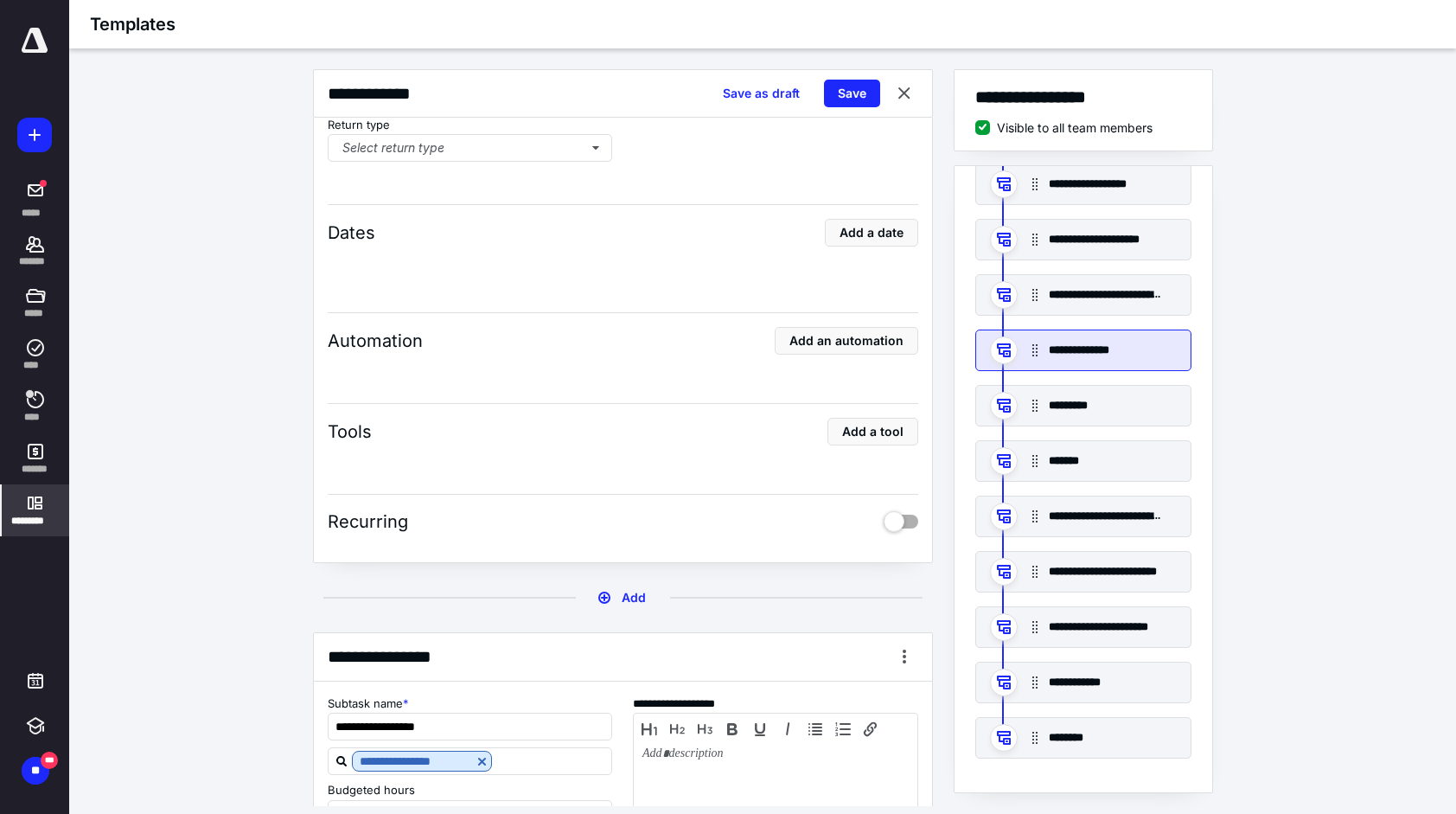 scroll, scrollTop: 0, scrollLeft: 0, axis: both 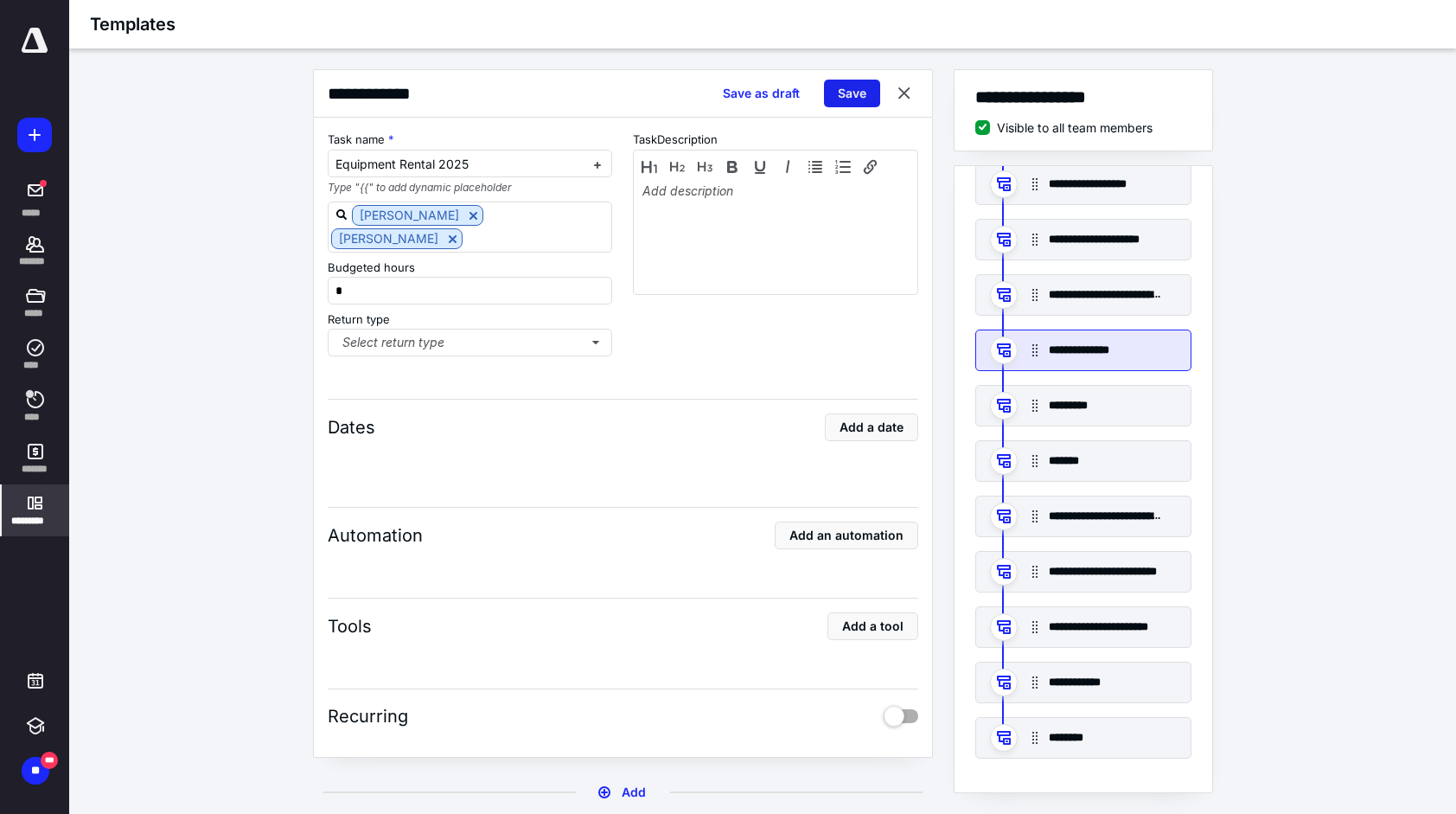 click on "Save" at bounding box center (852, 93) 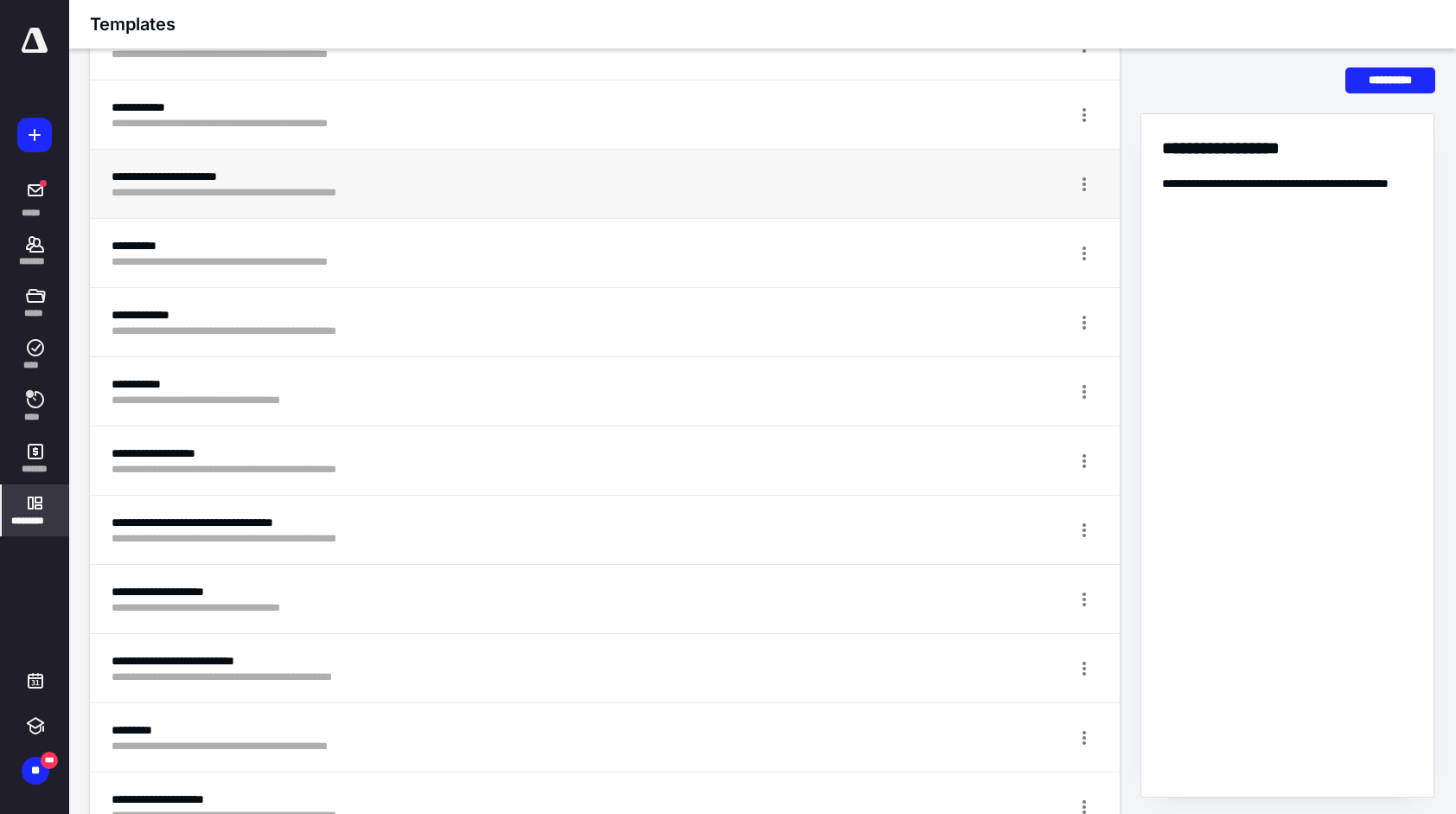 scroll, scrollTop: 346, scrollLeft: 0, axis: vertical 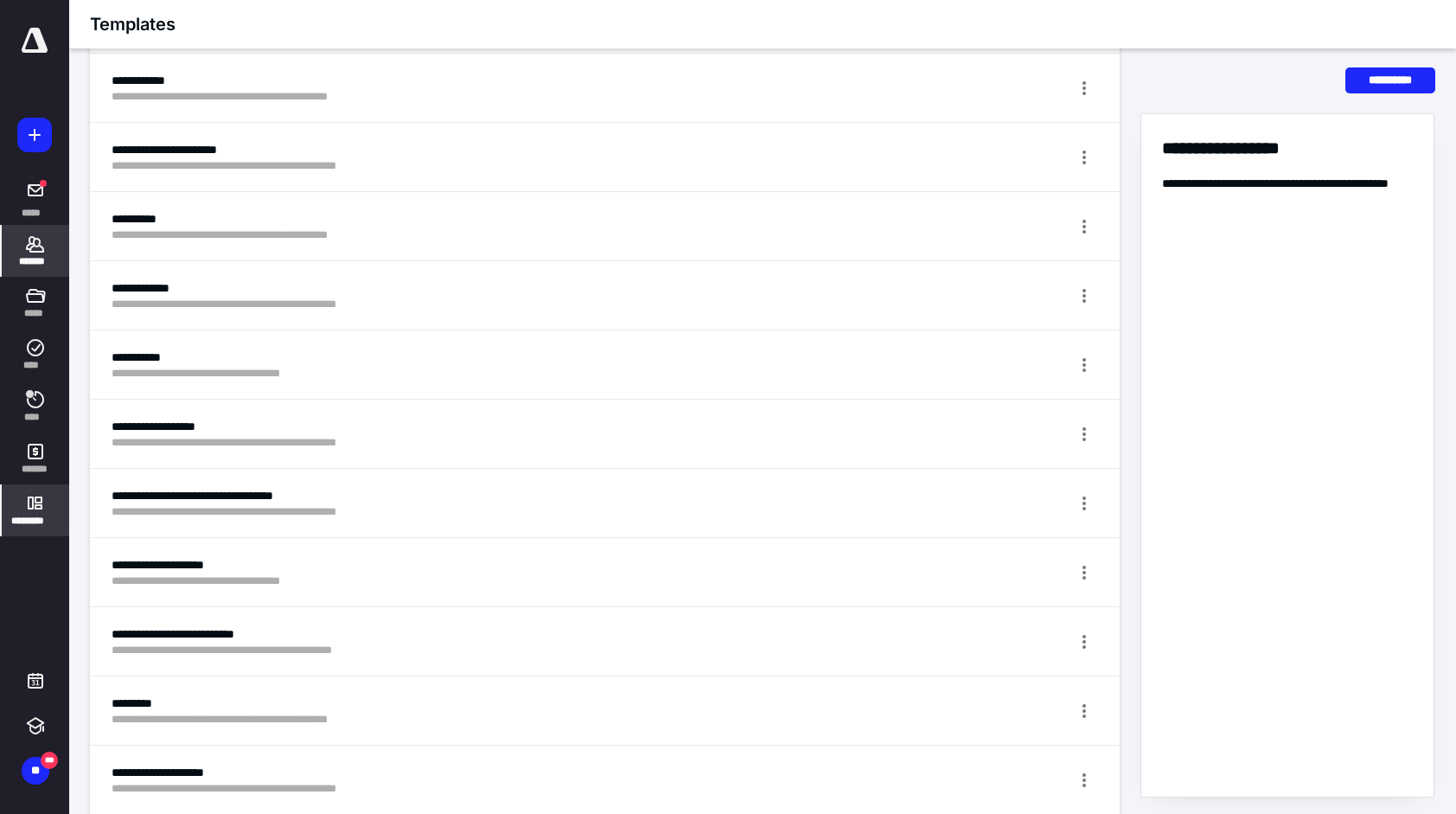 click 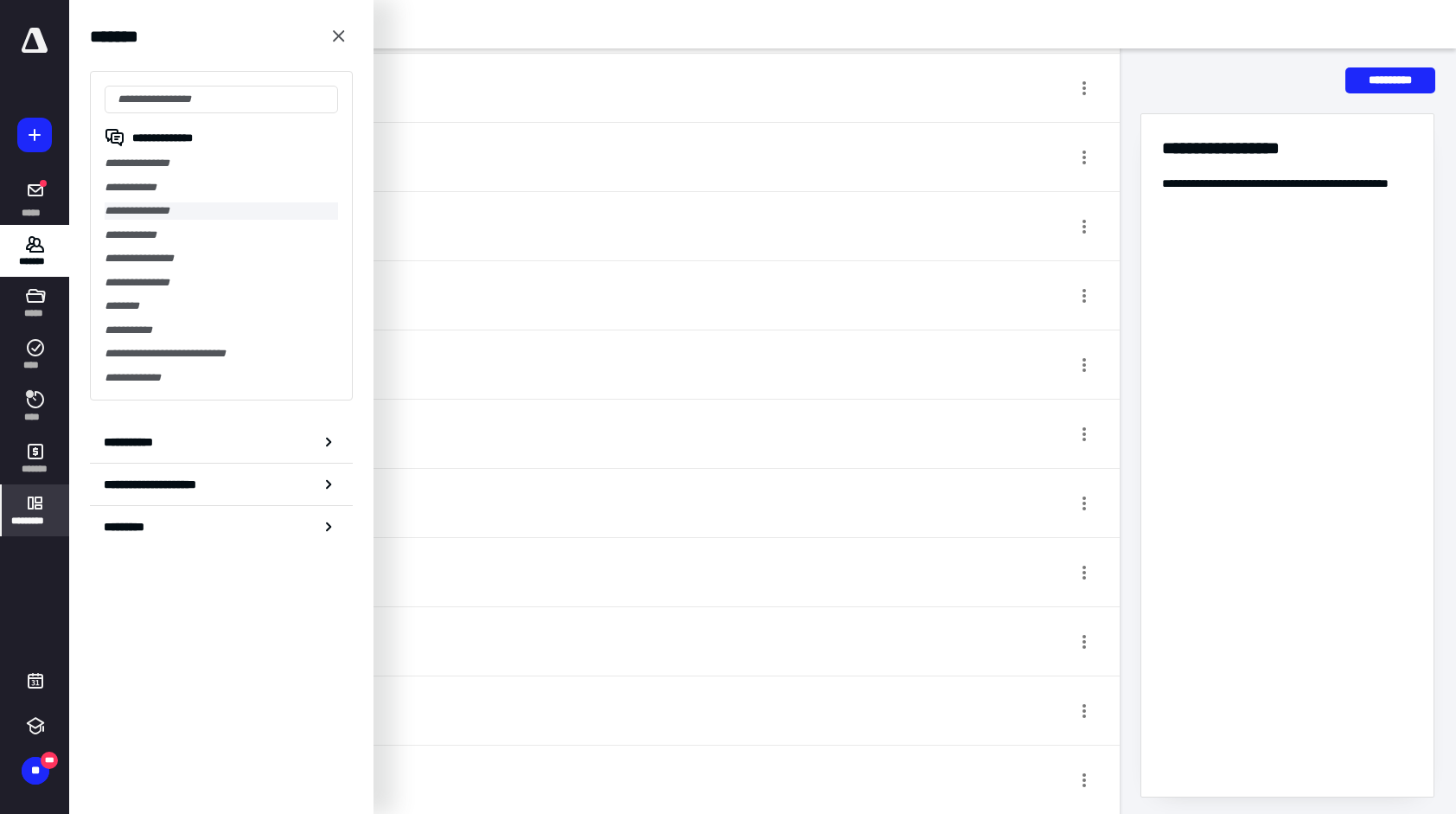 click on "**********" at bounding box center (221, 211) 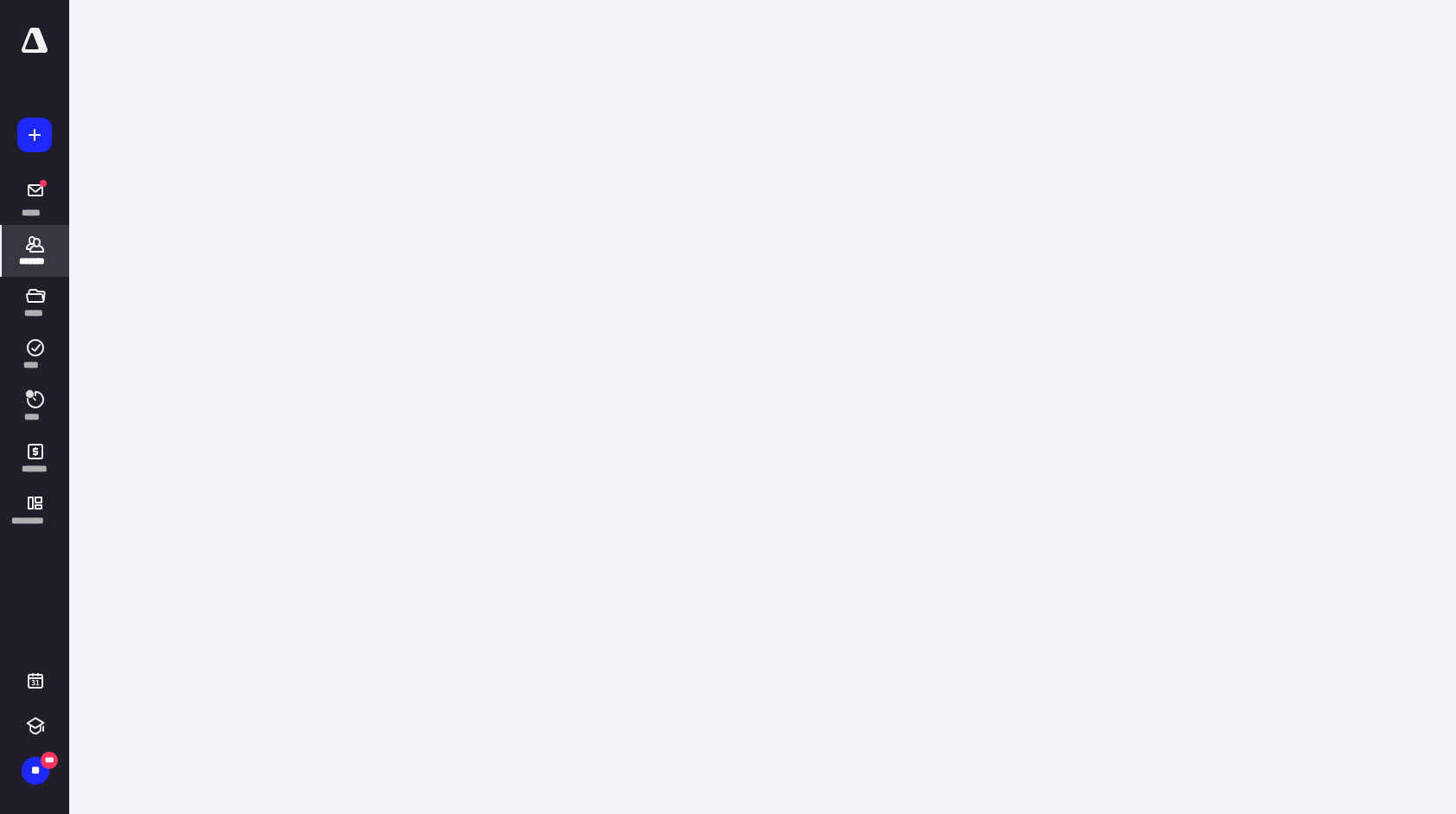 scroll, scrollTop: 0, scrollLeft: 0, axis: both 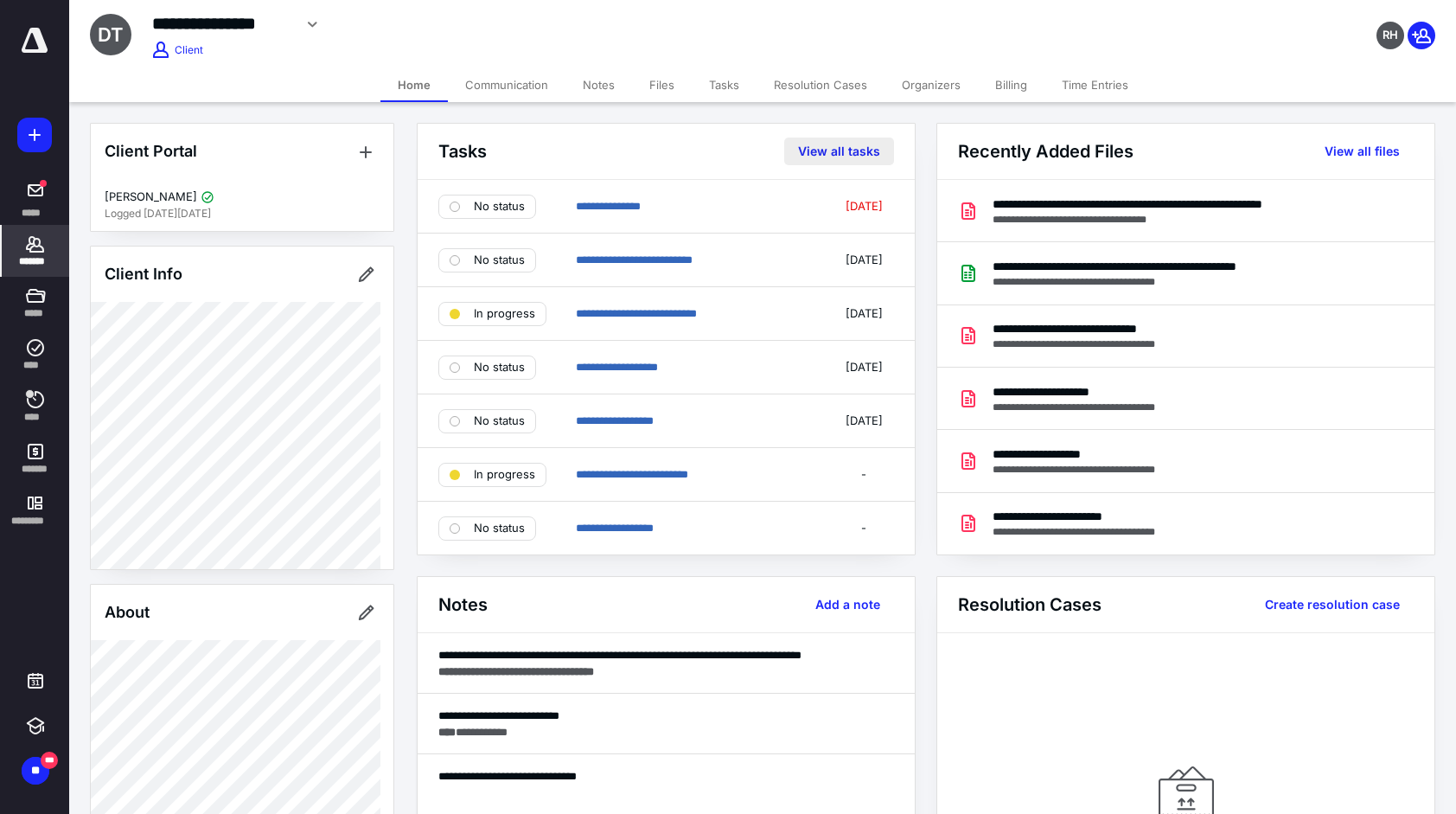 click on "View all tasks" at bounding box center [839, 151] 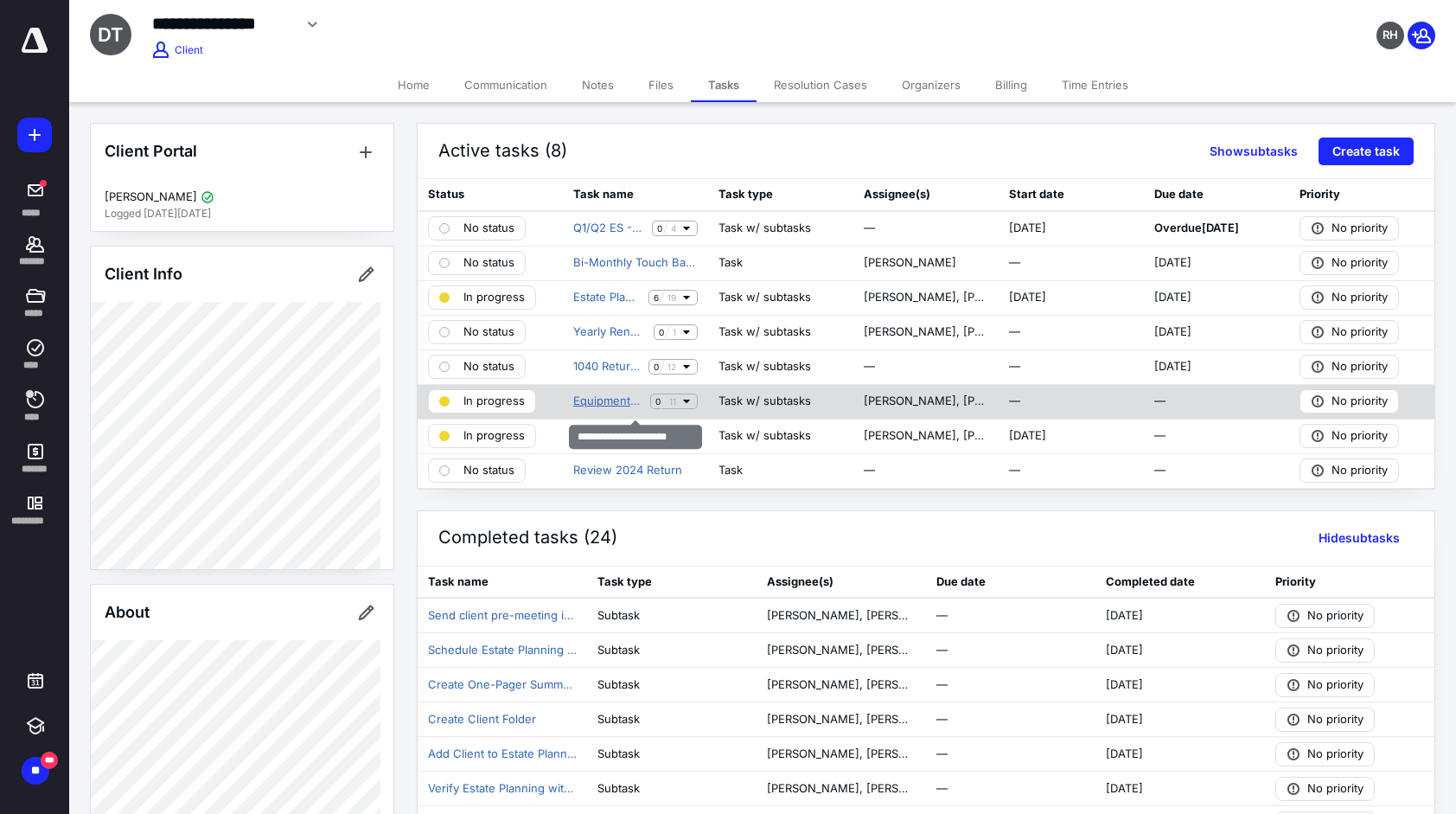 click on "Equipment Rental 2025" at bounding box center [608, 401] 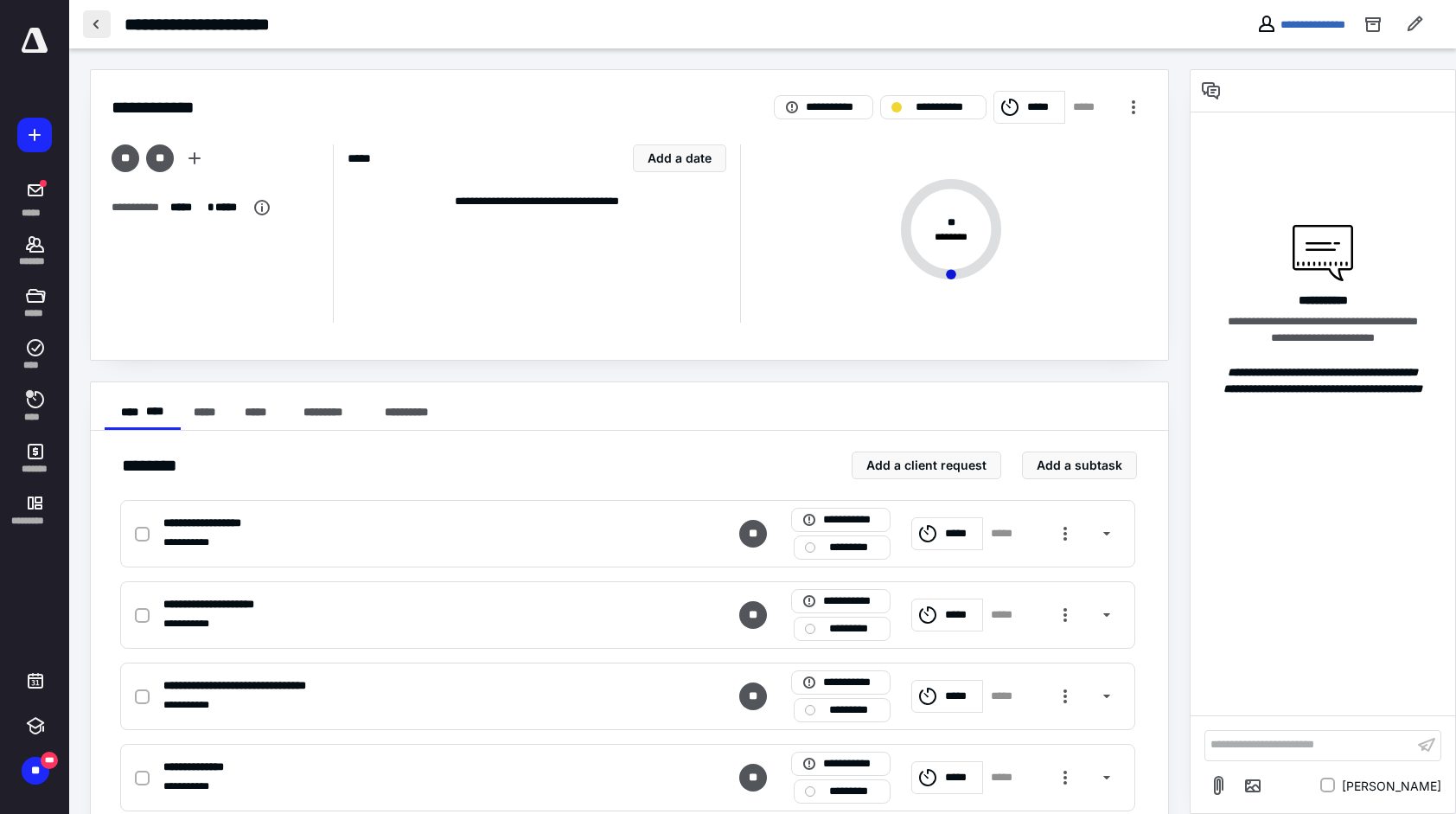 click at bounding box center [97, 24] 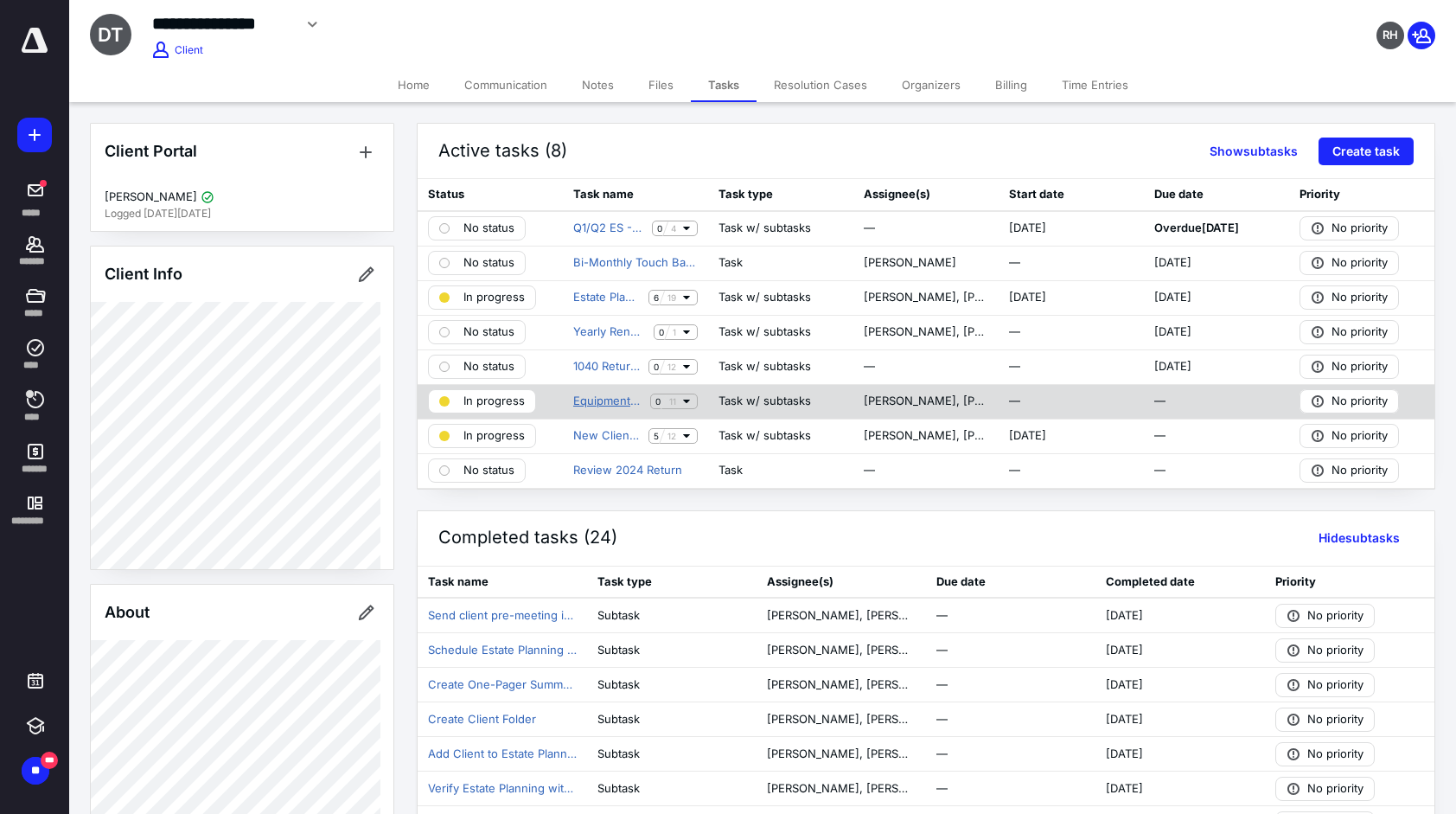 click on "Equipment Rental 2025" at bounding box center (608, 401) 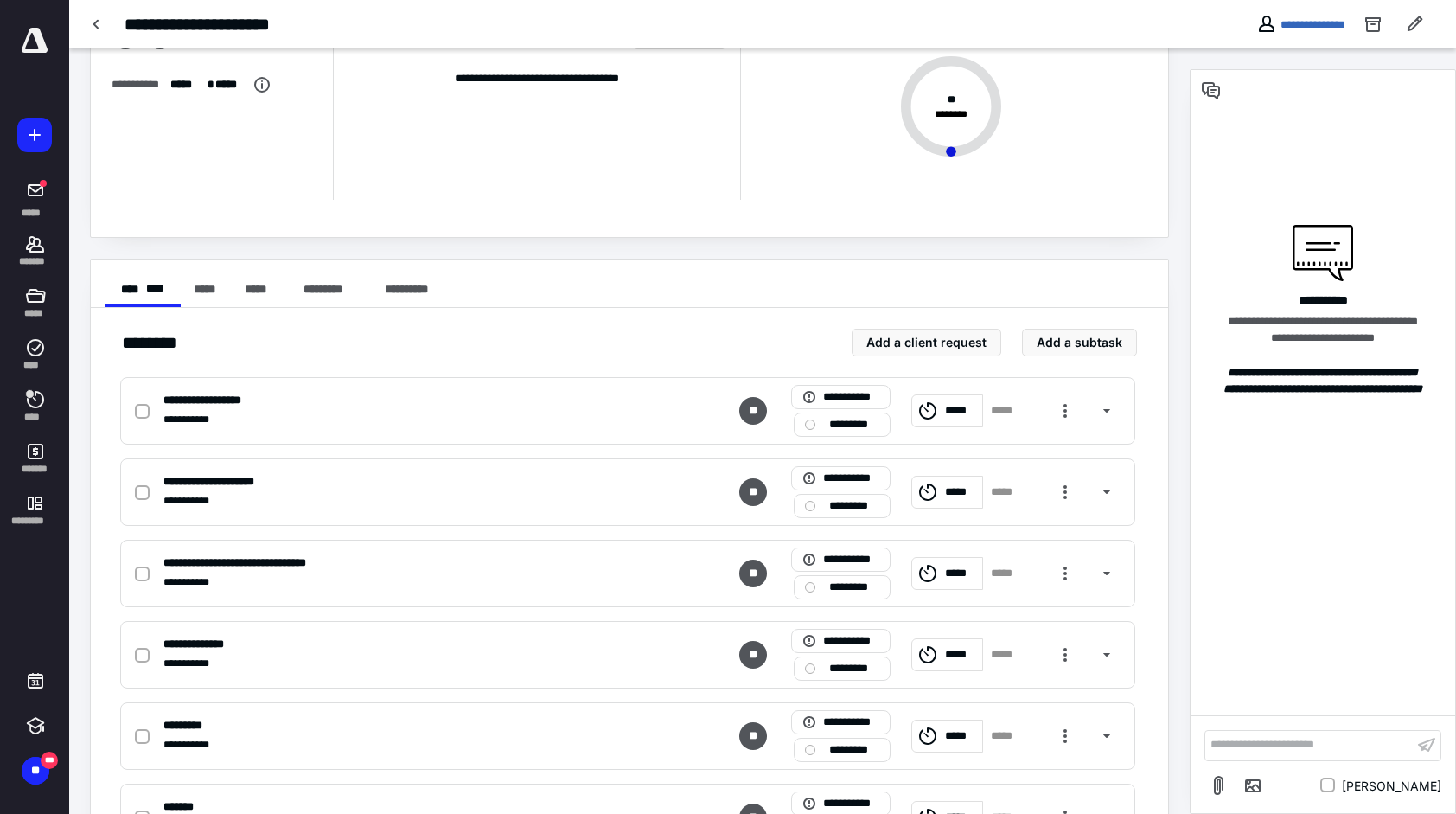 scroll, scrollTop: 87, scrollLeft: 0, axis: vertical 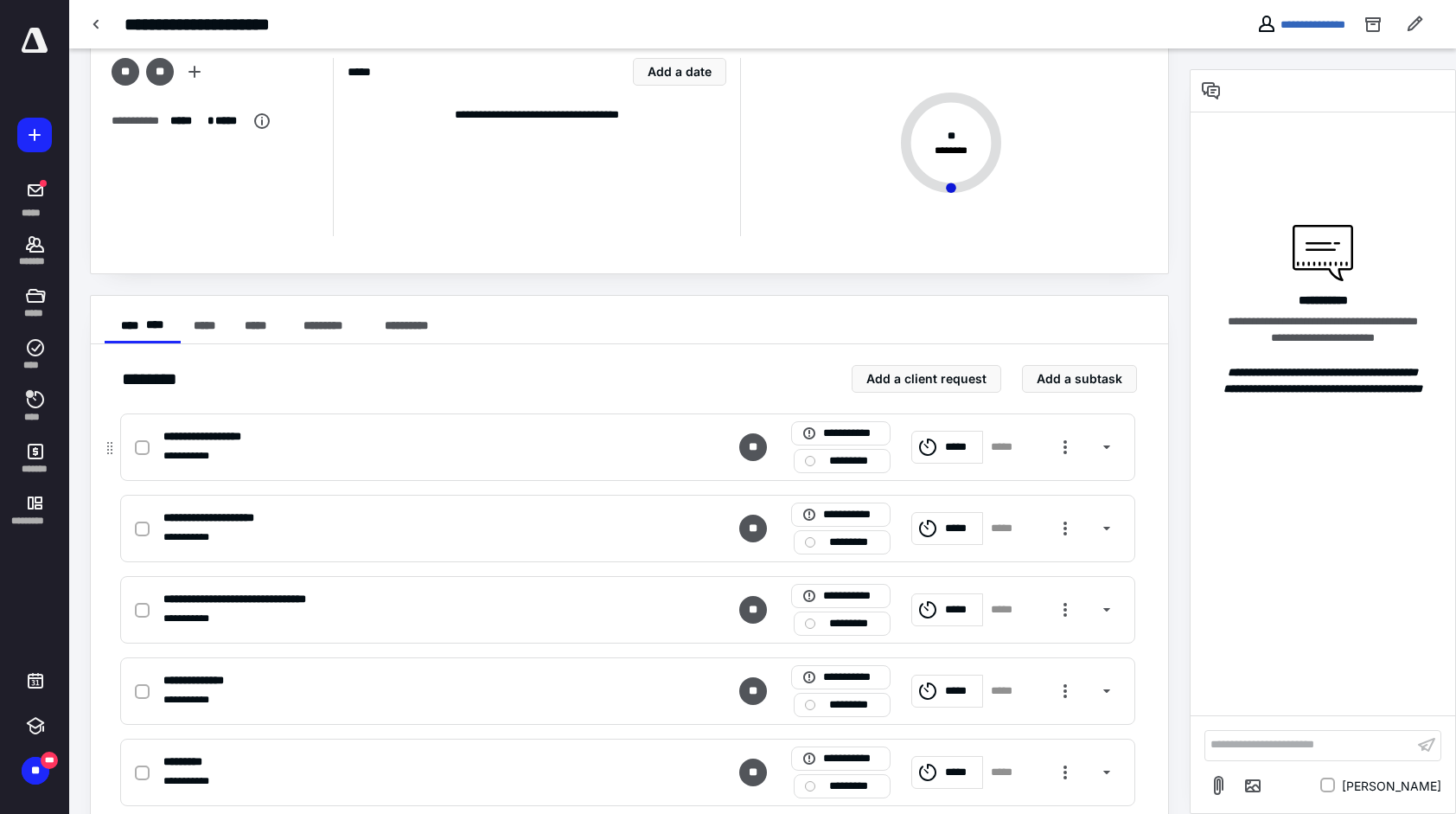 click 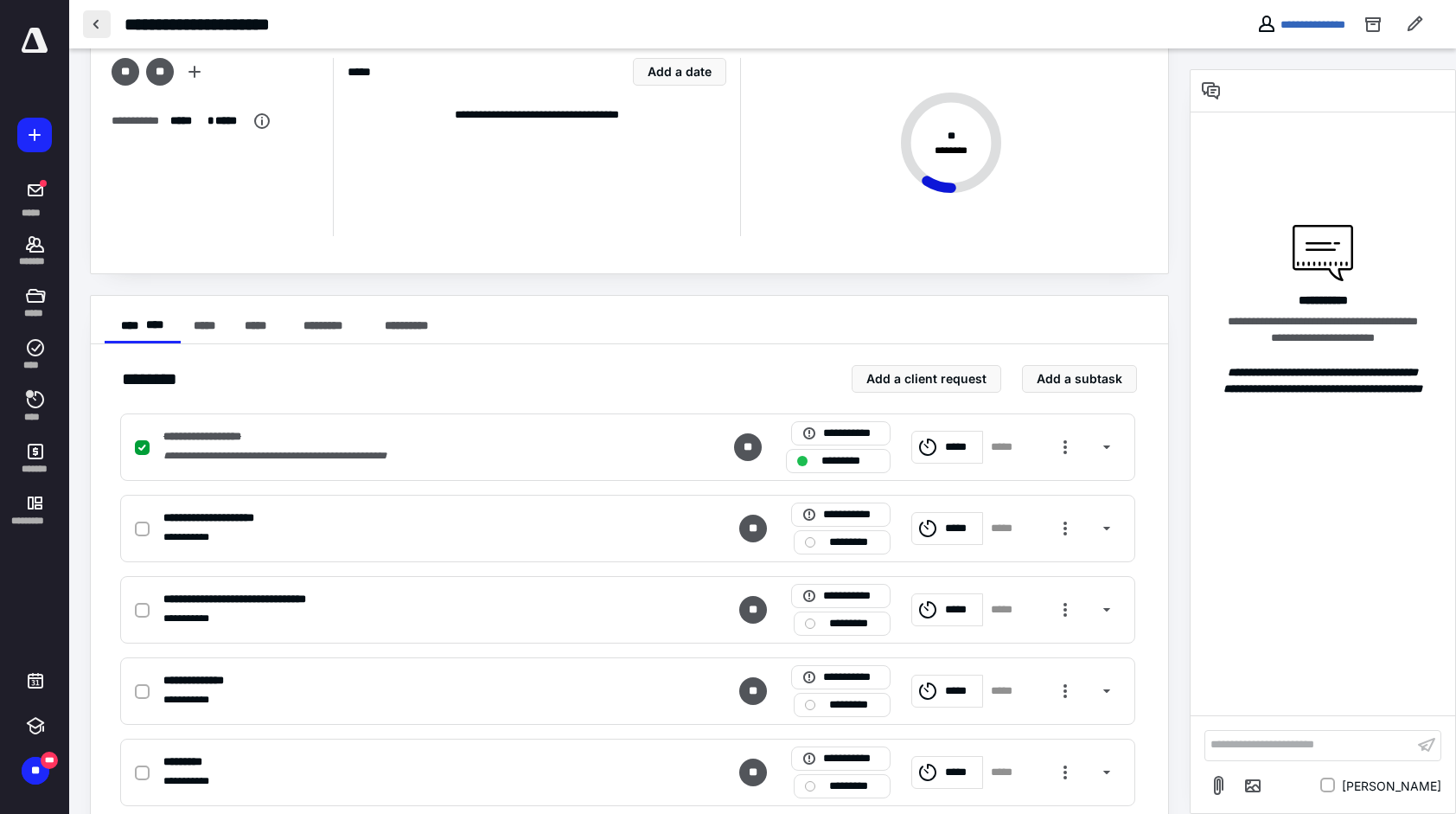 click at bounding box center (97, 24) 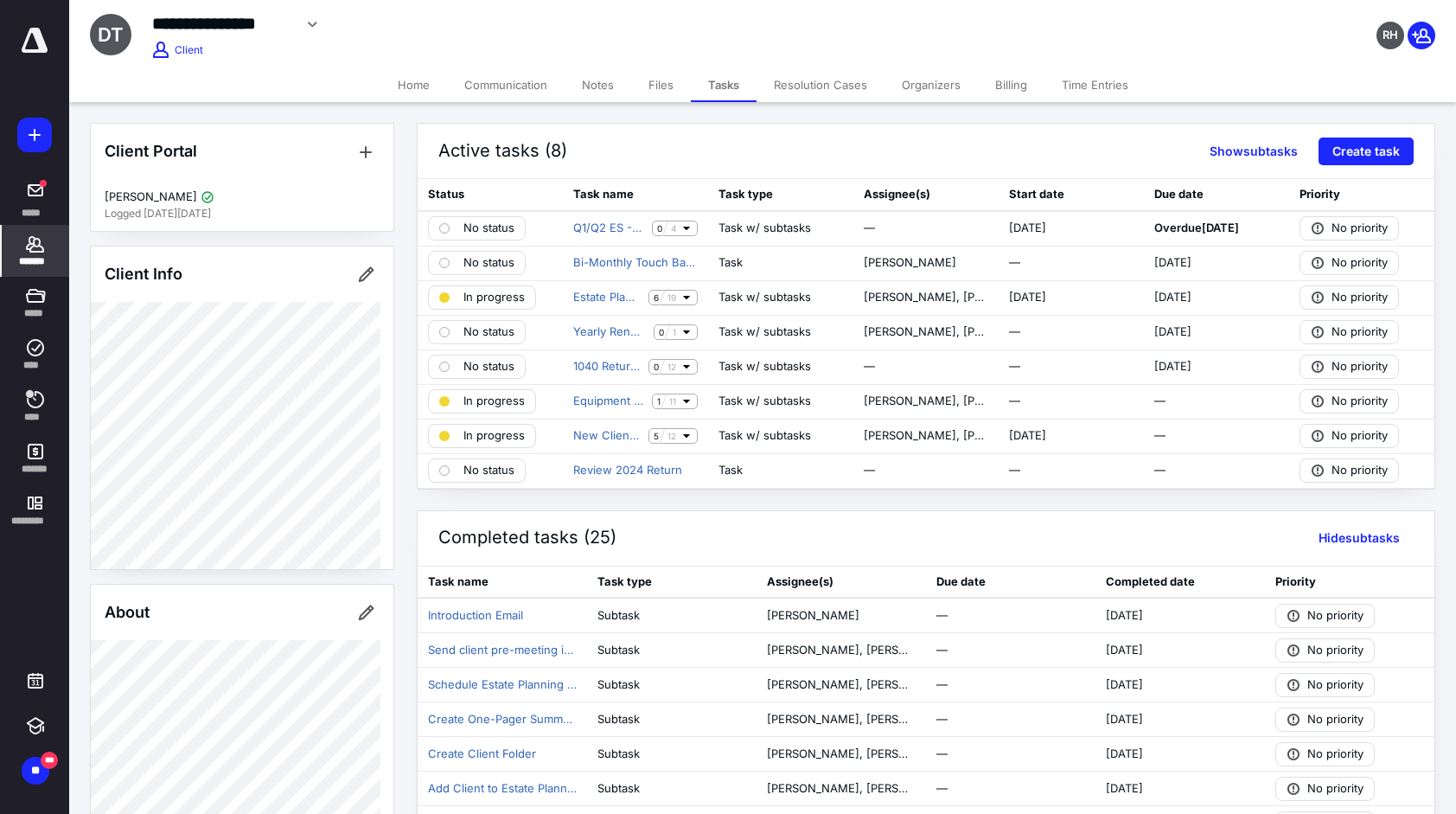 click on "*******" at bounding box center (35, 261) 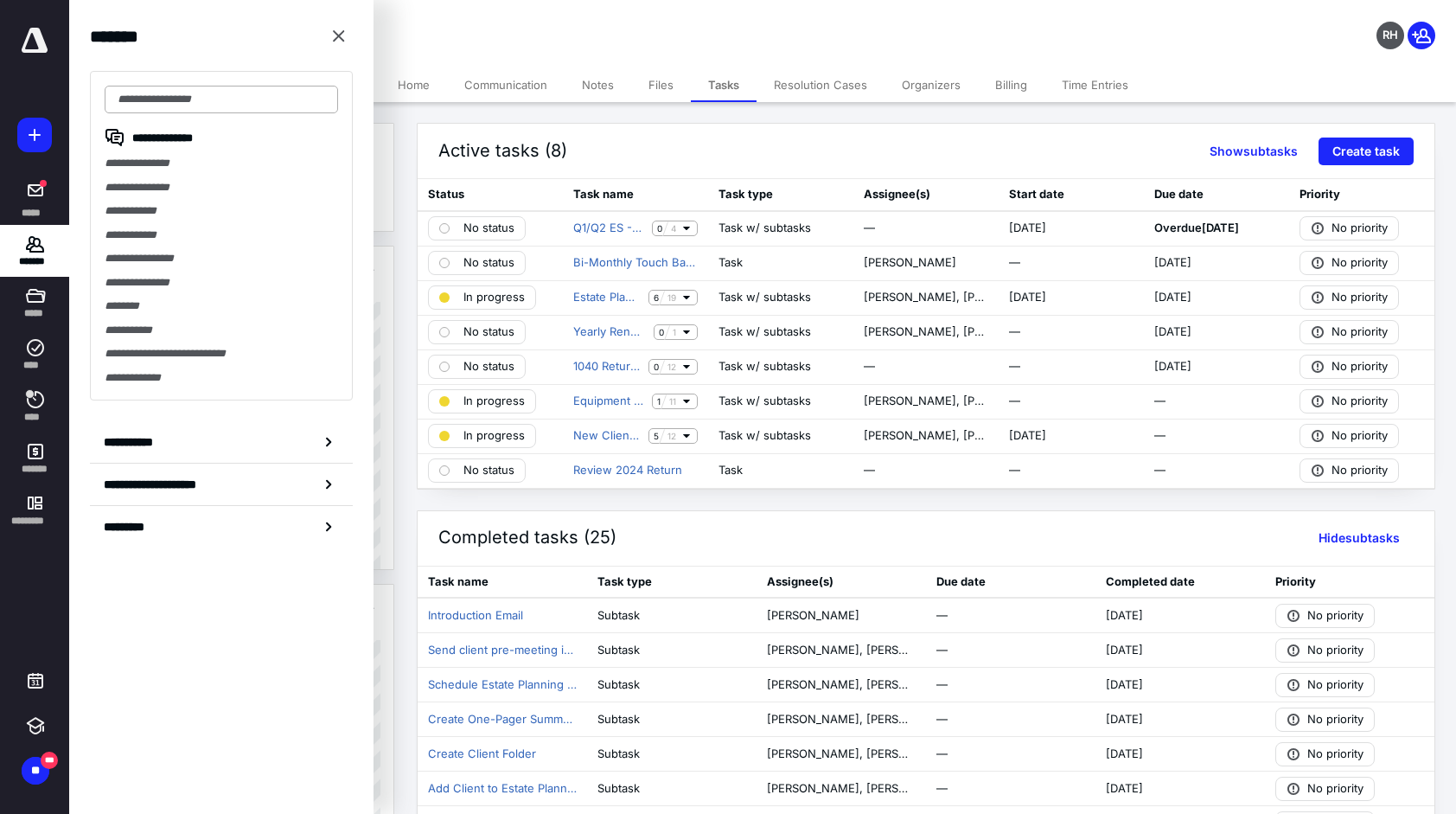 click at bounding box center [221, 99] 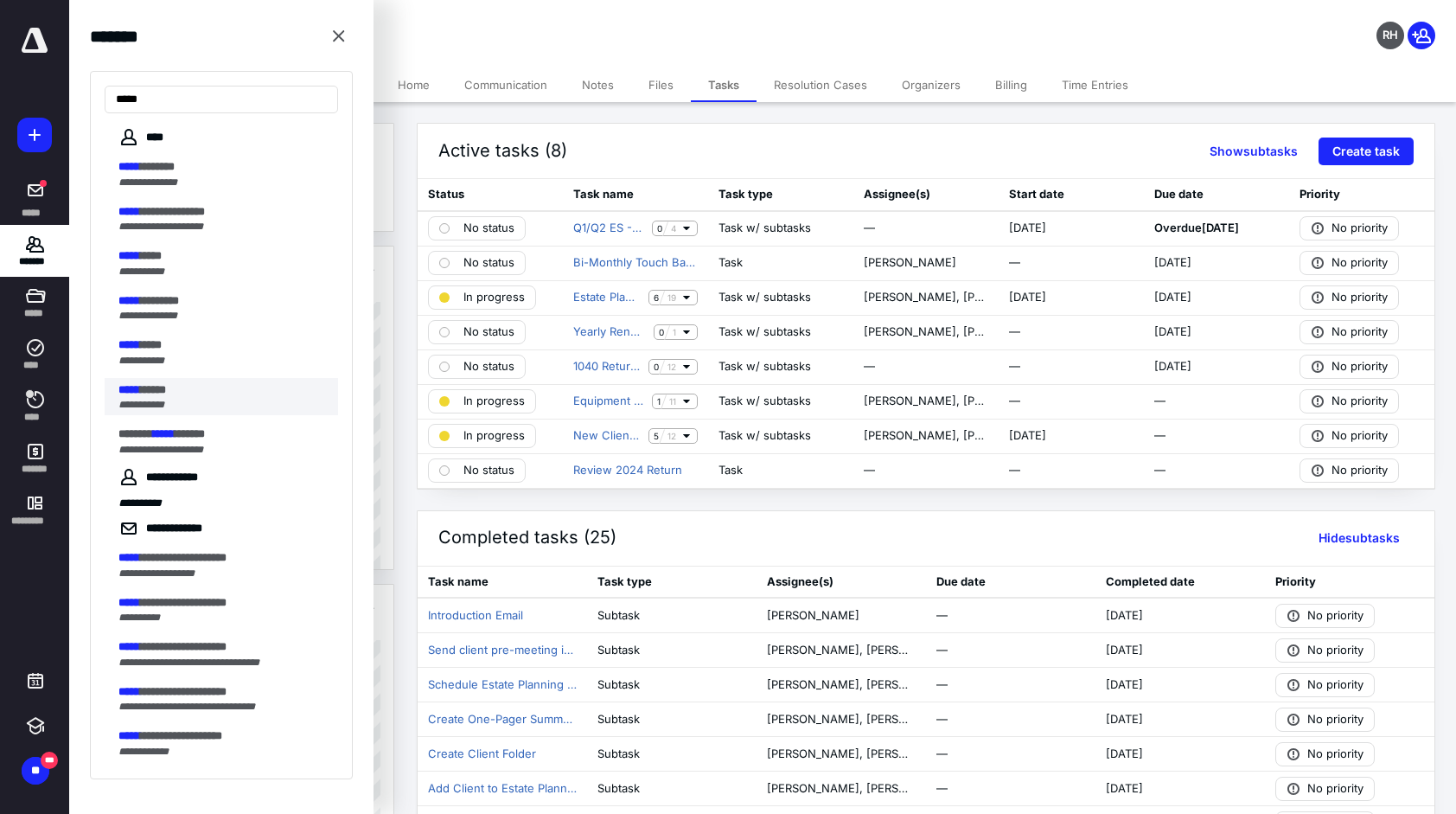 type on "*****" 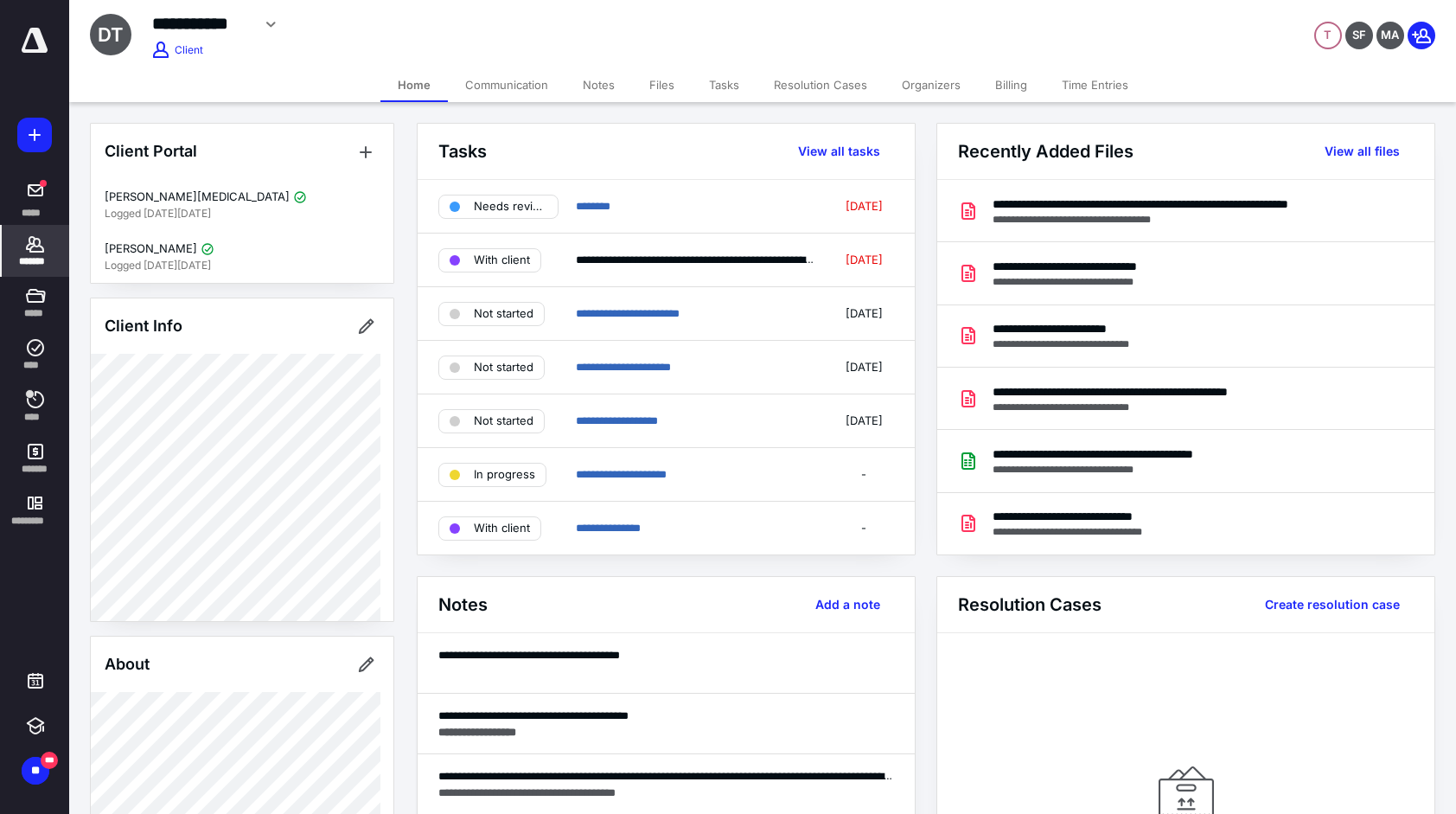 click on "*******" at bounding box center (35, 261) 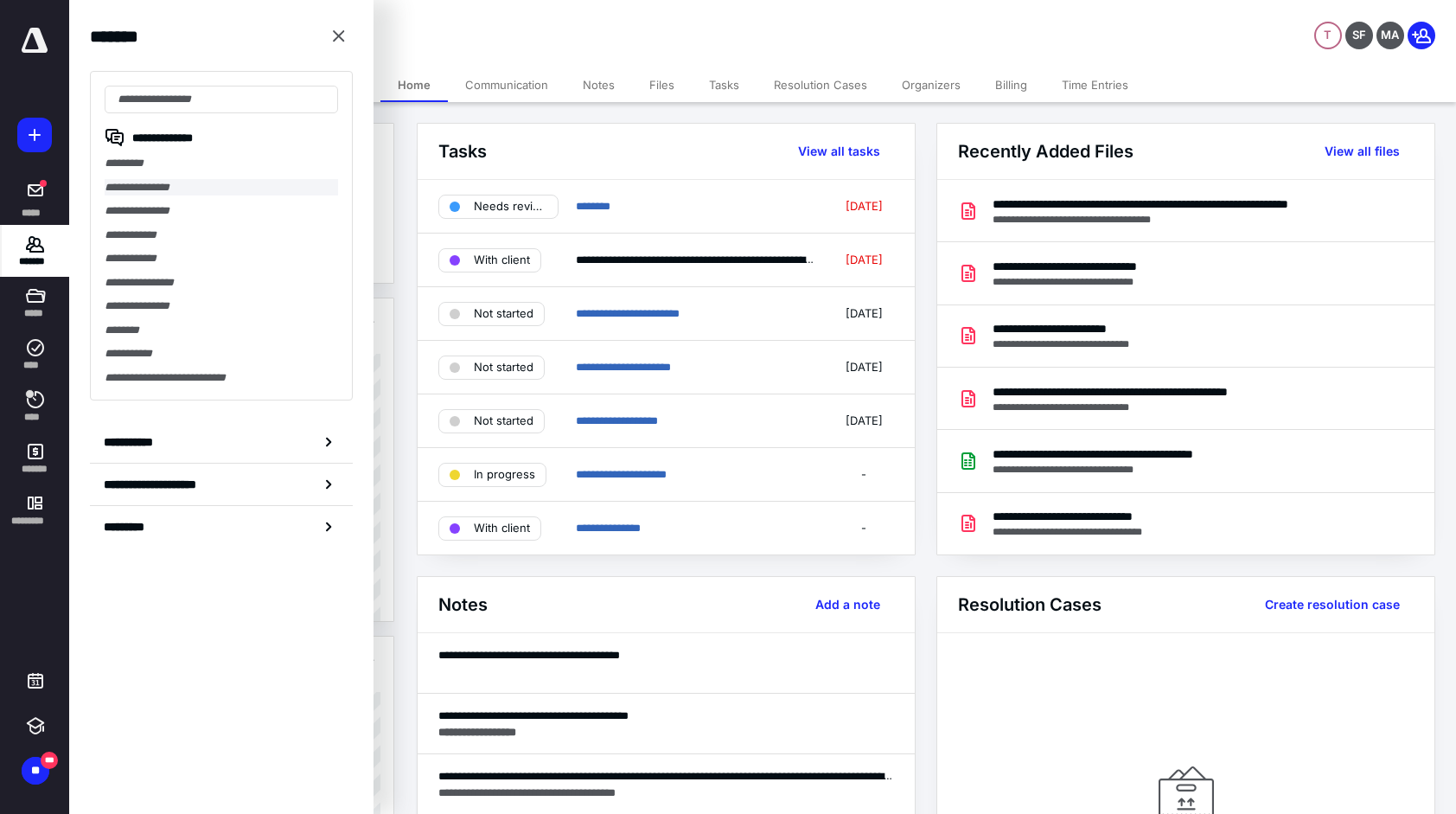 click on "**********" at bounding box center (221, 188) 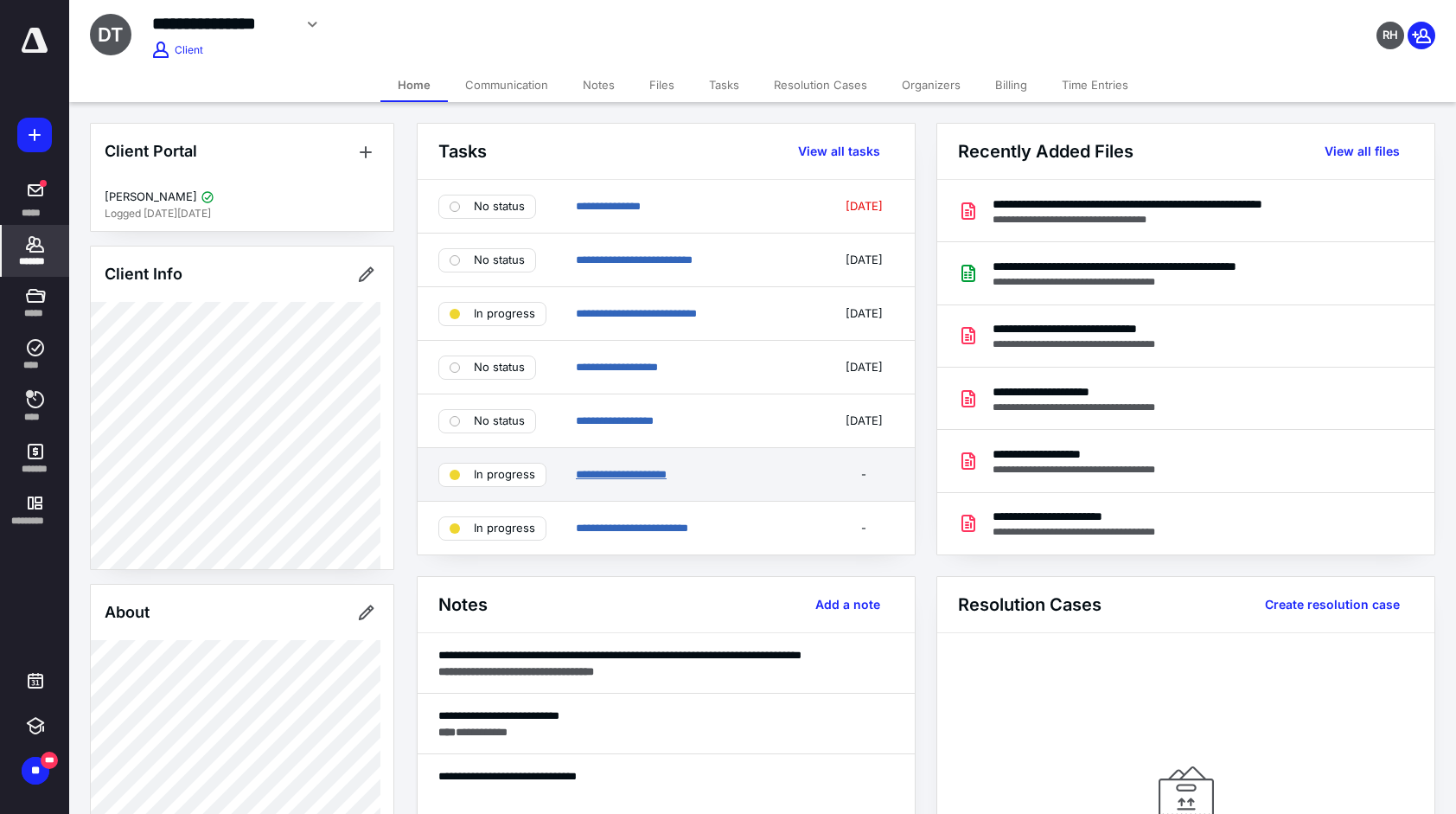 click on "**********" at bounding box center [621, 474] 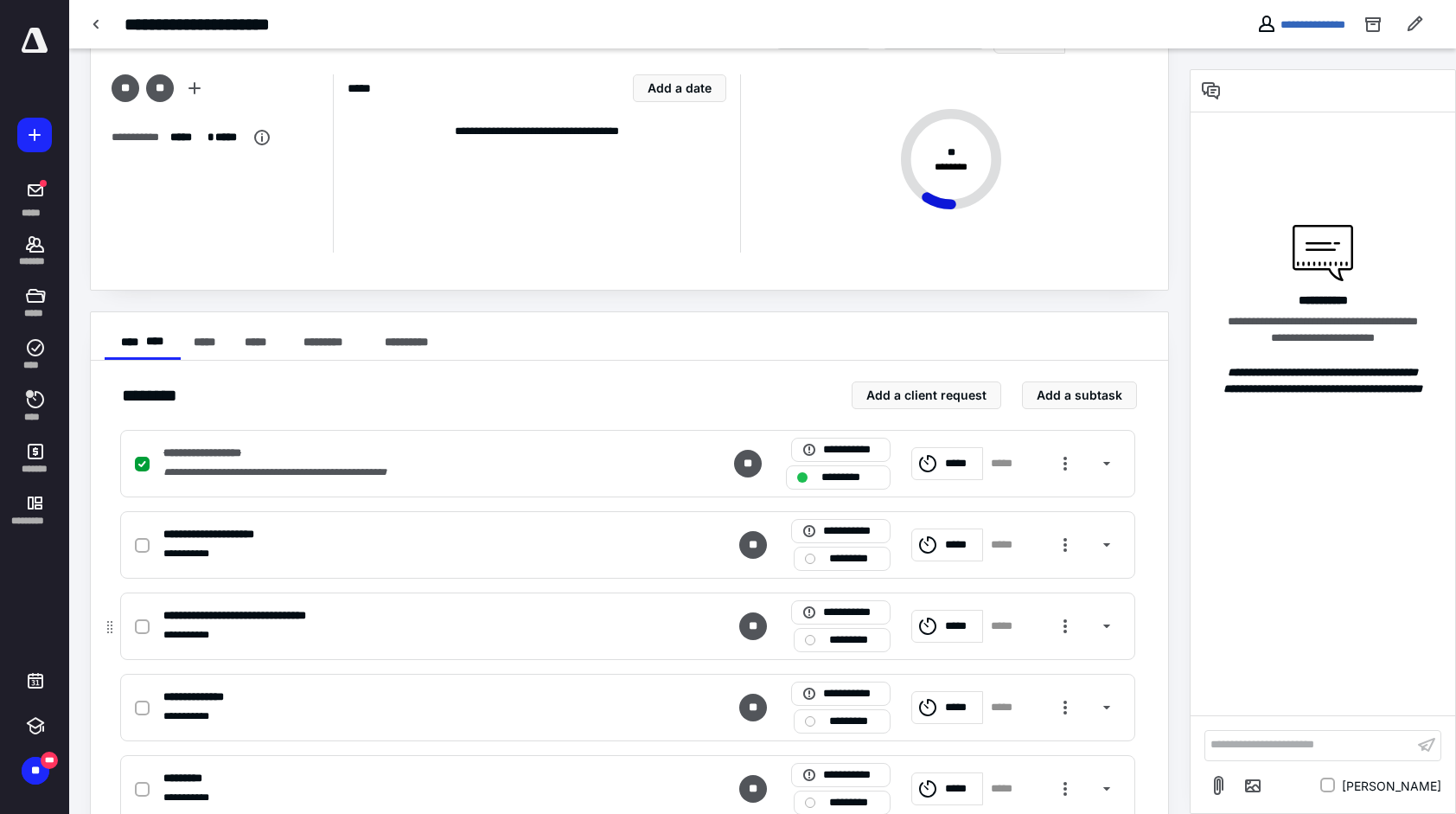 scroll, scrollTop: 0, scrollLeft: 0, axis: both 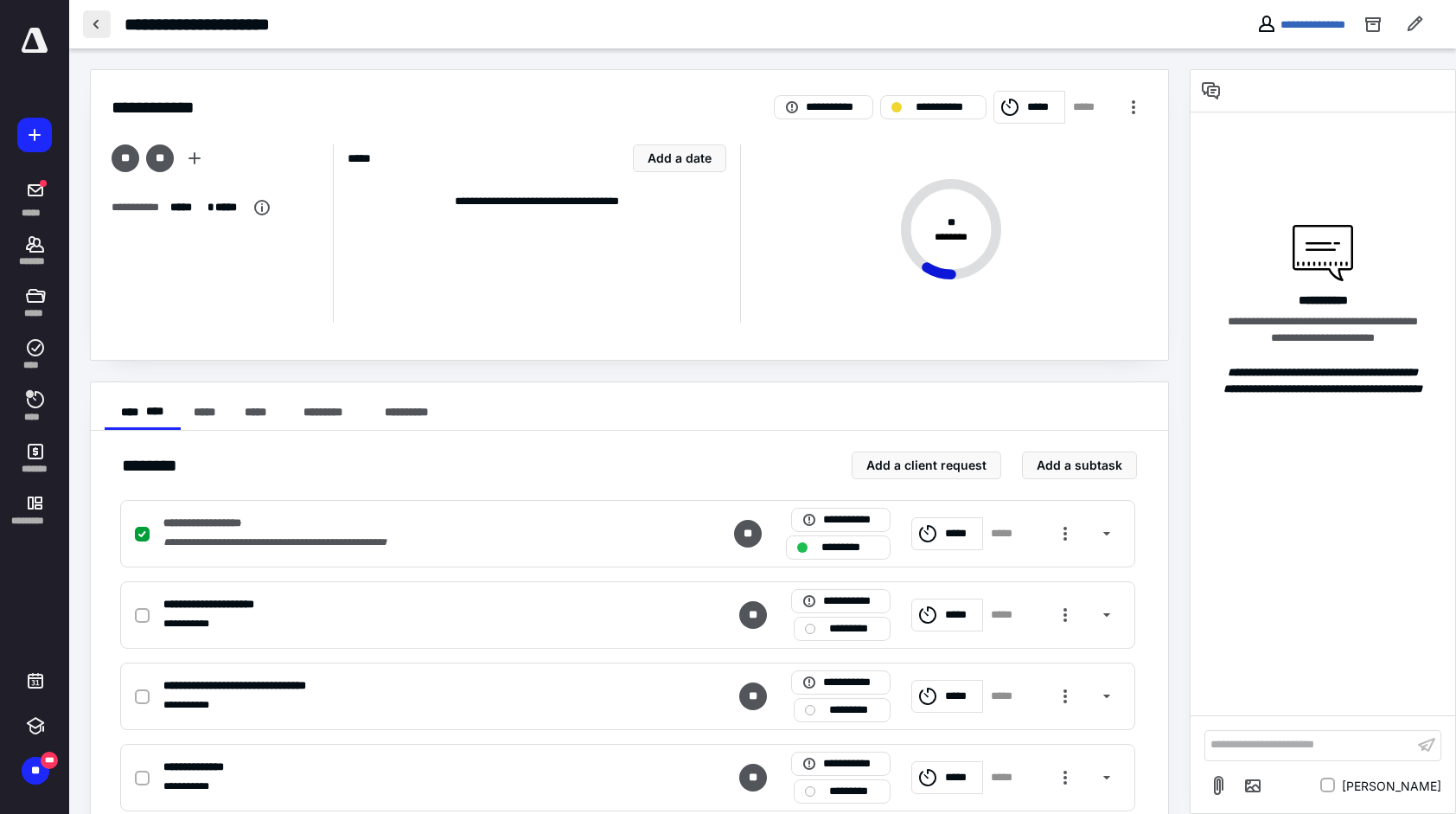 click at bounding box center (97, 24) 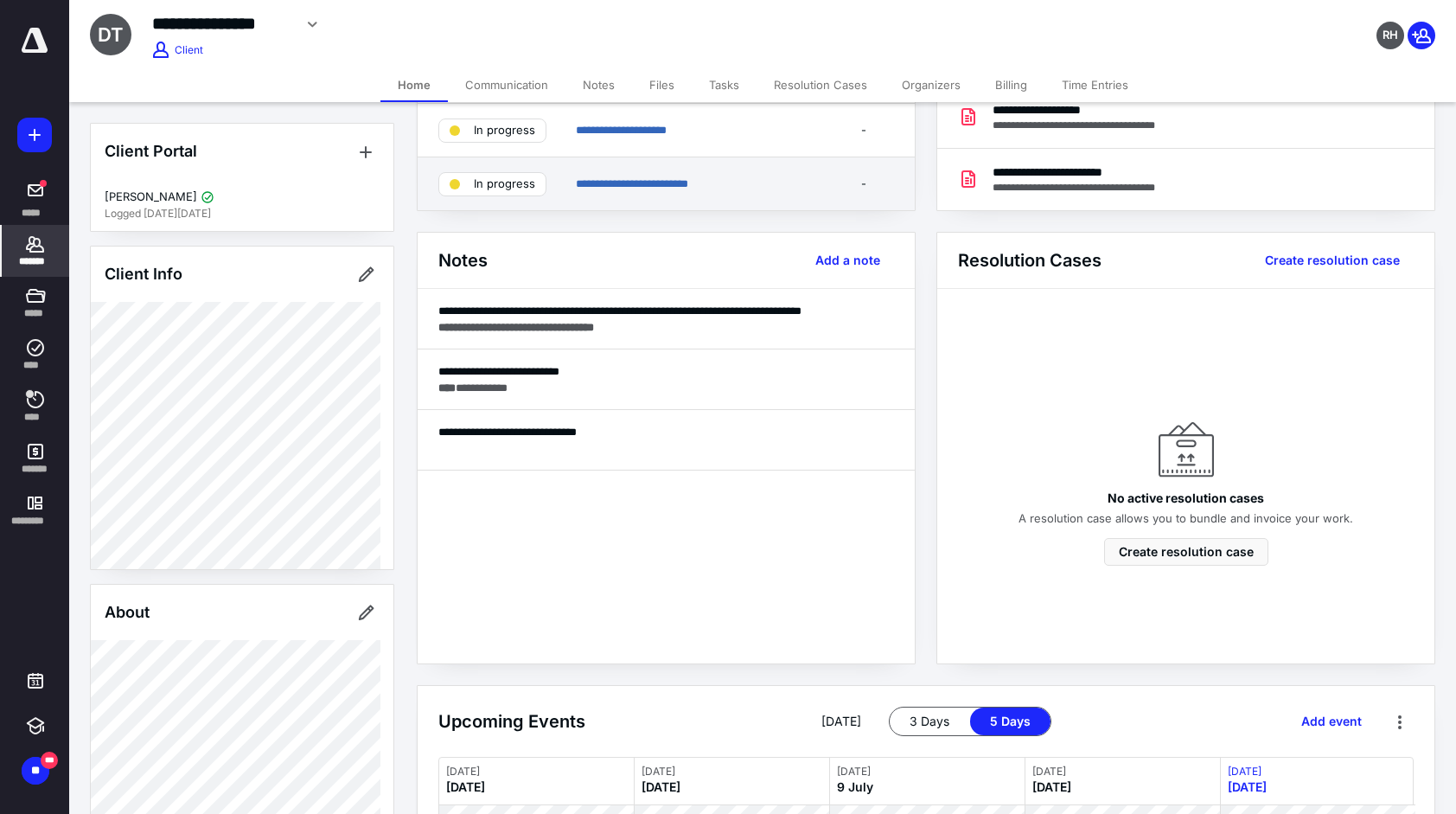 scroll, scrollTop: 346, scrollLeft: 0, axis: vertical 